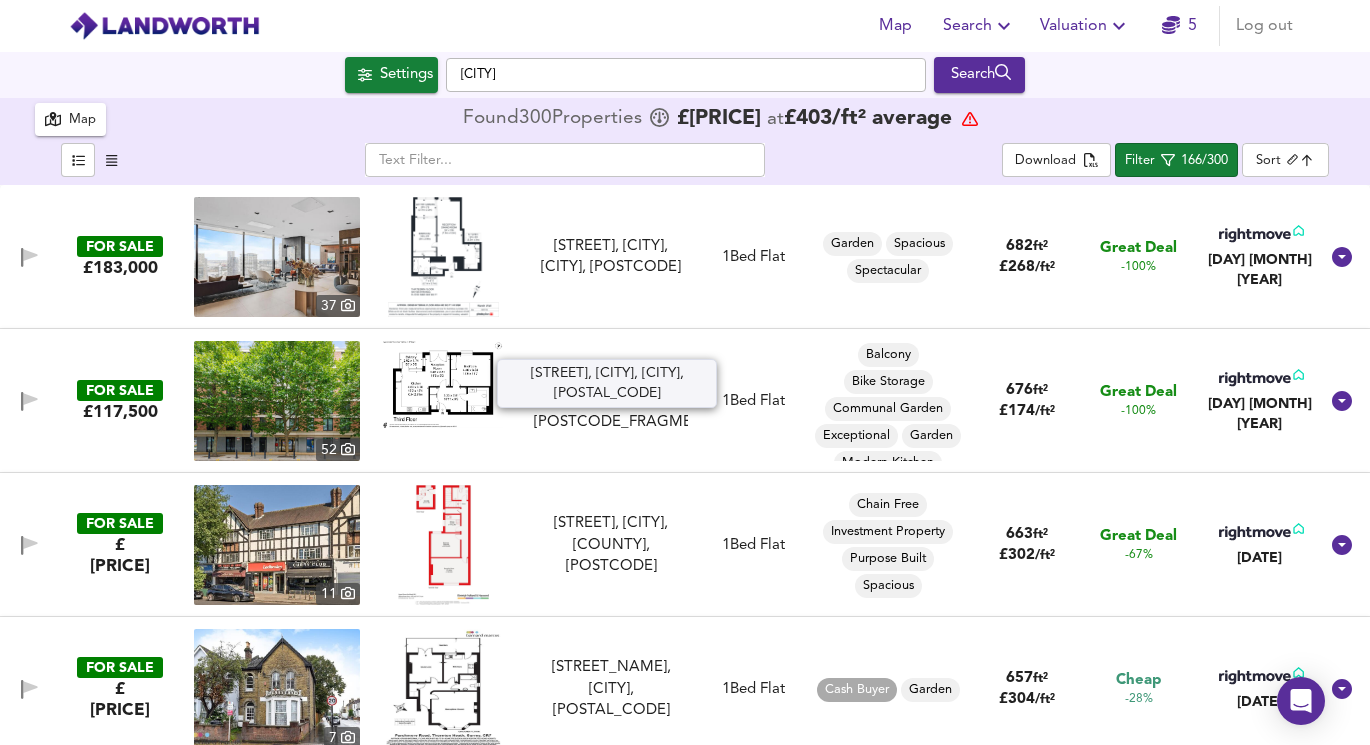 scroll, scrollTop: 0, scrollLeft: 0, axis: both 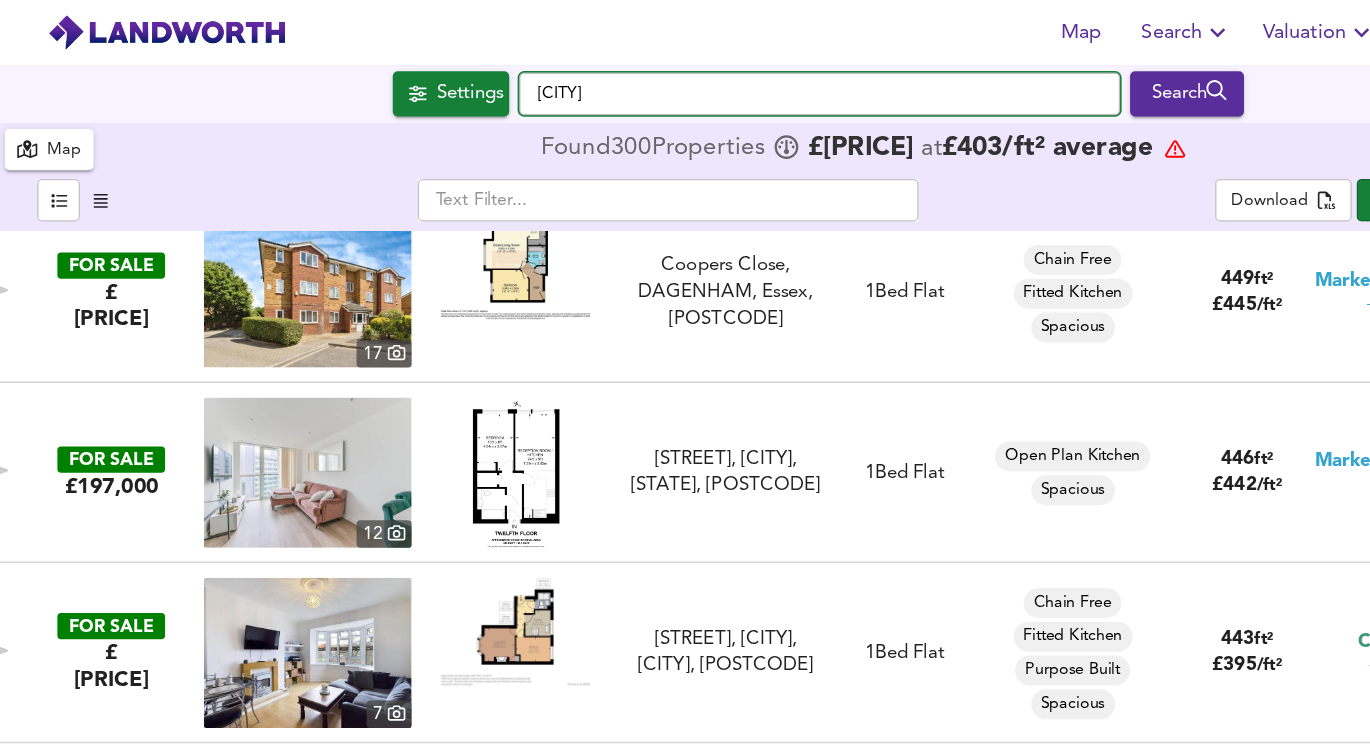 click on "[CITY]" at bounding box center [686, 75] 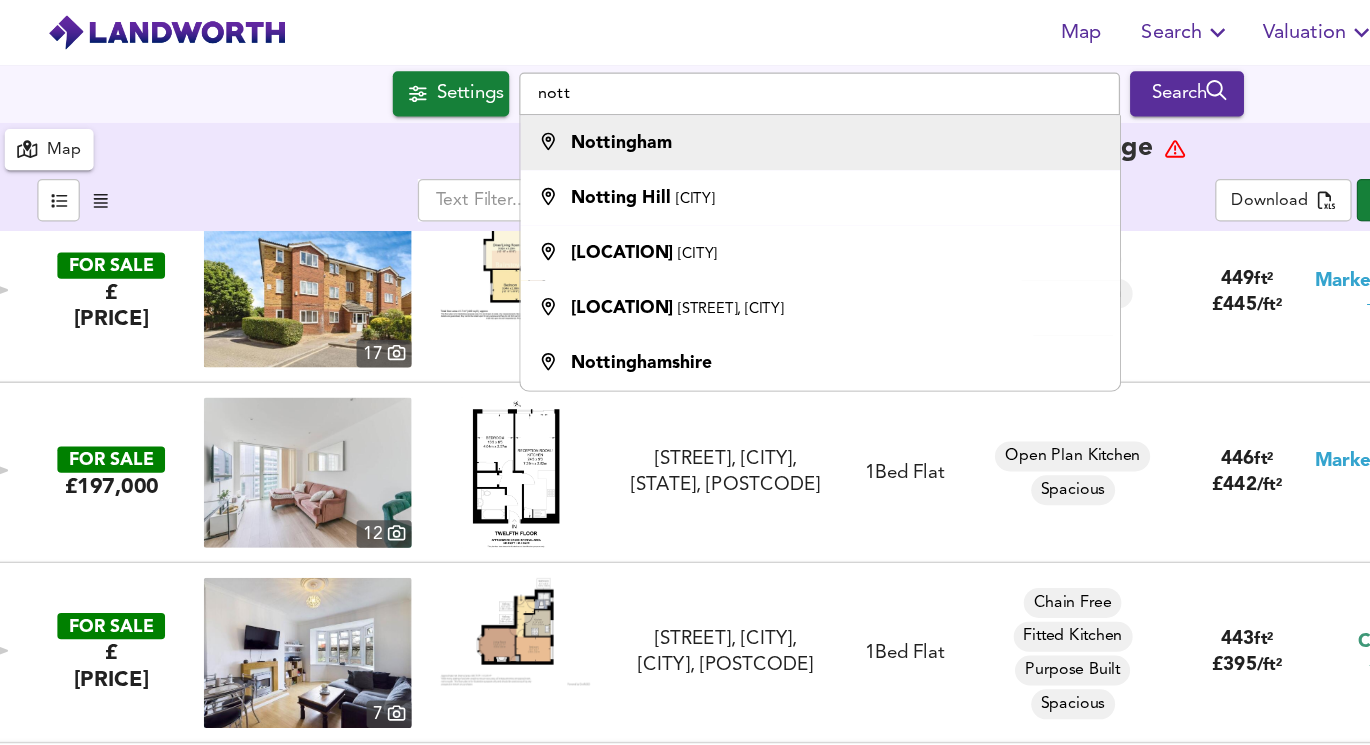 click on "Nottingham" at bounding box center [527, 114] 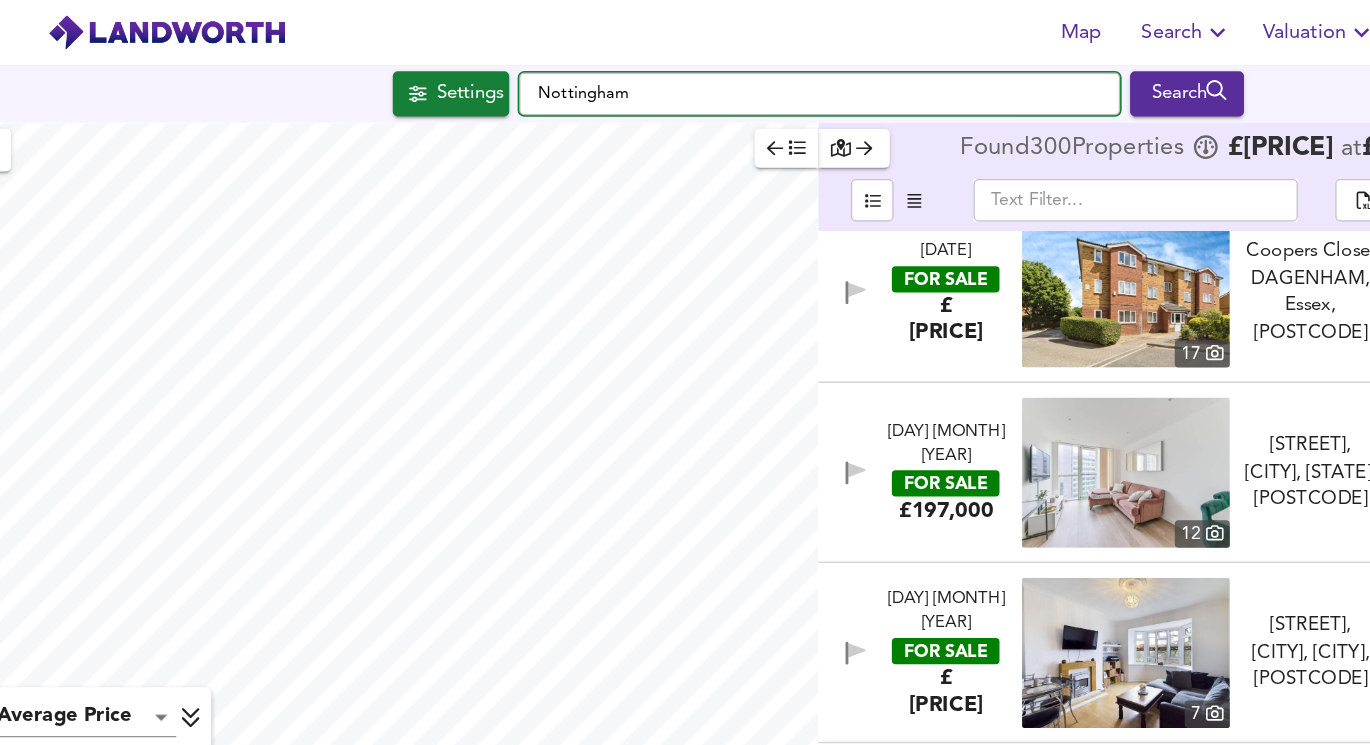 click on "Nottingham" at bounding box center (686, 75) 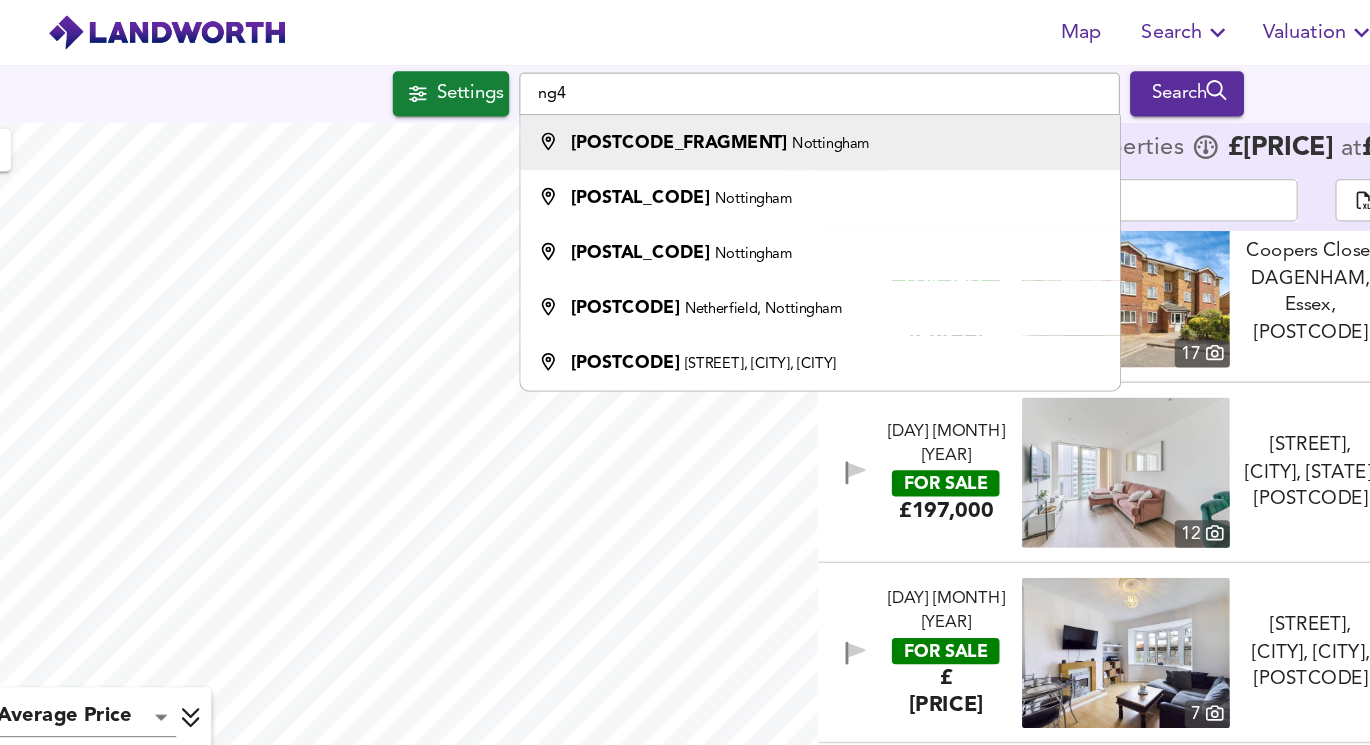 click on "Nottingham" at bounding box center (695, 115) 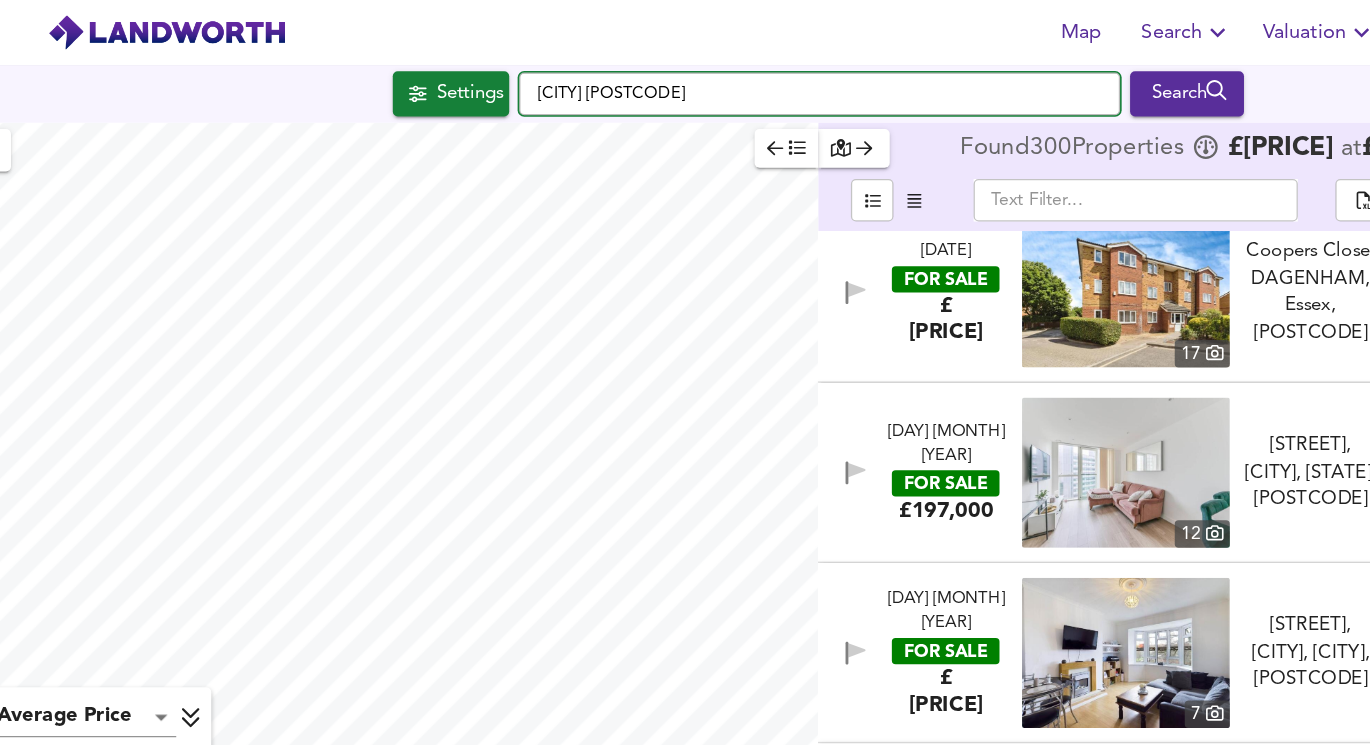 click on "Nottingham NG4" at bounding box center (686, 75) 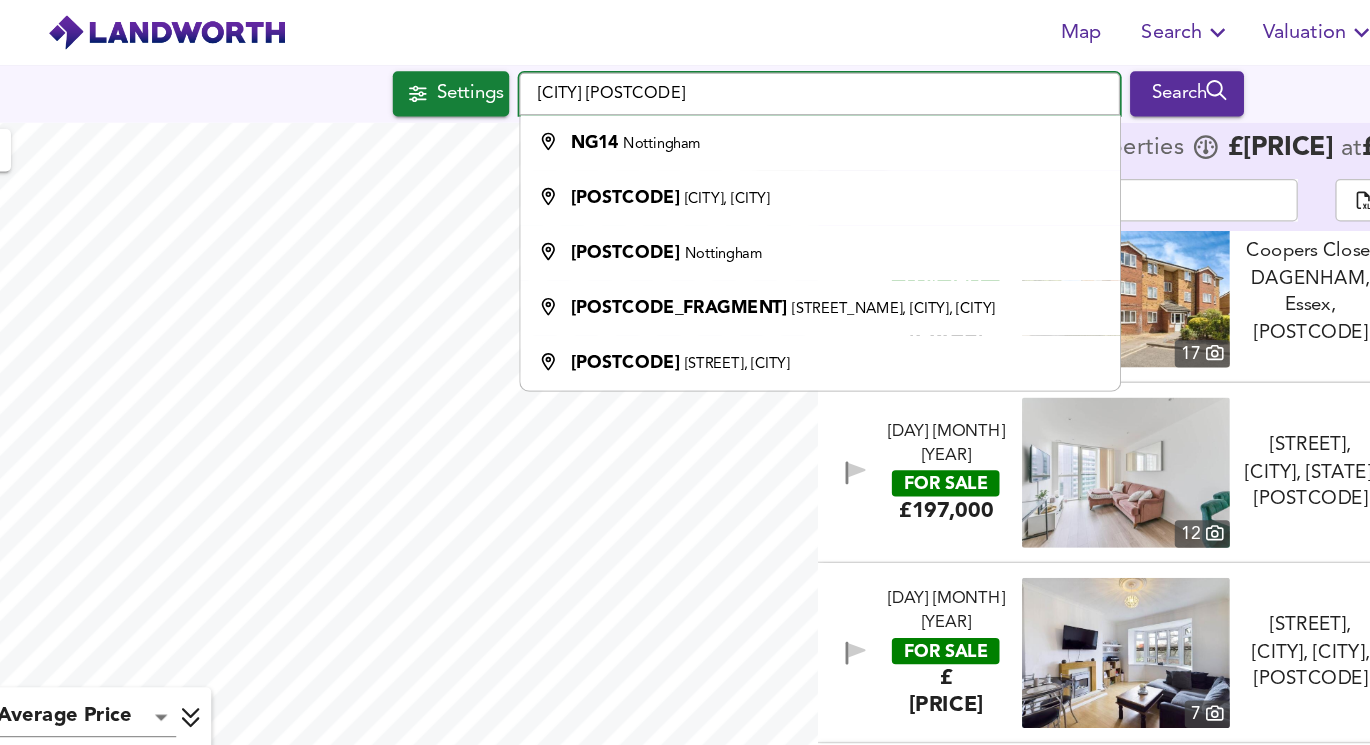 type on "Nottingham NG14" 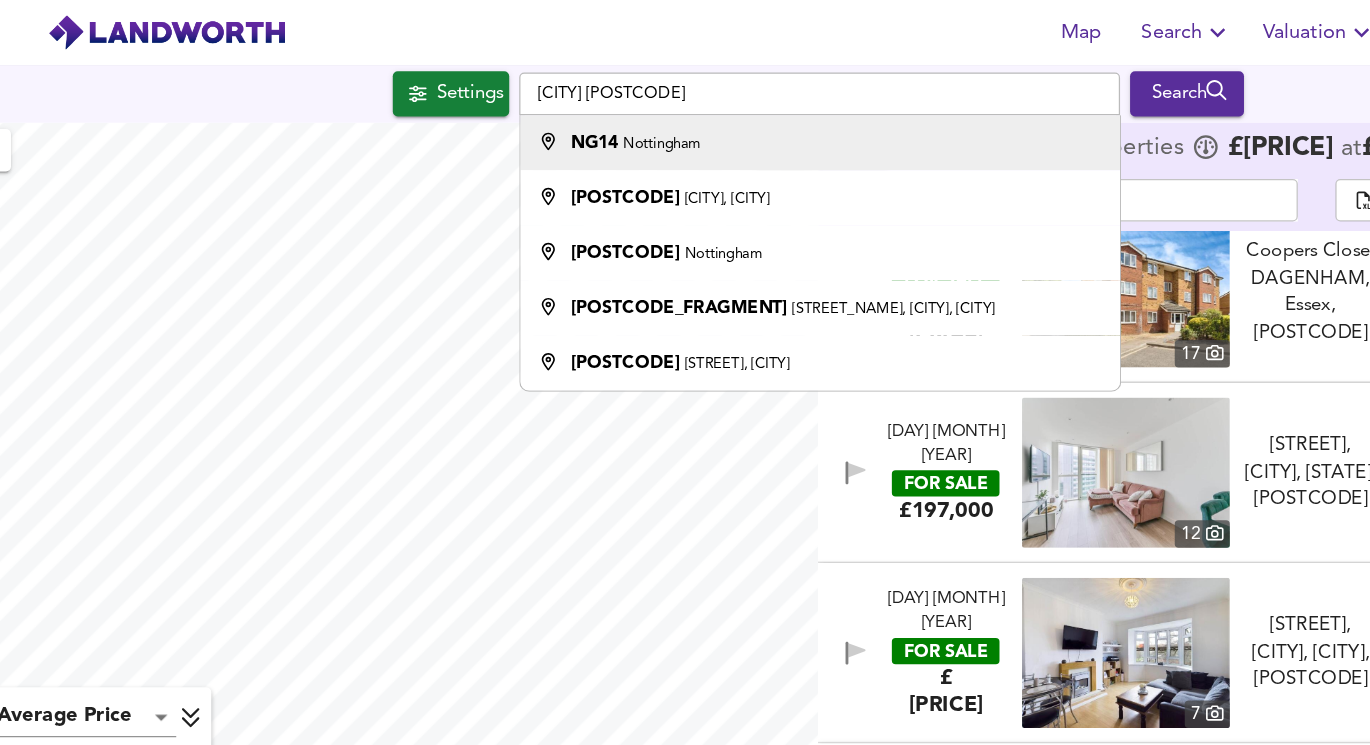click on "NG14   Nottingham" at bounding box center (686, 114) 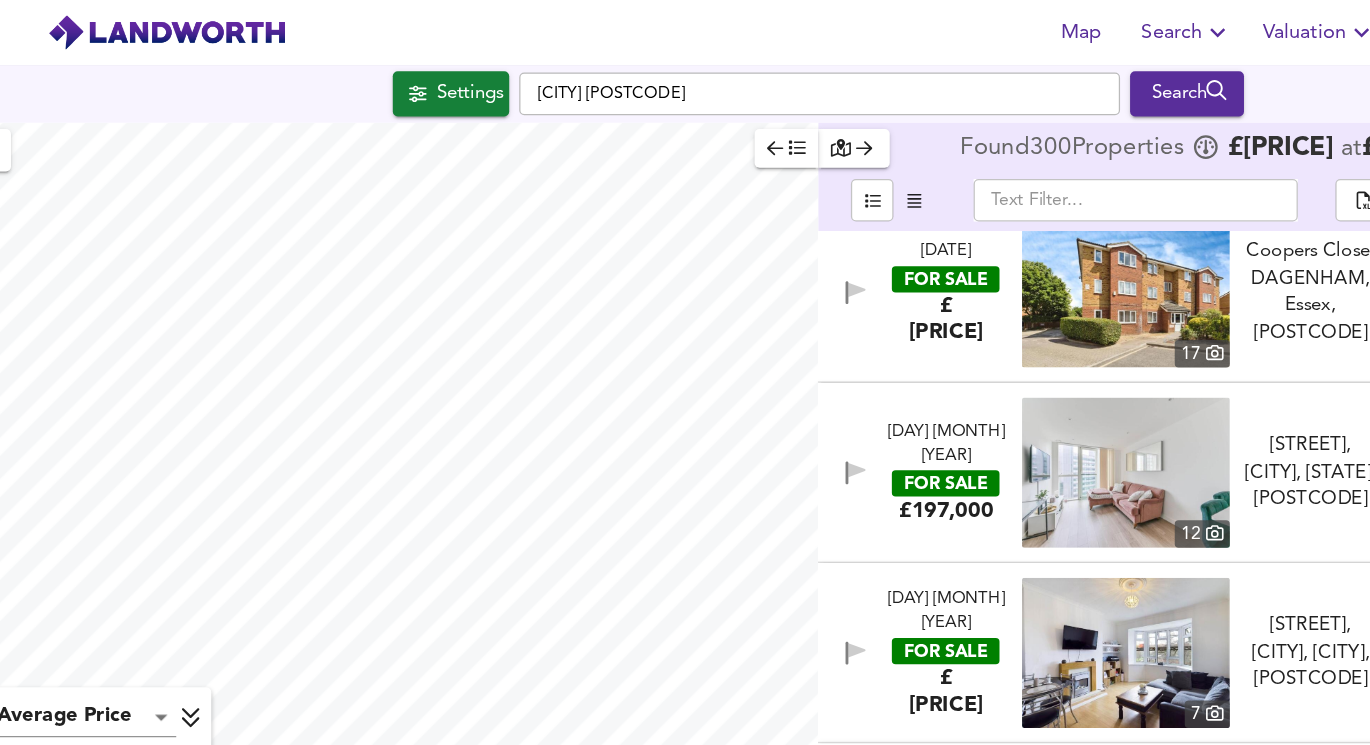 click on "Map Search Valuation    5 Log out        Settings     Nottingham NG14        Search              Average Price landworth    £ 358/ft²    £ 217/ft²    £ 86/ft²     Found  300  Propert ies     £ 168,070   at  £ 403 / ft²   average              ​       Filter 166/300   Sort   biggest ​ 31 Jul 2025 FOR SALE £183,000     37     Marsh Wall, London, London, E14 9GU Marsh Wall, London, London, E14 9GU 1  Bed   Flat 682 ft² £ 268 / ft²   Great Deal -100% 31 Jul 2025 FOR SALE £117,500     52     Sonic House, 6 Monier Road, London, E3 2NP Sonic House, 6 Monier Road, London, E3 2NP 1  Bed   Flat 676 ft² £ 174 / ft²   Great Deal -100% 26 Jul 2025 FOR SALE £200,000     11     Upper Elmers End Road, Beckenham, Kent, BR3 3QZ Upper Elmers End Road, Beckenham, Kent, BR3 1  Bed   Flat 663 ft² £ 302 / ft²   Great Deal -67% 18 Jul 2025 FOR SALE £200,000     7     Parchmore Road, Thornton Heath, CR7 8LY Parchmore Road, Thornton Heath 1  Bed   £" at bounding box center [685, 372] 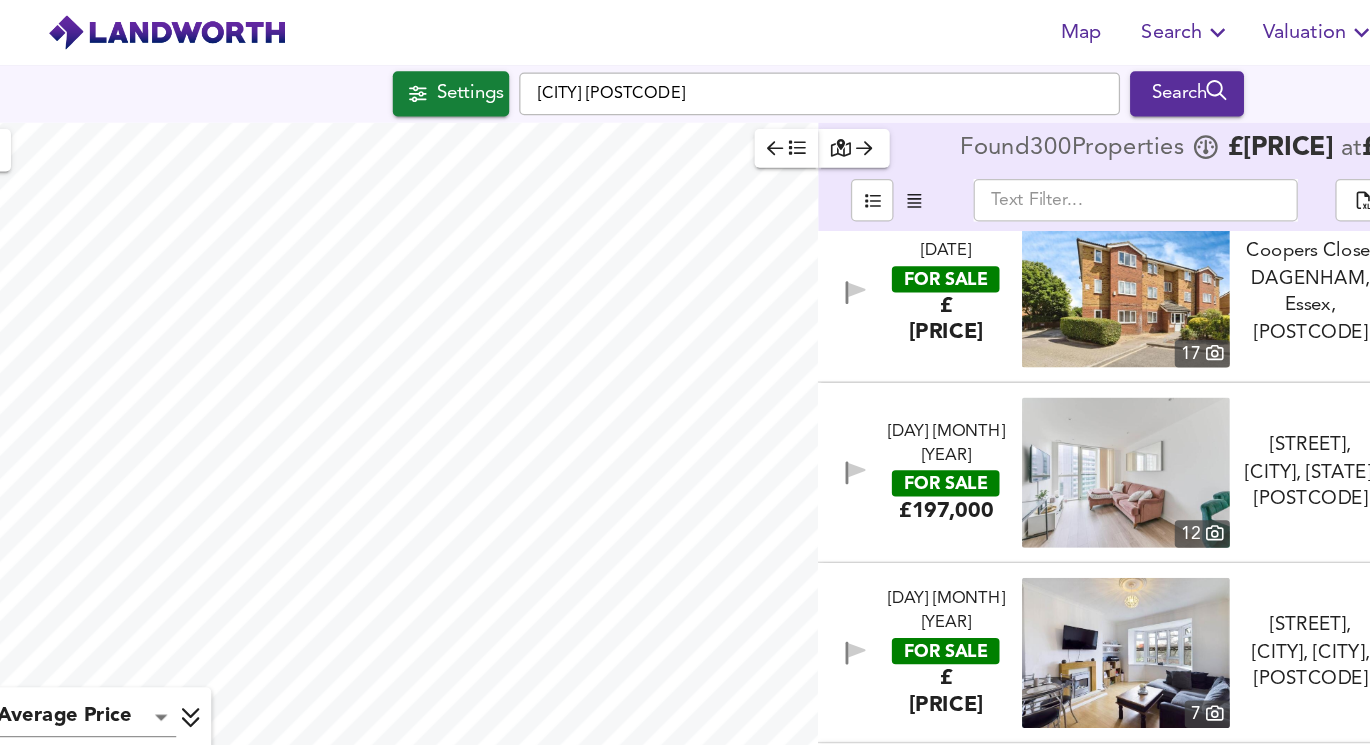 type on "[NUMBER]" 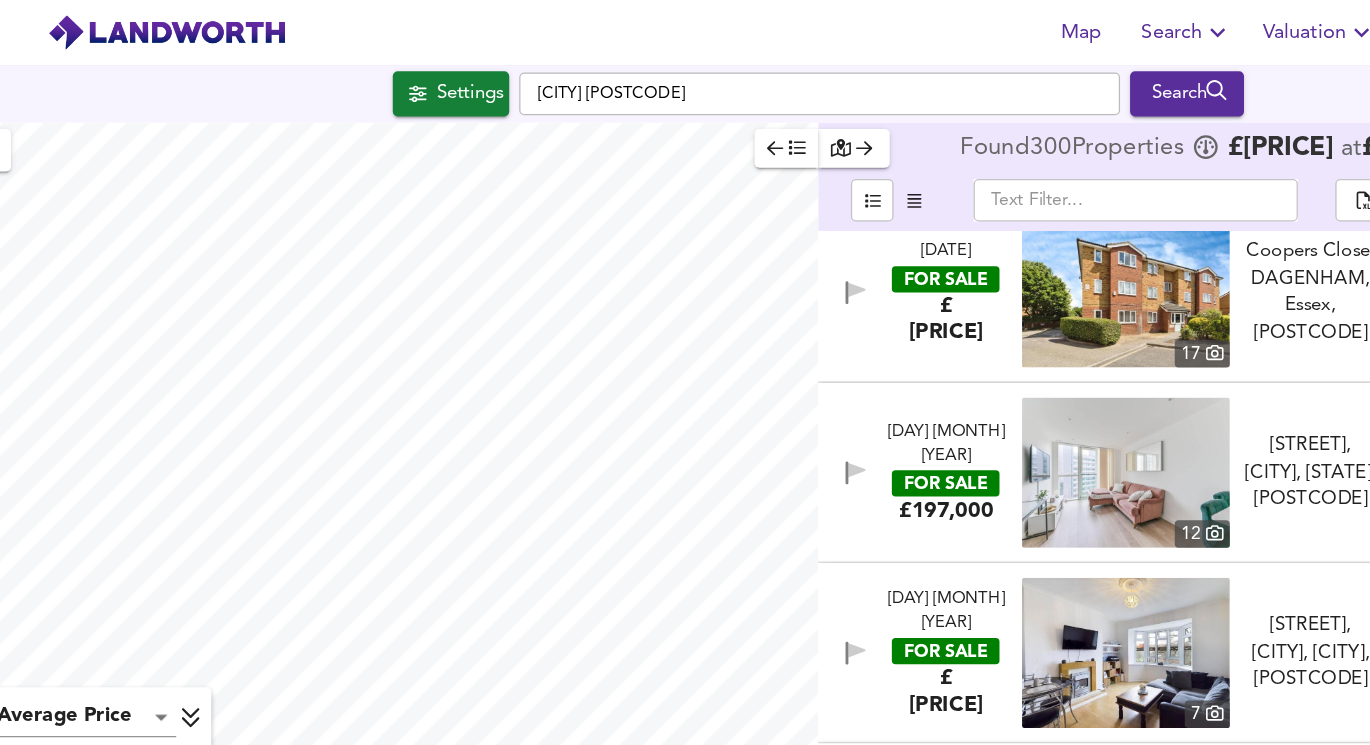 click on "Settings" at bounding box center [406, 75] 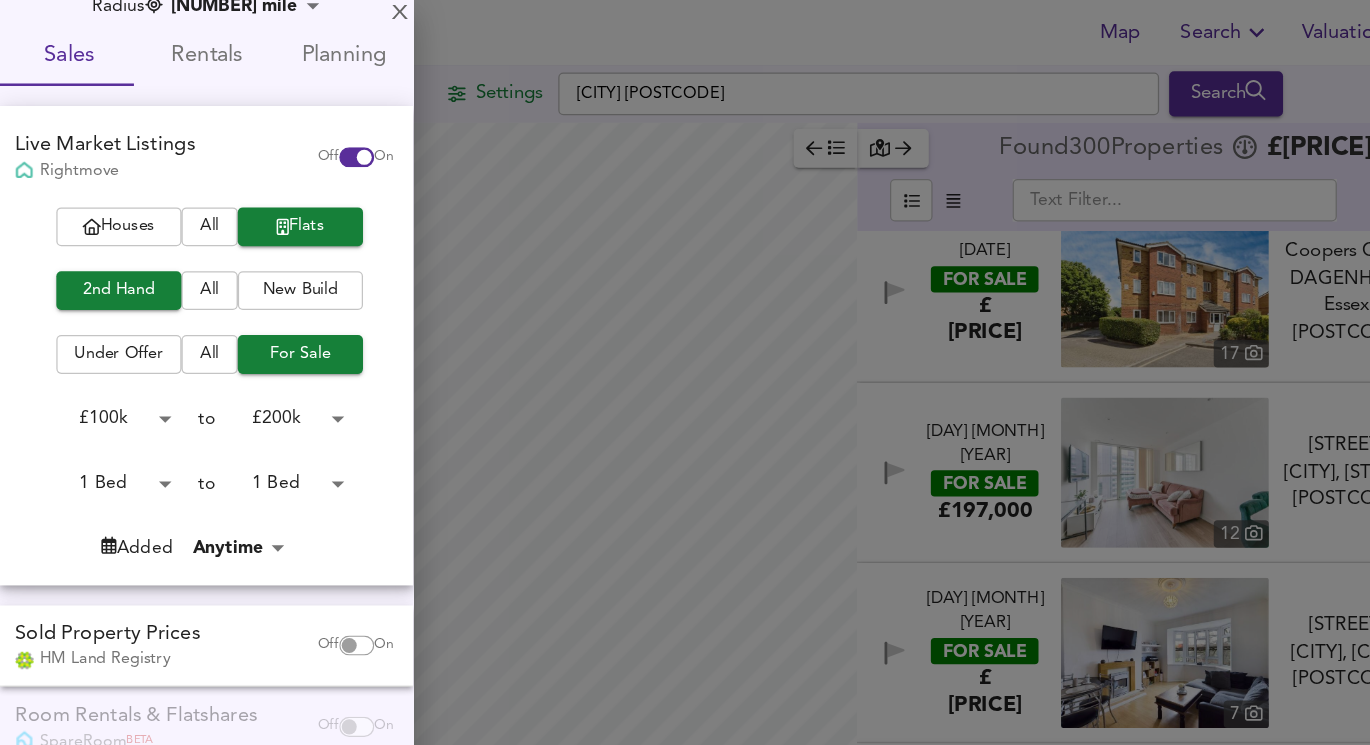 scroll, scrollTop: 74, scrollLeft: 0, axis: vertical 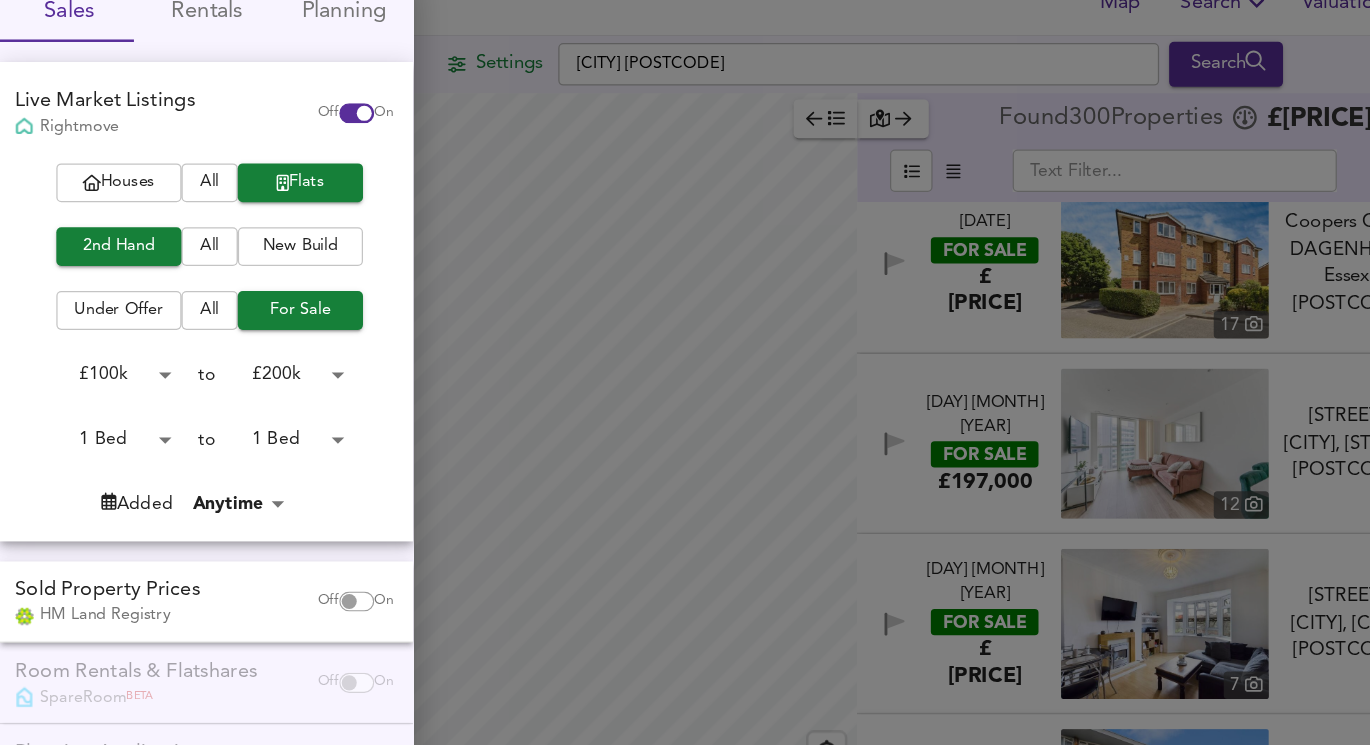 click on "Houses All   Flats 2nd Hand All New Build Under Offer All For Sale £ 100k 100000 to £ 200k 200000   1 Bed 1 to 1 Bed 1   Added Anytime -1" at bounding box center [165, 304] 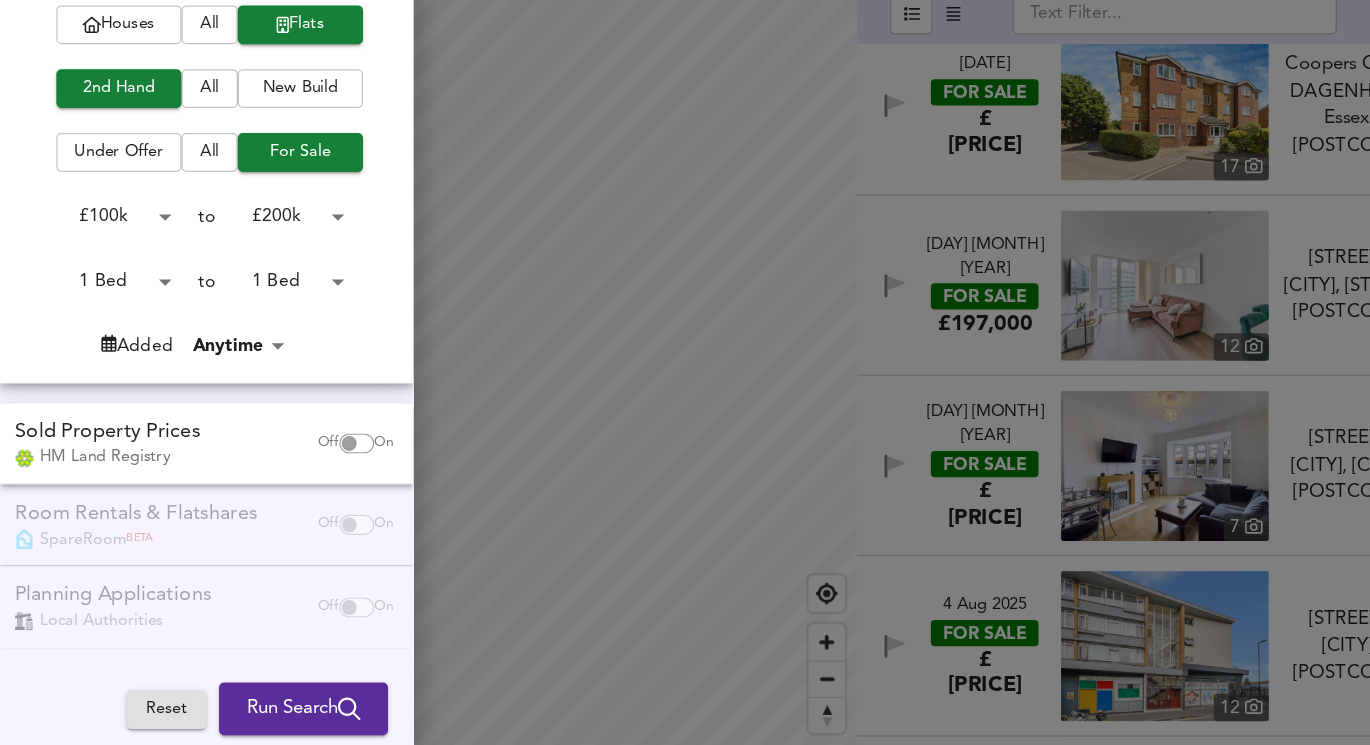 scroll, scrollTop: 0, scrollLeft: 0, axis: both 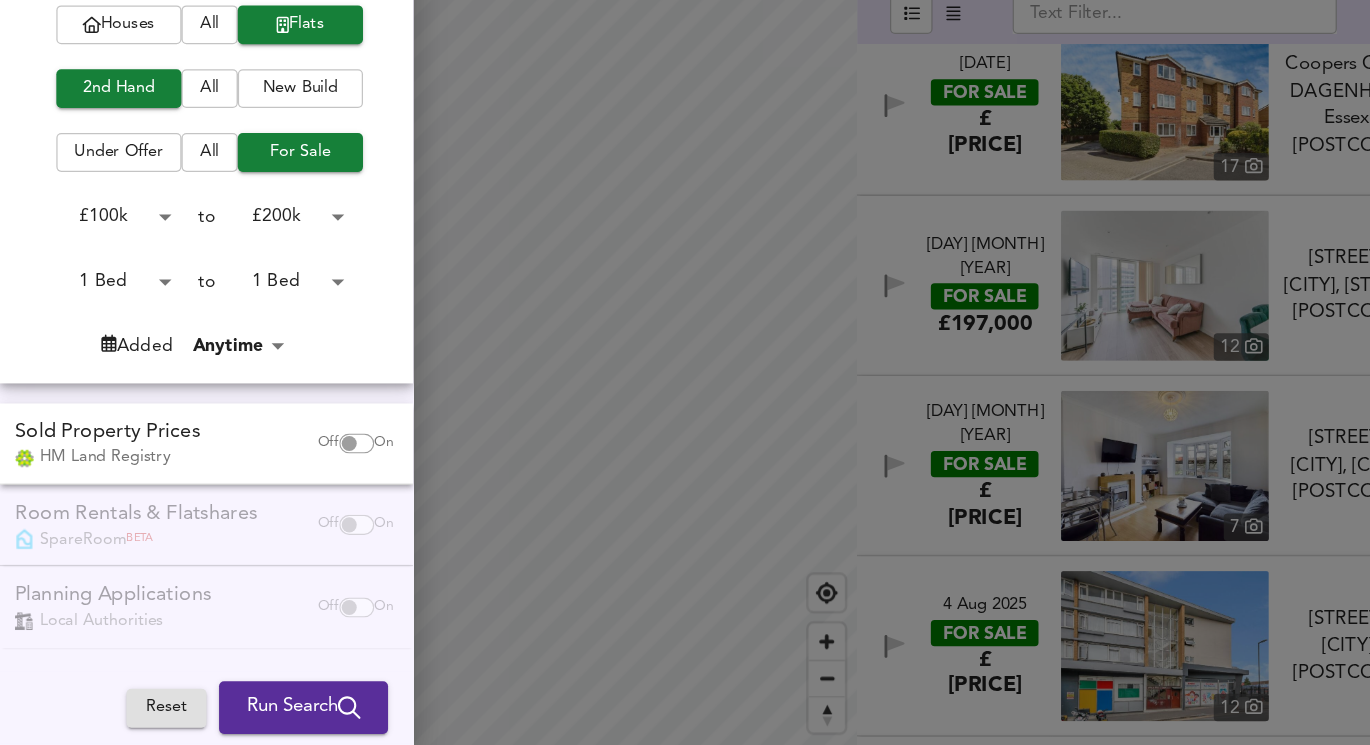 click on "Run Search" at bounding box center [242, 716] 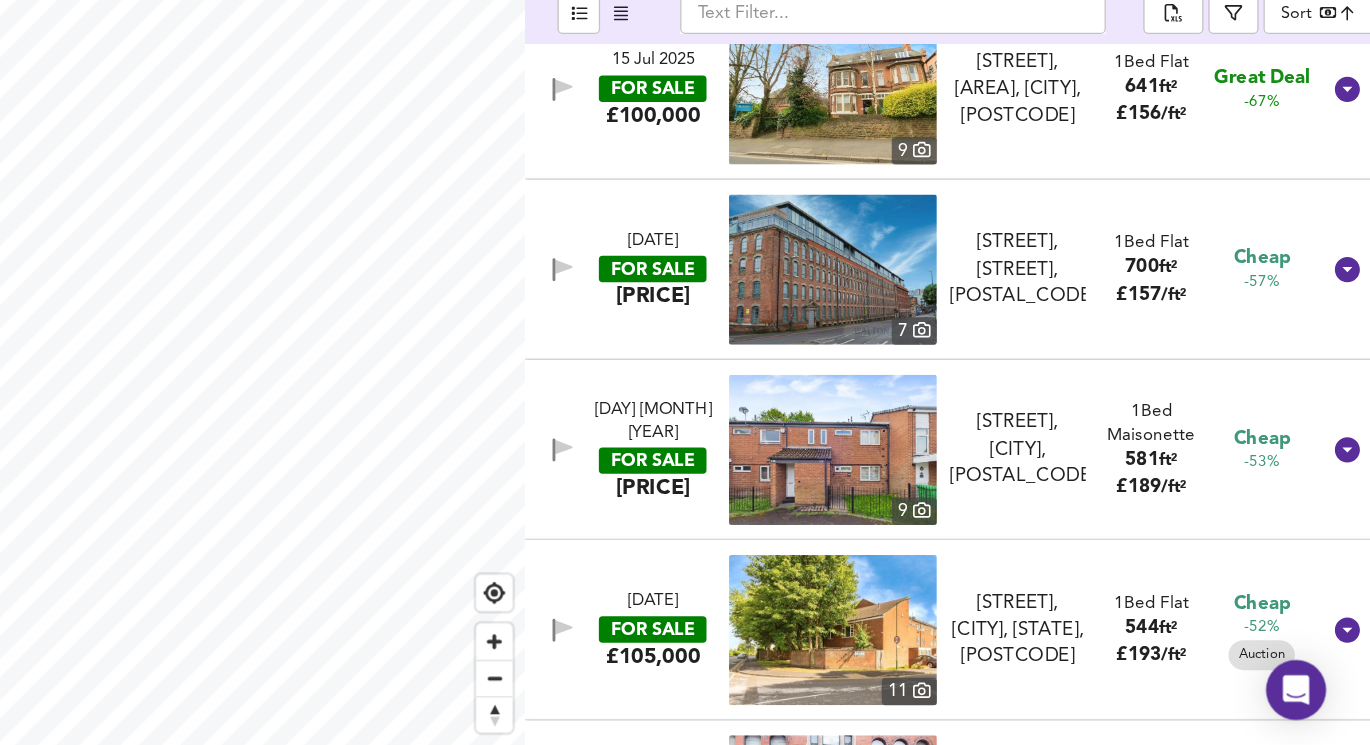 scroll, scrollTop: 209, scrollLeft: 0, axis: vertical 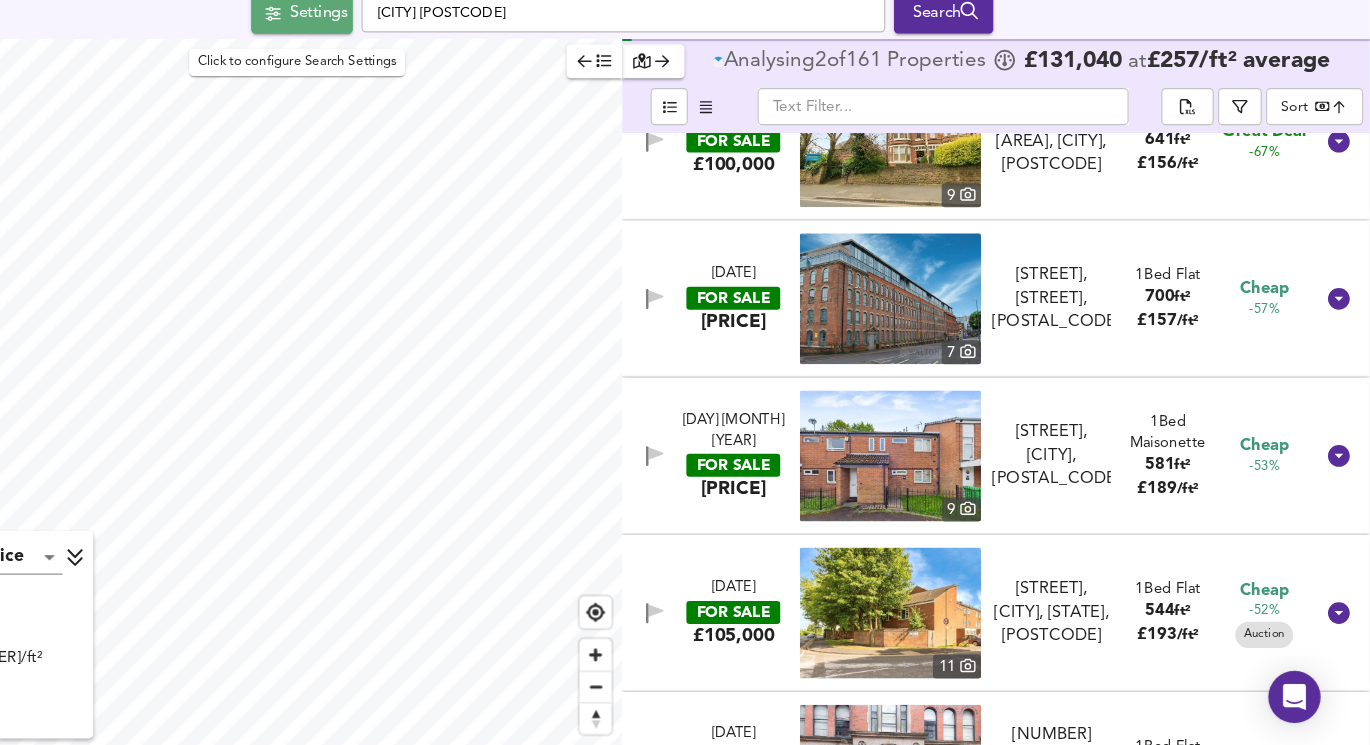 click on "Settings" at bounding box center (406, 75) 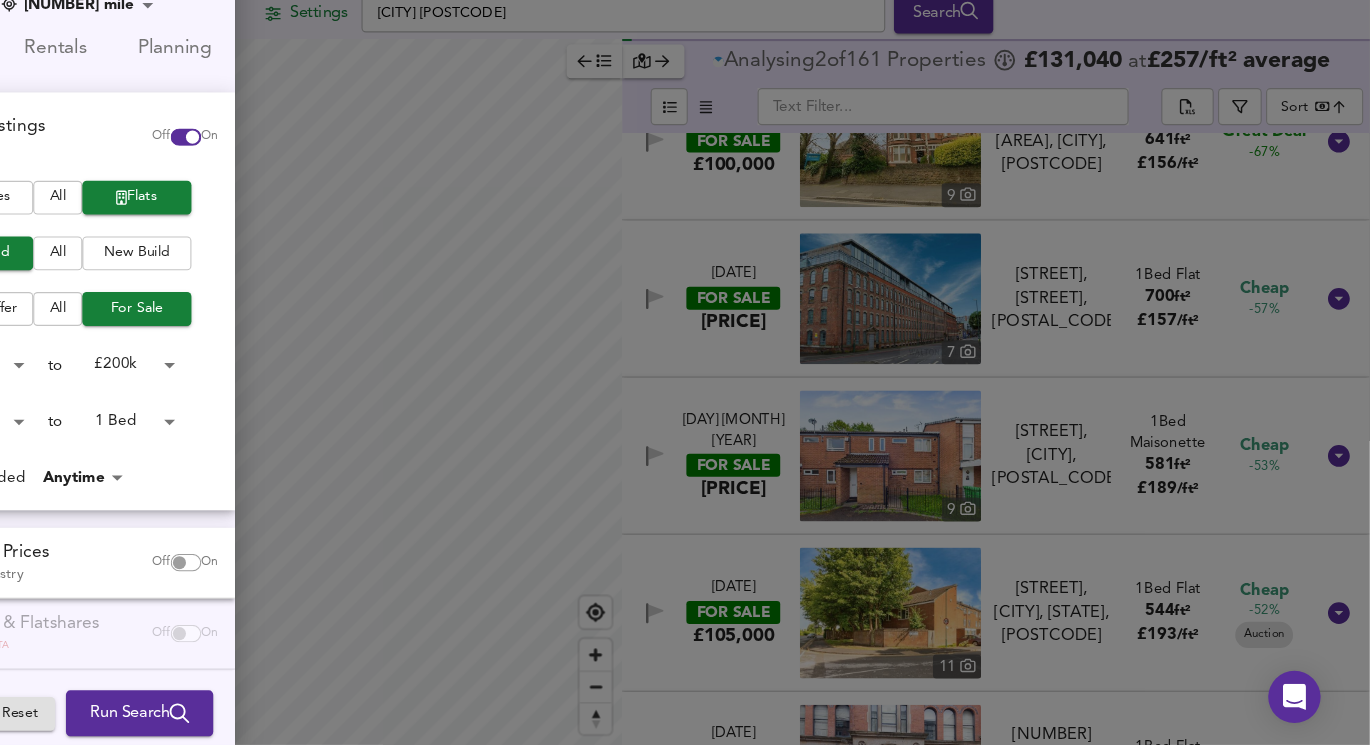scroll, scrollTop: 0, scrollLeft: 0, axis: both 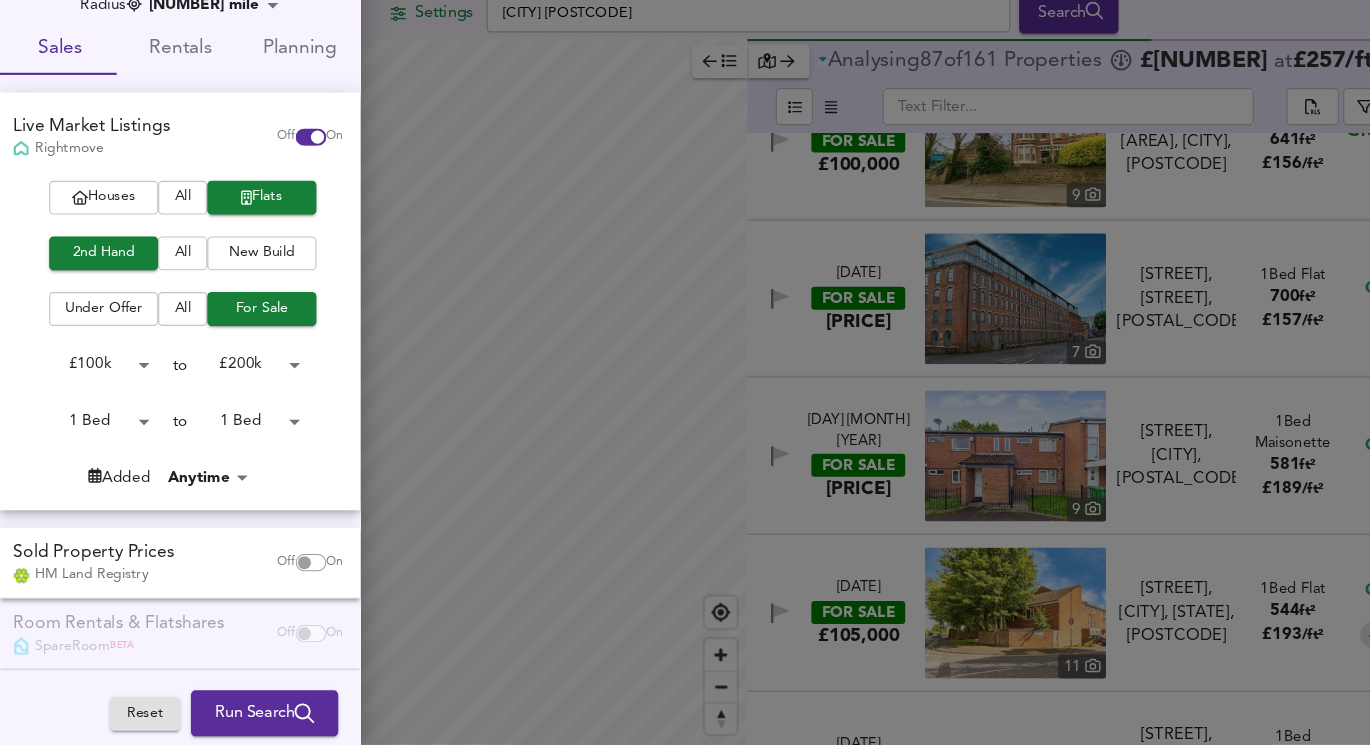 click at bounding box center [685, 372] 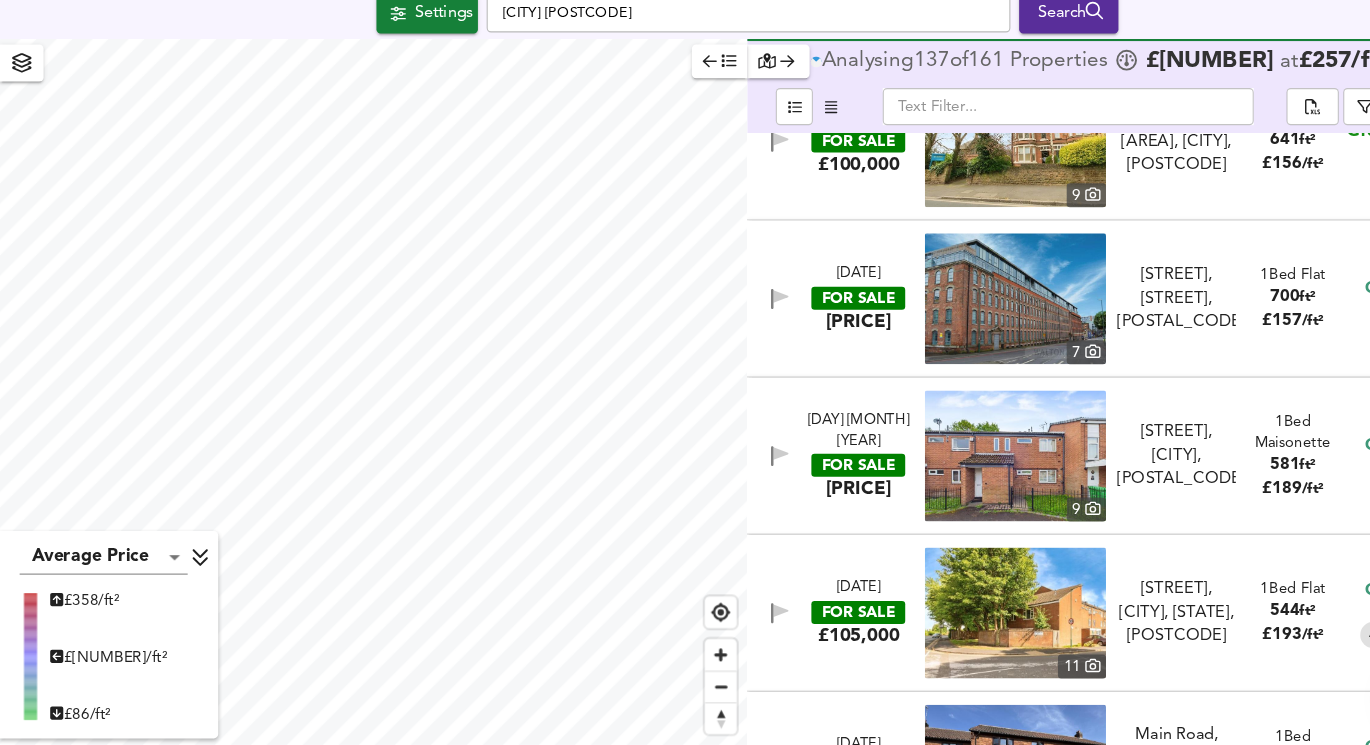 click at bounding box center (659, 118) 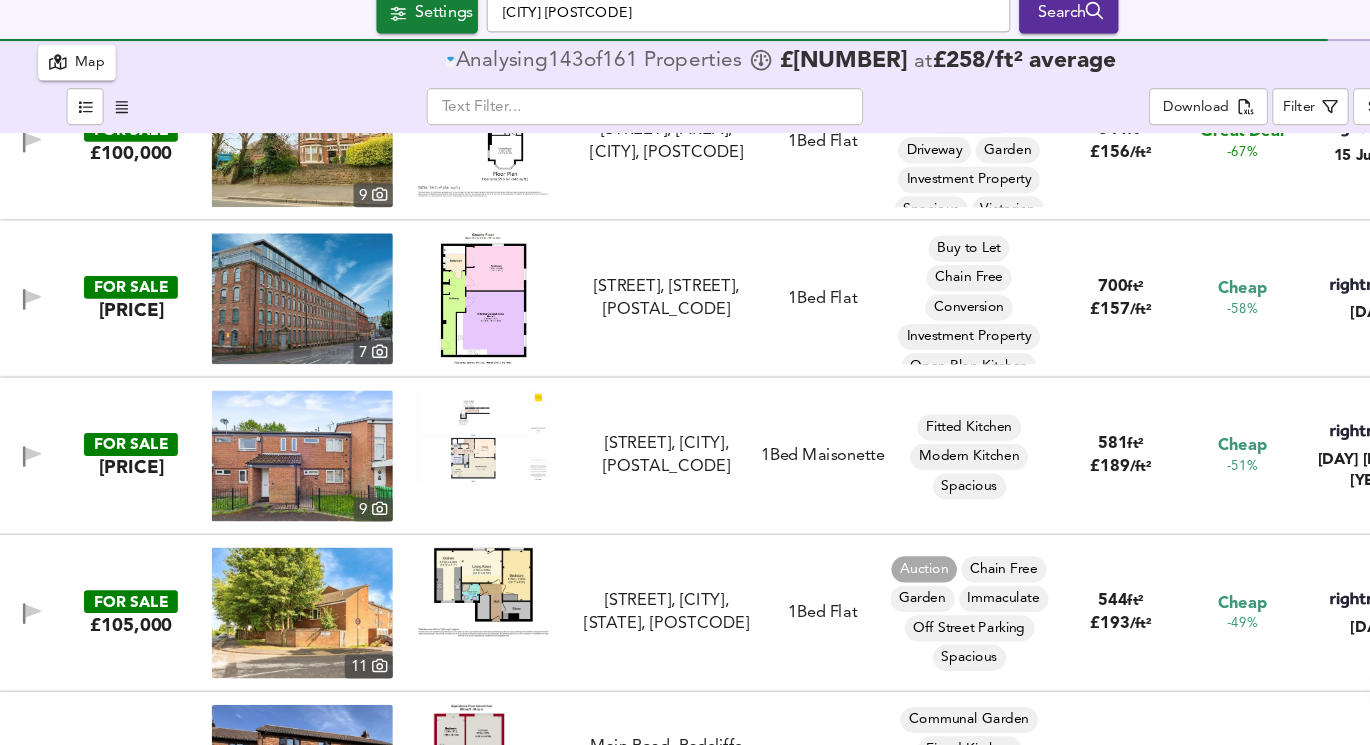 scroll, scrollTop: 207, scrollLeft: 0, axis: vertical 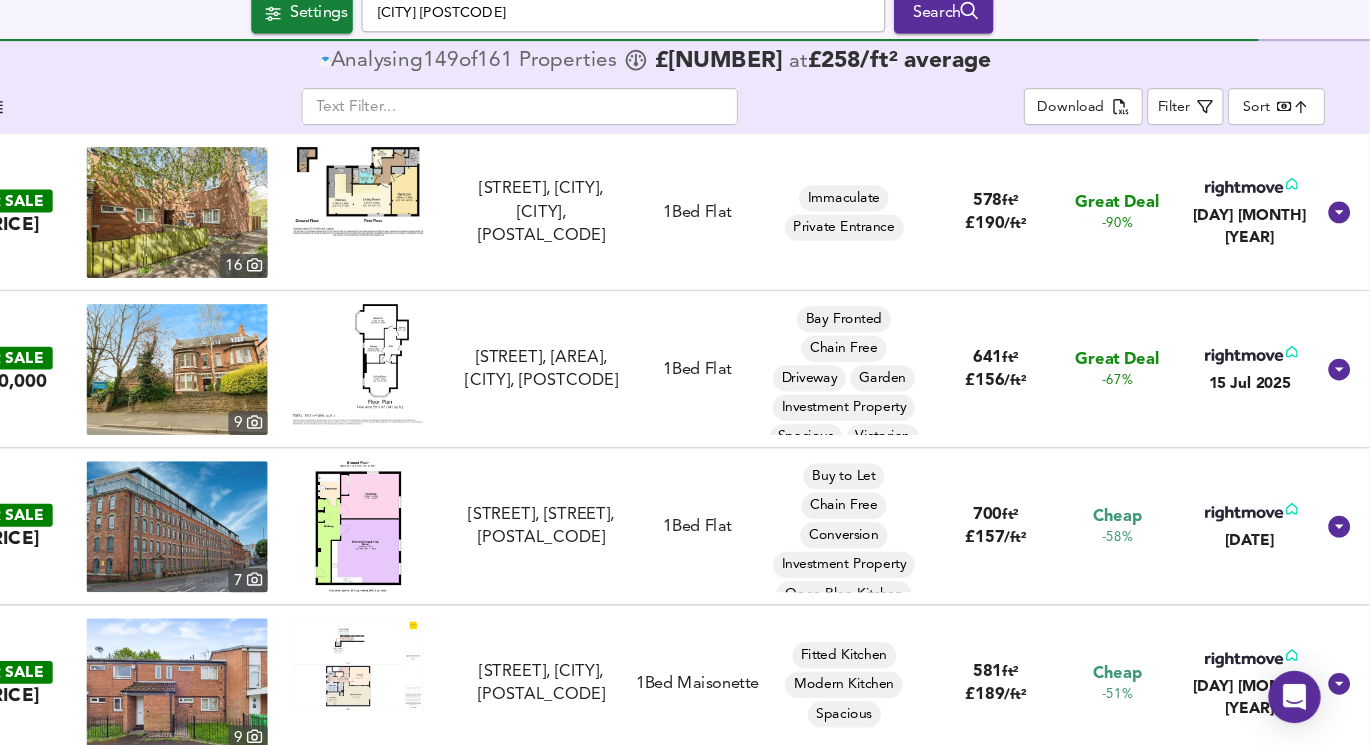 click on "​ Download   Filter   Sort   bestdeal ​" at bounding box center (685, 163) 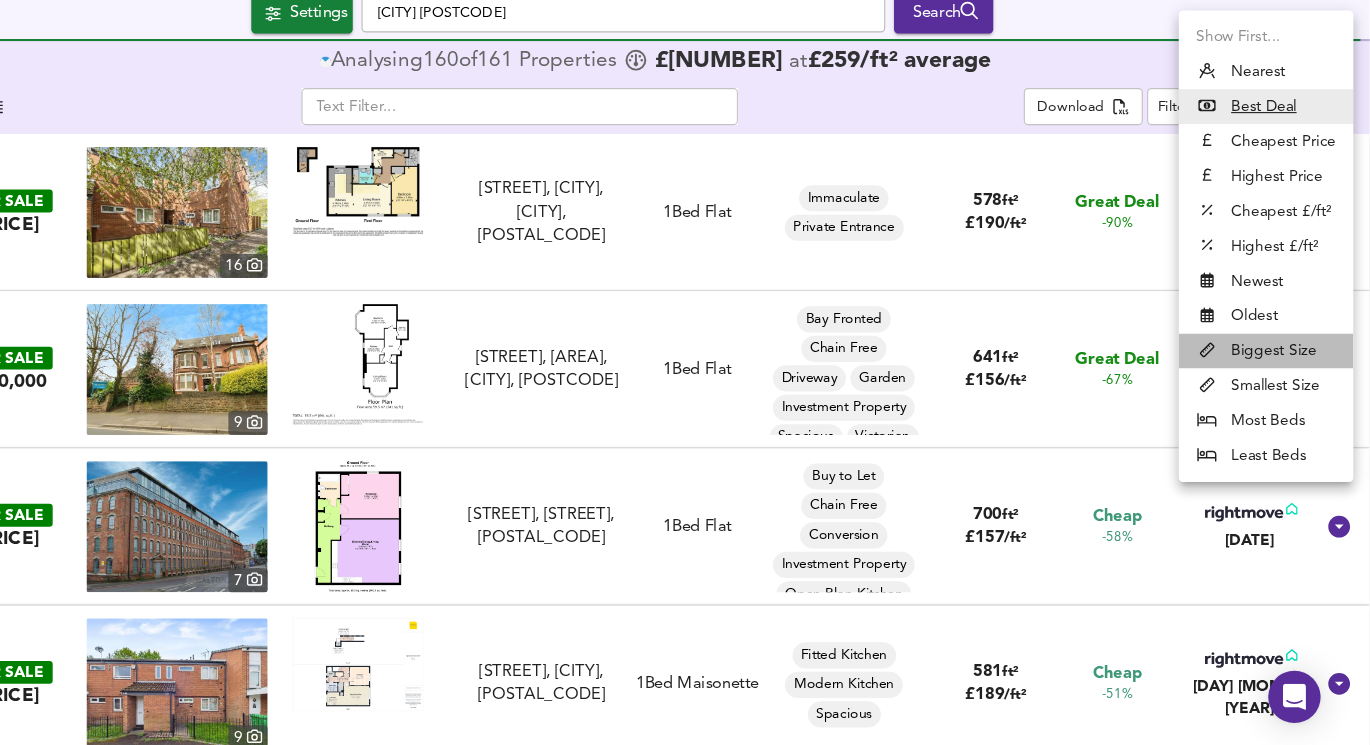click on "Biggest Size" at bounding box center [1275, 384] 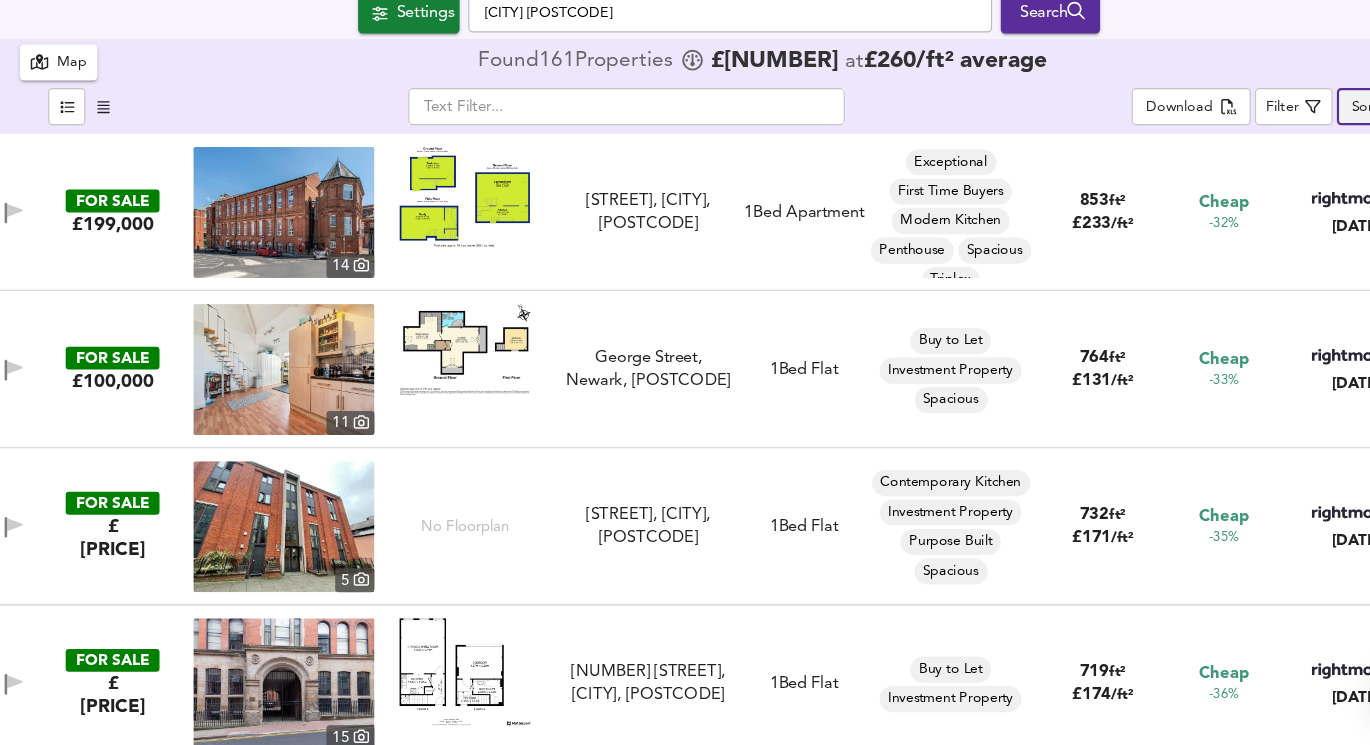 scroll, scrollTop: 0, scrollLeft: 0, axis: both 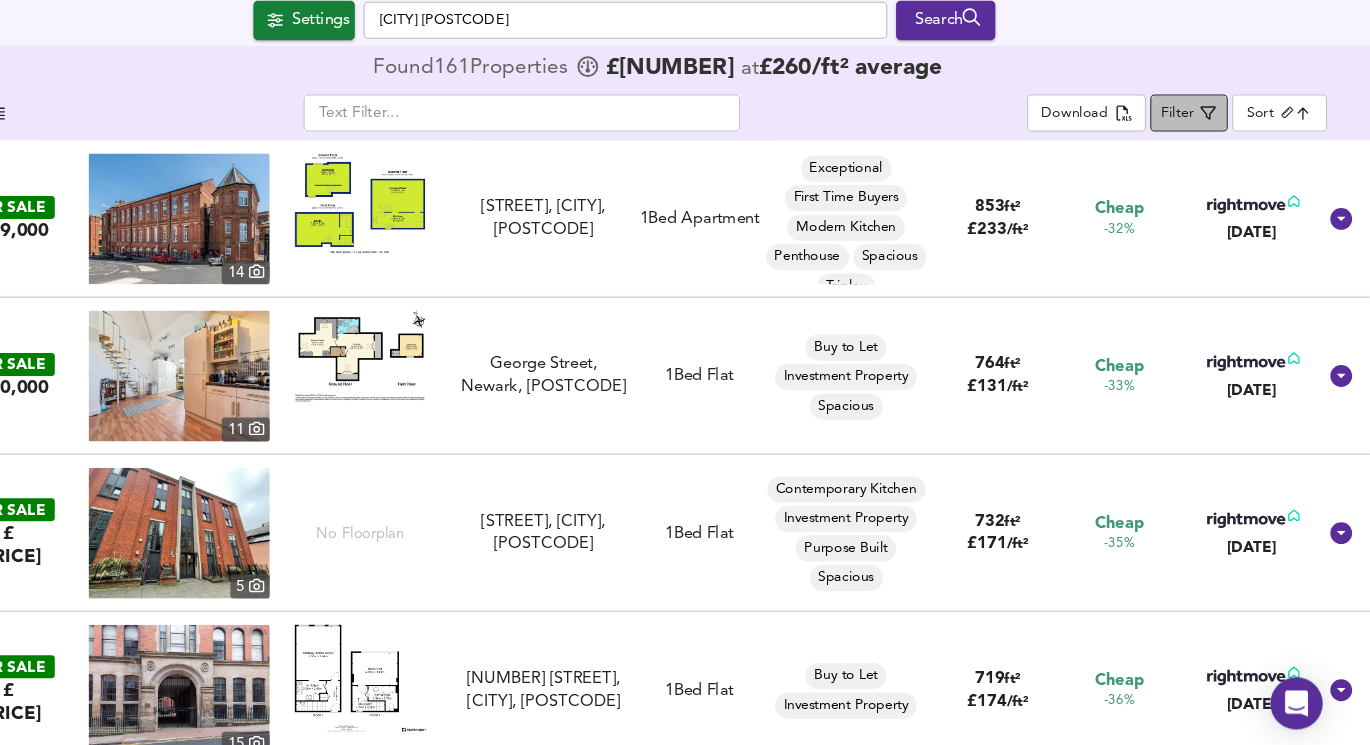 click on "Filter" at bounding box center [1202, 160] 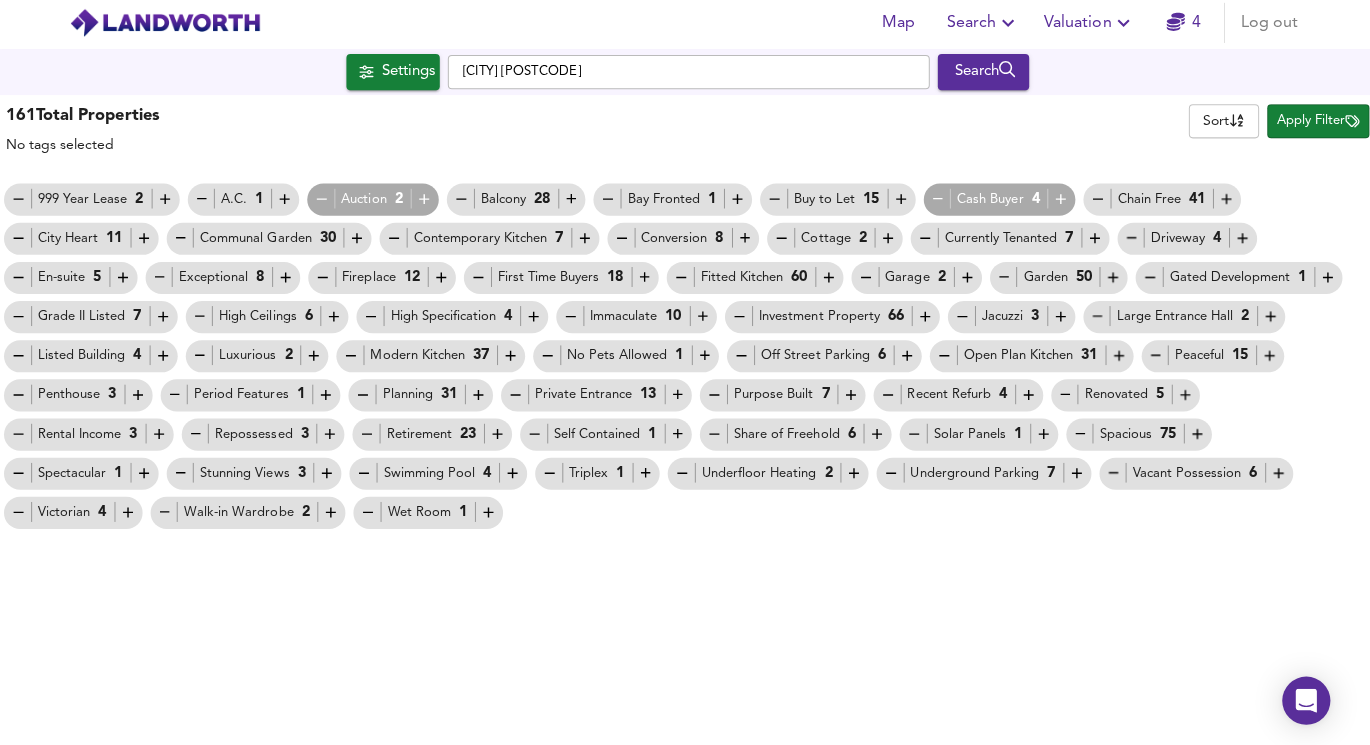scroll, scrollTop: 0, scrollLeft: 0, axis: both 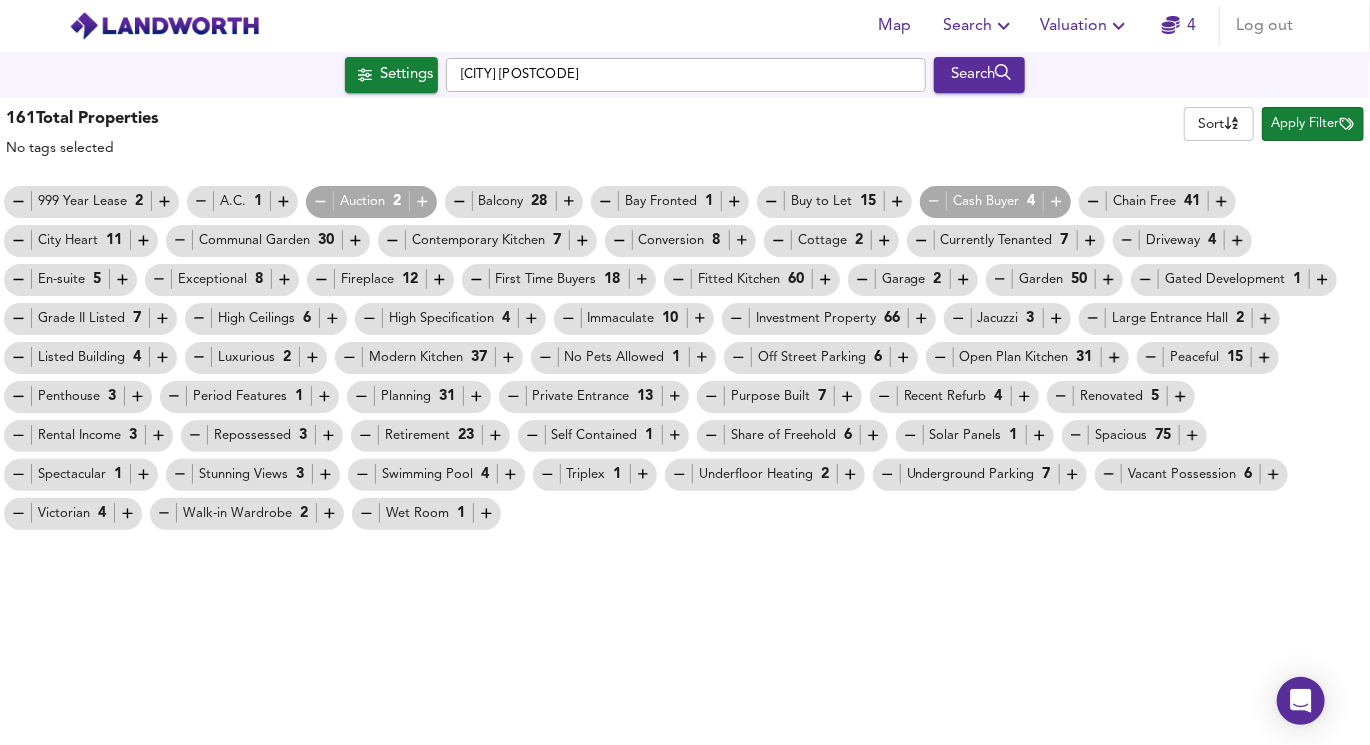 click on "Retirement 23" at bounding box center (430, 435) 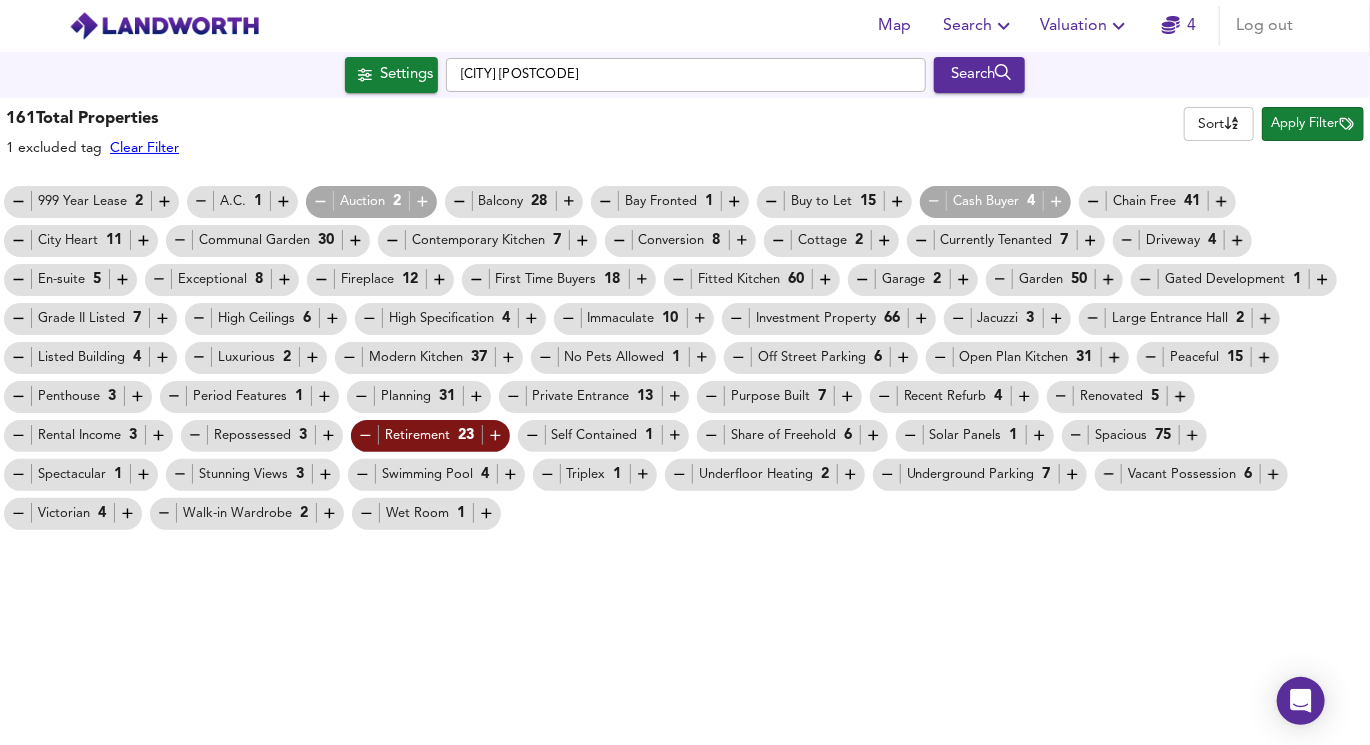 click 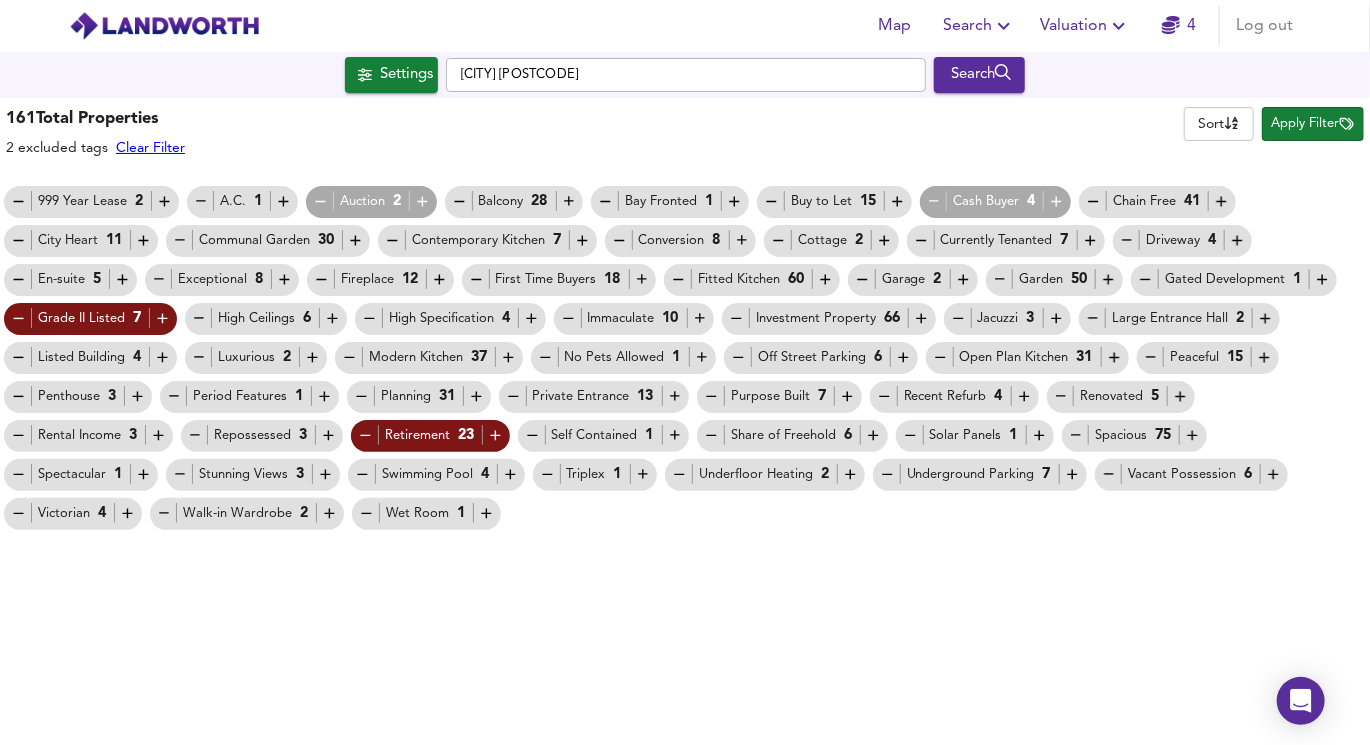 click on "Listed Building 4" at bounding box center (90, 357) 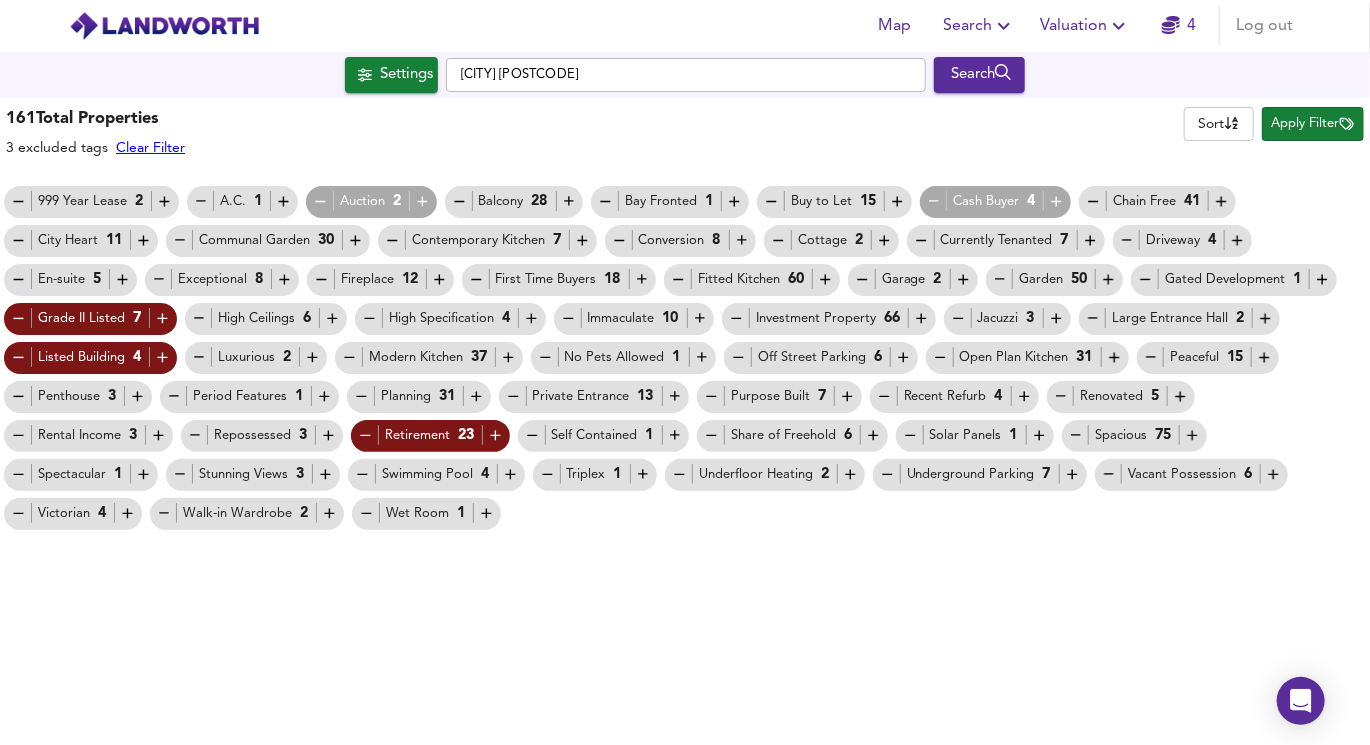 click on "Auction 2" at bounding box center [371, 202] 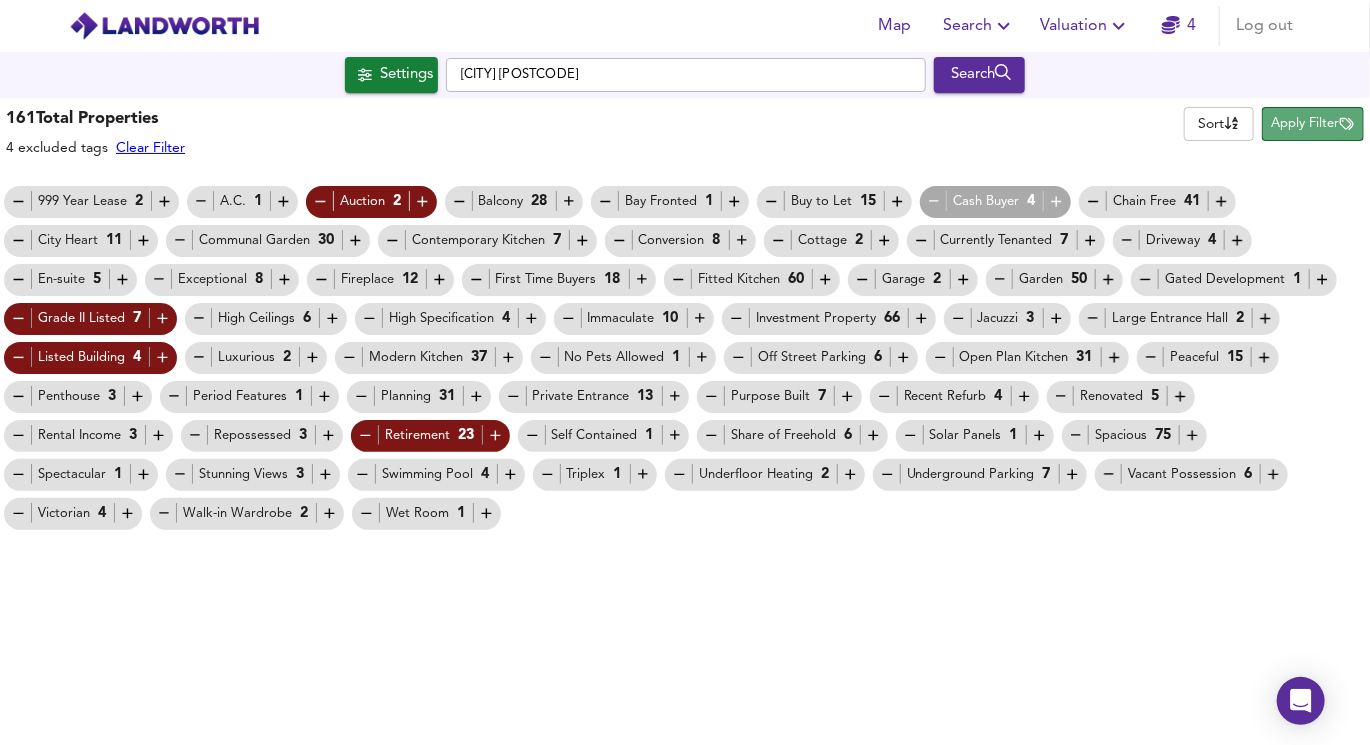 click on "Apply Filter" at bounding box center [1313, 124] 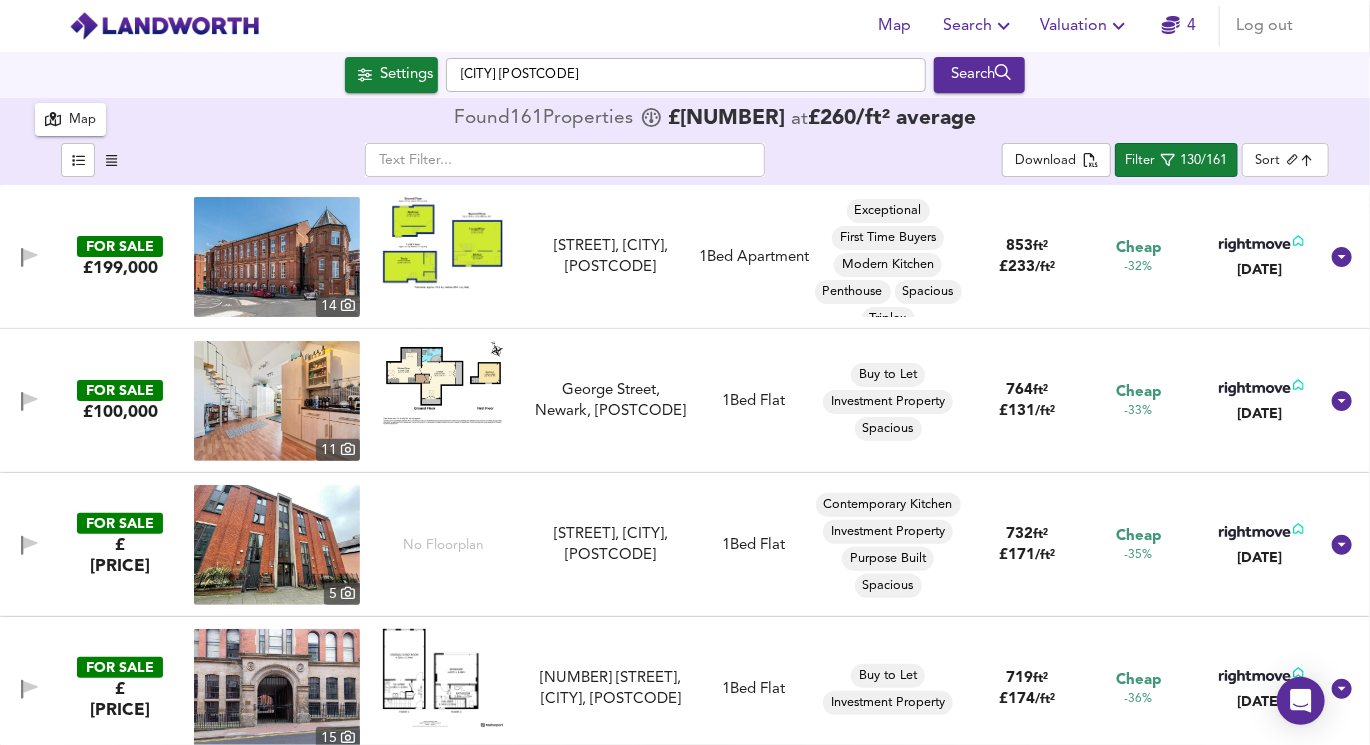 click at bounding box center (277, 257) 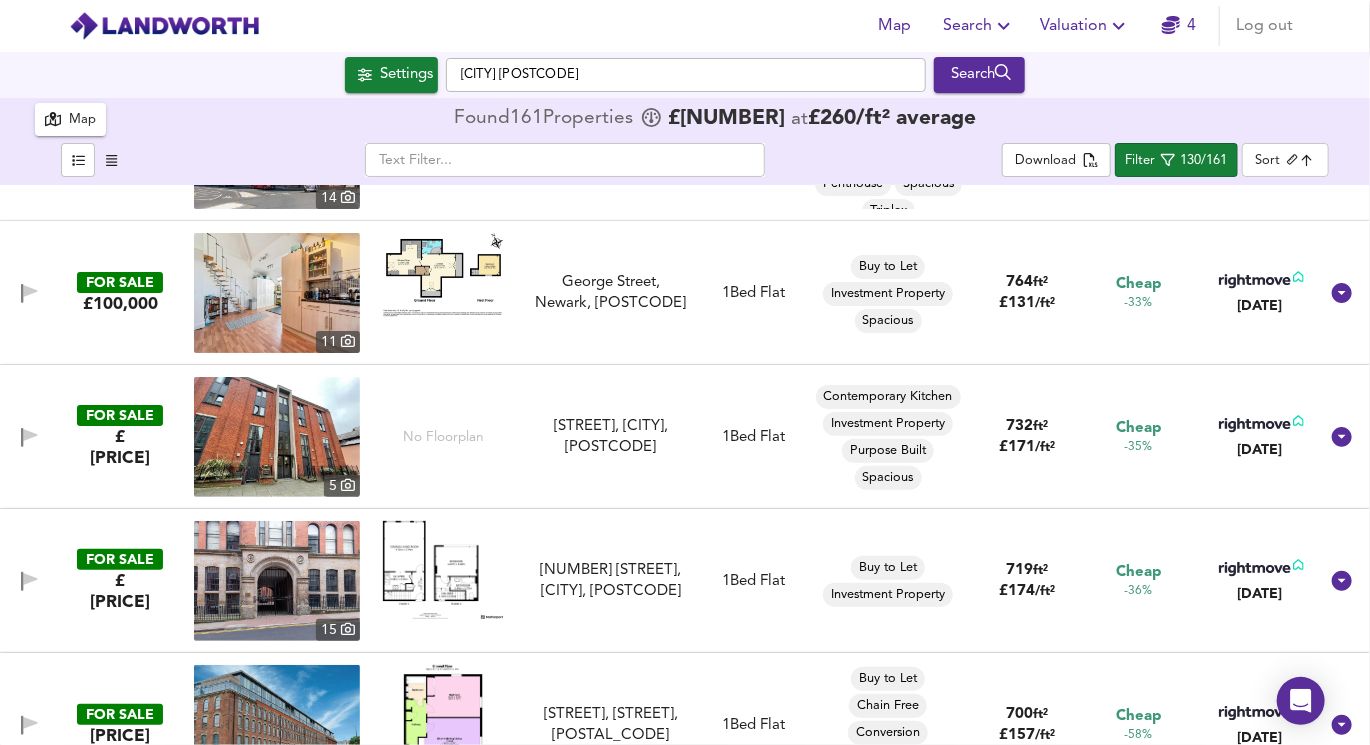scroll, scrollTop: 120, scrollLeft: 0, axis: vertical 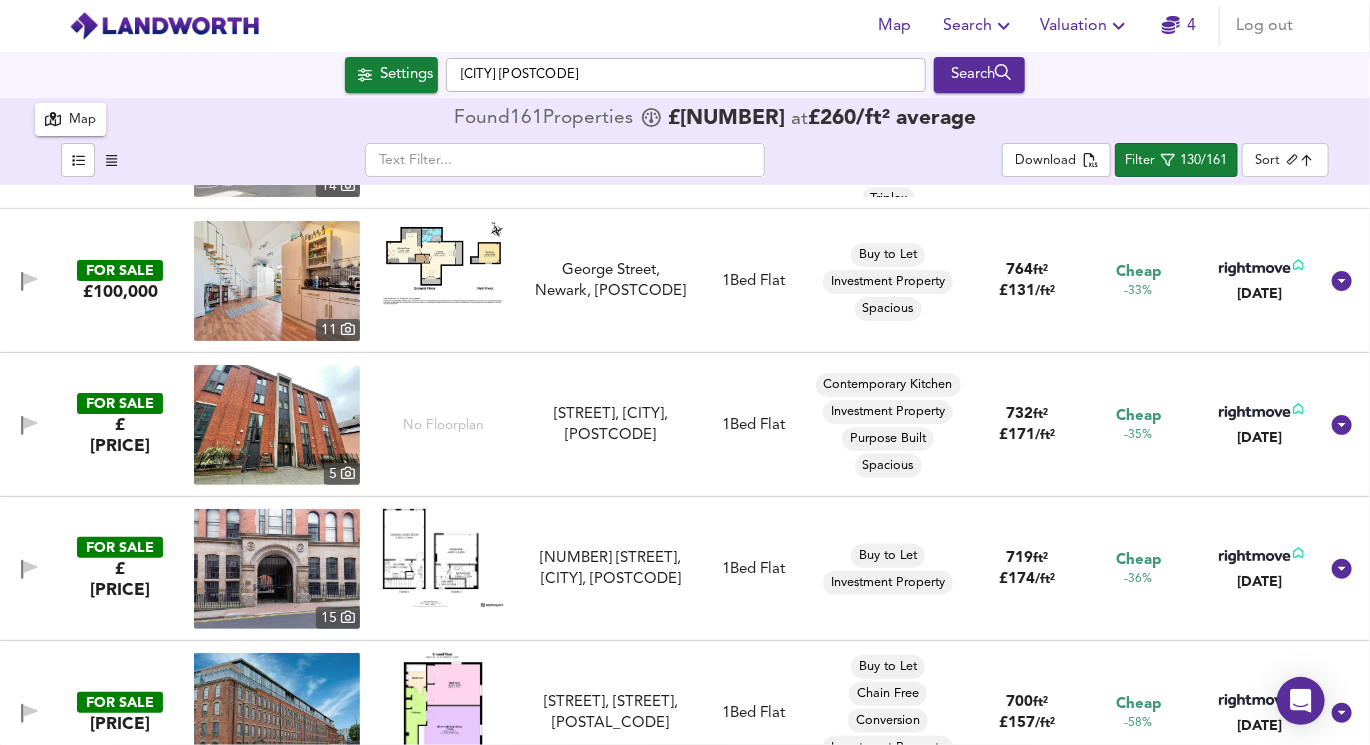 click at bounding box center (277, 425) 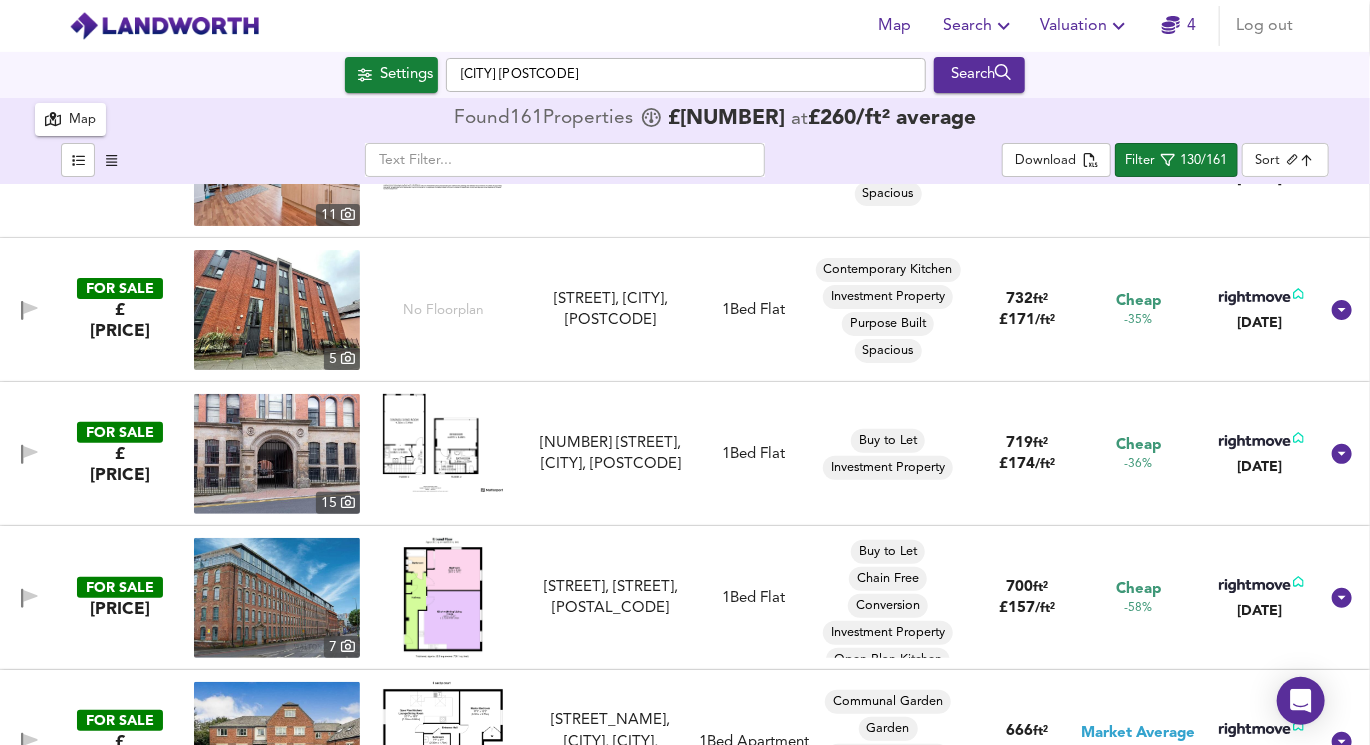 scroll, scrollTop: 238, scrollLeft: 0, axis: vertical 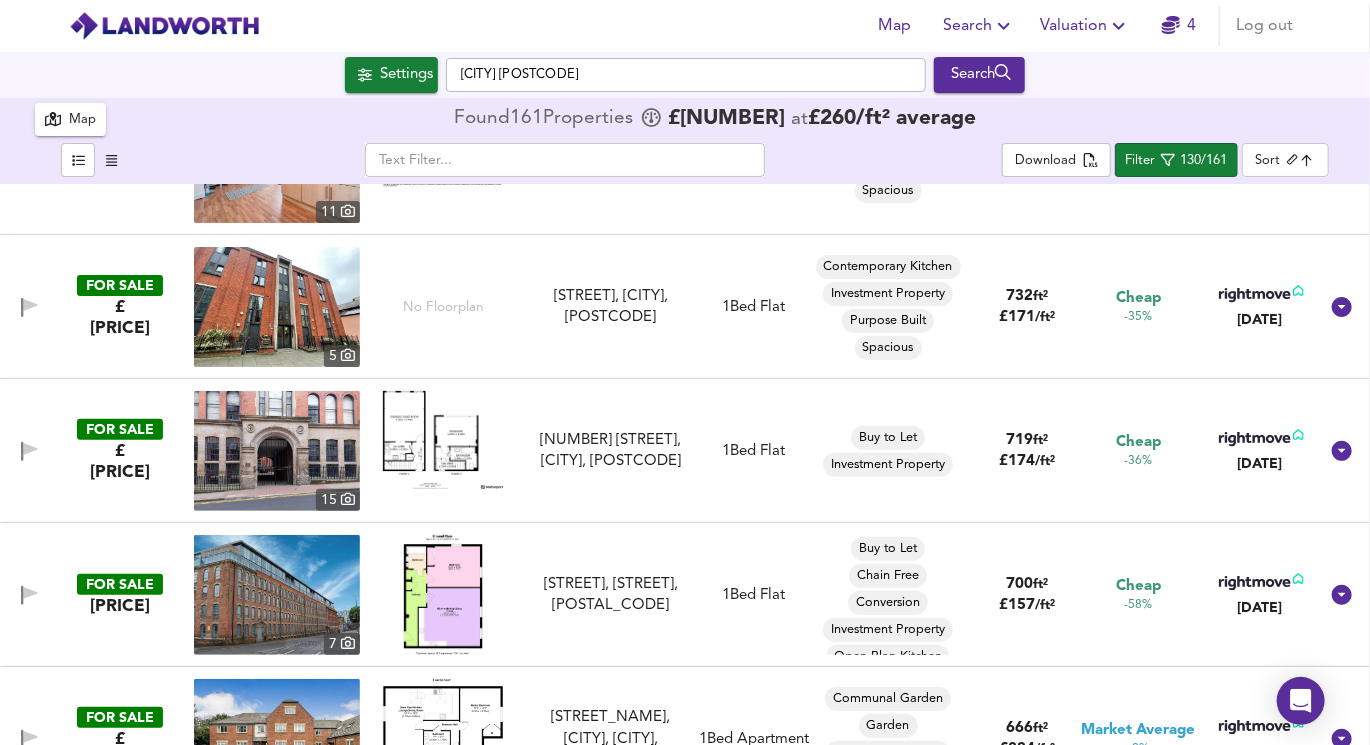 click at bounding box center [443, 439] 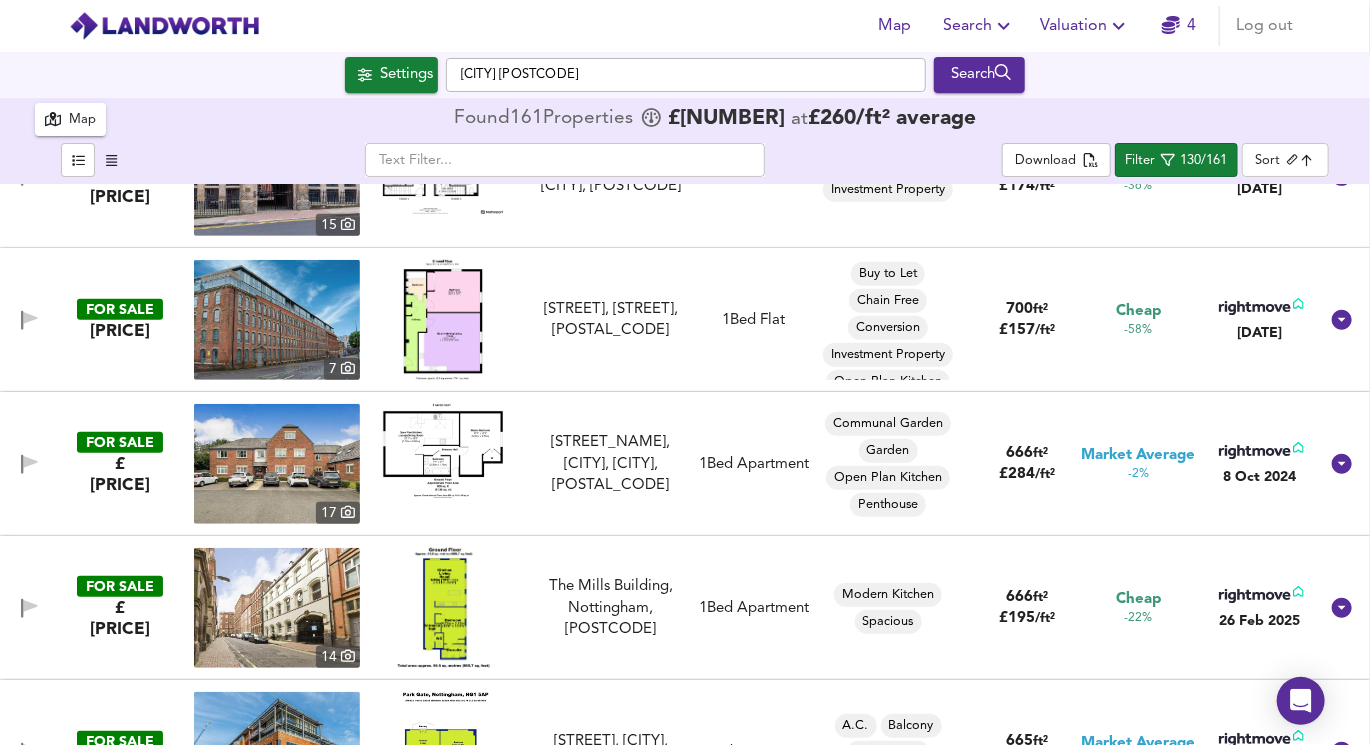scroll, scrollTop: 508, scrollLeft: 0, axis: vertical 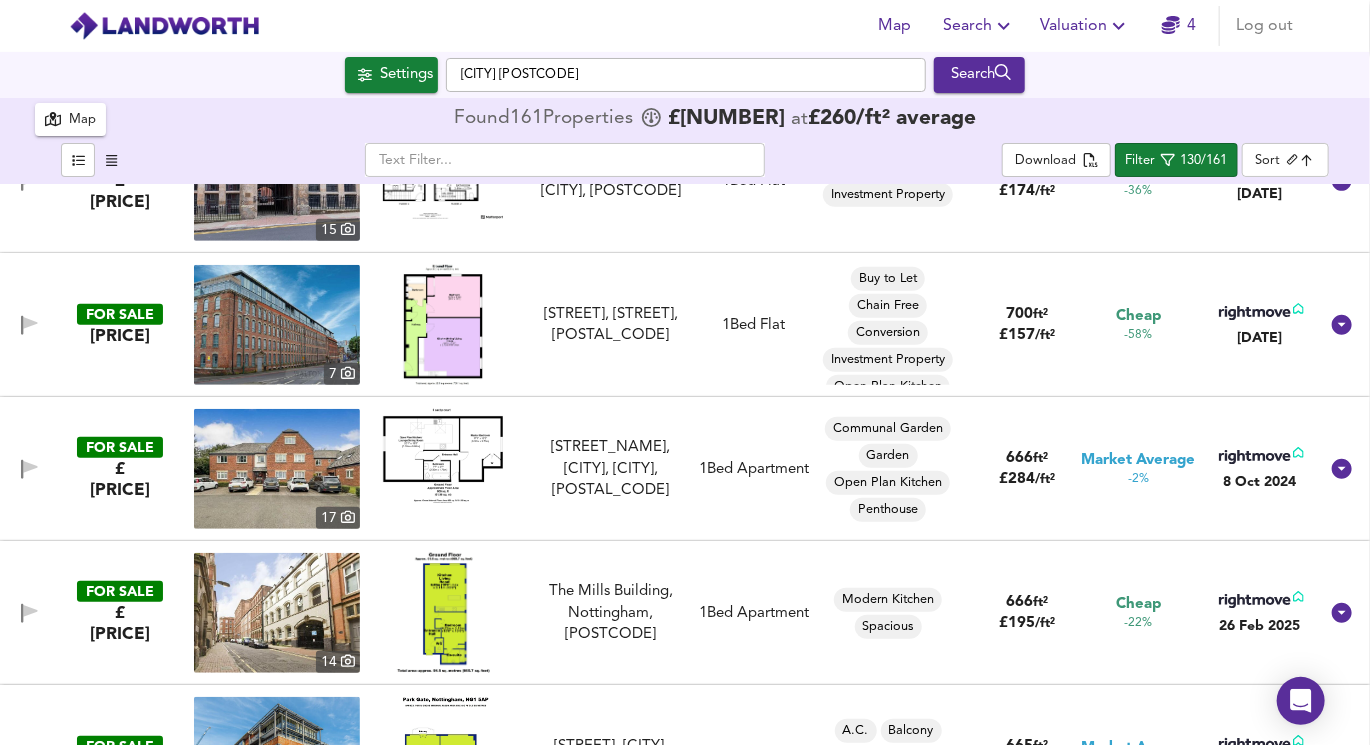 click at bounding box center (443, 325) 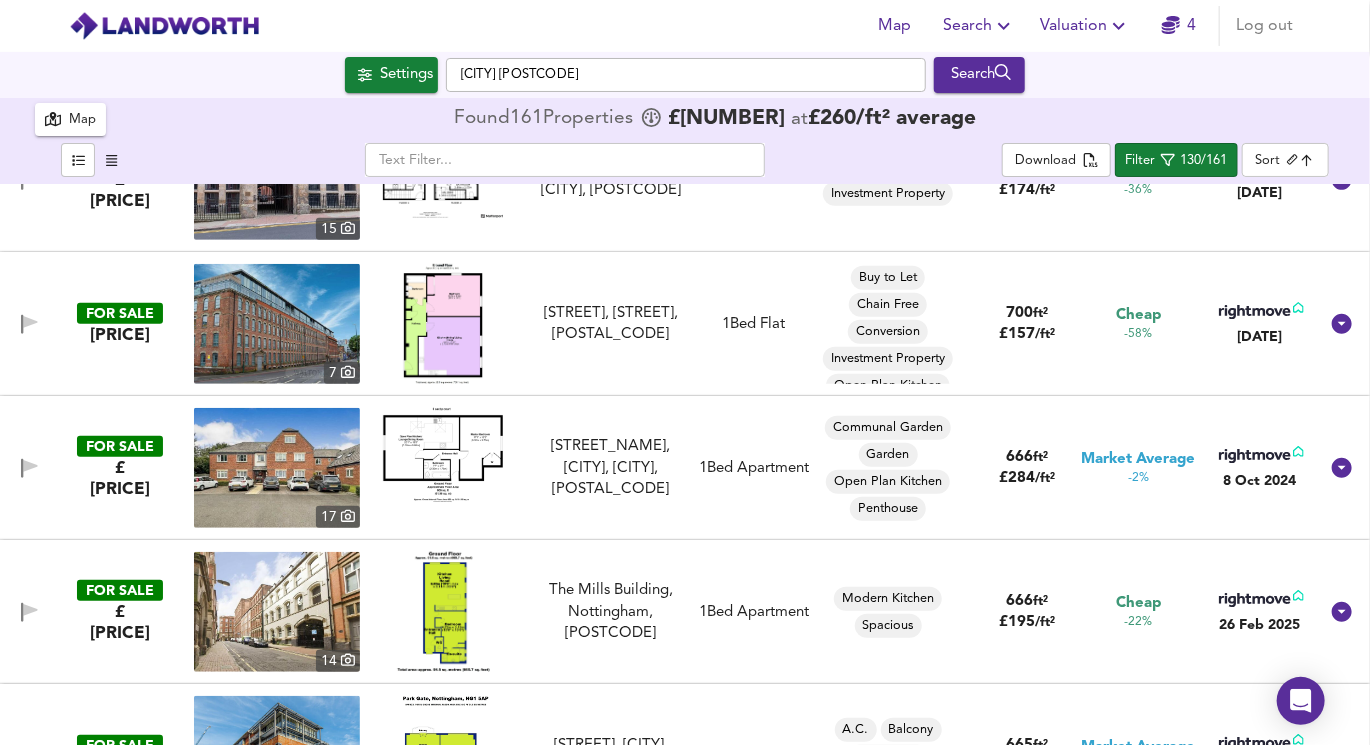 click at bounding box center (443, 455) 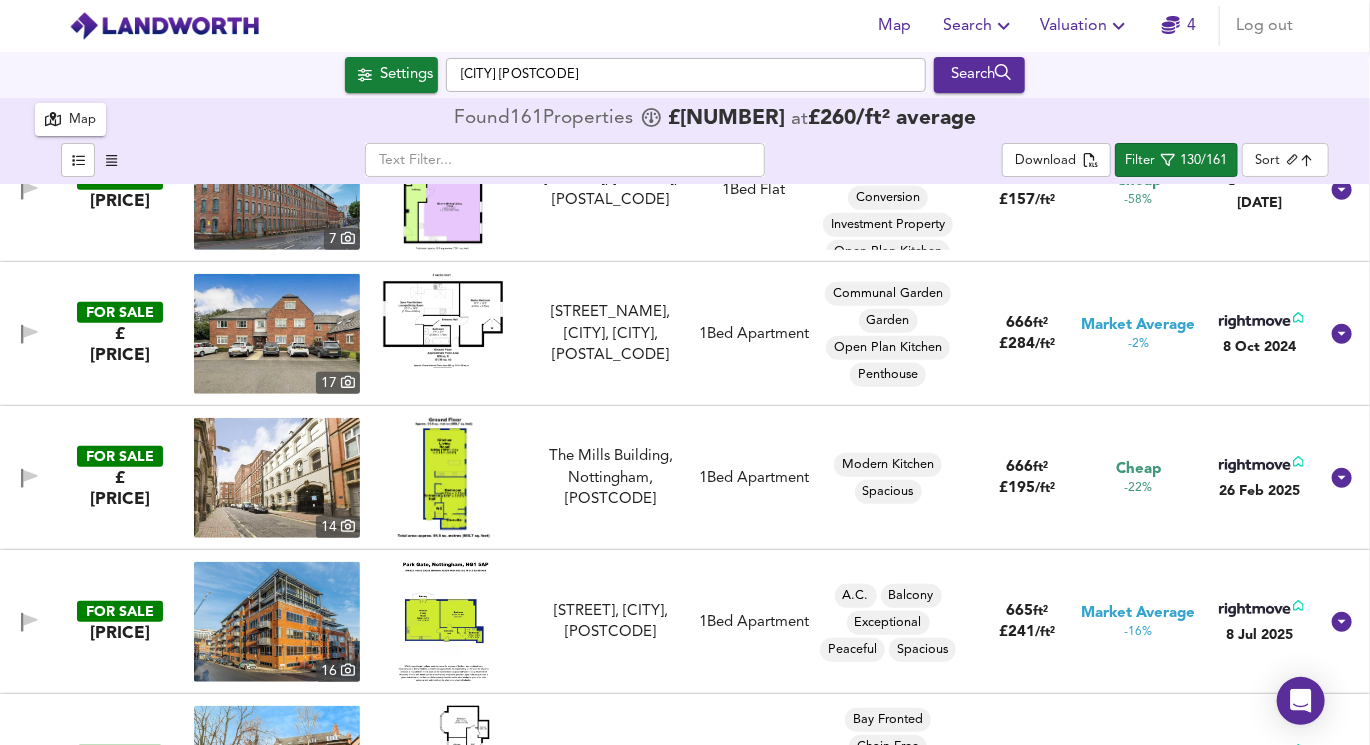 scroll, scrollTop: 652, scrollLeft: 0, axis: vertical 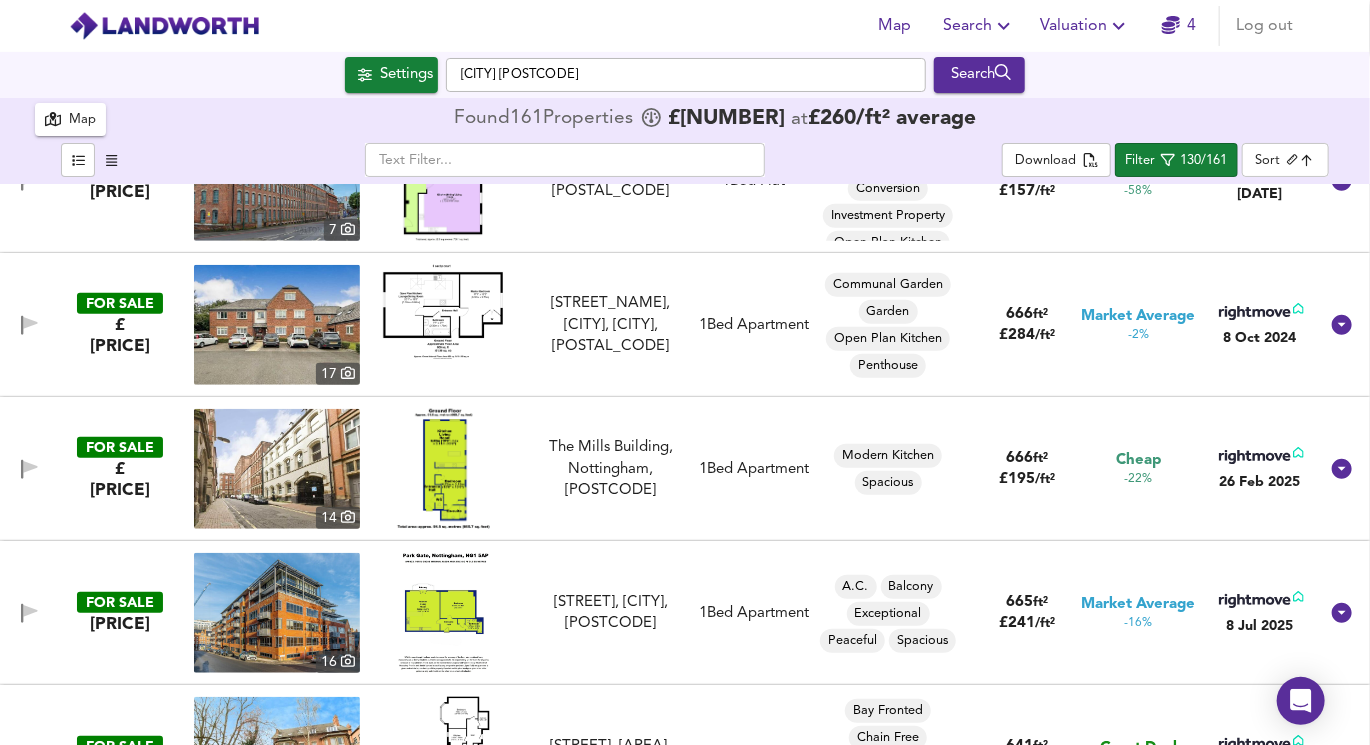 click at bounding box center [443, 469] 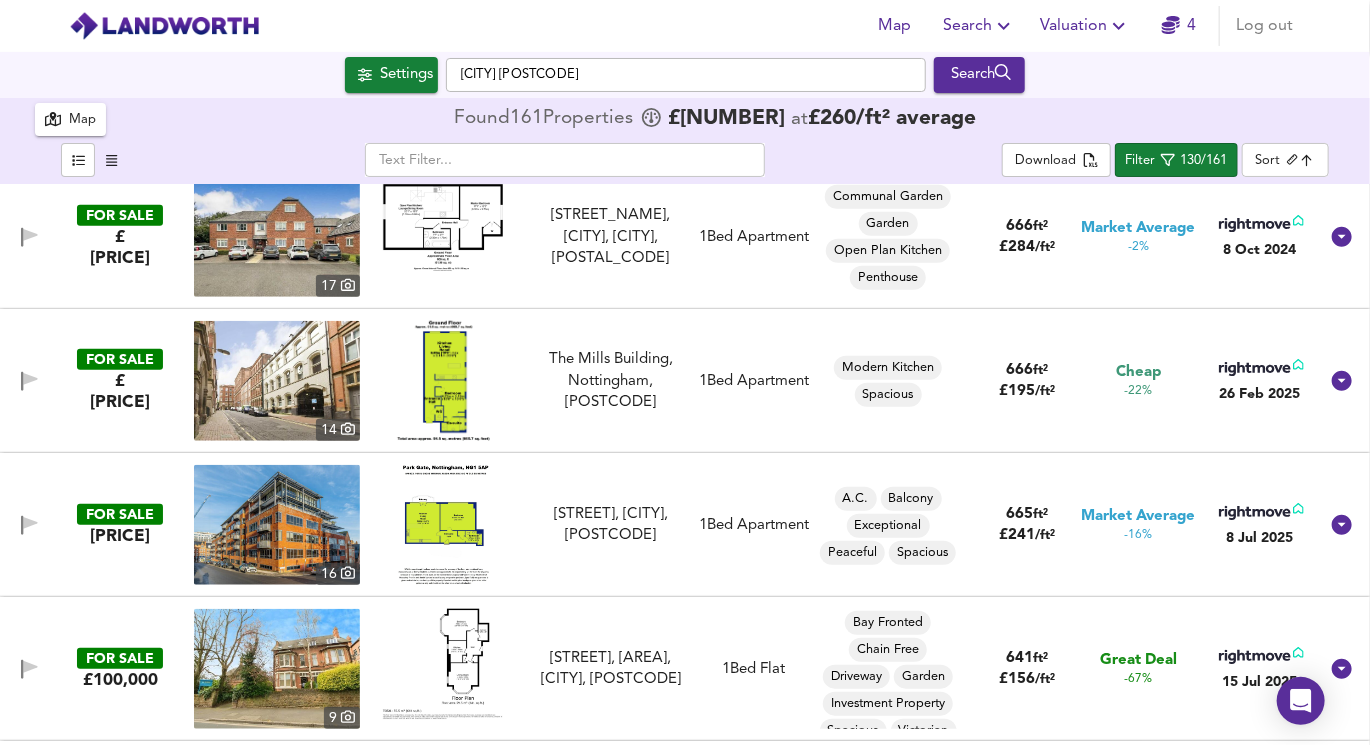 scroll, scrollTop: 743, scrollLeft: 0, axis: vertical 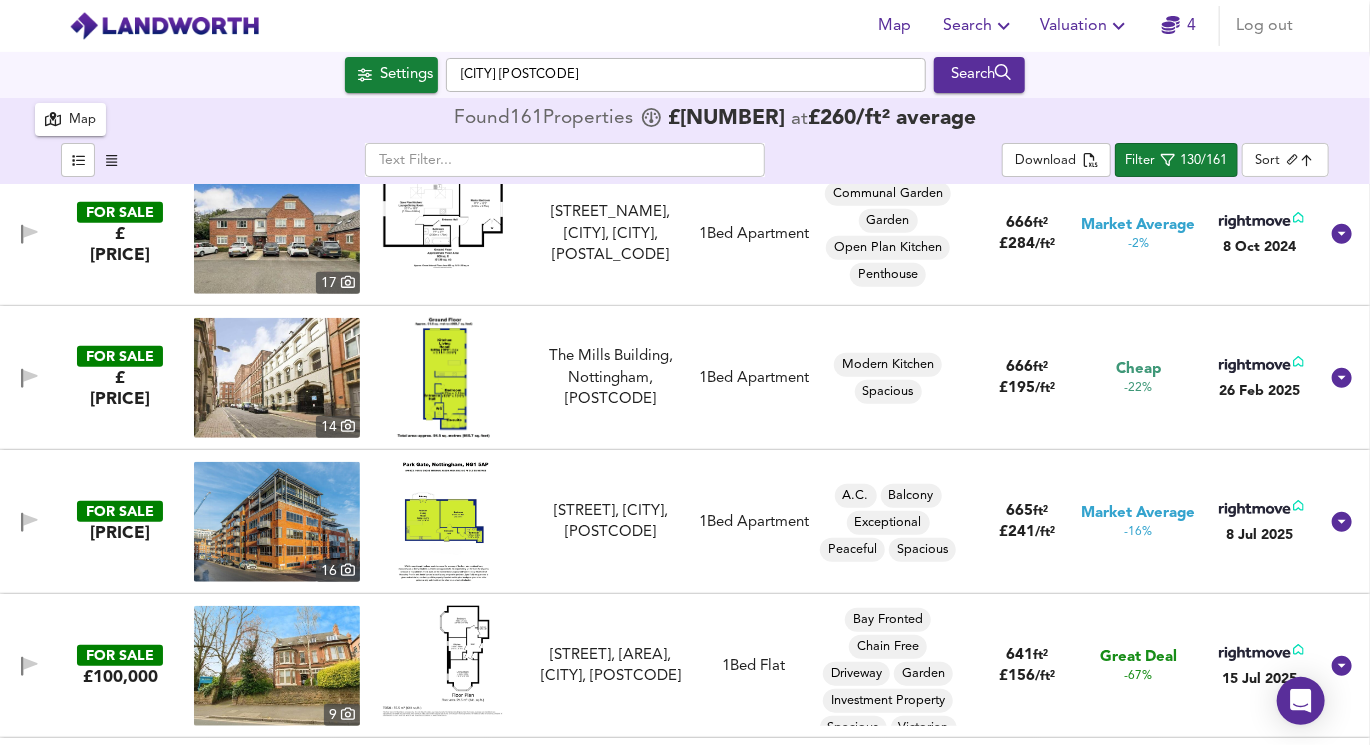 click at bounding box center (443, 522) 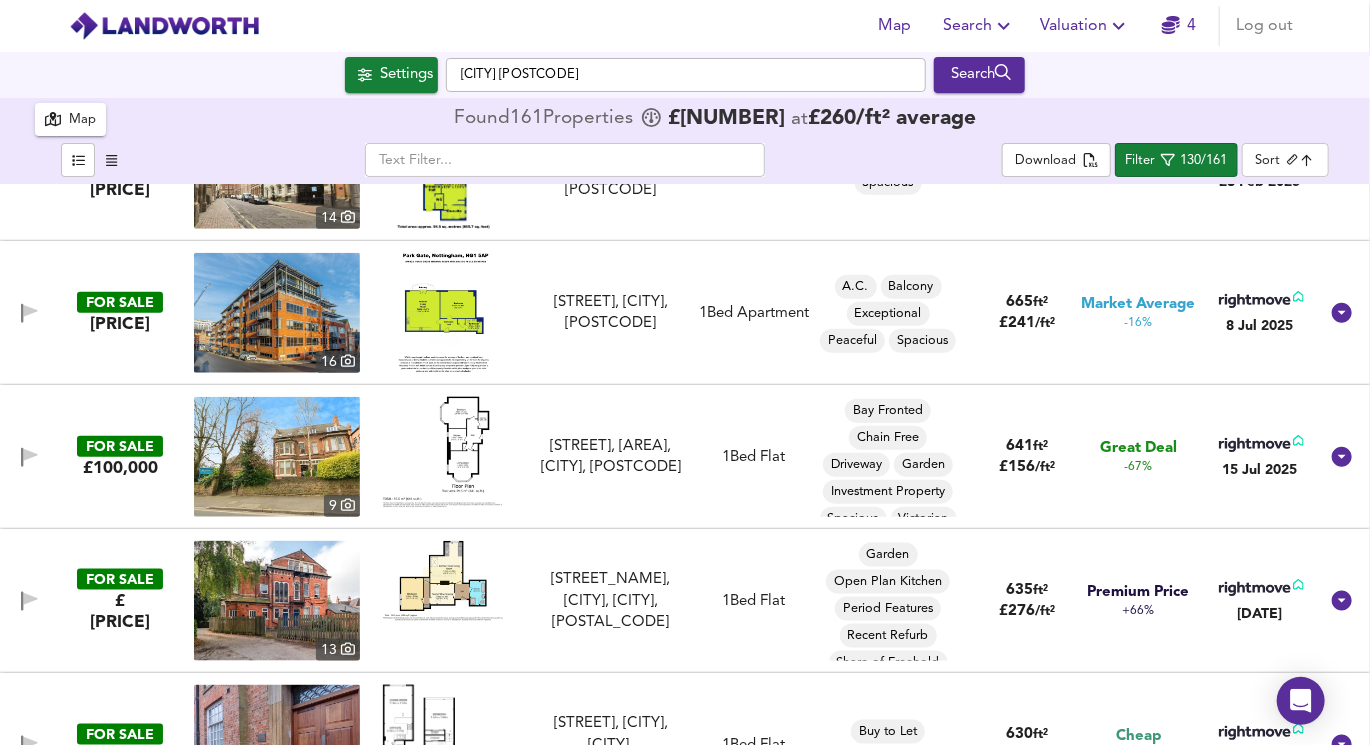 scroll, scrollTop: 954, scrollLeft: 0, axis: vertical 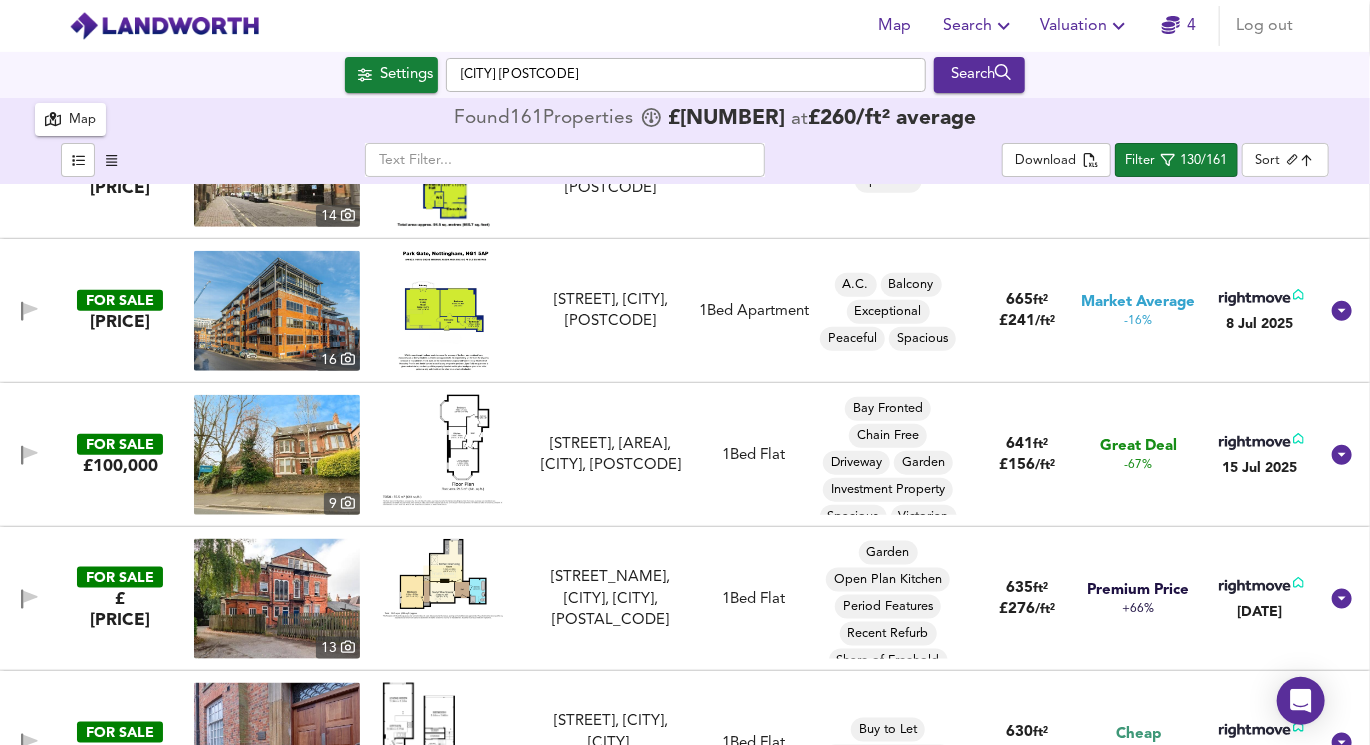 click at bounding box center (443, 450) 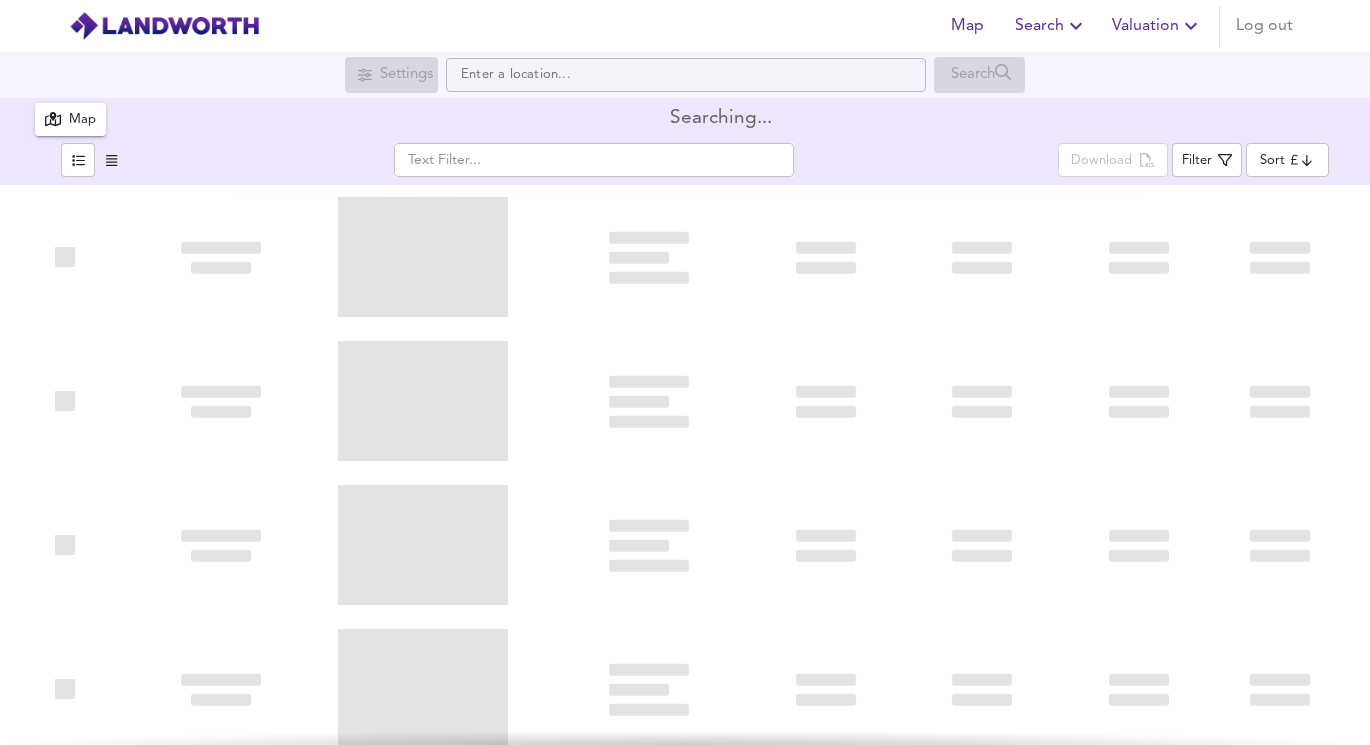scroll, scrollTop: 0, scrollLeft: 0, axis: both 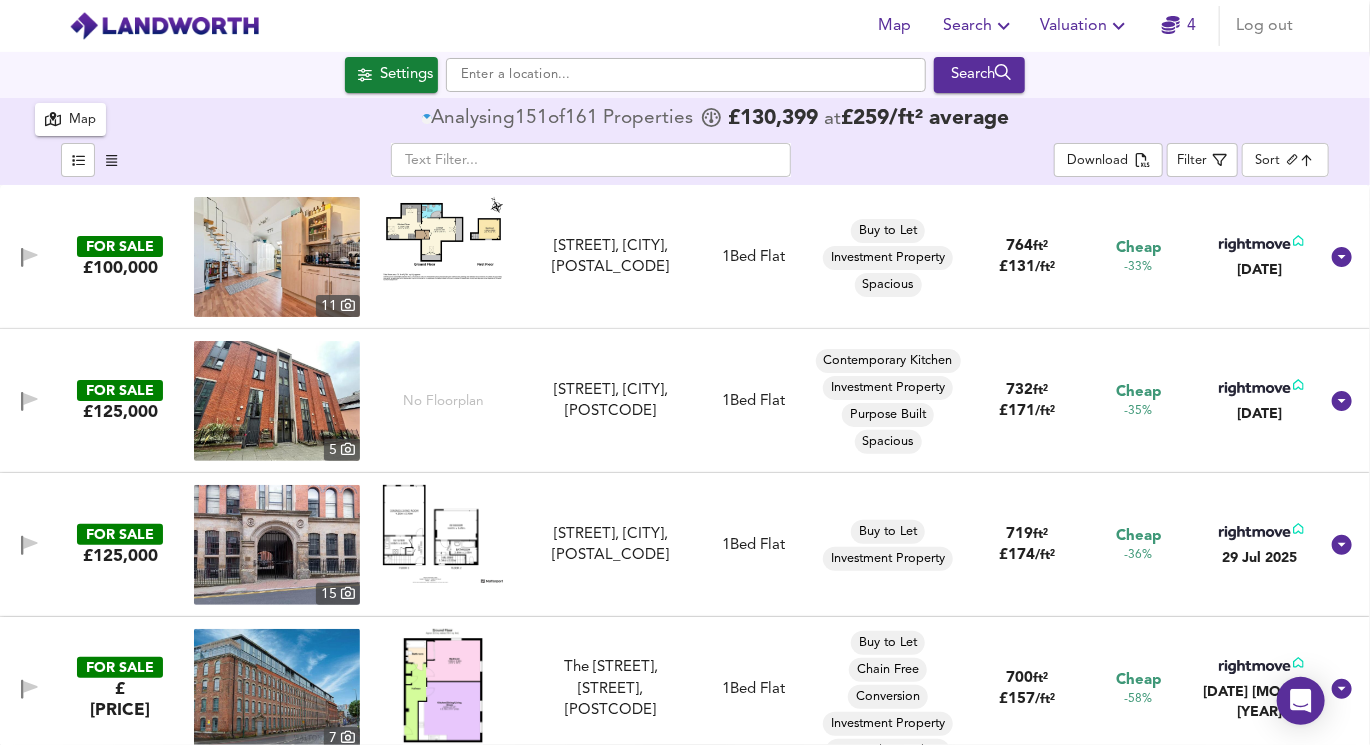 click on "Map Search Valuation    4 Log out        Settings            Search          161  Results     Average Price landworth   £800/ft² + £600/ft² £400/ft² £200/ft² £100/ft² Map   Analysing  151  of  161   Propert ies     £ 130,399   at  £ 259 / ft²   average              ​ Download   Filter   Sort   biggest ​ FOR SALE £100,000     11    [STREET], [CITY], [POSTCODE] [STREET], [CITY], [POSTCODE] 1  Bed   Flat Buy to Let Investment Property Spacious 764 ft² £ 131 / ft² Cheap -33% [DATE] FOR SALE £125,000     5    No Floorplan [STREET], [CITY], [POSTCODE] [STREET], [CITY], [POSTCODE] 1  Bed   Flat Contemporary Kitchen Investment Property Purpose Built Spacious 732 ft² £ 171 / ft² Cheap -35% FOR SALE £125,000     15    [STREET], [STREET], [CITY], [POSTCODE] [STREET], [STREET], [CITY], [POSTCODE] 1  Bed   Flat Buy to Let Investment Property 719 ft² £ 174 / ft² Cheap -36% FOR SALE" at bounding box center (685, 372) 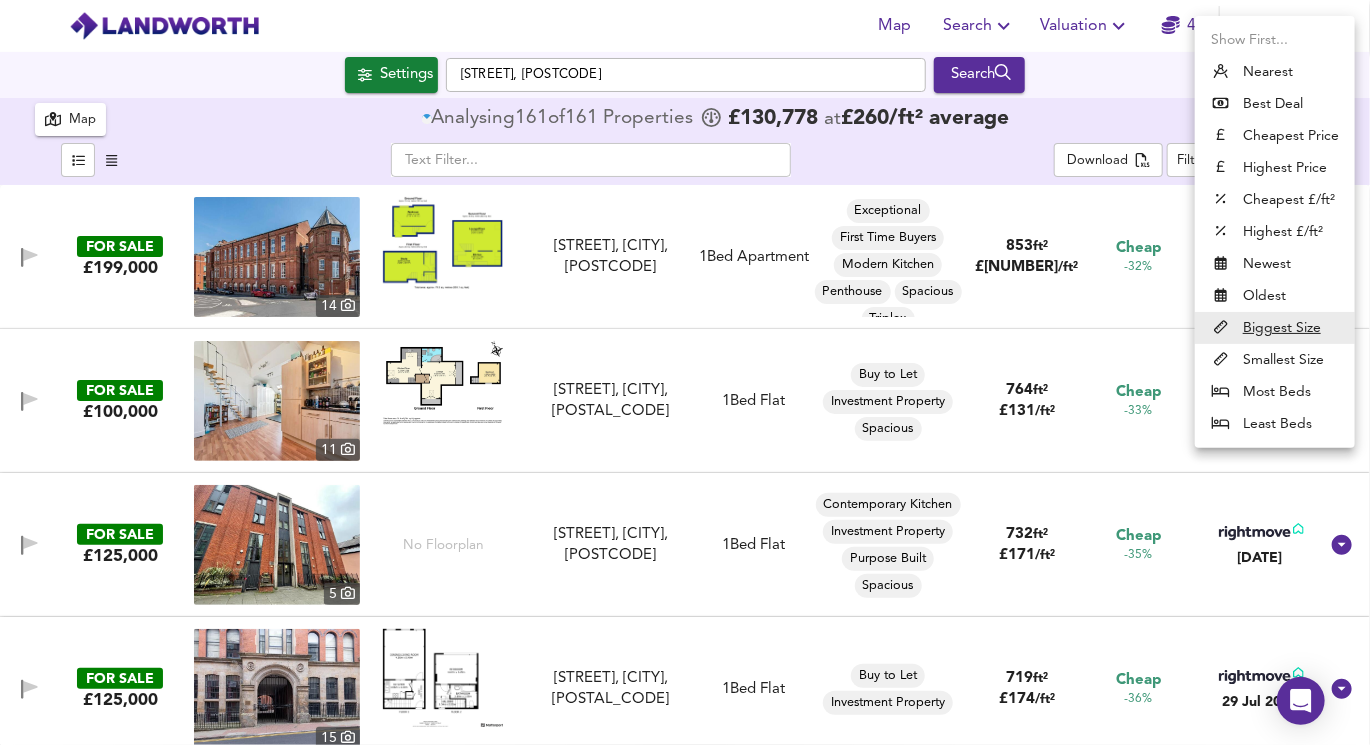 click on "Best Deal" at bounding box center [1275, 104] 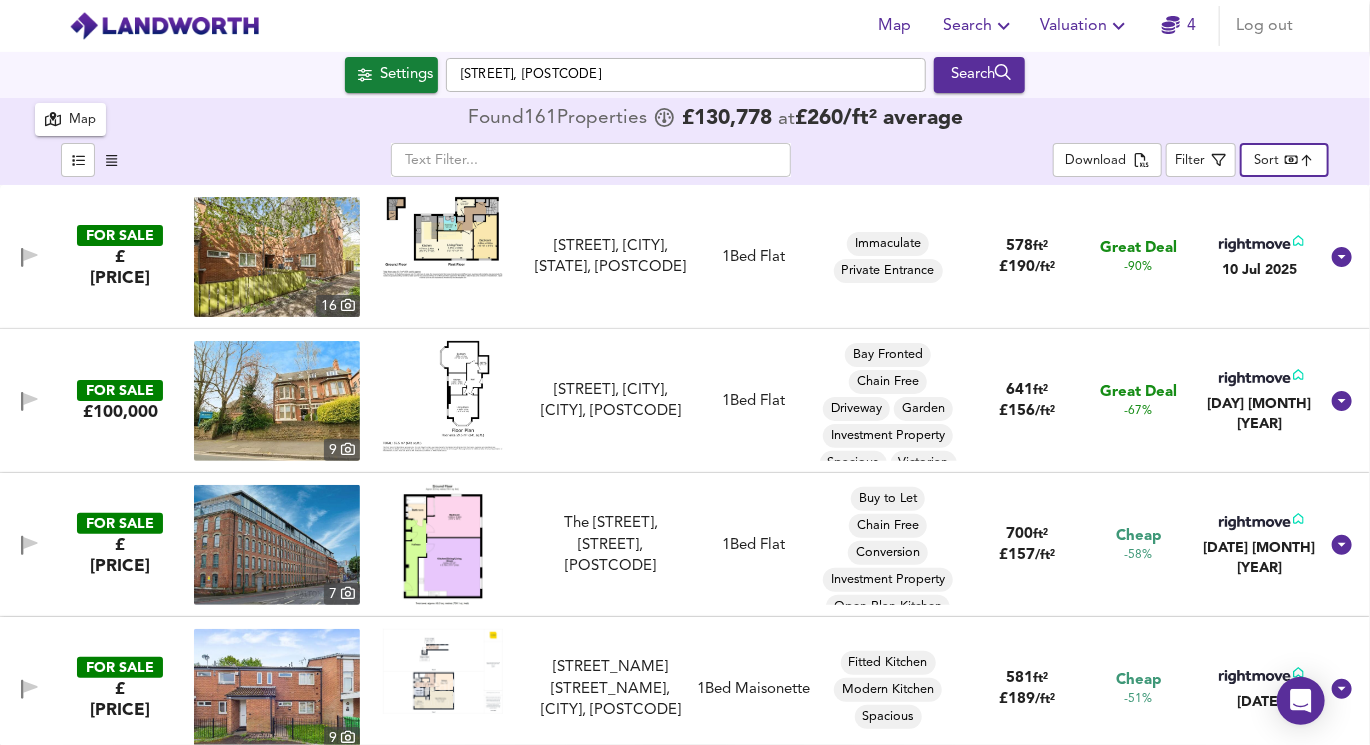 click on "Map Search Valuation    3 Log out        Settings     [CITY] [POSTAL_CODE]        Search            183  Results   Legend   Map Found  183  Propert ies     £ 132,367   at  £ 256 / ft²   average              ​ Download   Filter 145/183   Sort   bestdeal ​ FOR SALE £115,000     10    [STREET], [CITY], [POSTAL_CODE] [STREET], [CITY], [POSTAL_CODE] 1  Bed   Apartment Balcony Investment Property 1,068 ft² £ 108 / ft² Great Deal -87% [DATE] FOR SALE £165,000     16    [STREET], [CITY], [POSTAL_CODE] [STREET], [CITY], [POSTAL_CODE] 1  Bed   Apartment Currently Tenanted Duplex Fitted Kitchen Open Plan Kitchen Rental Income Spacious 947 ft² £ 174 / ft² Cheap -53% [DATE] FOR SALE £115,000     16    [STREET], [CITY], [CITY], [POSTAL_CODE] [STREET], [CITY], [CITY], [POSTAL_CODE] 1  Bed   Apartment Conversion Investment Property Spacious 809 ft² £ 142 / ft² Cheap -52% [DATE]" at bounding box center [685, 372] 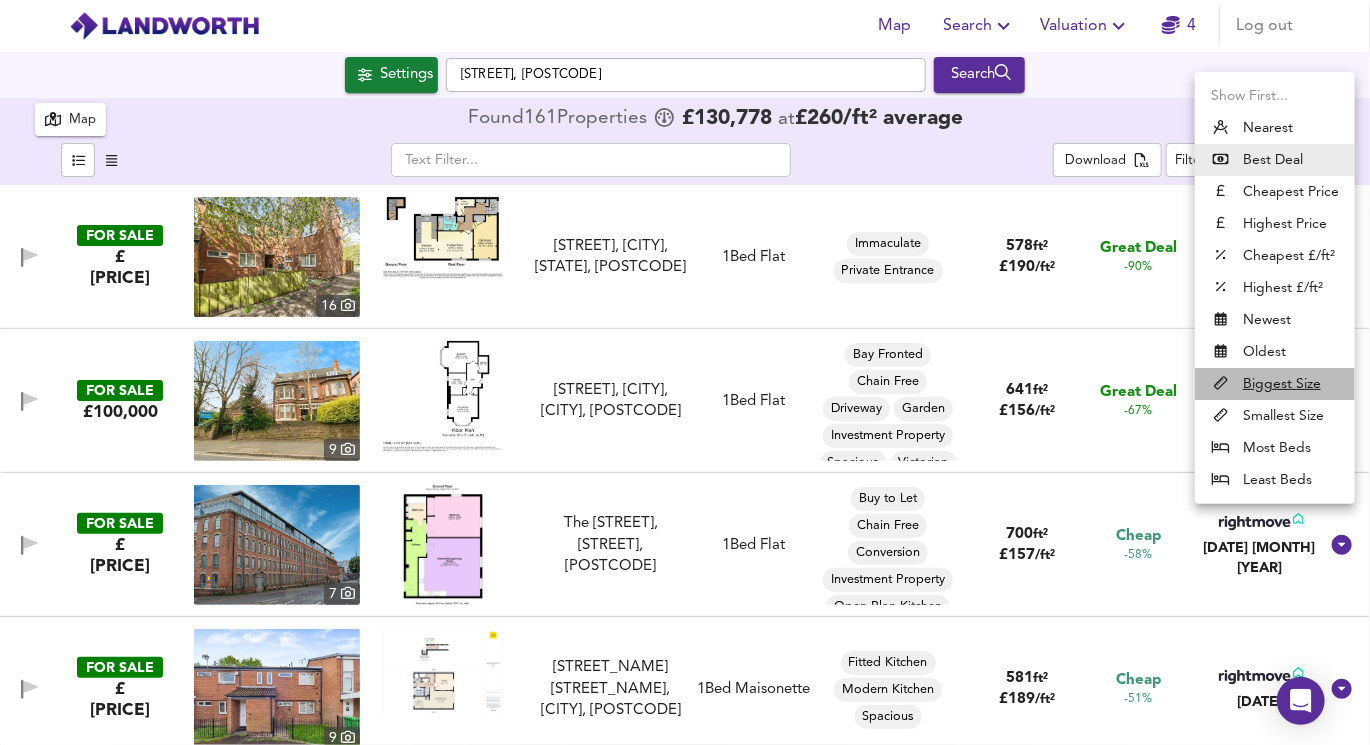 click on "Biggest Size" at bounding box center [1282, 384] 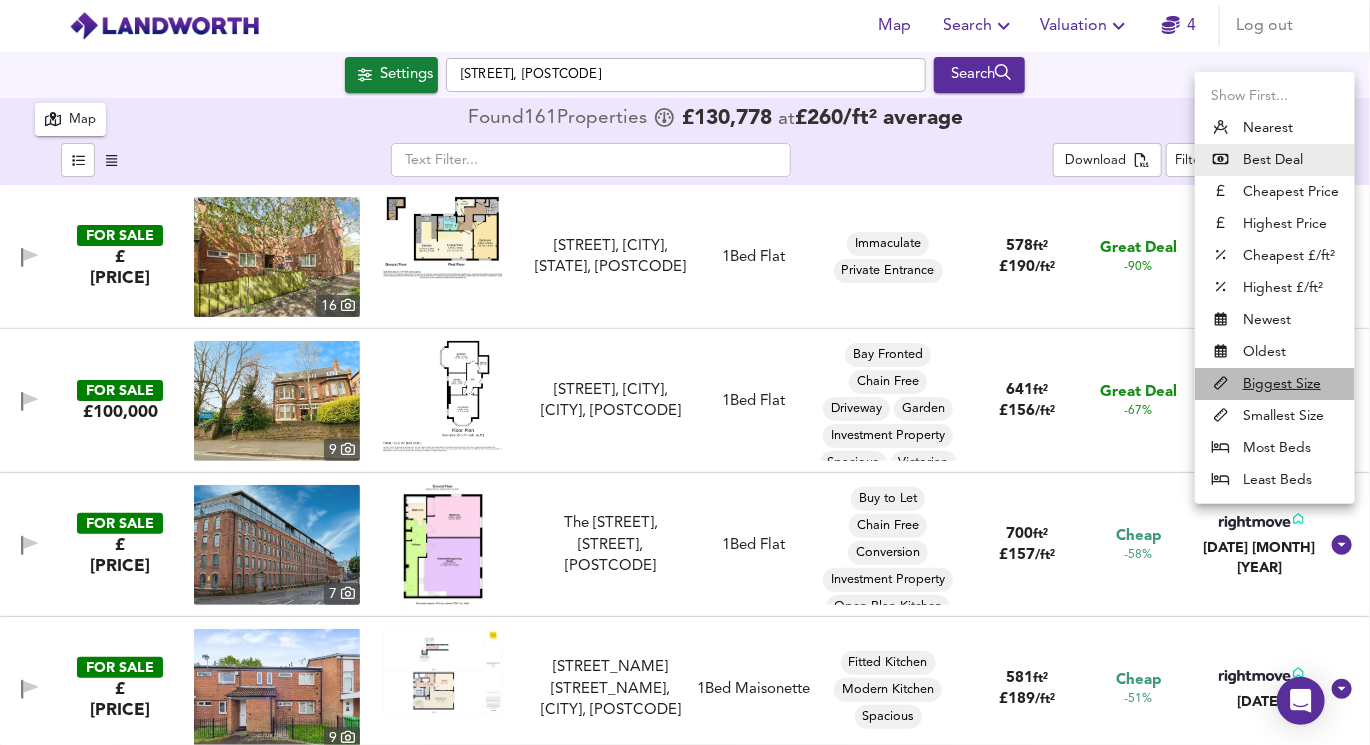 type on "biggest" 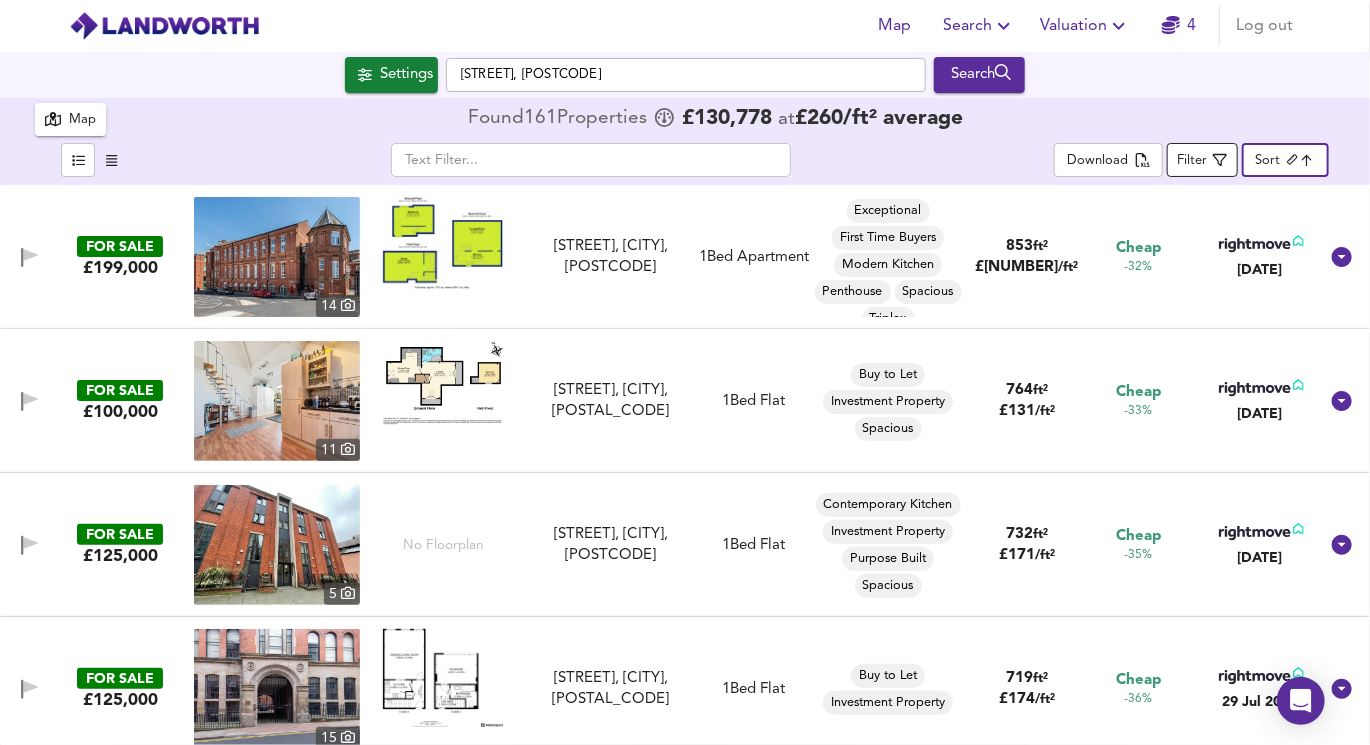 click on "Filter" at bounding box center [1192, 161] 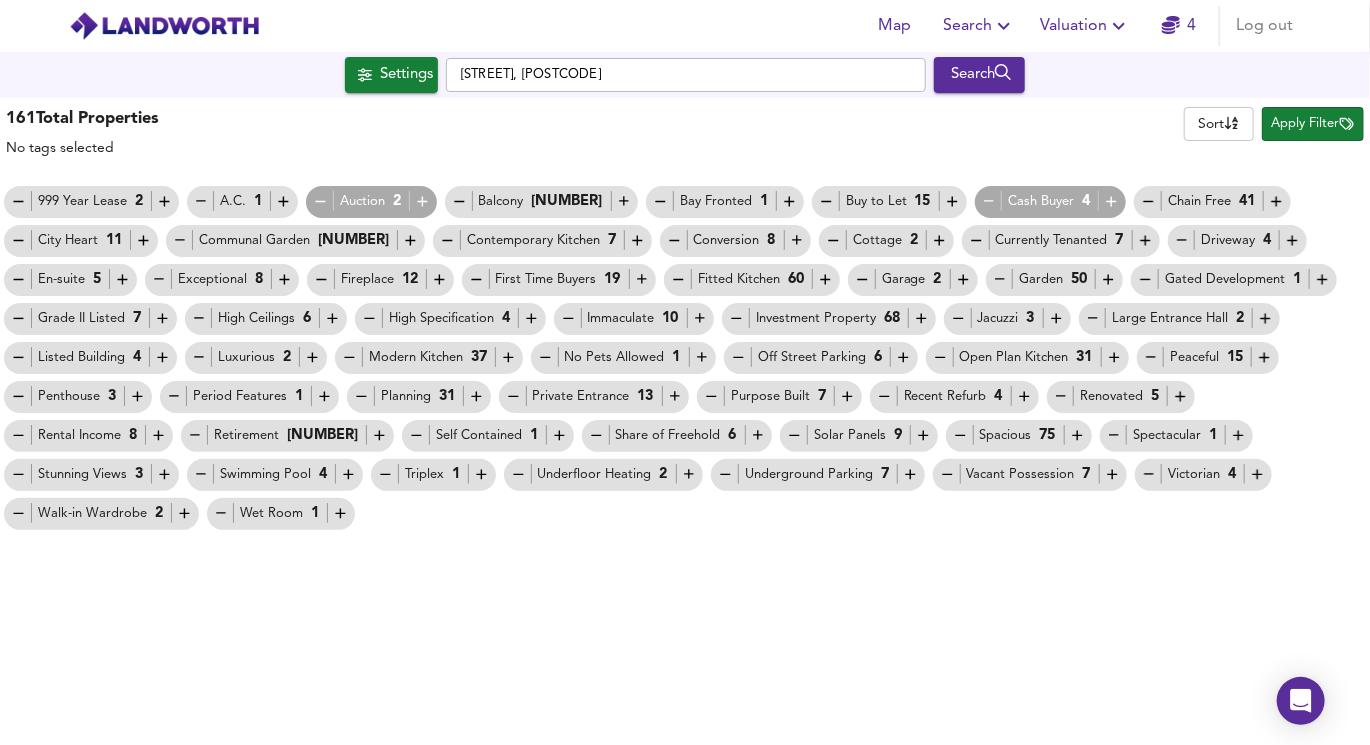 click 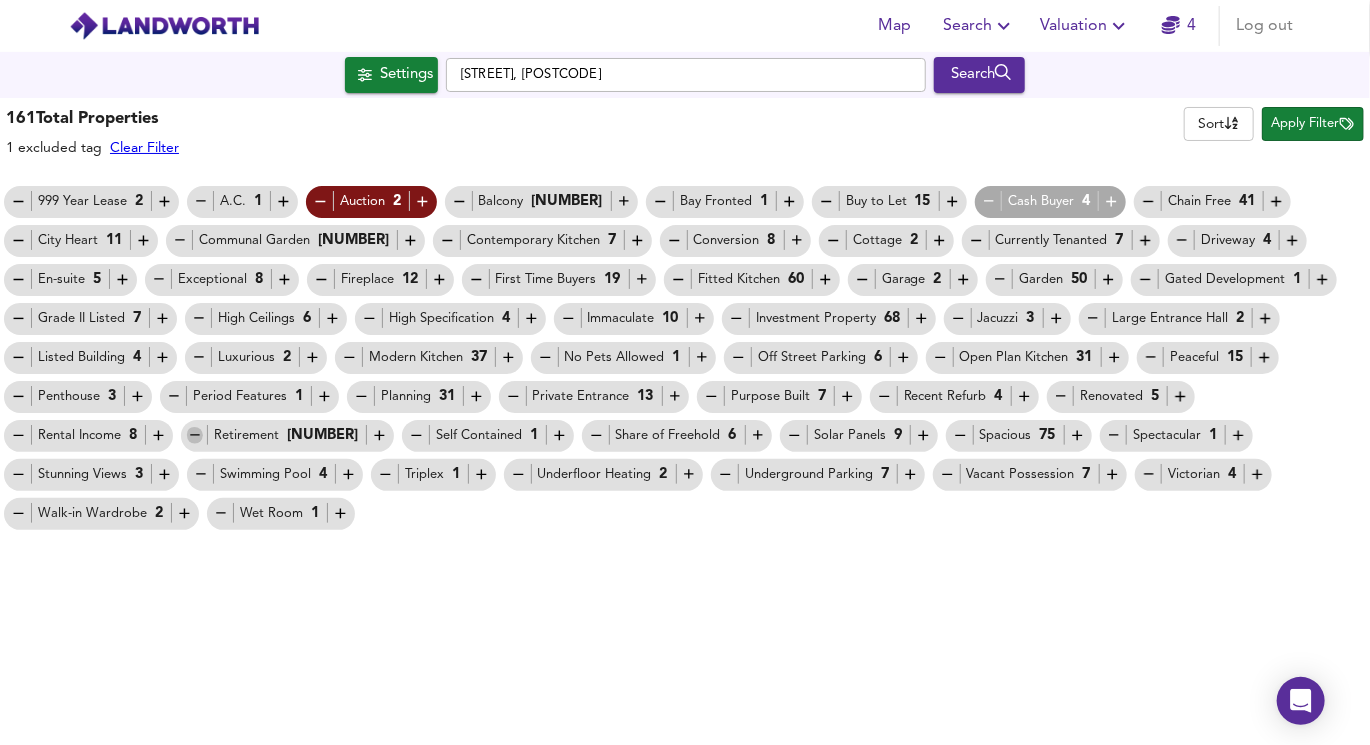 click 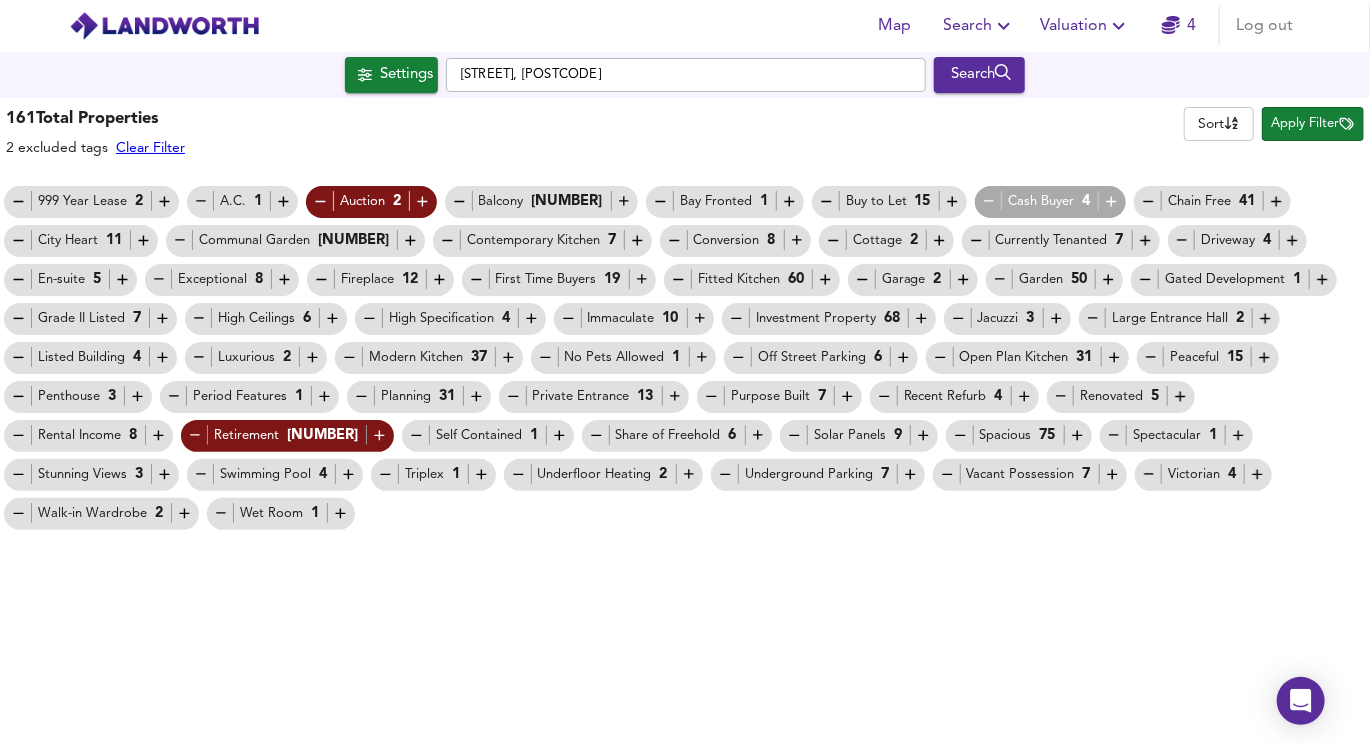 click 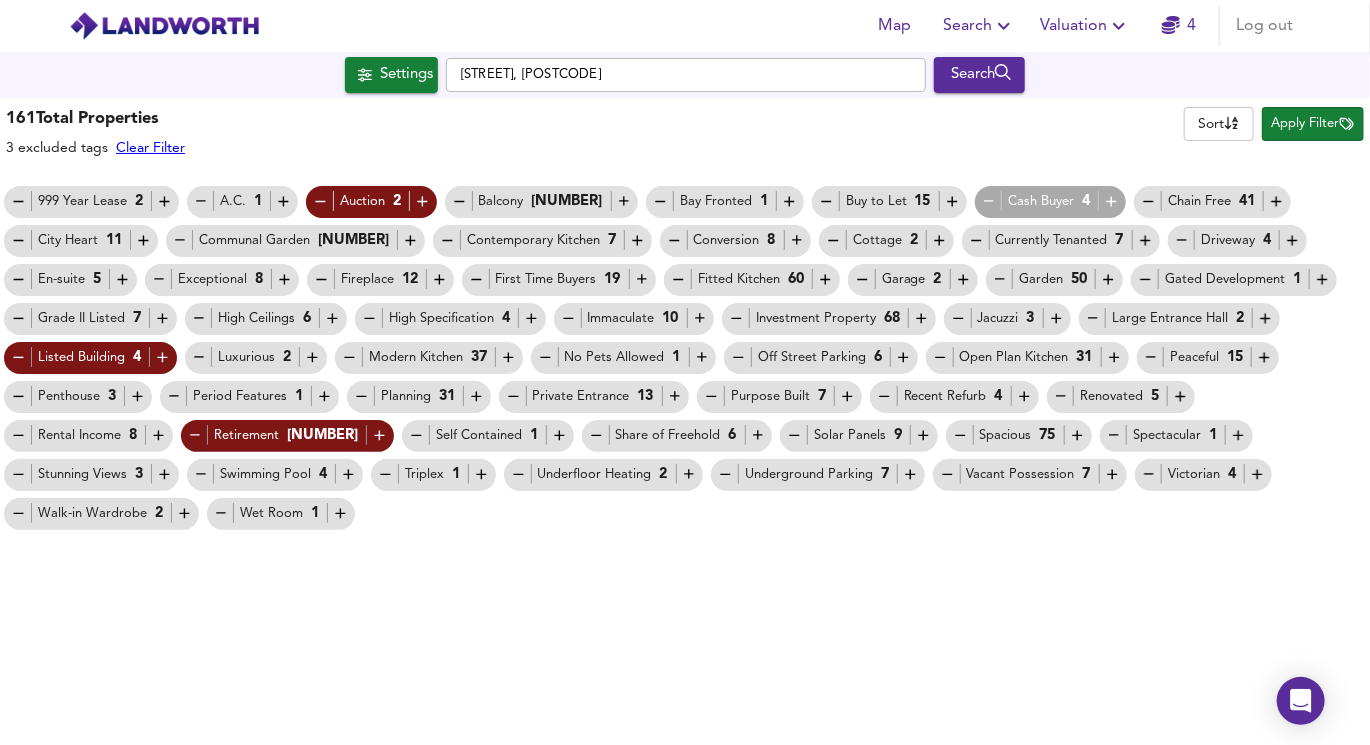 click 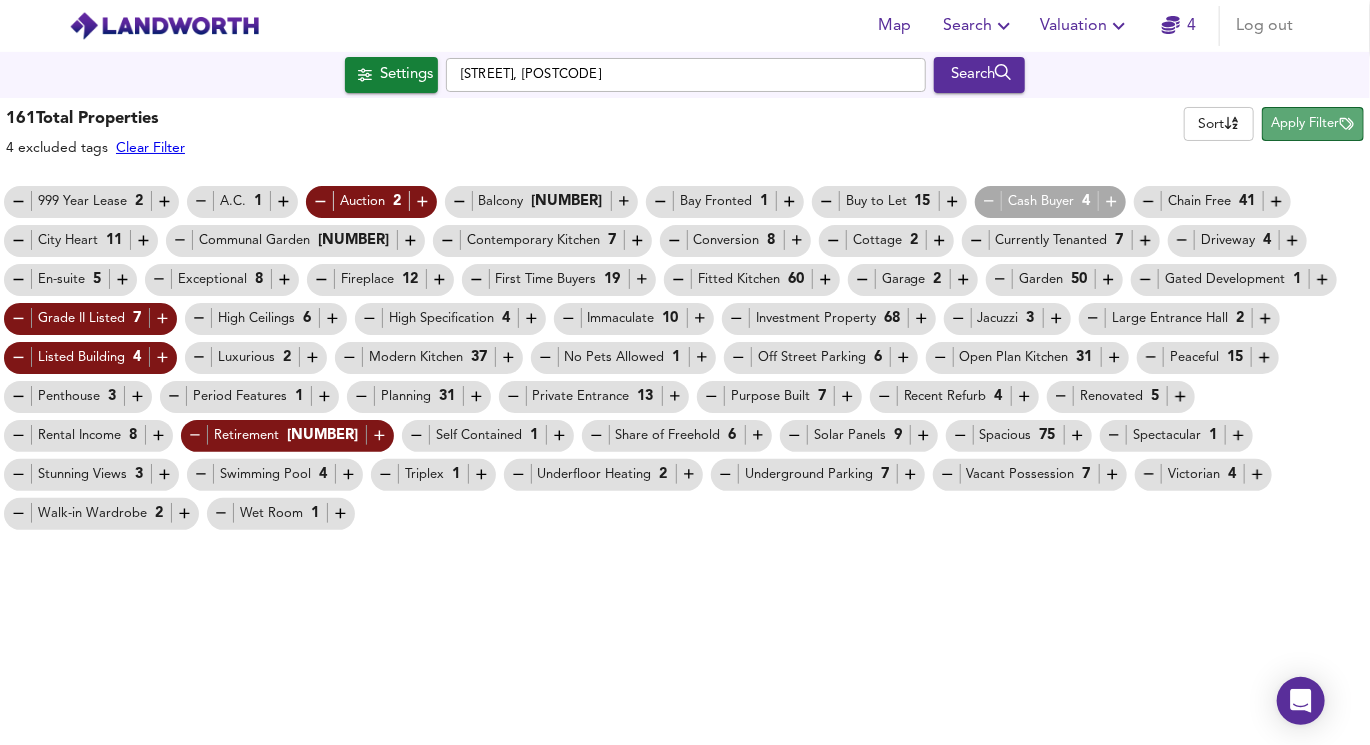 click on "Apply Filter" at bounding box center [1313, 124] 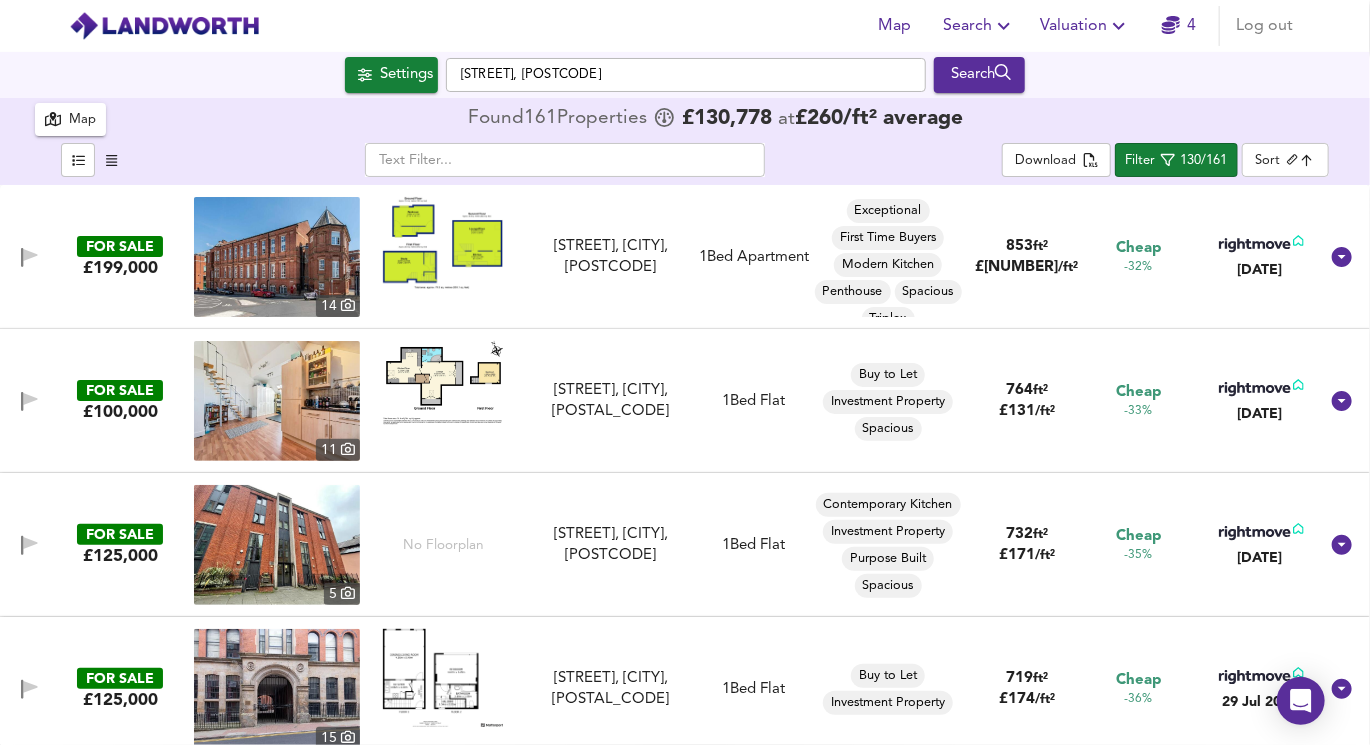 click on "Map Search Valuation    4 Log out        Settings     [STREET], [POSTAL_CODE]        Search      X [STREET], [POSTAL_CODE] Not enough sales to calculate £/ft² prices Houses All Flats     Search        161  Results     Average Price landworth    £ 358/ft²   £ 216/ft²   £ 86/ft² Map Found  161  Propert ies     £ 130,778   at  £ 260 / ft²   average              ​ Download   Filter 130/161   Sort   biggest ​ FOR SALE £199,000     14    [STREET], [CITY], [POSTAL_CODE] [STREET], [CITY], [POSTAL_CODE] 1  Bed   Apartment Exceptional First Time Buyers Modern Kitchen Penthouse Spacious Triplex 853 ft² £ 233 / ft² Cheap -32% [DATE] FOR SALE £100,000     11    [STREET], [CITY], [POSTAL_CODE] [STREET], [CITY], [POSTAL_CODE] 1  Bed   Flat Buy to Let Investment Property Spacious 764 ft² £ 131 / ft² Cheap -33% [DATE] FOR SALE £125,000     5    No Floorplan [STREET], [CITY], [CITY], [POSTAL_CODE] [STREET], [CITY], [CITY], [POSTAL_CODE] 1  Bed   Flat" at bounding box center (685, 372) 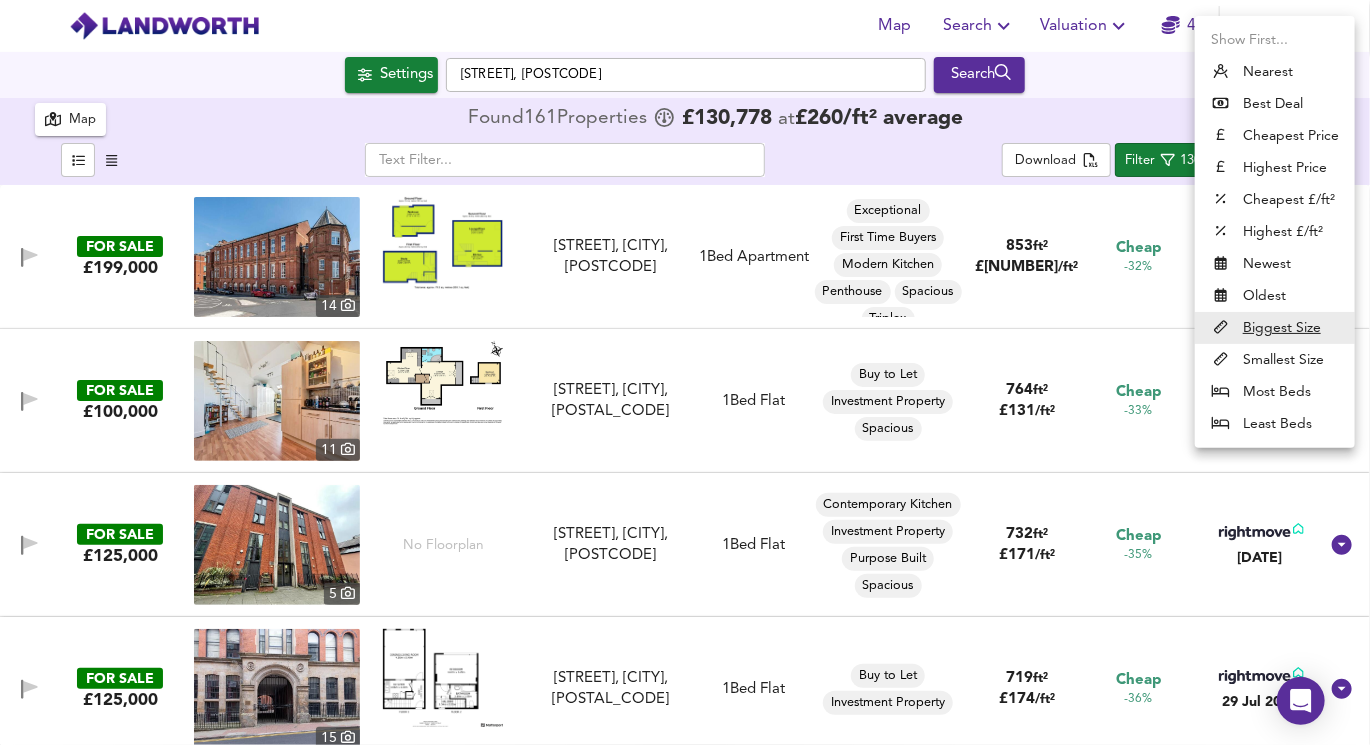 click at bounding box center (685, 372) 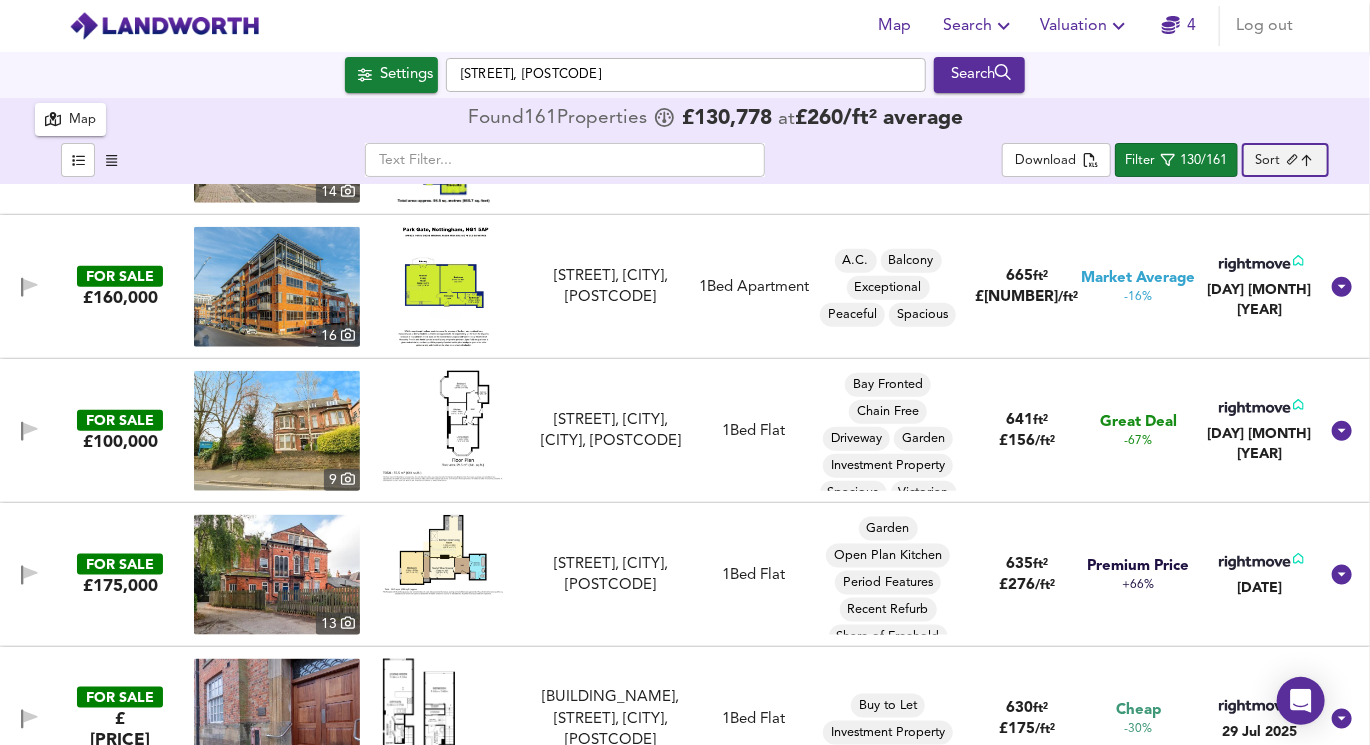 scroll, scrollTop: 982, scrollLeft: 0, axis: vertical 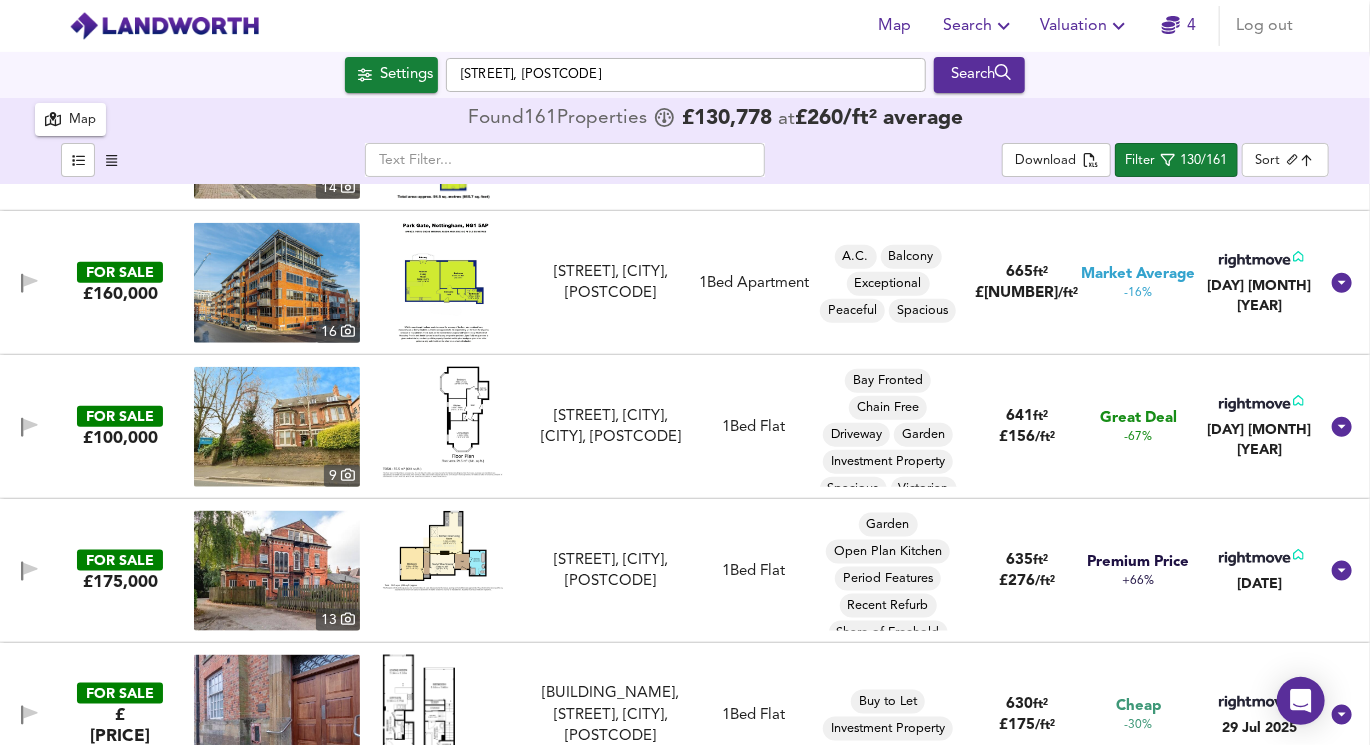 click at bounding box center [443, 422] 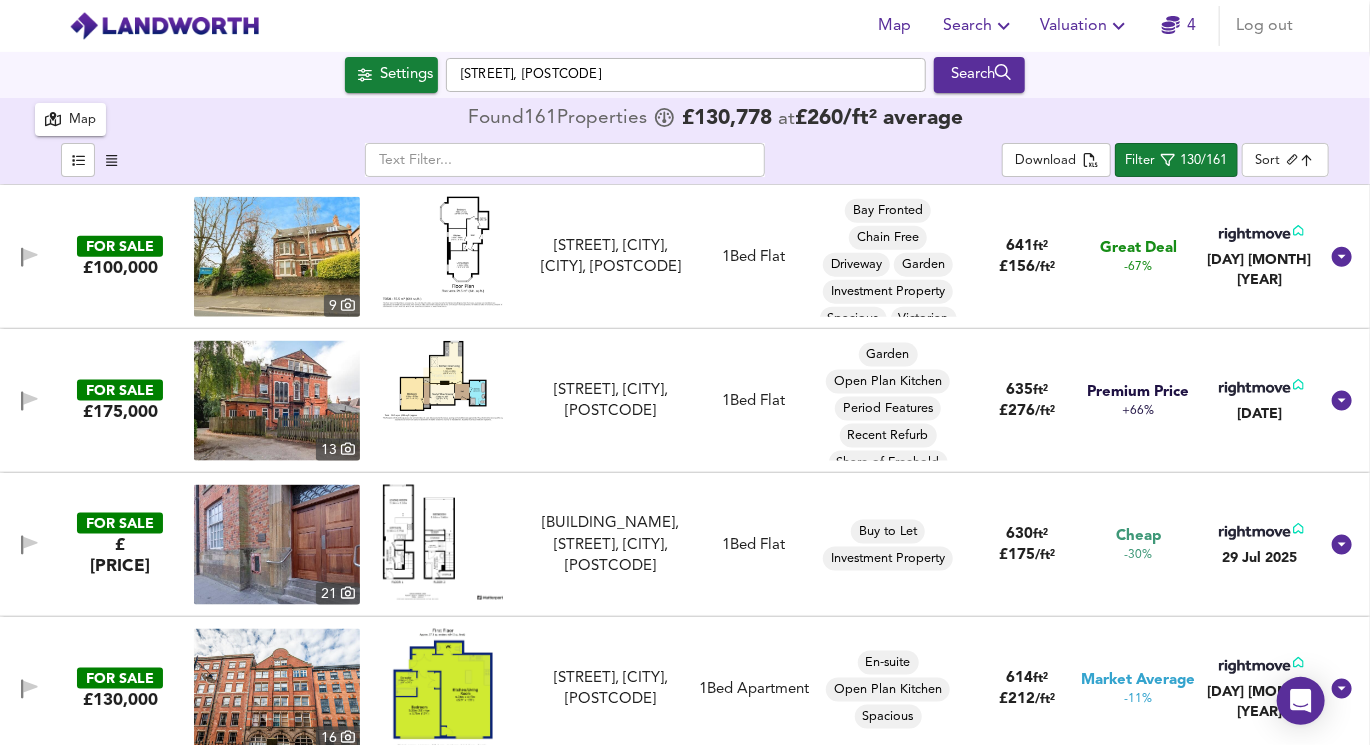 scroll, scrollTop: 1152, scrollLeft: 0, axis: vertical 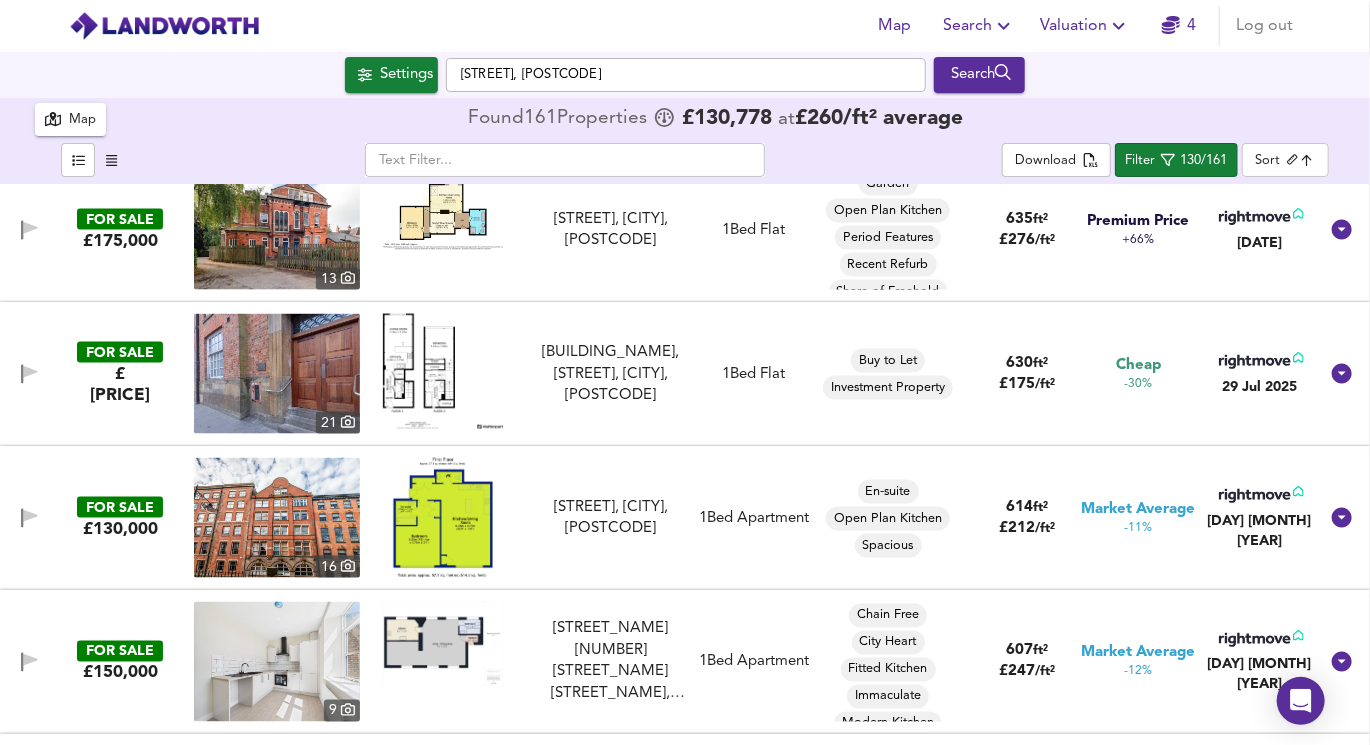 click at bounding box center (443, 518) 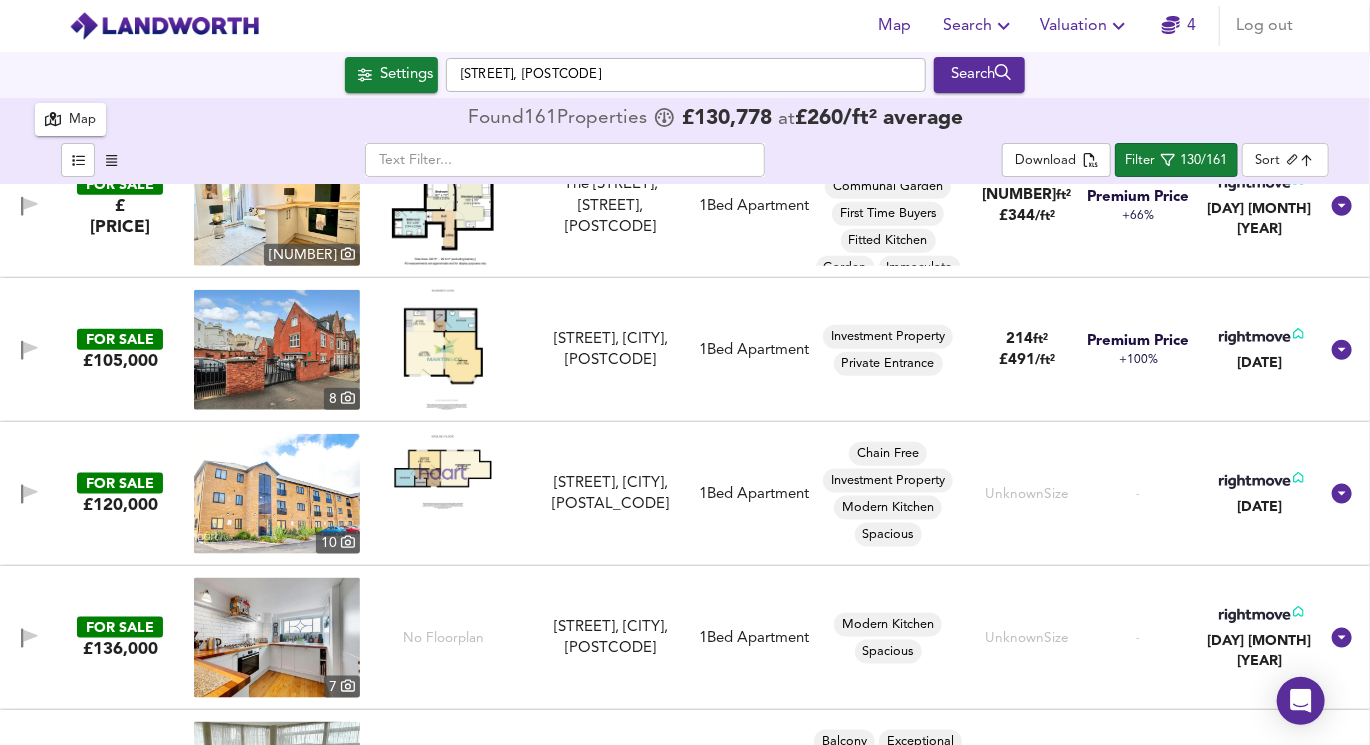 scroll, scrollTop: 11290, scrollLeft: 0, axis: vertical 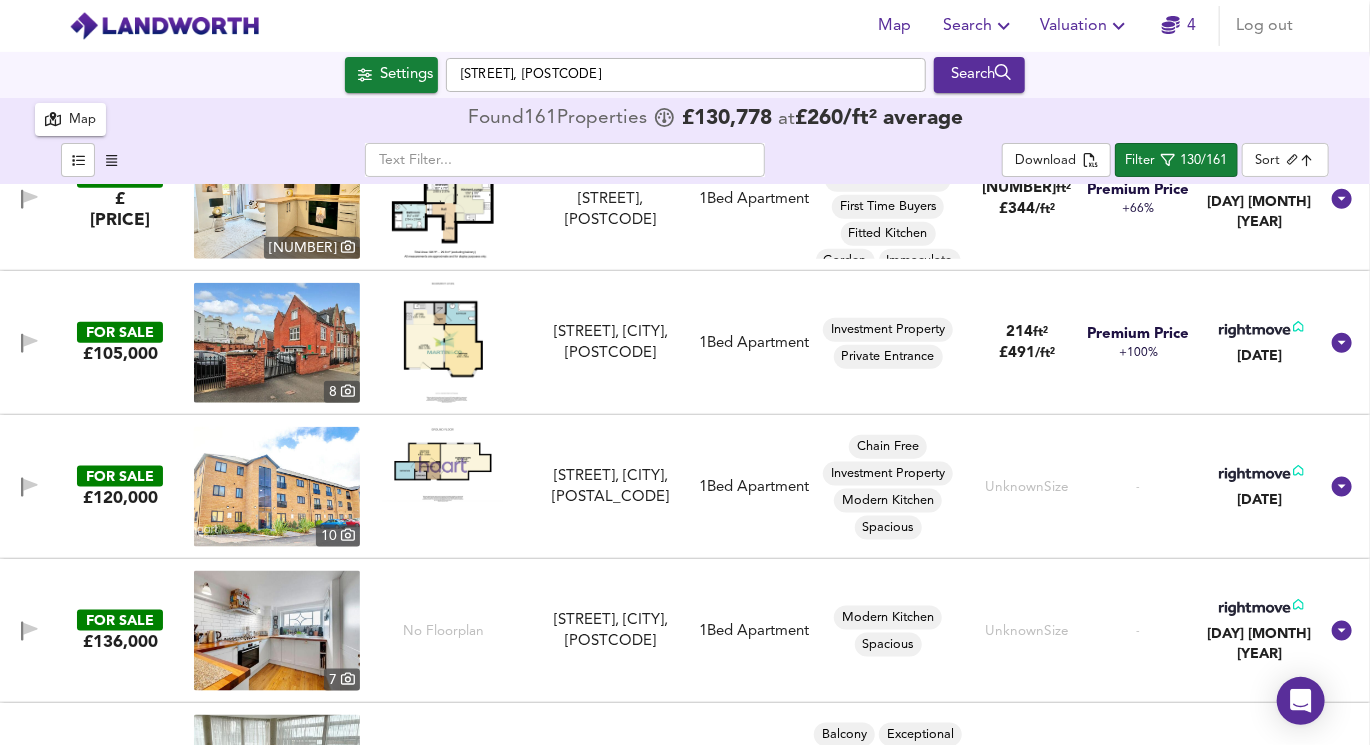 click at bounding box center (443, 464) 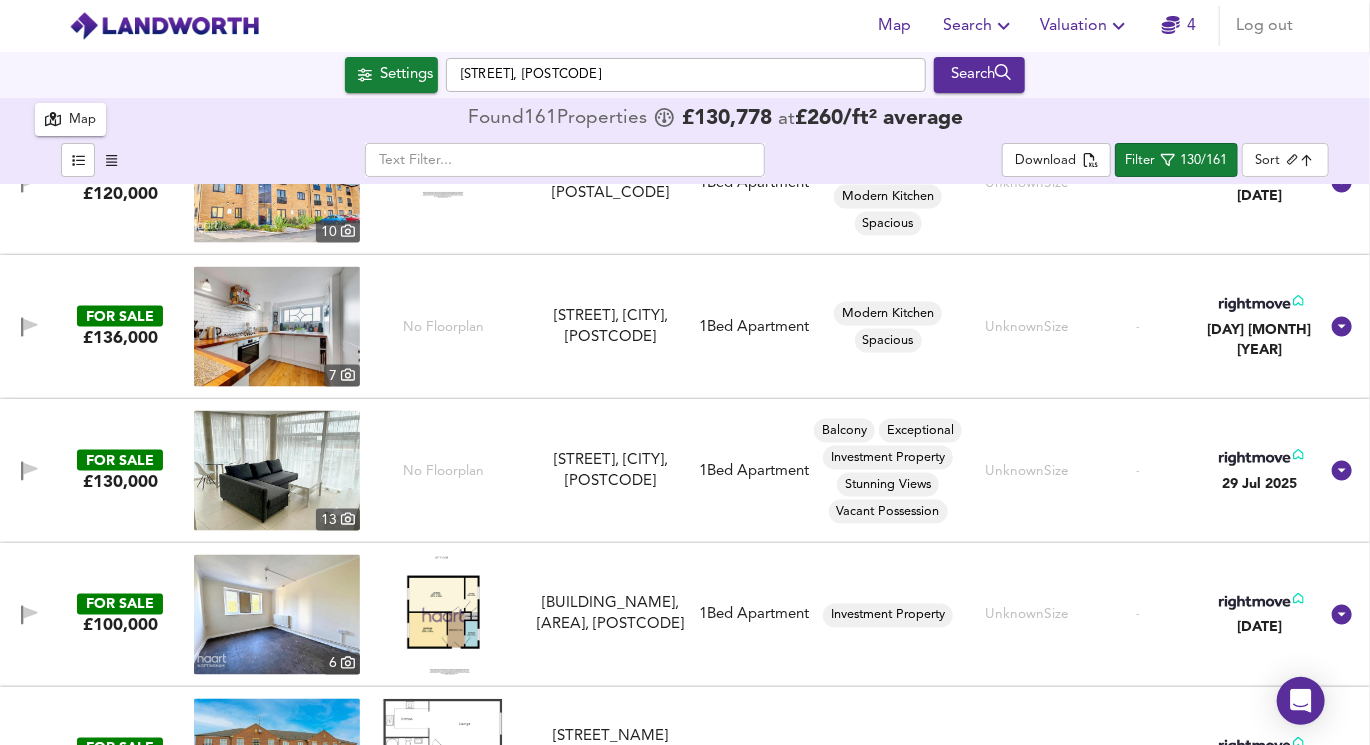 scroll, scrollTop: 11608, scrollLeft: 0, axis: vertical 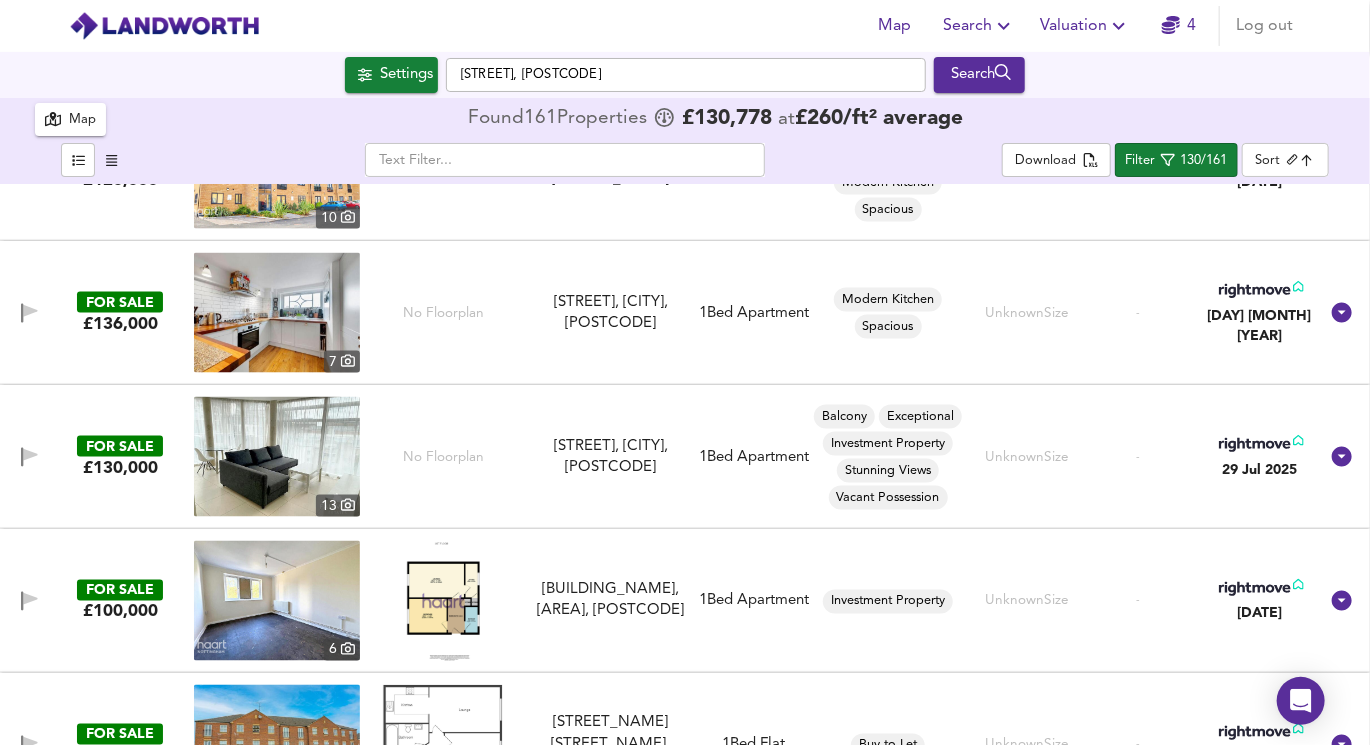 click on "No Floorplan" at bounding box center [443, 457] 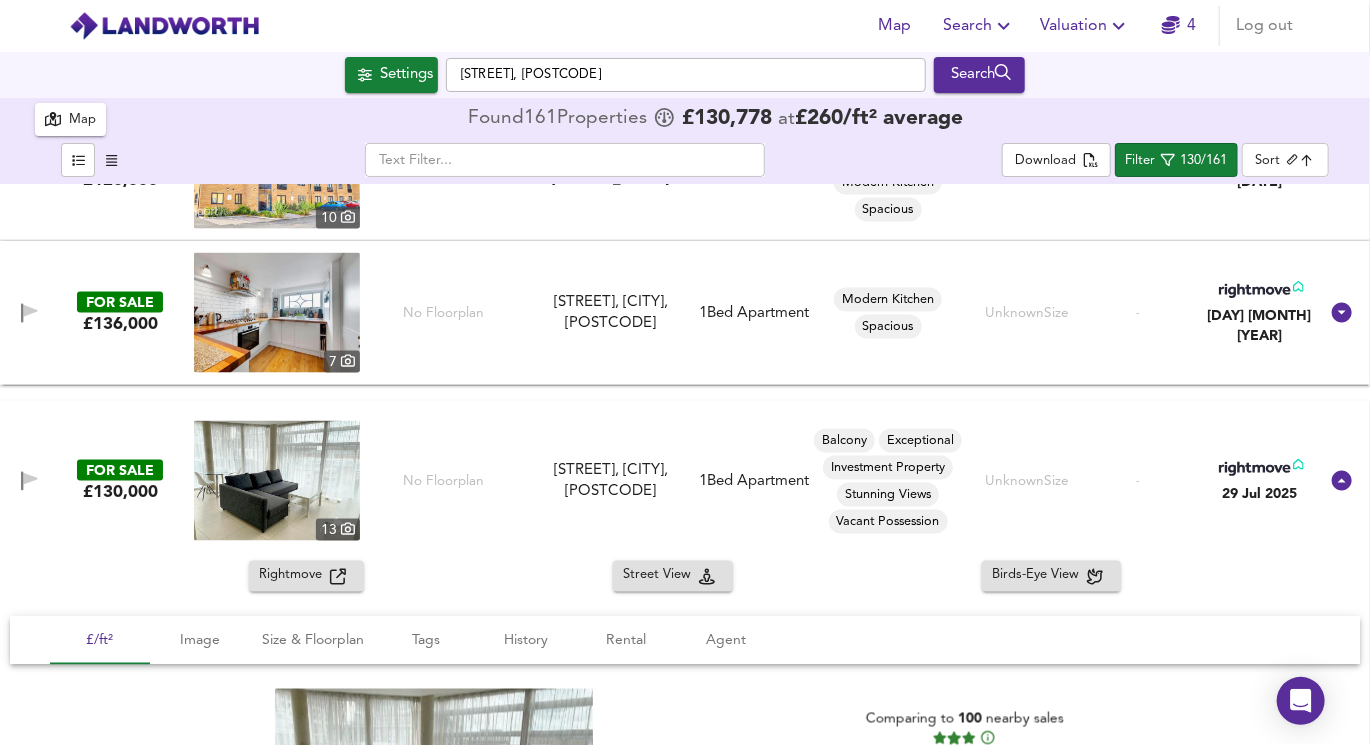 click on "No Floorplan" at bounding box center [443, 481] 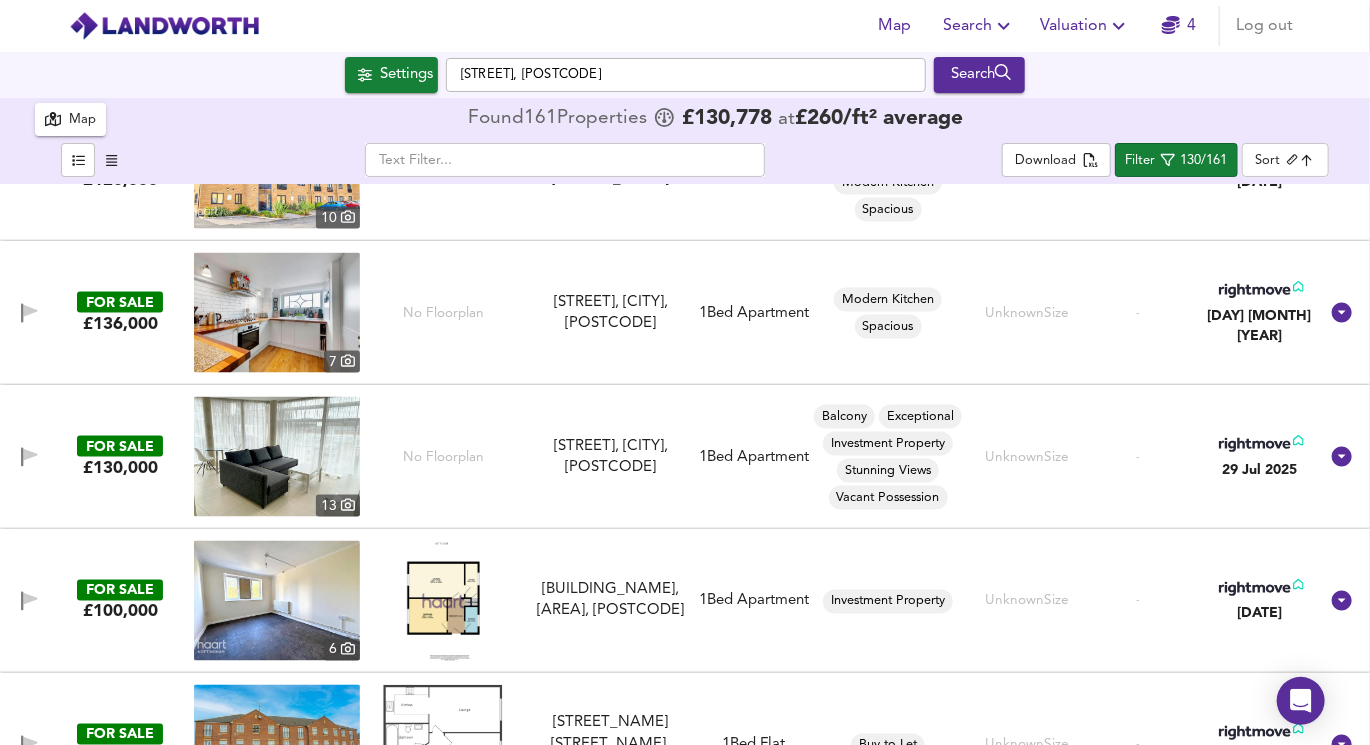 click at bounding box center [443, 601] 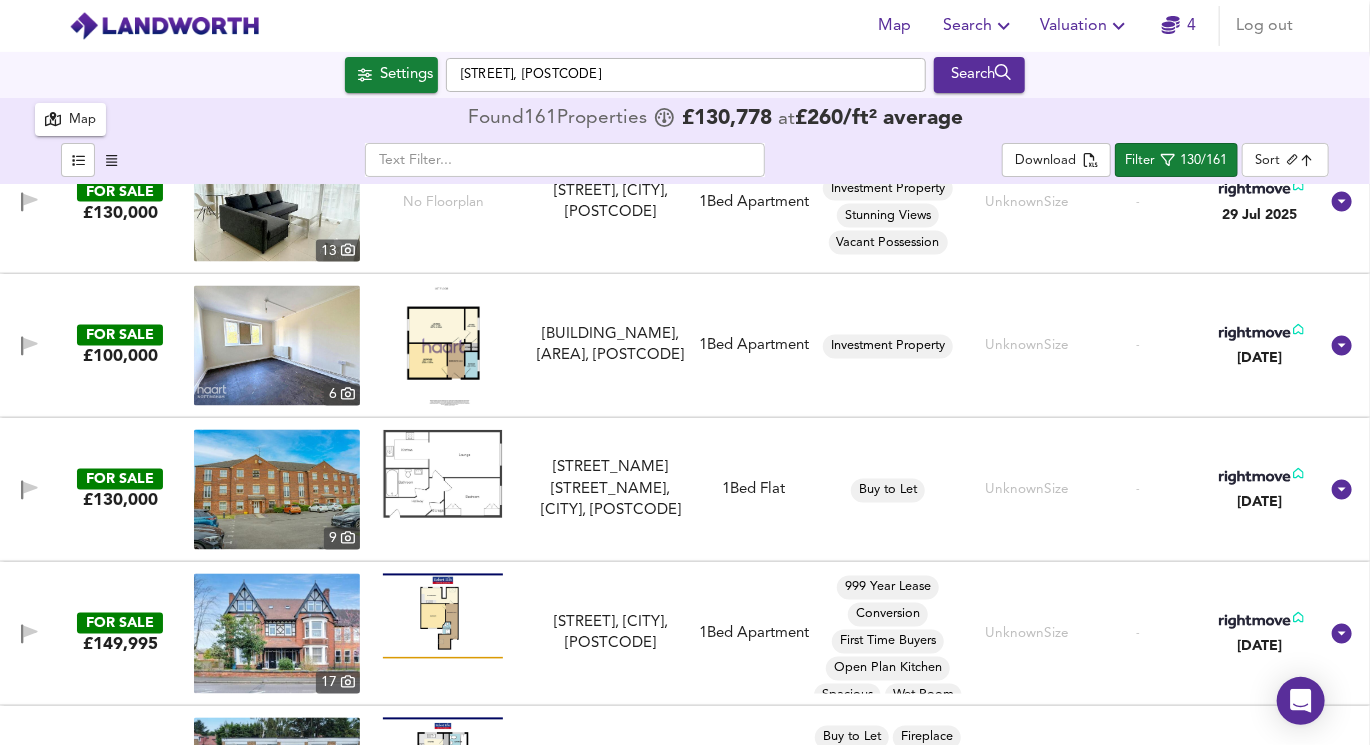 scroll, scrollTop: 11874, scrollLeft: 0, axis: vertical 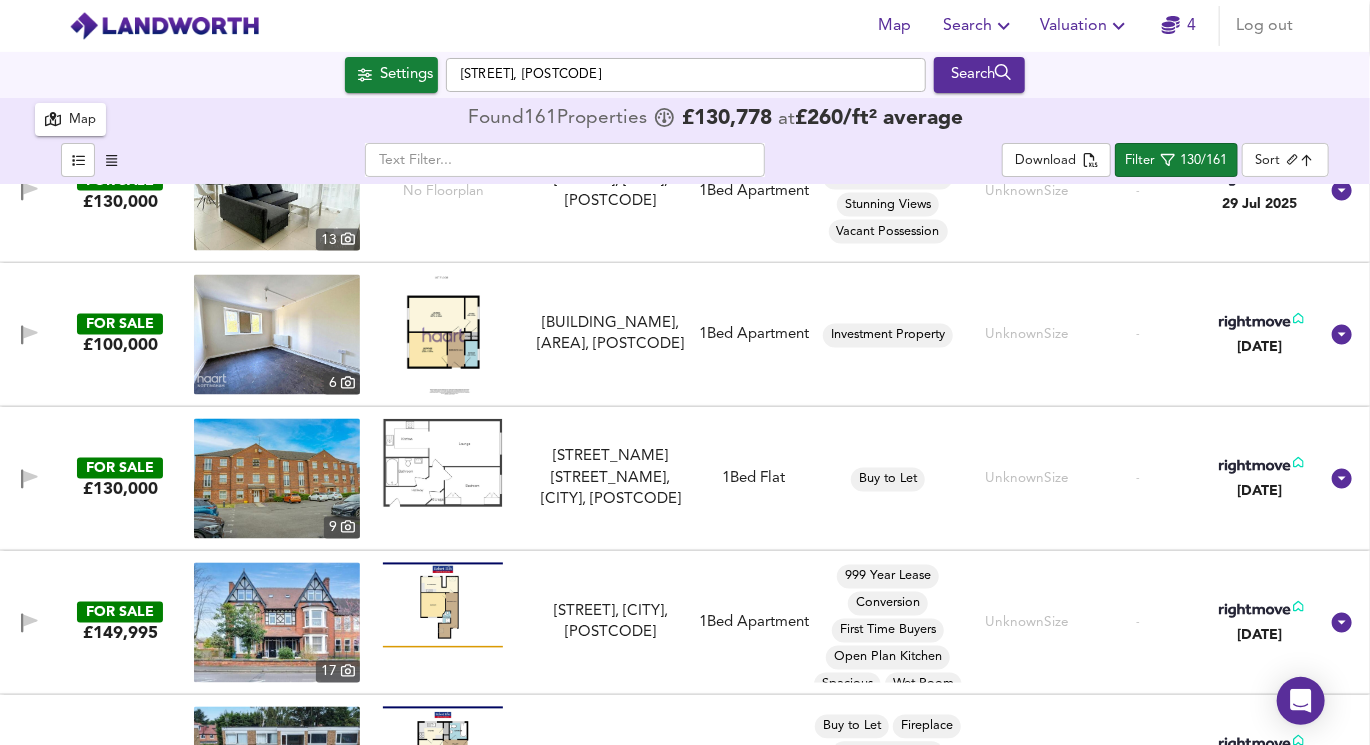 click at bounding box center [443, 463] 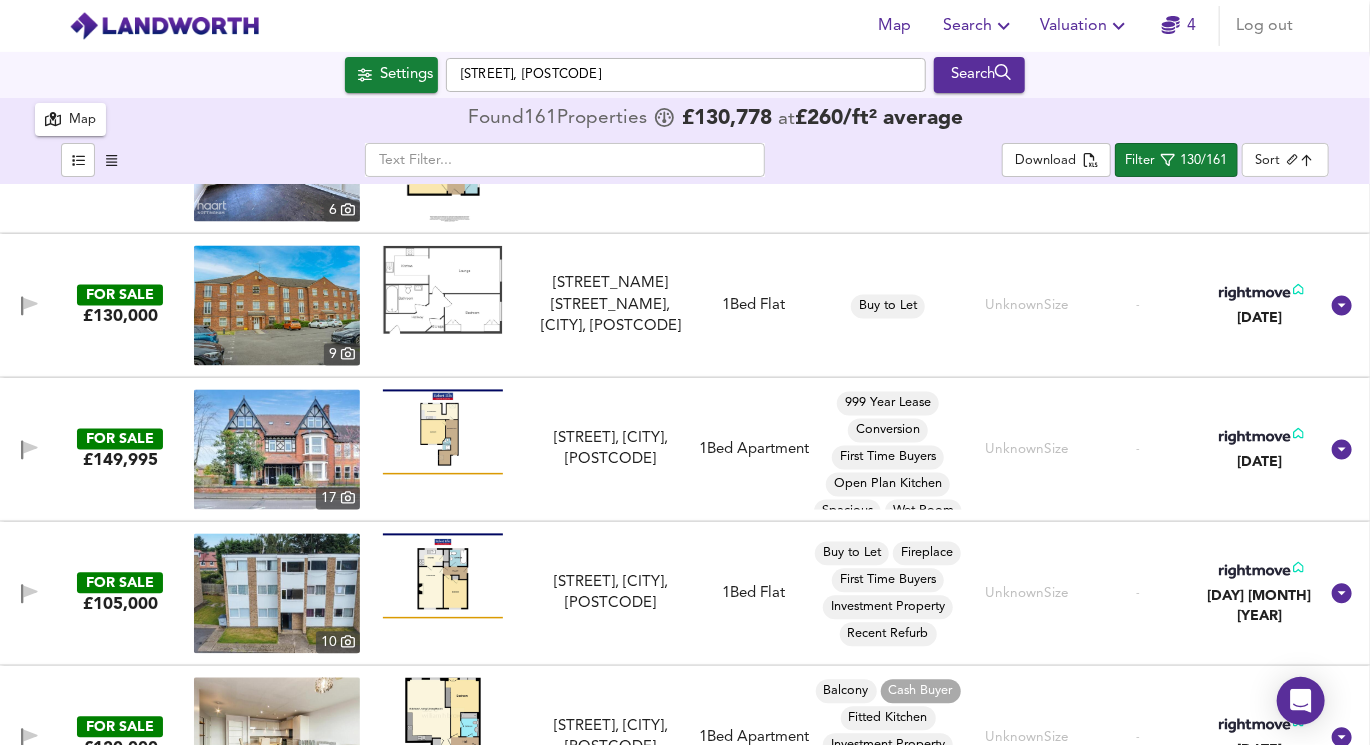 scroll, scrollTop: 12040, scrollLeft: 0, axis: vertical 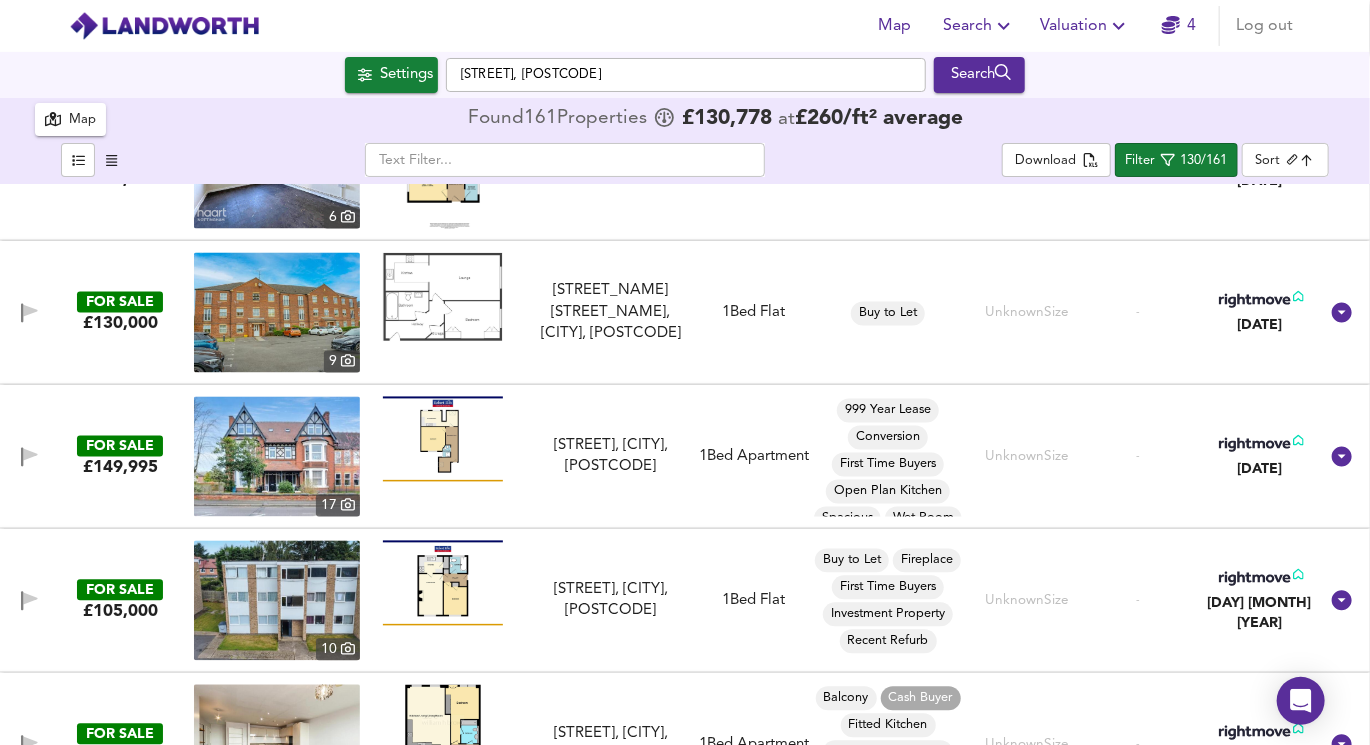 click at bounding box center [443, 439] 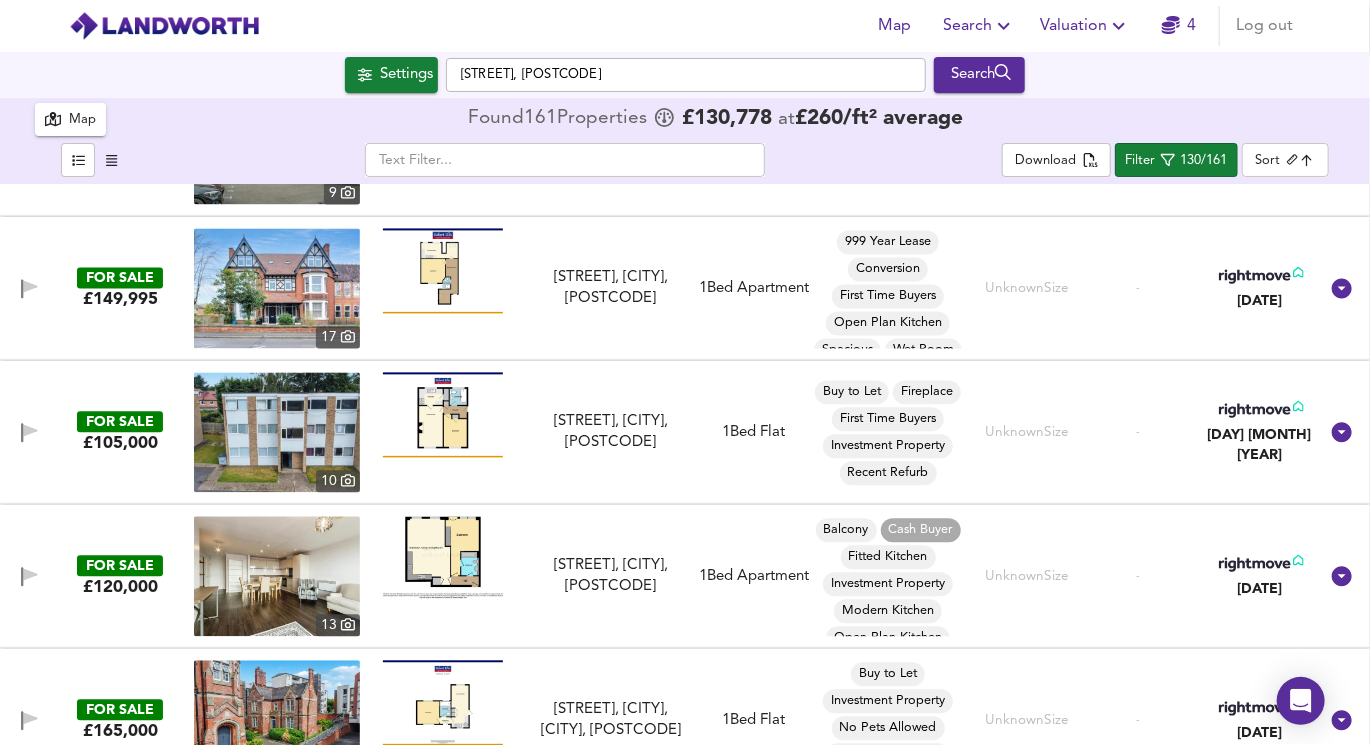 scroll, scrollTop: 12218, scrollLeft: 0, axis: vertical 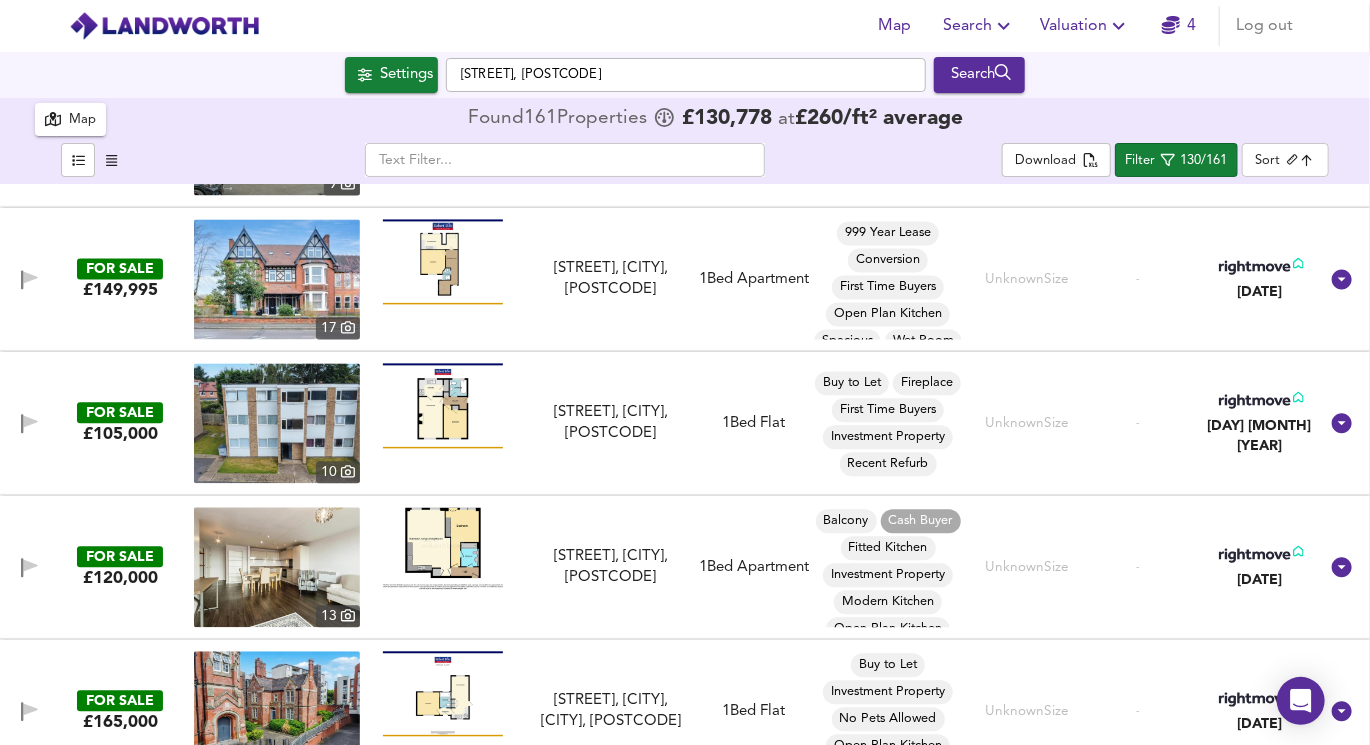 click at bounding box center [443, 405] 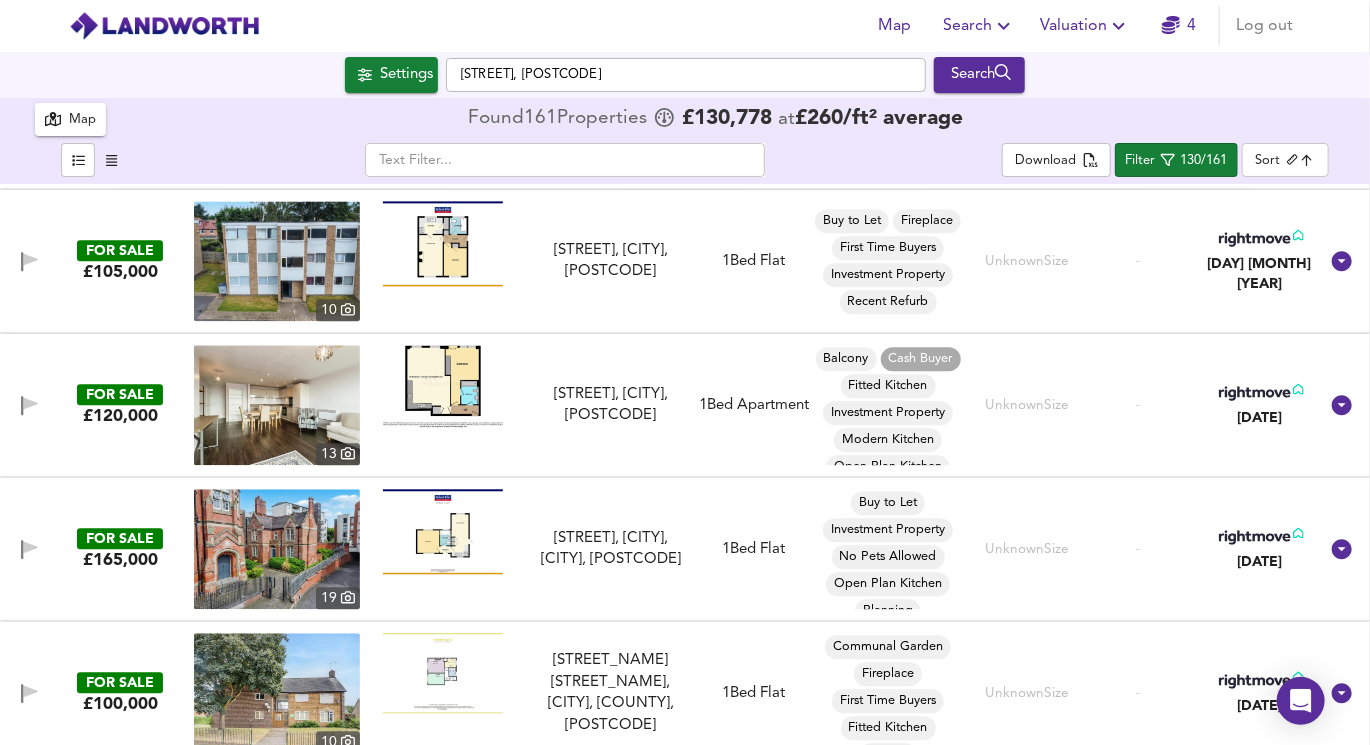 scroll, scrollTop: 12381, scrollLeft: 0, axis: vertical 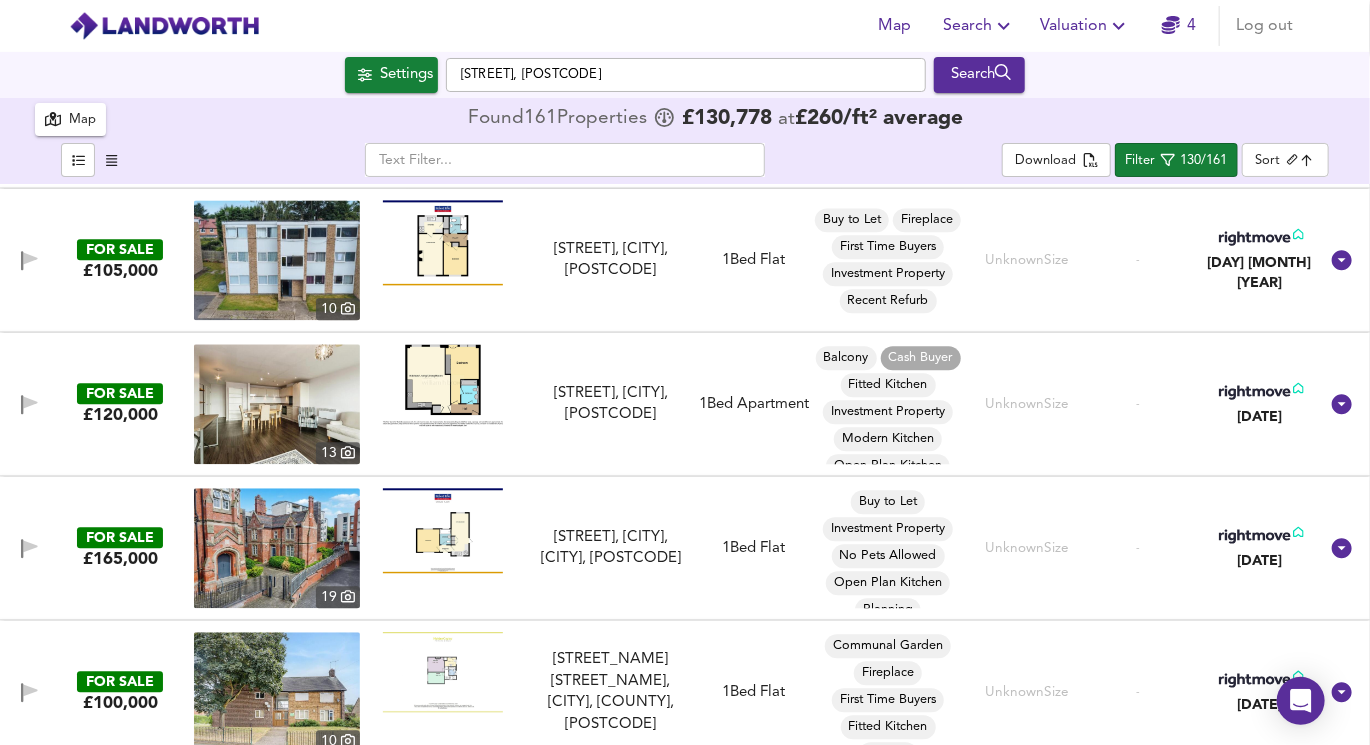 click at bounding box center (443, 385) 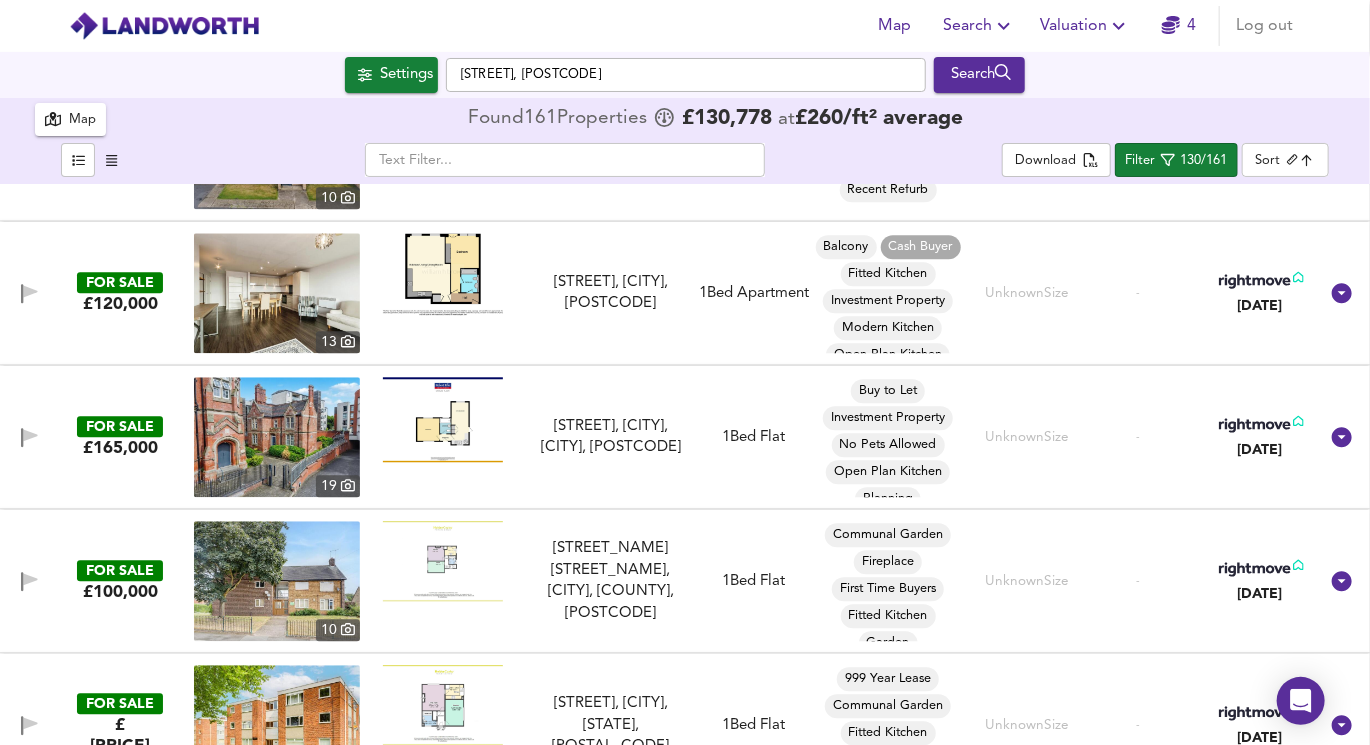 scroll, scrollTop: 12499, scrollLeft: 0, axis: vertical 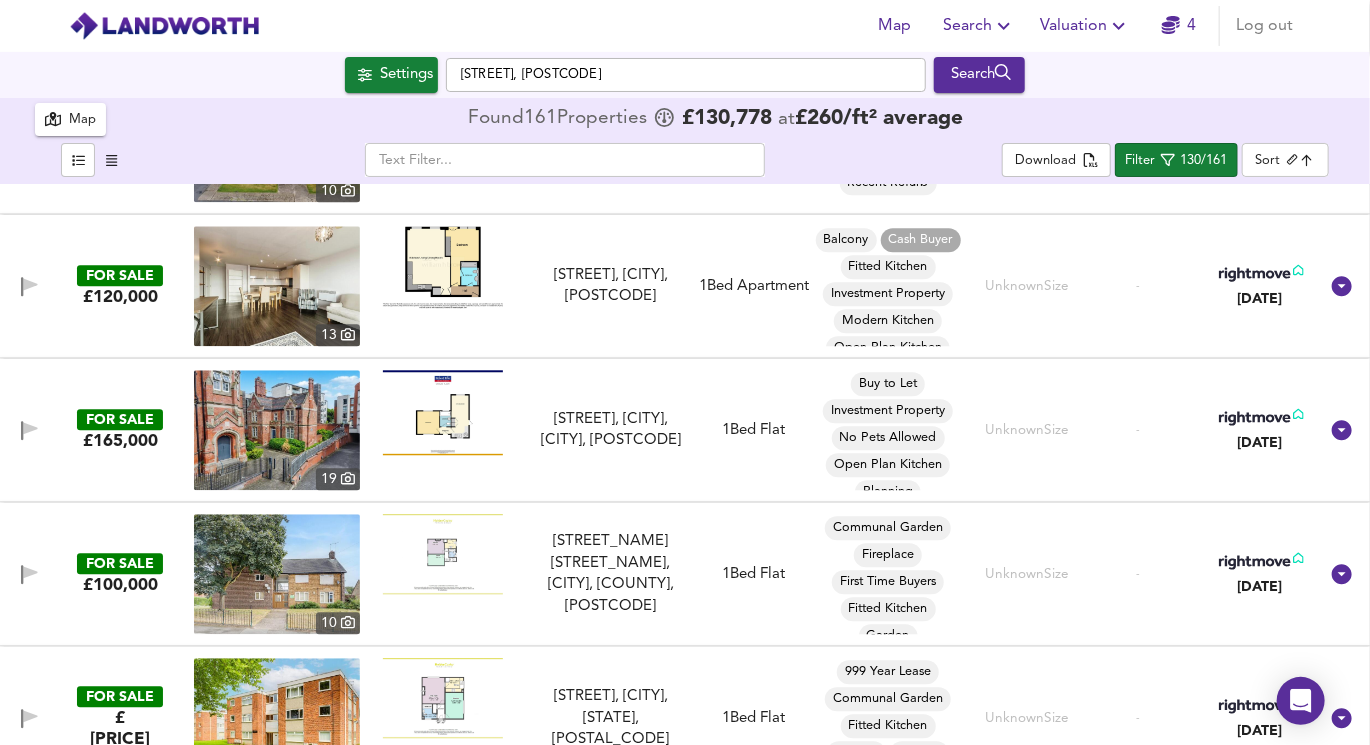 click at bounding box center [443, 412] 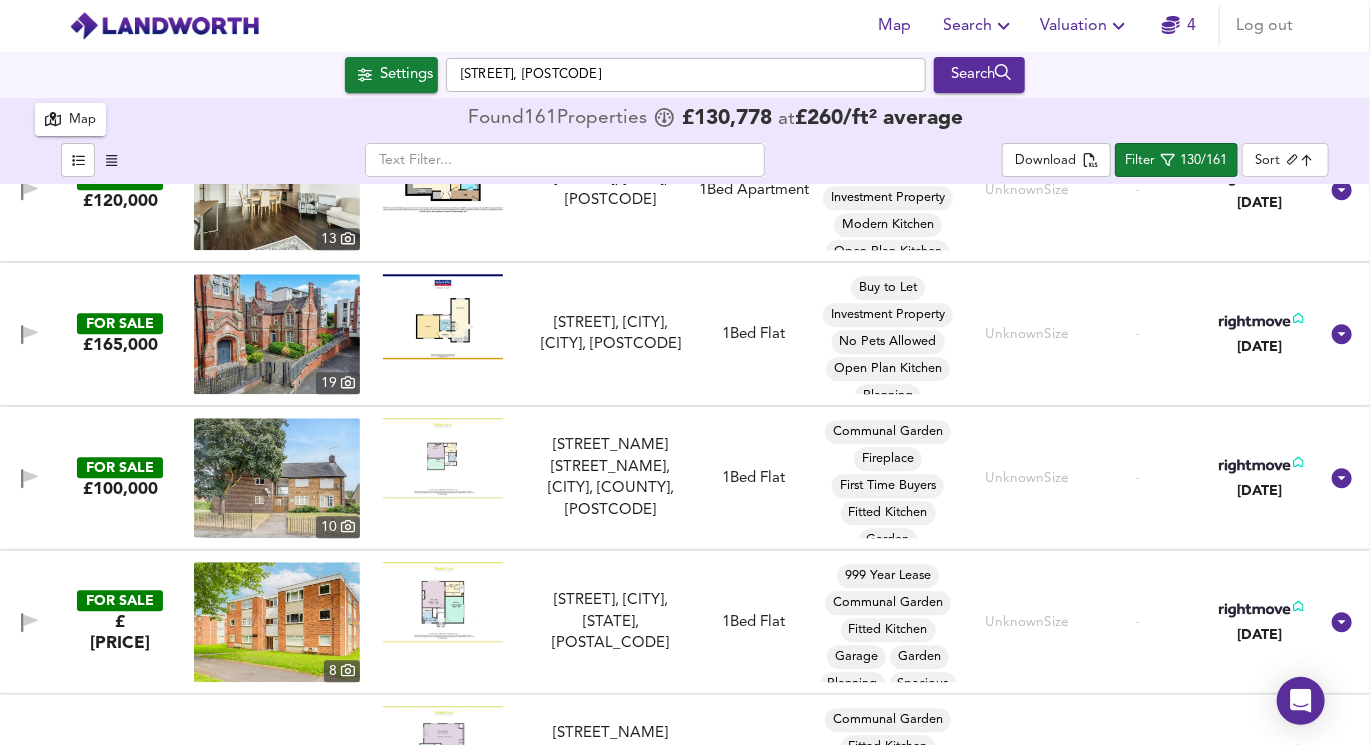 scroll, scrollTop: 12601, scrollLeft: 0, axis: vertical 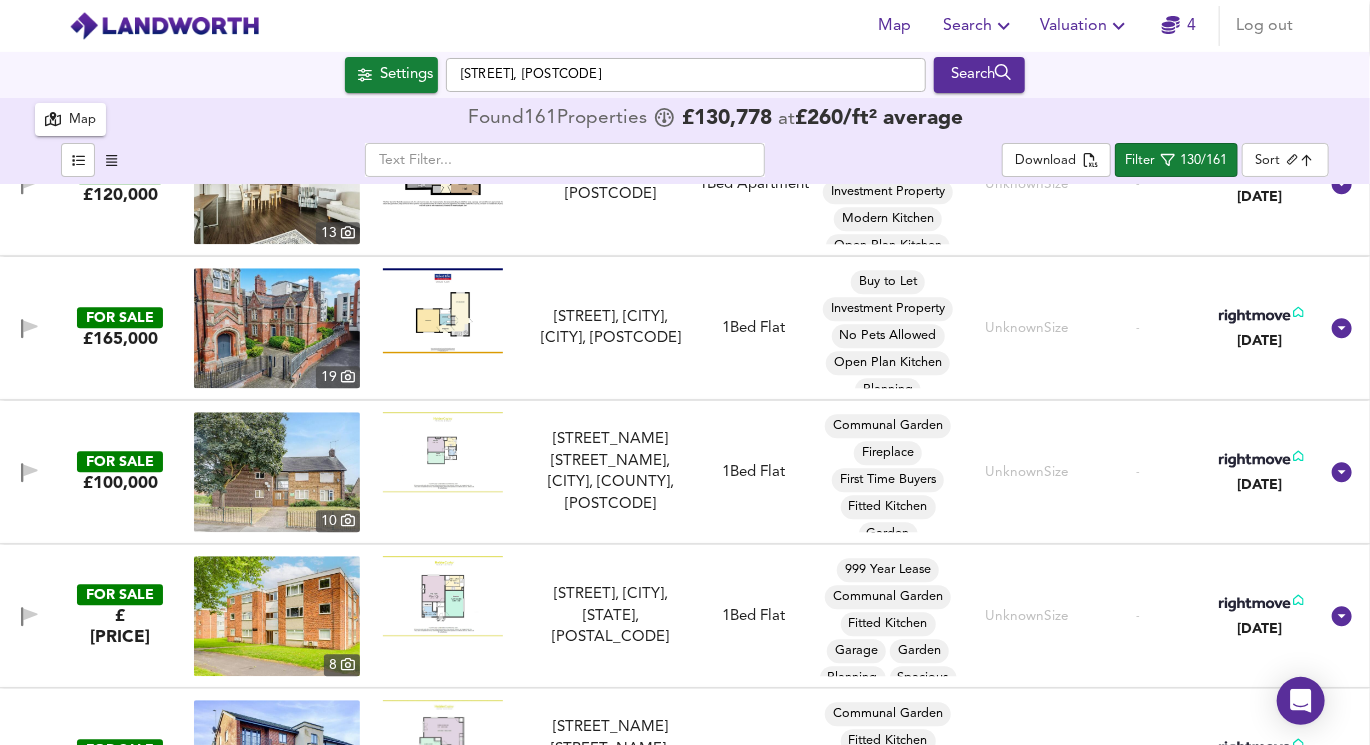click at bounding box center (443, 451) 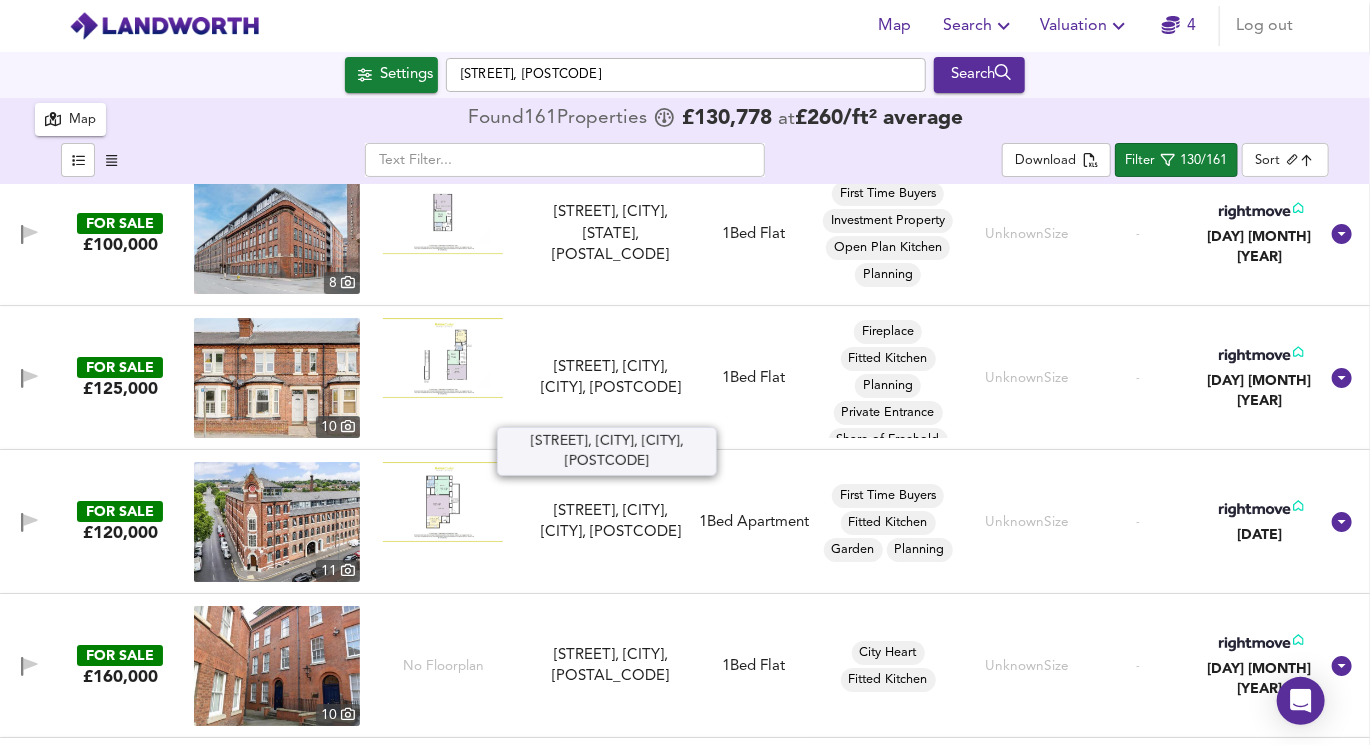 scroll, scrollTop: 13416, scrollLeft: 0, axis: vertical 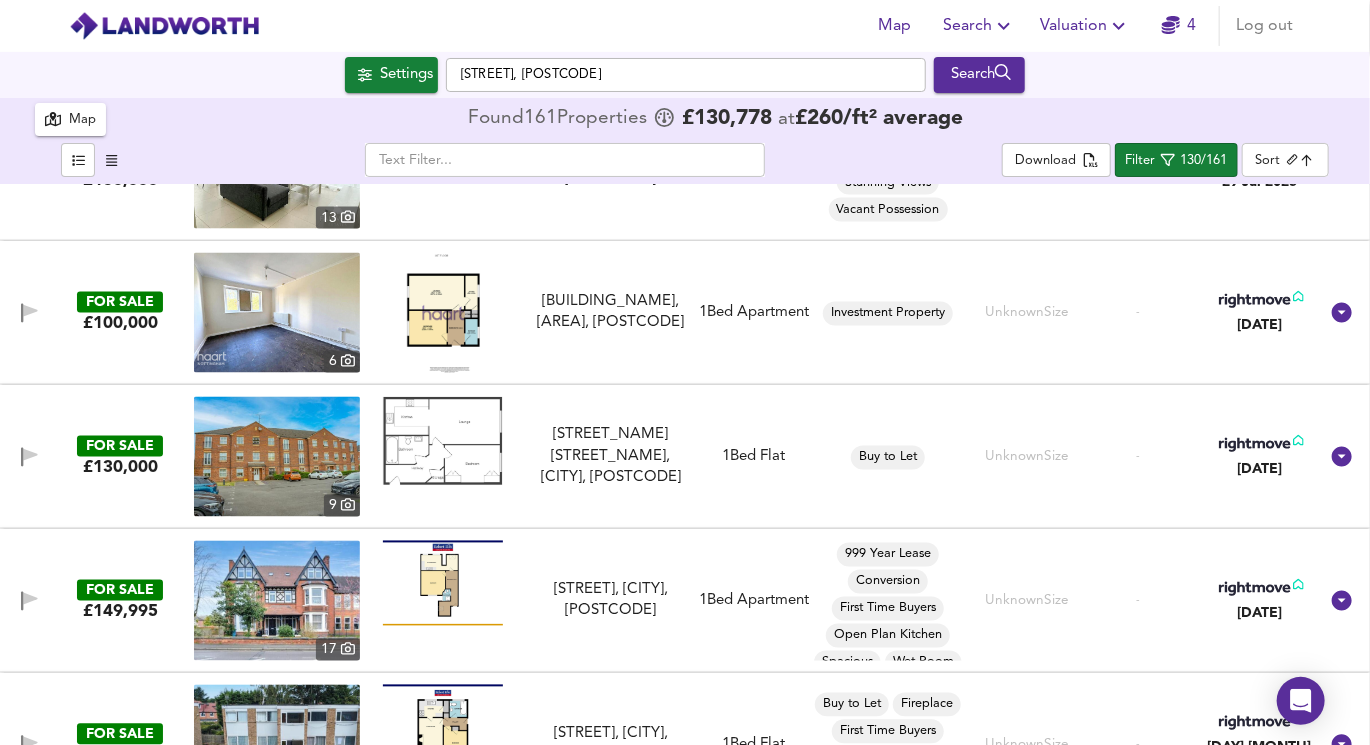 click at bounding box center (443, 583) 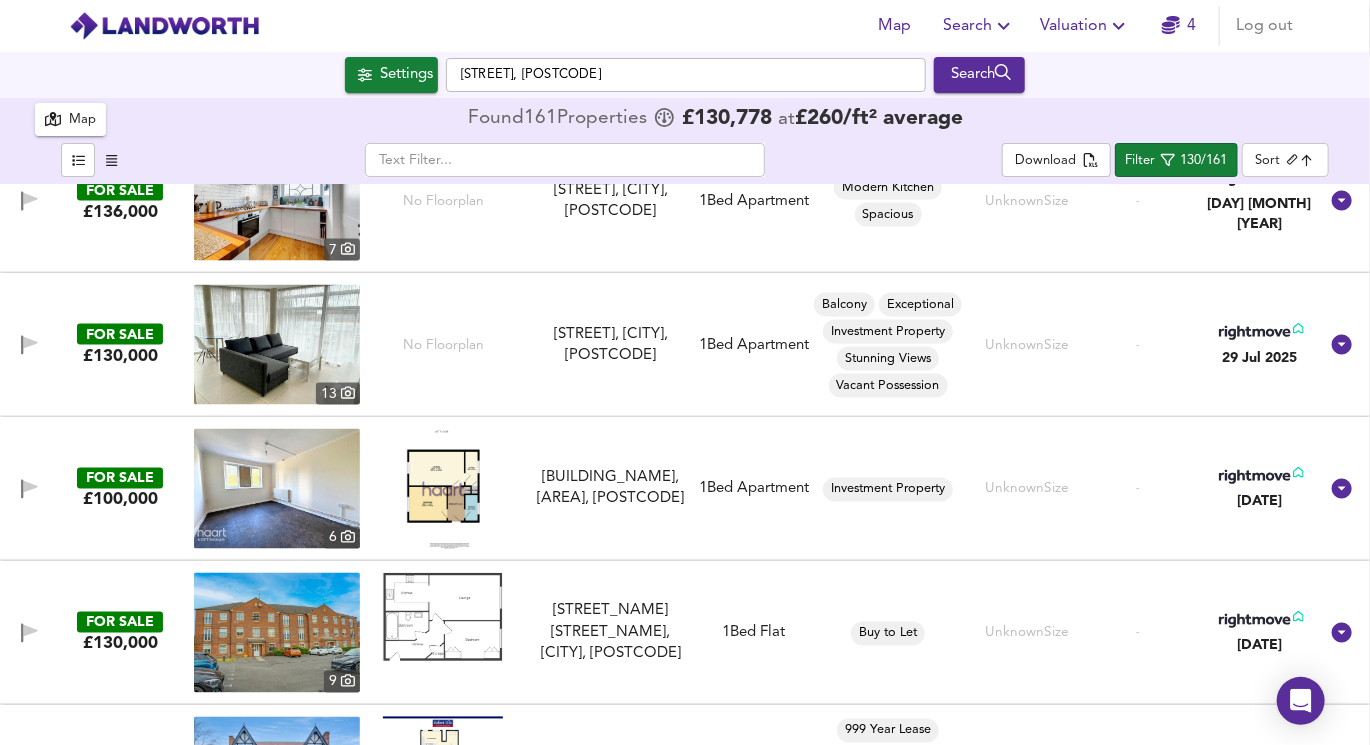 scroll, scrollTop: 11744, scrollLeft: 0, axis: vertical 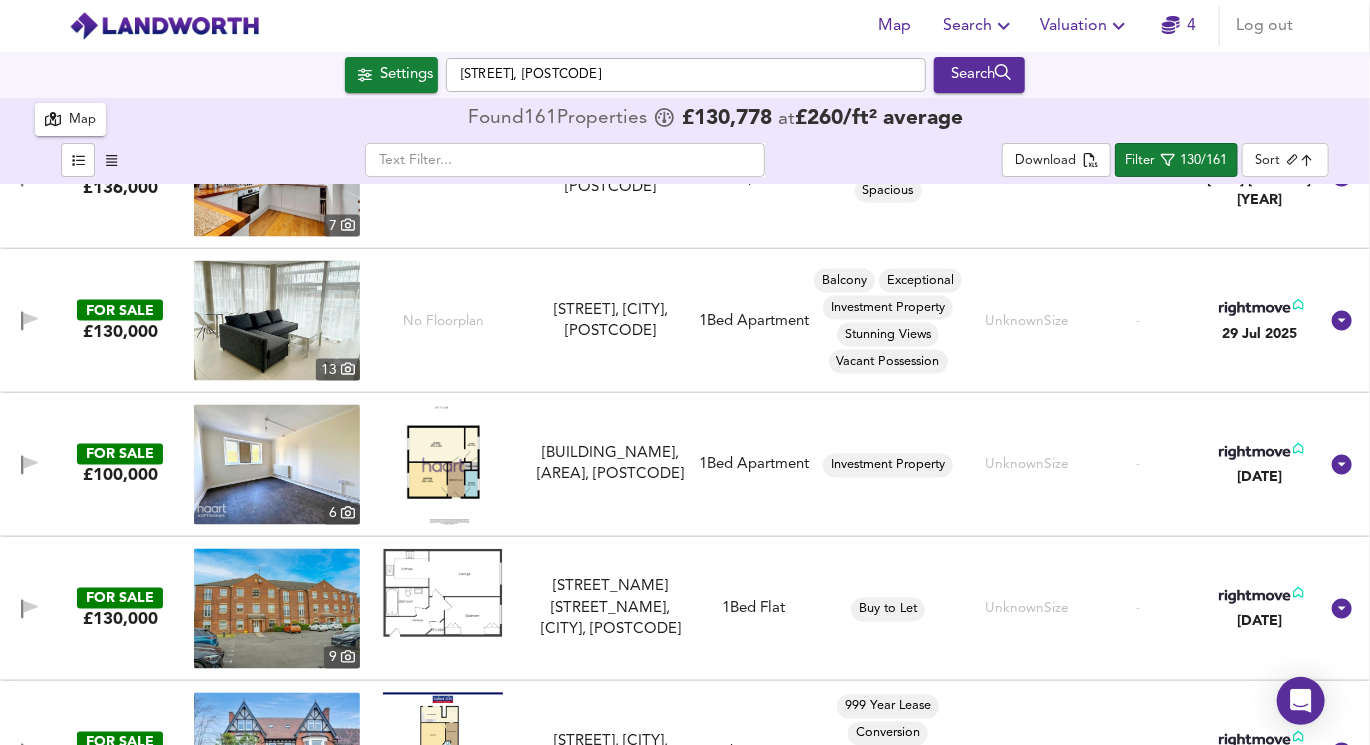 click at bounding box center (443, 465) 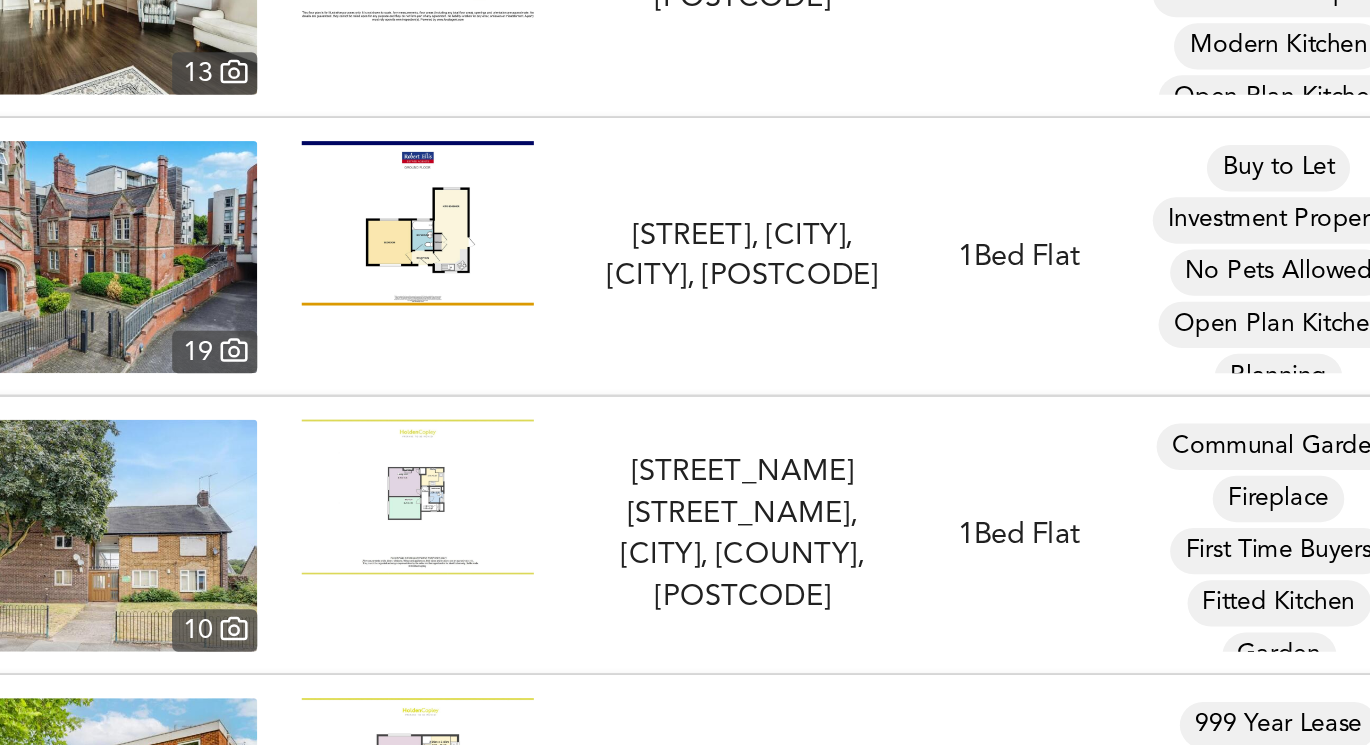 scroll, scrollTop: 12558, scrollLeft: 0, axis: vertical 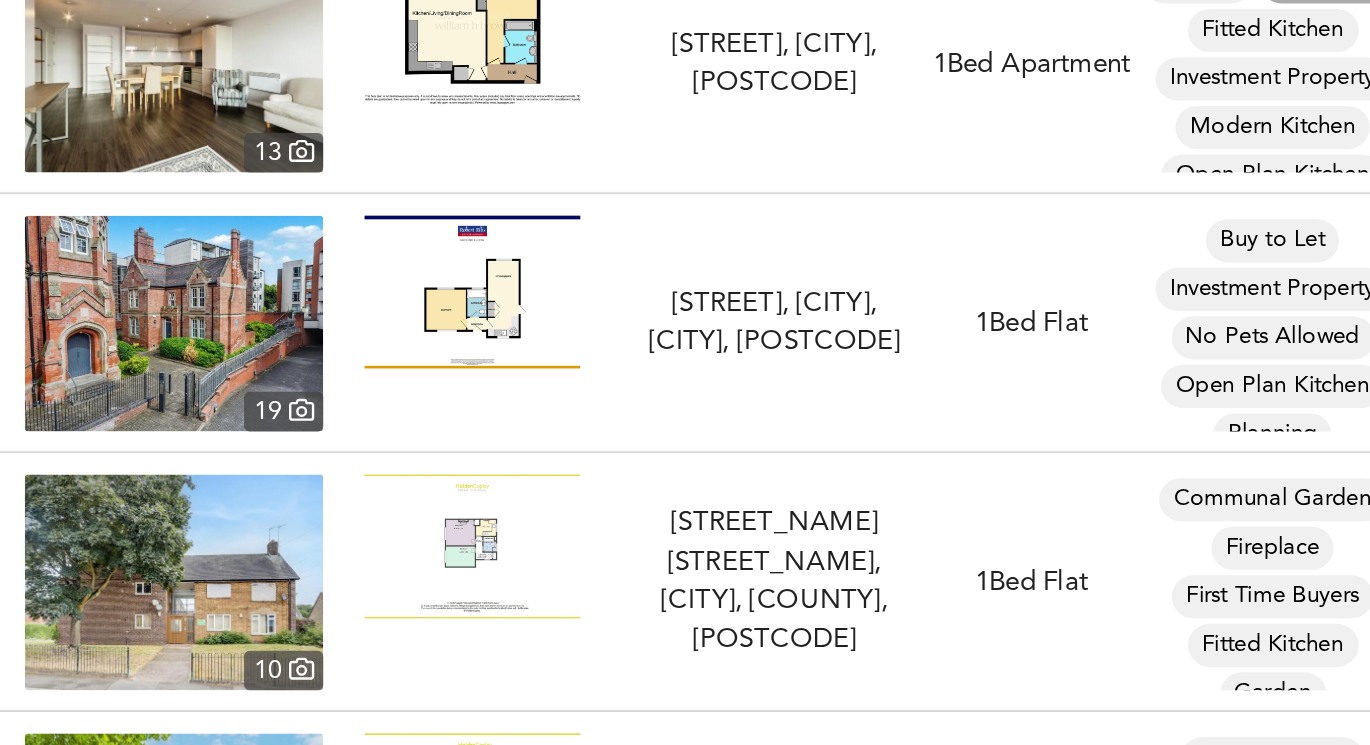 click at bounding box center [443, 494] 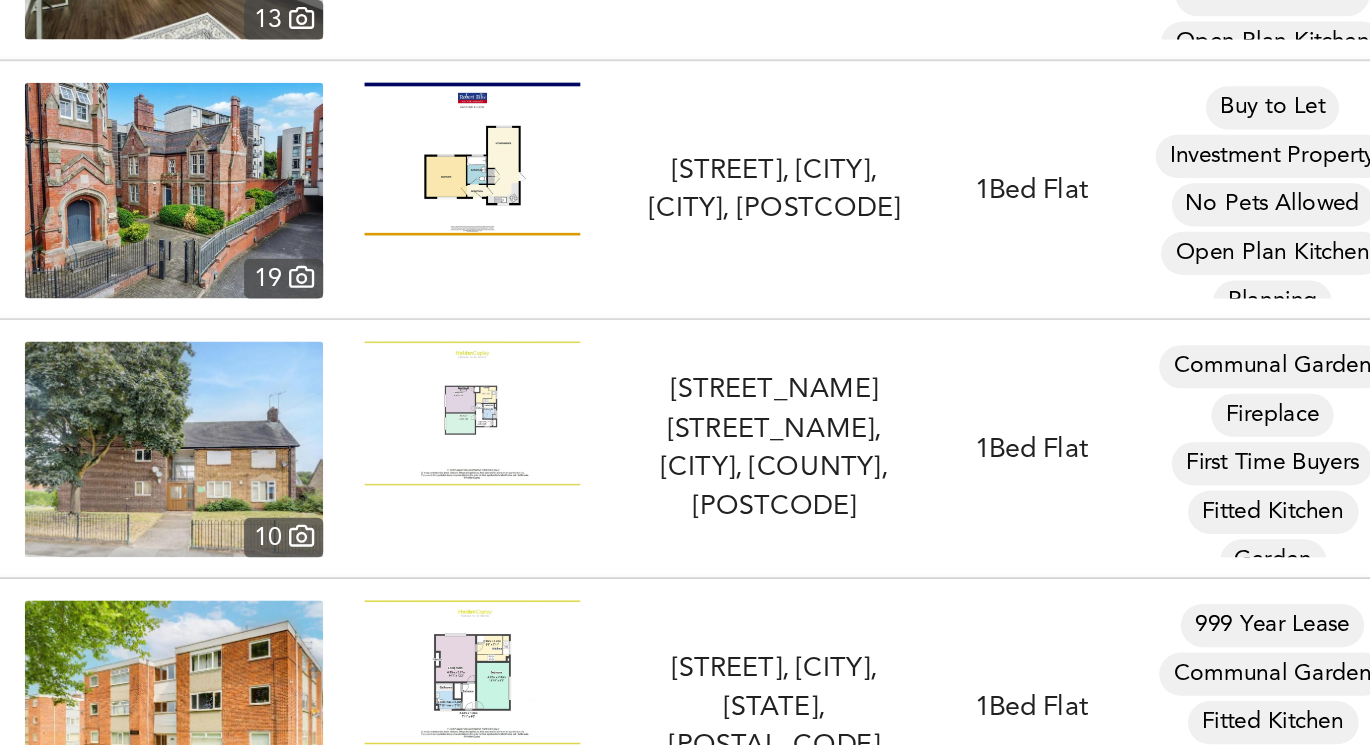 scroll, scrollTop: 12635, scrollLeft: 0, axis: vertical 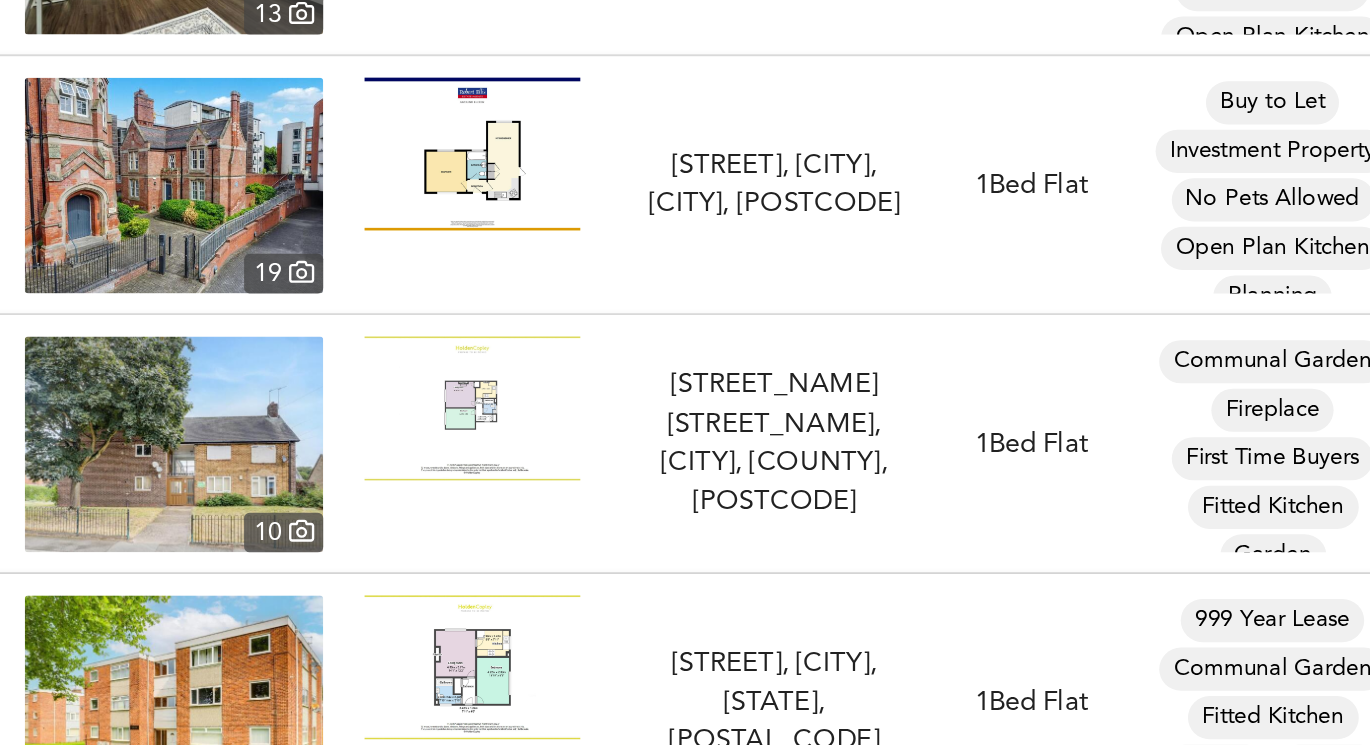 click at bounding box center [443, 417] 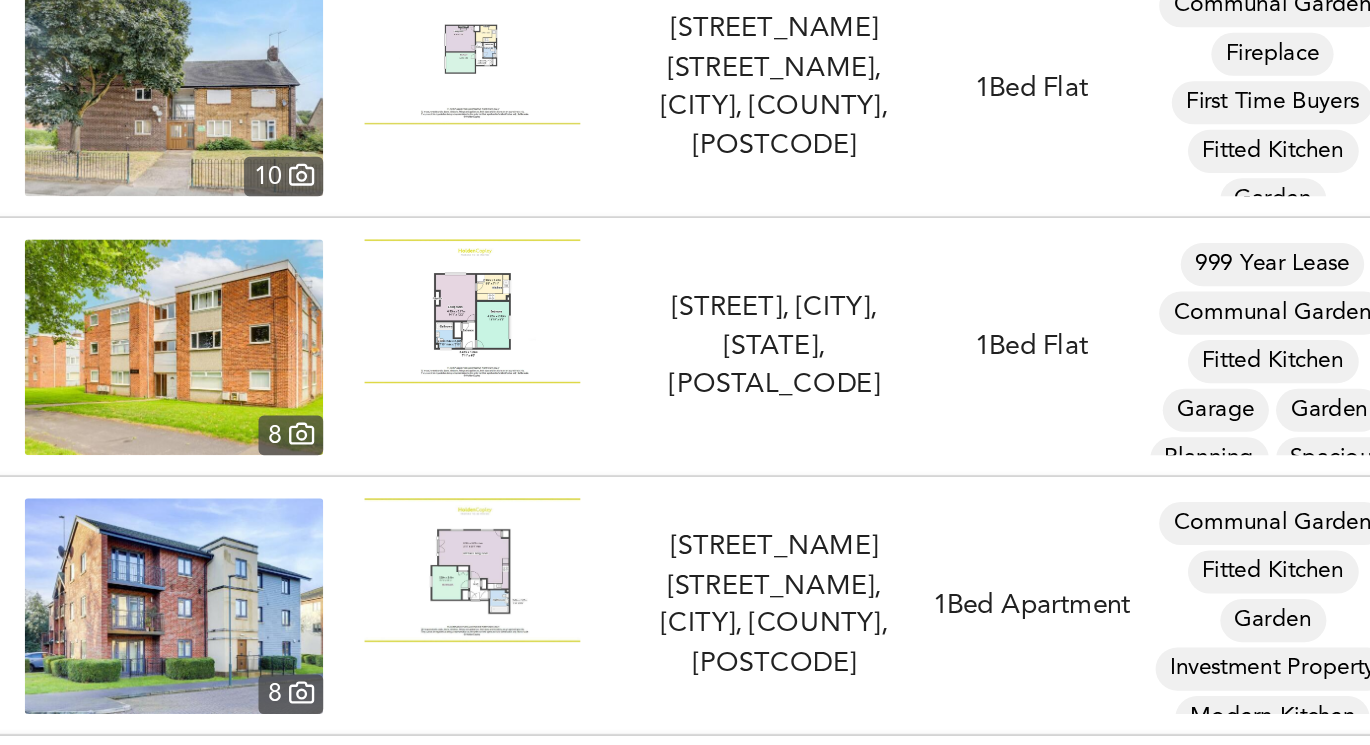 scroll, scrollTop: 12911, scrollLeft: 0, axis: vertical 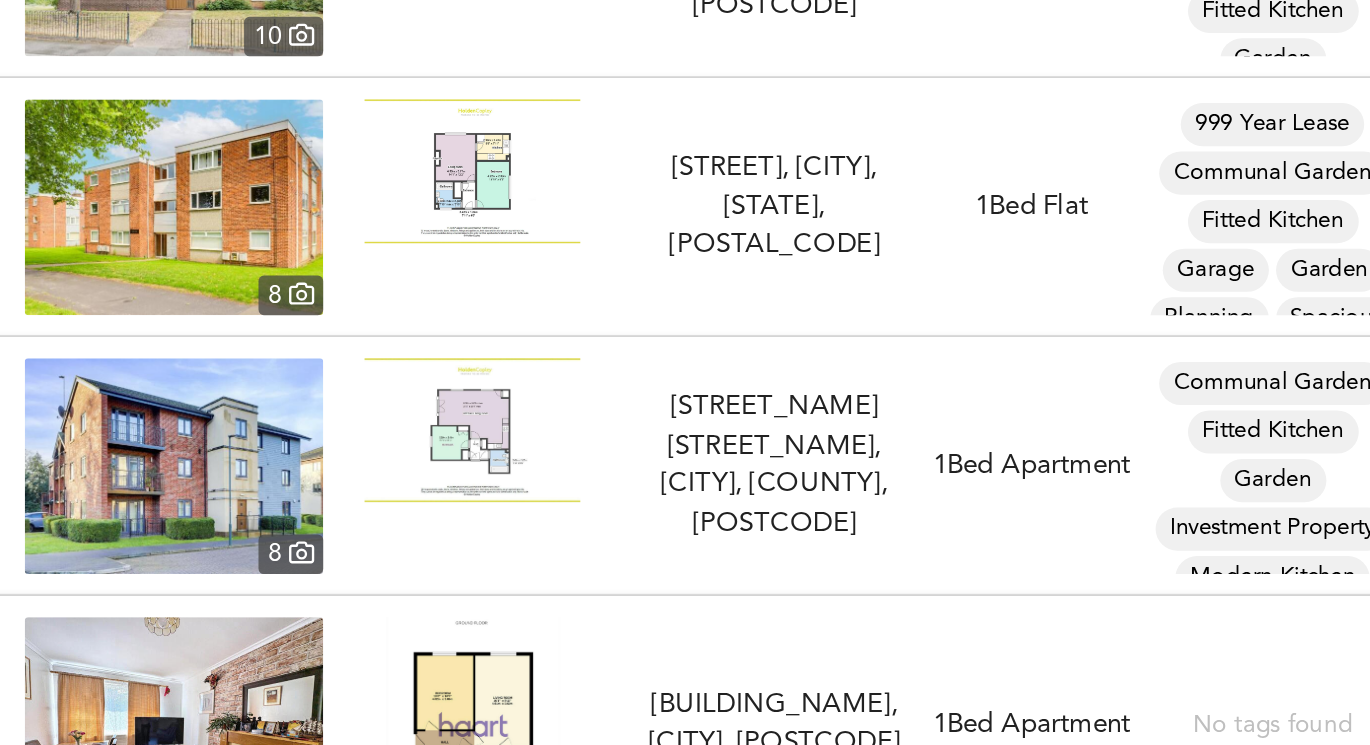 click at bounding box center (443, 429) 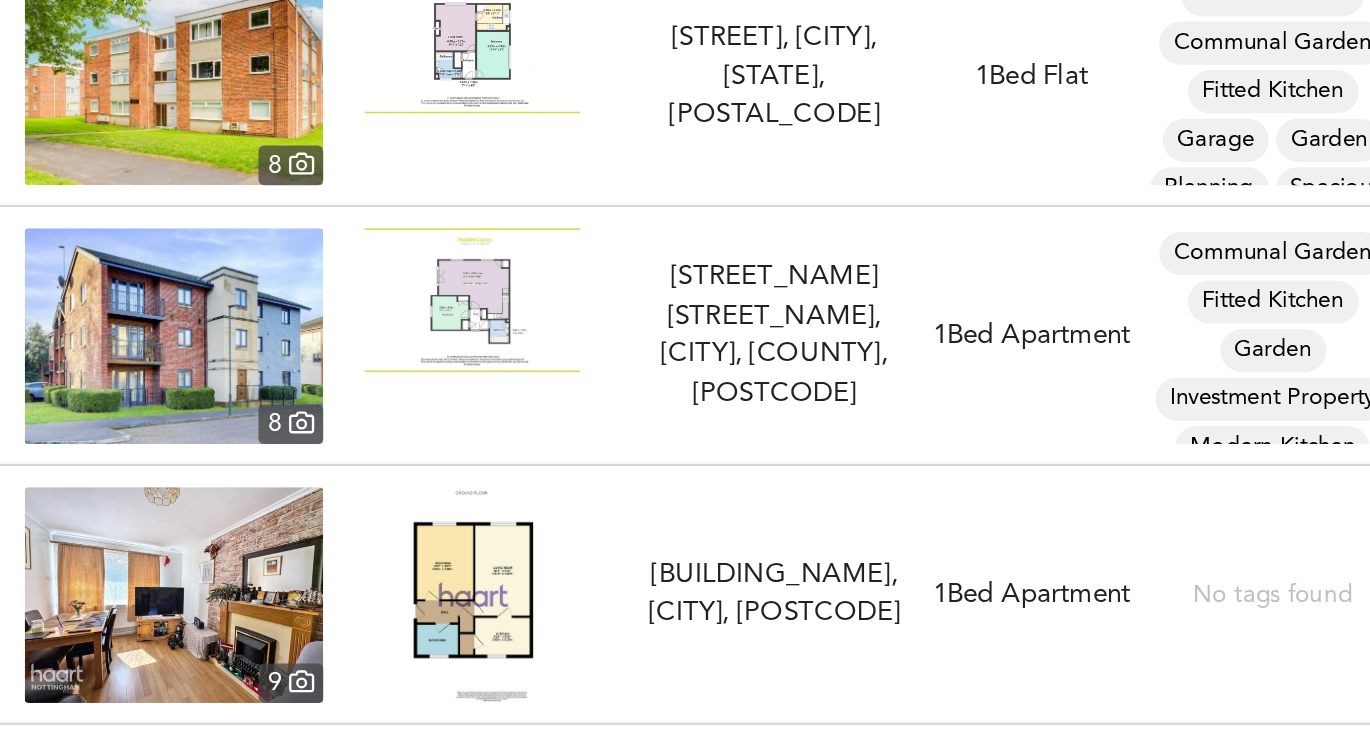 scroll, scrollTop: 12979, scrollLeft: 0, axis: vertical 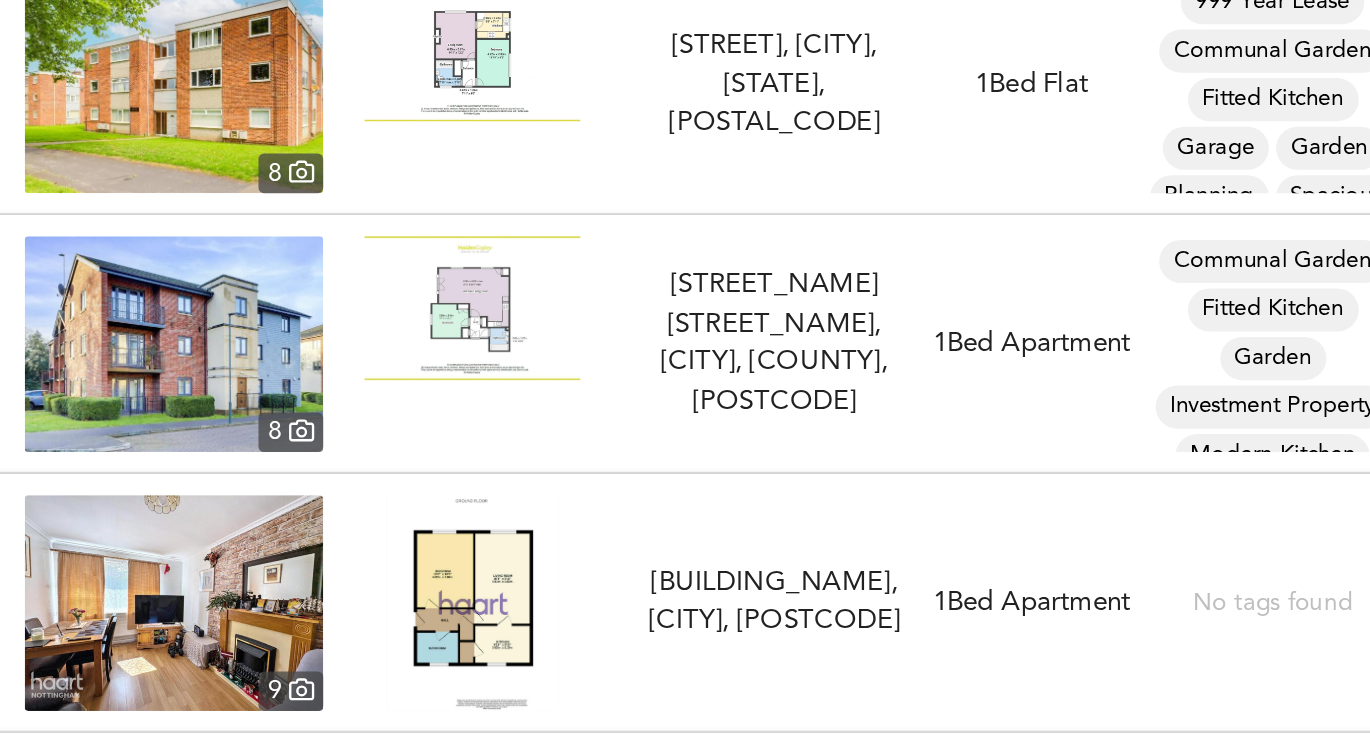 click at bounding box center (443, 361) 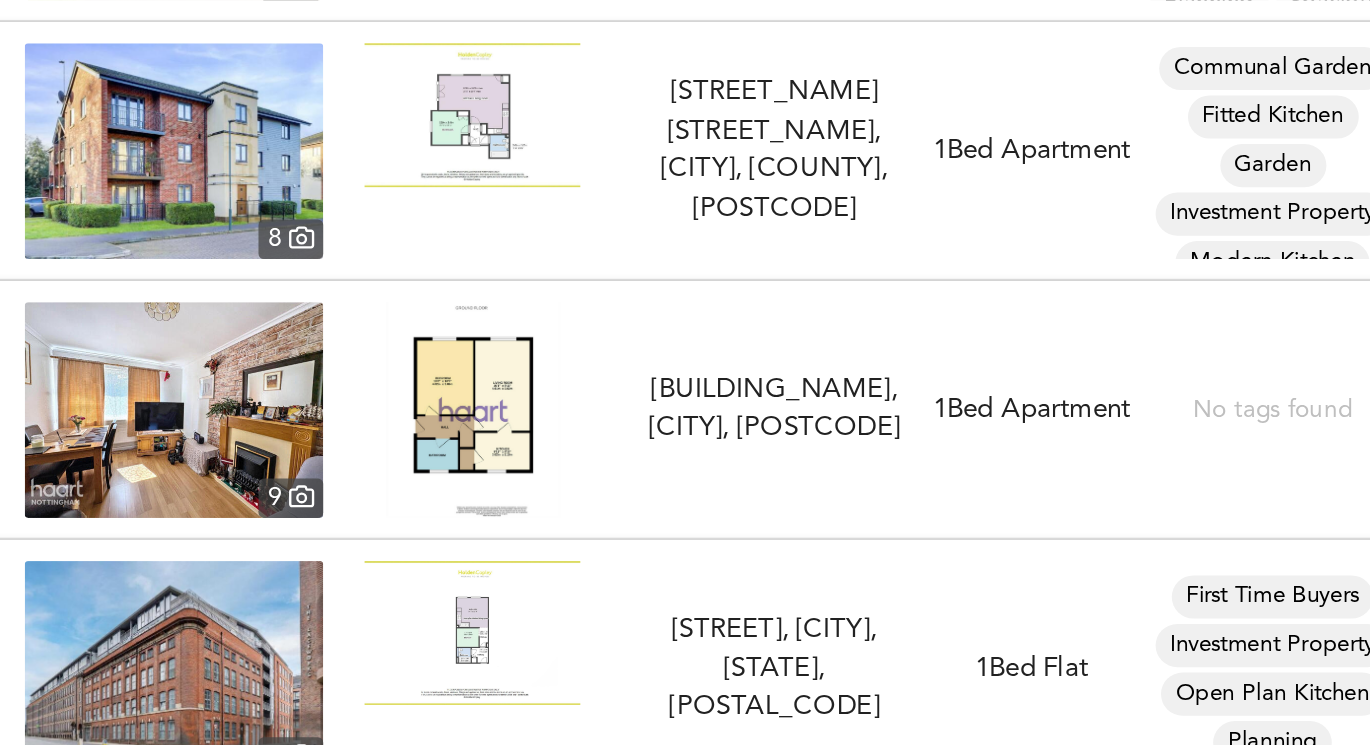 scroll, scrollTop: 13097, scrollLeft: 0, axis: vertical 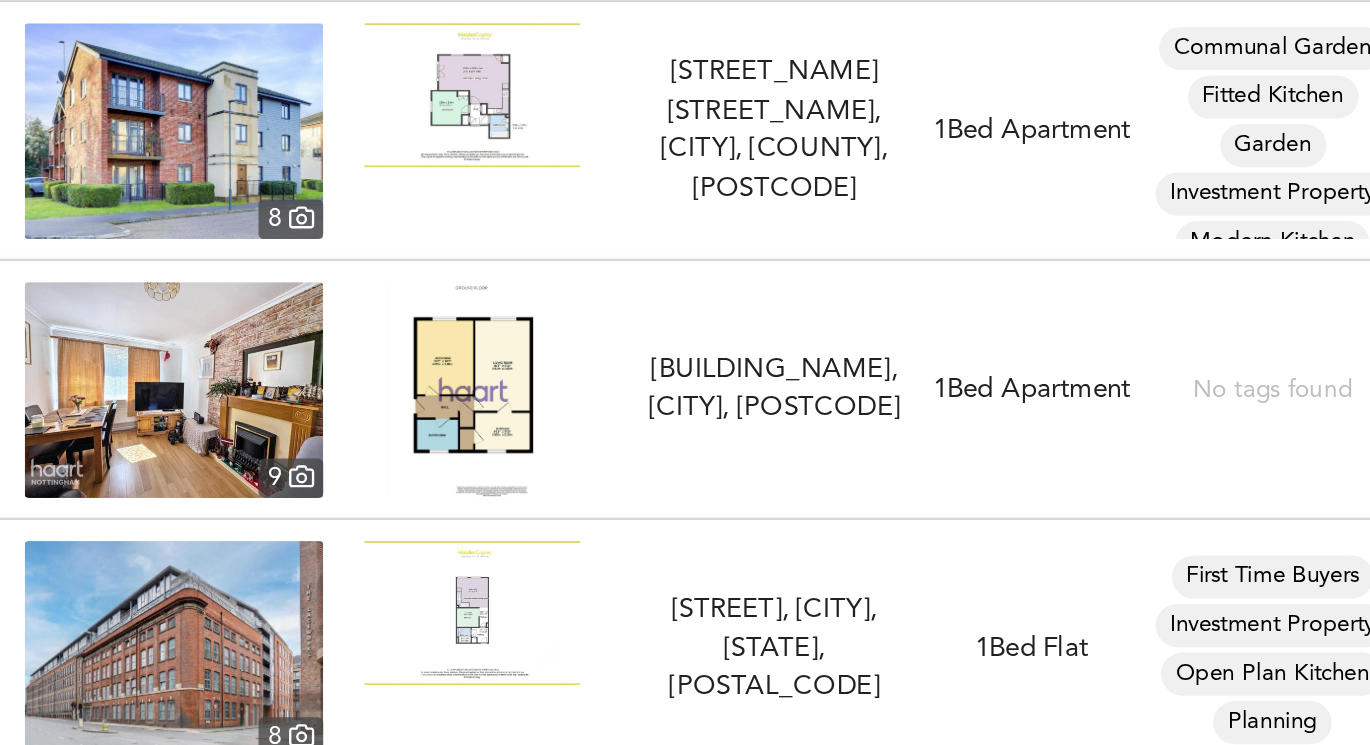 click at bounding box center [443, 408] 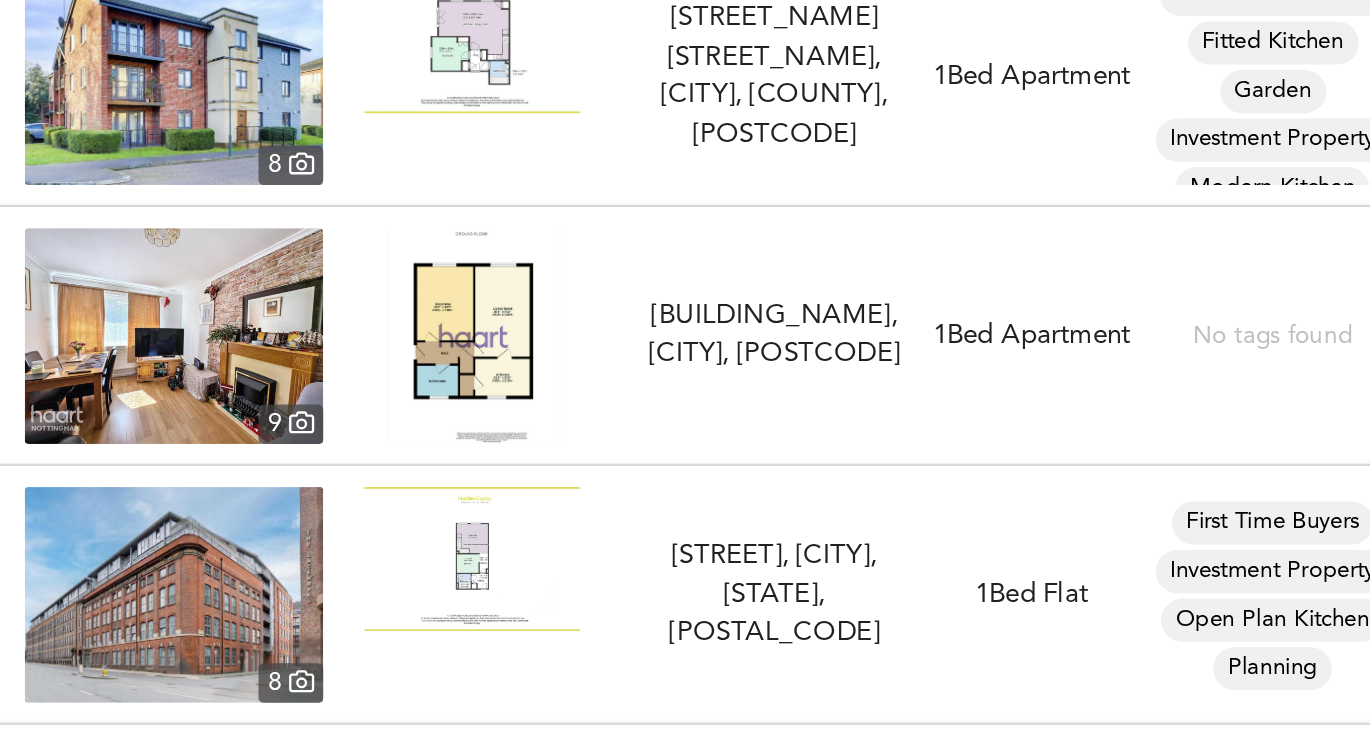 scroll, scrollTop: 13131, scrollLeft: 0, axis: vertical 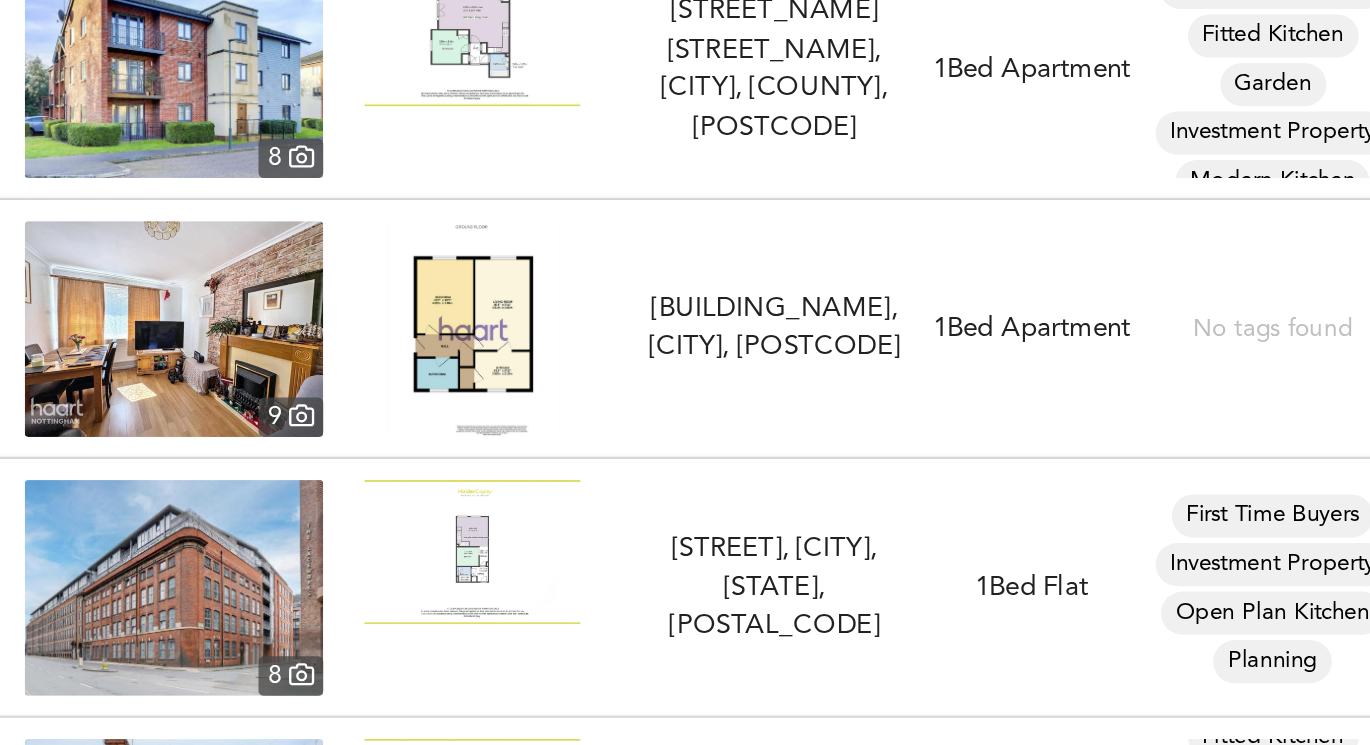 click at bounding box center [443, 497] 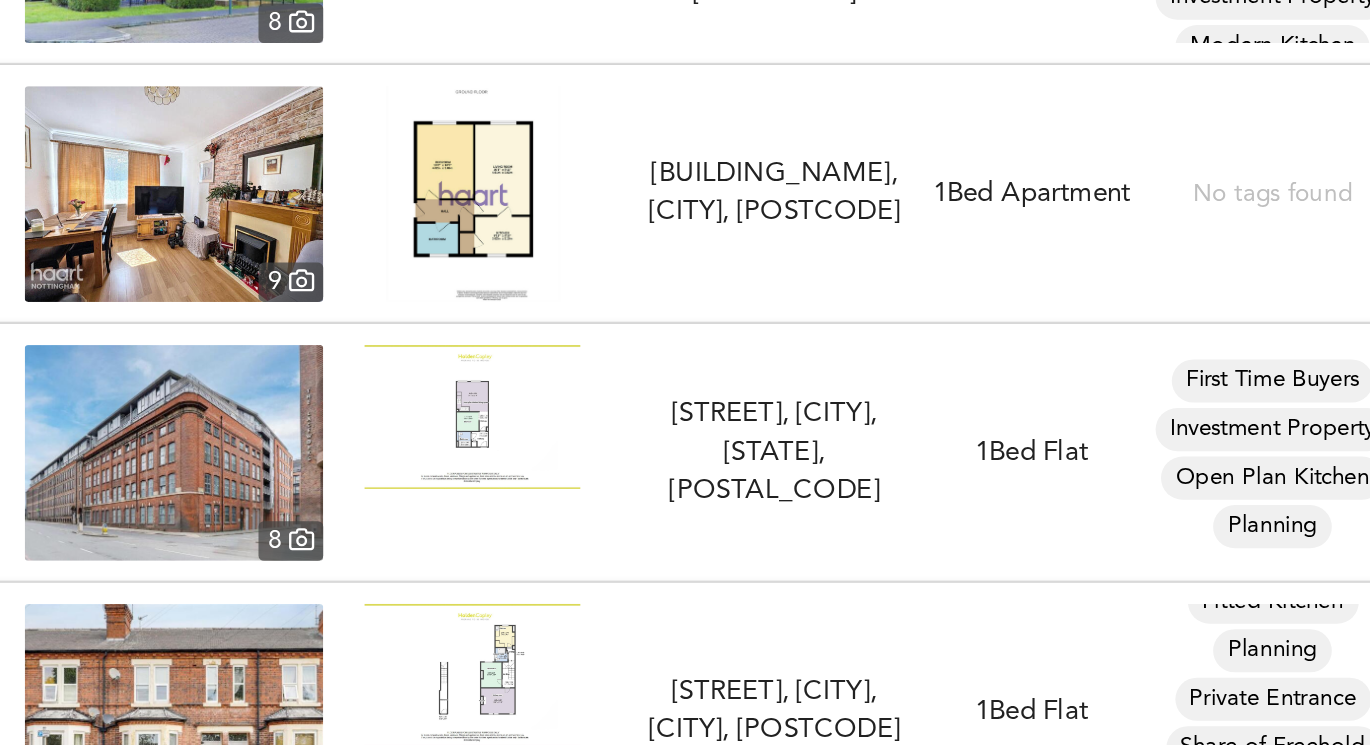 scroll, scrollTop: 13207, scrollLeft: 0, axis: vertical 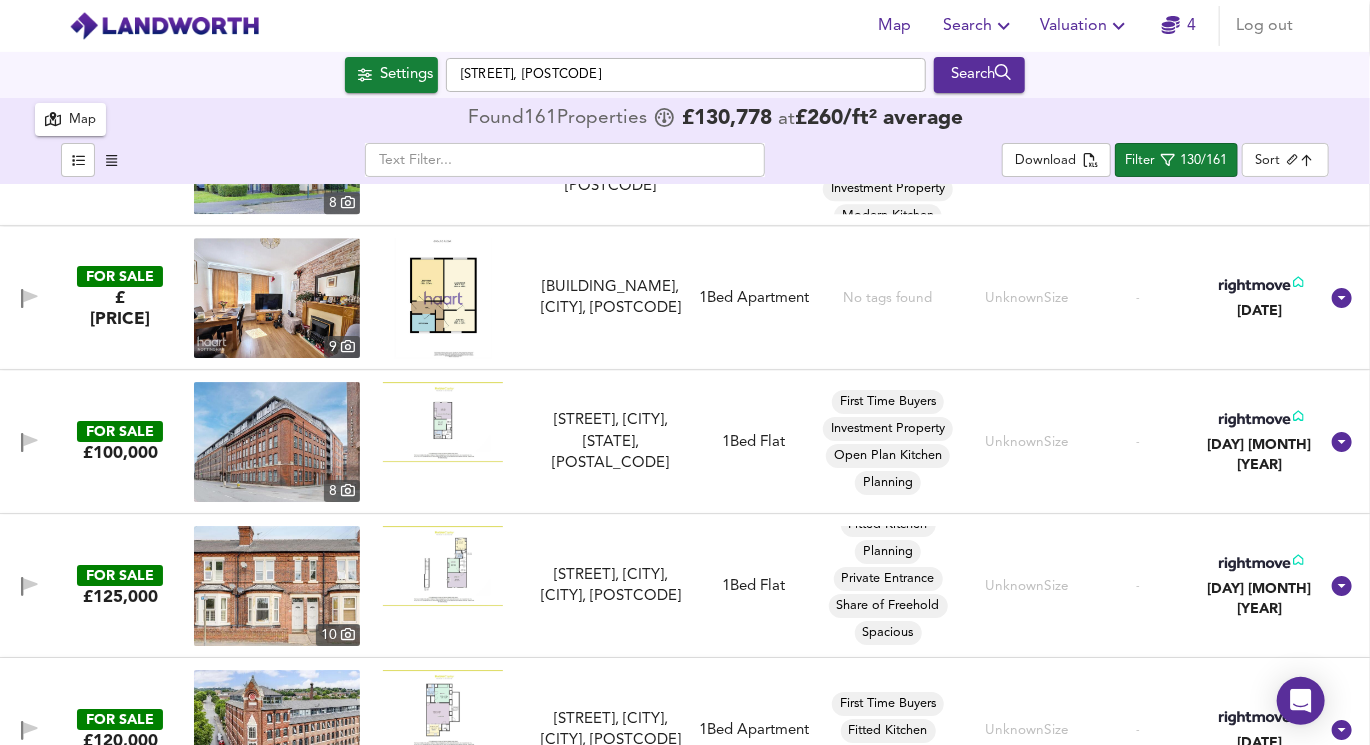 click at bounding box center (443, 421) 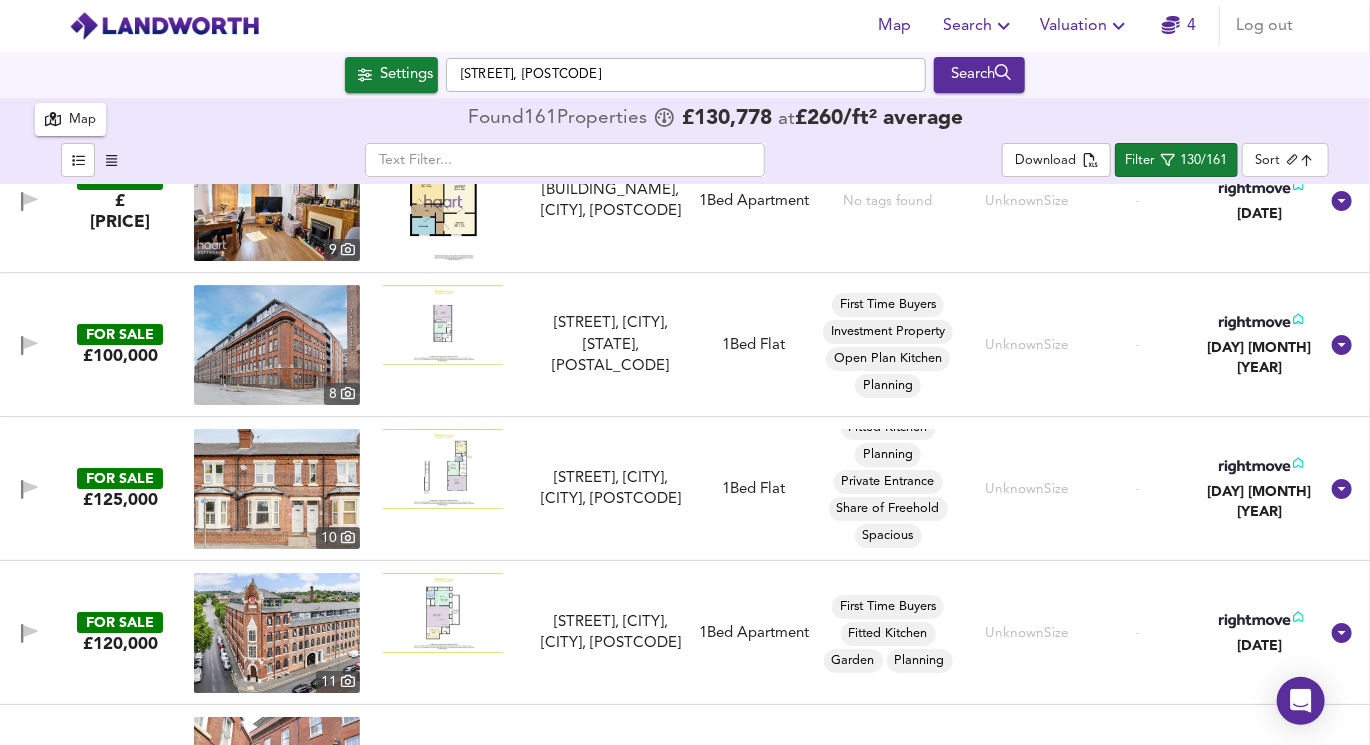 scroll, scrollTop: 13310, scrollLeft: 0, axis: vertical 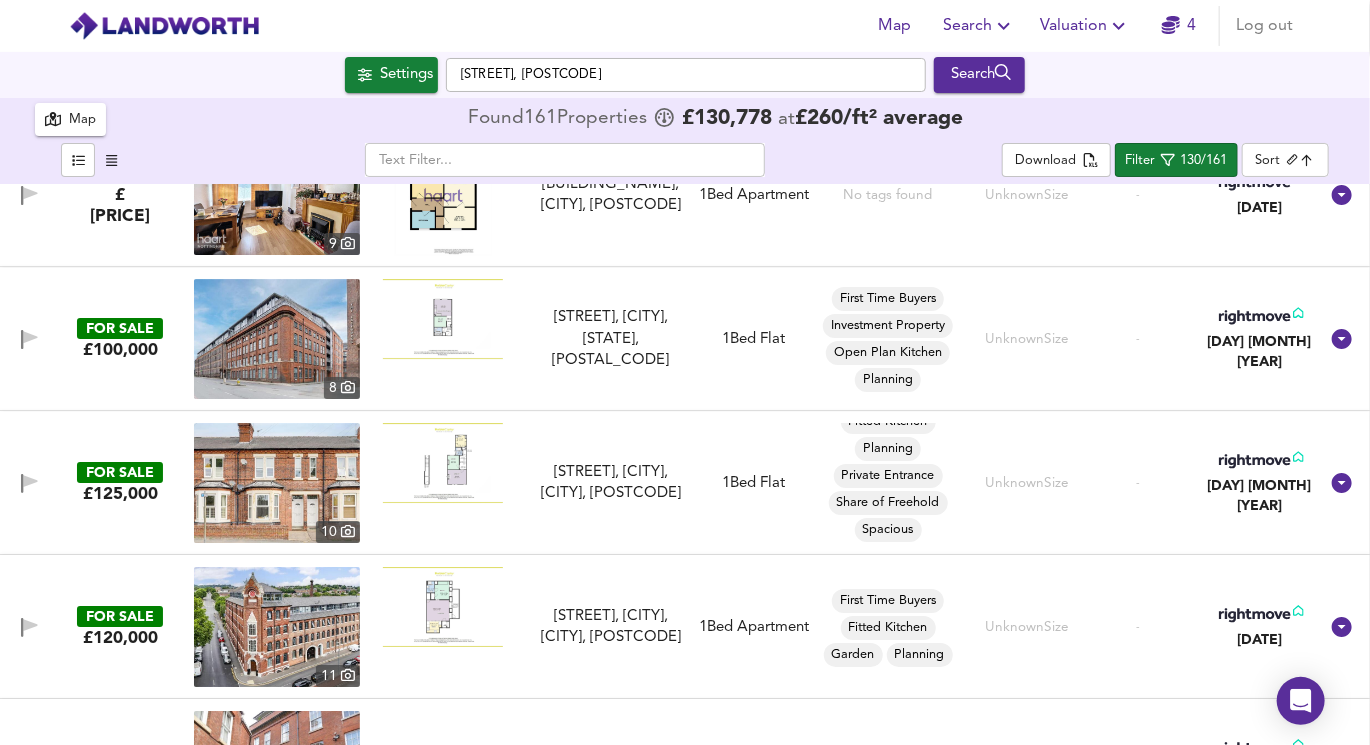 click at bounding box center (443, 462) 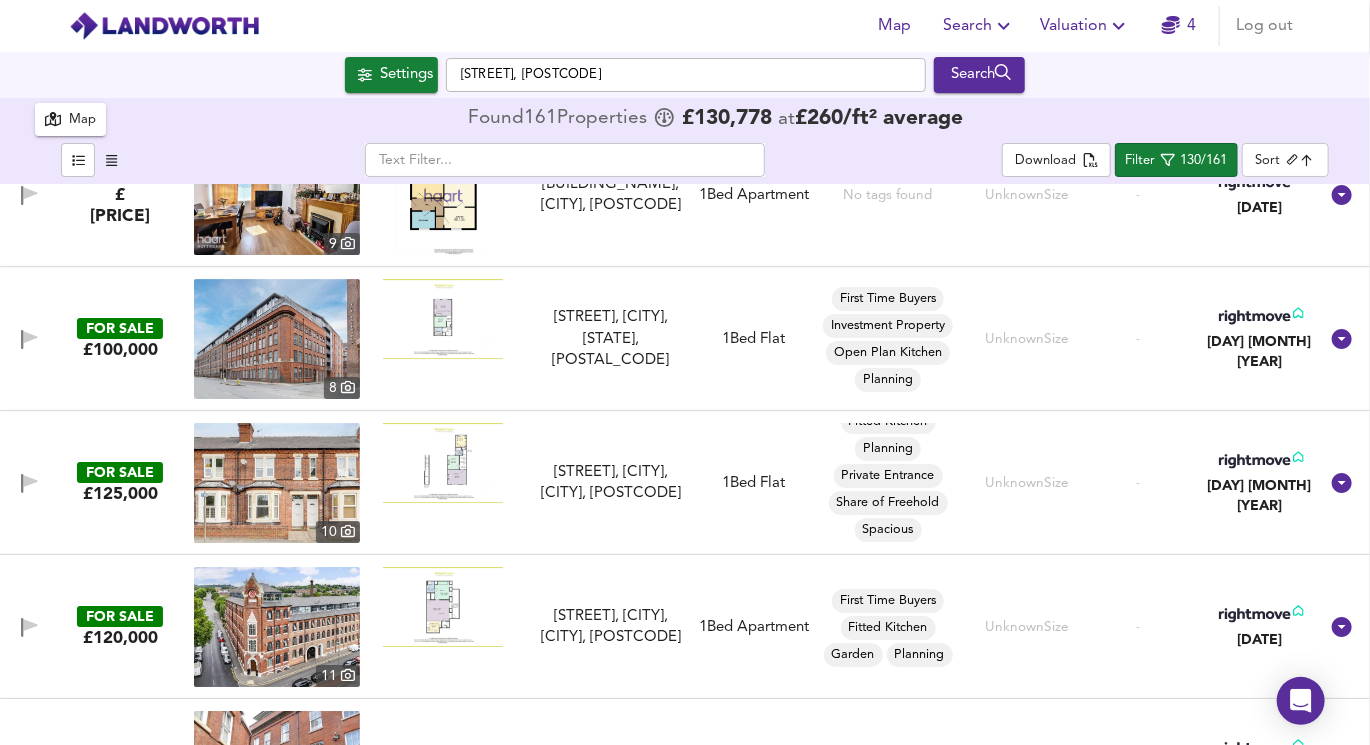click at bounding box center [277, 483] 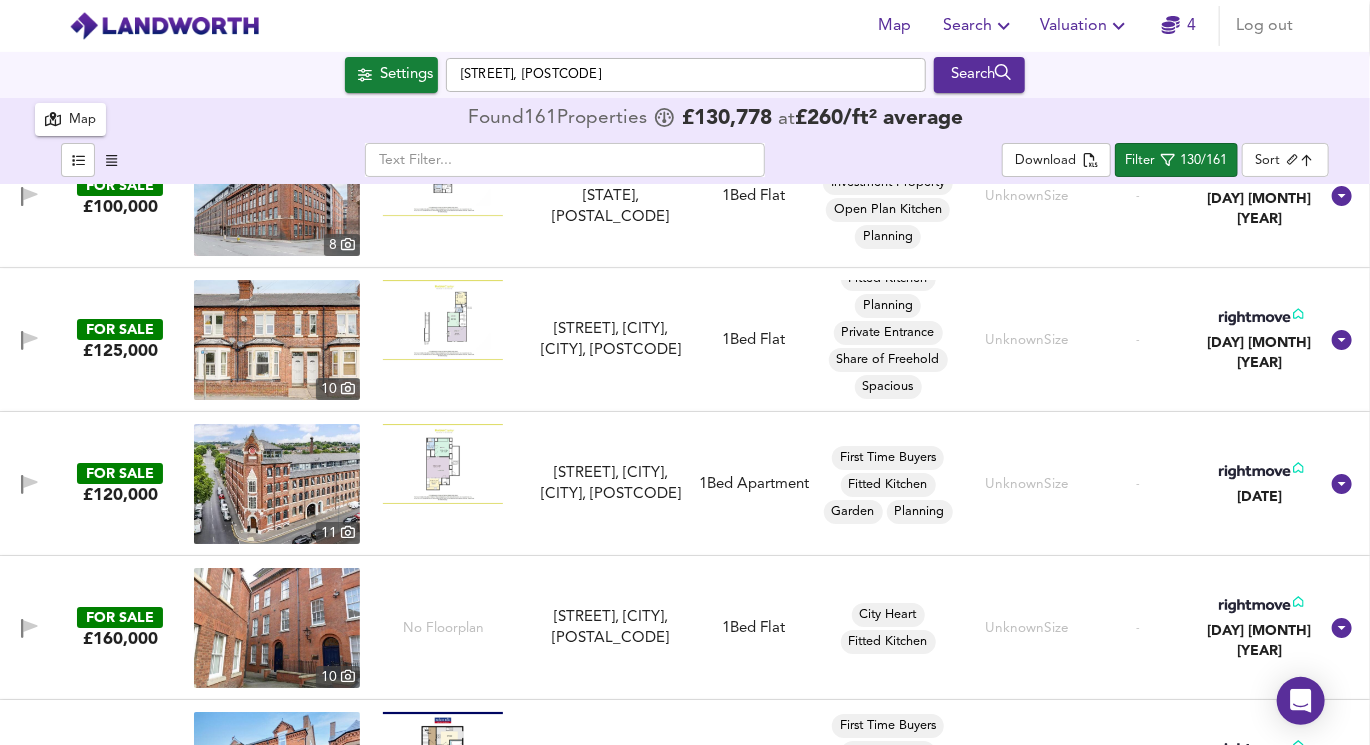 scroll, scrollTop: 13457, scrollLeft: 0, axis: vertical 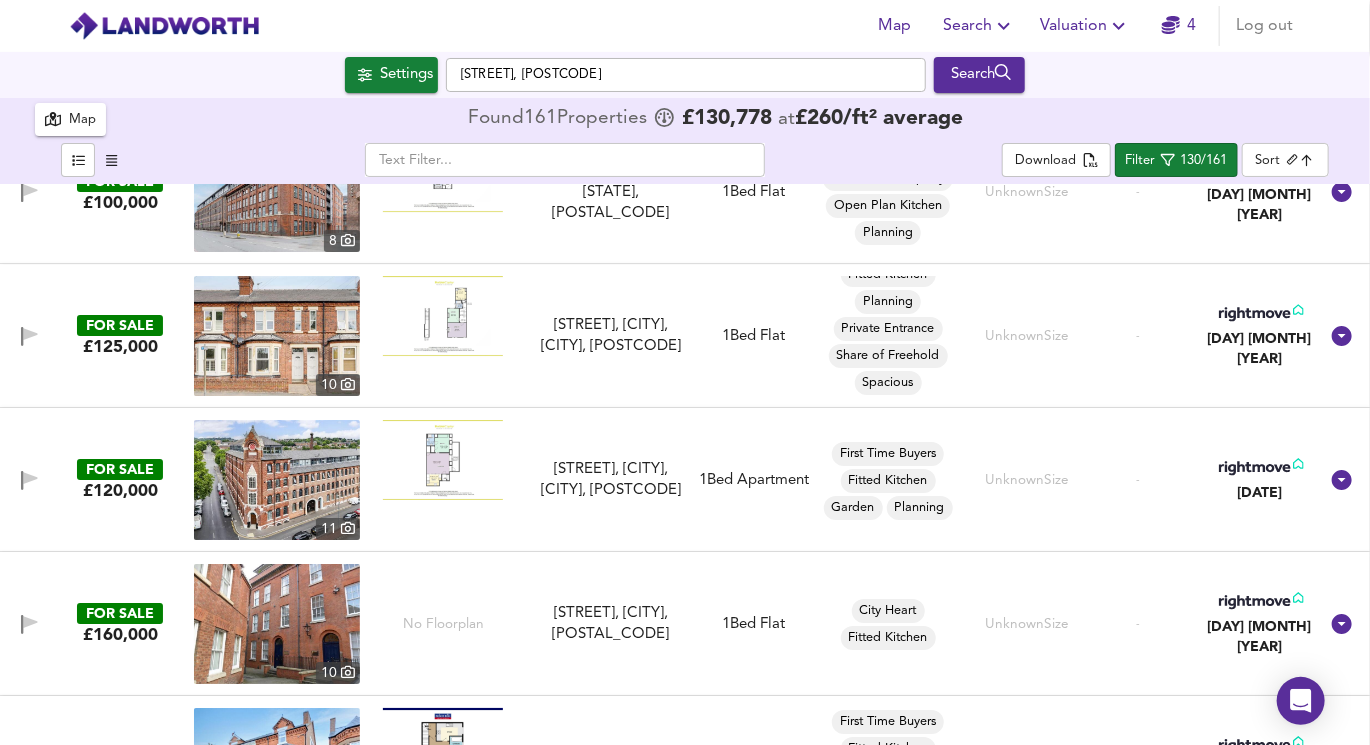 click at bounding box center (443, 459) 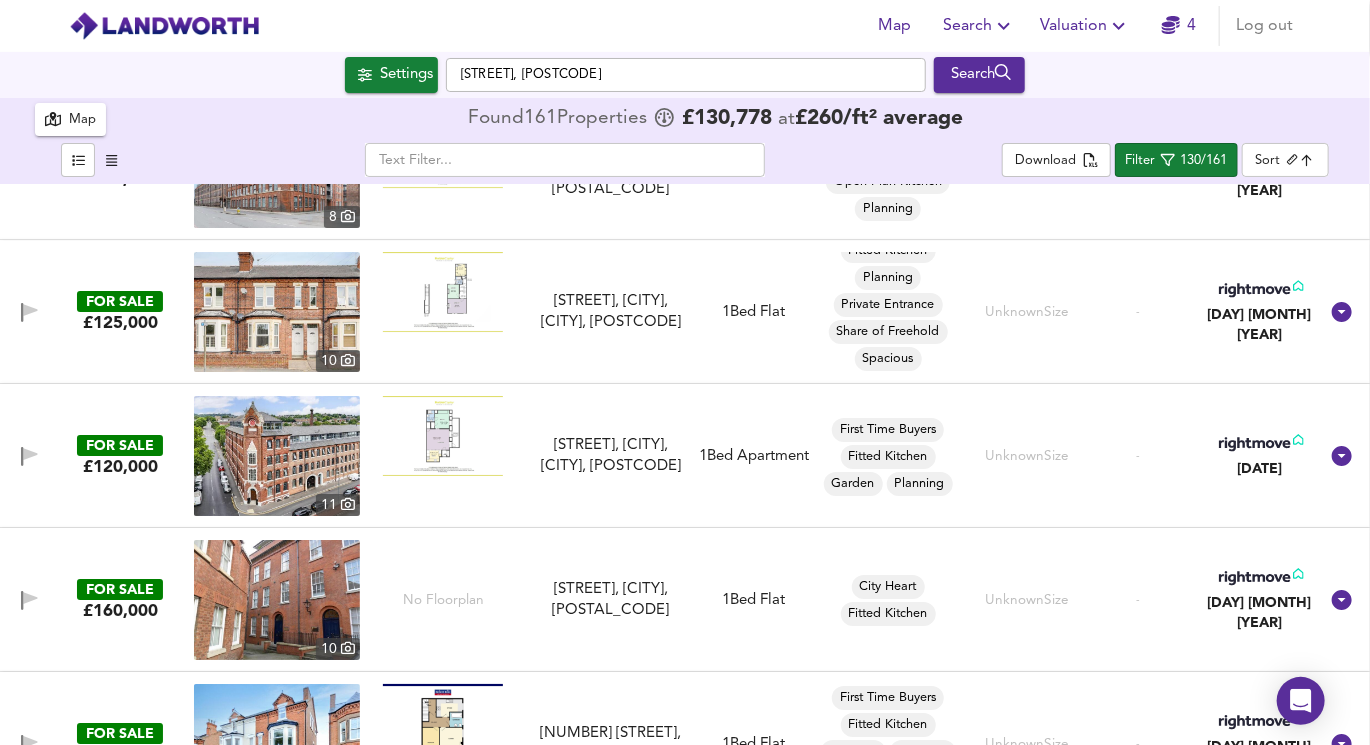 scroll, scrollTop: 13482, scrollLeft: 0, axis: vertical 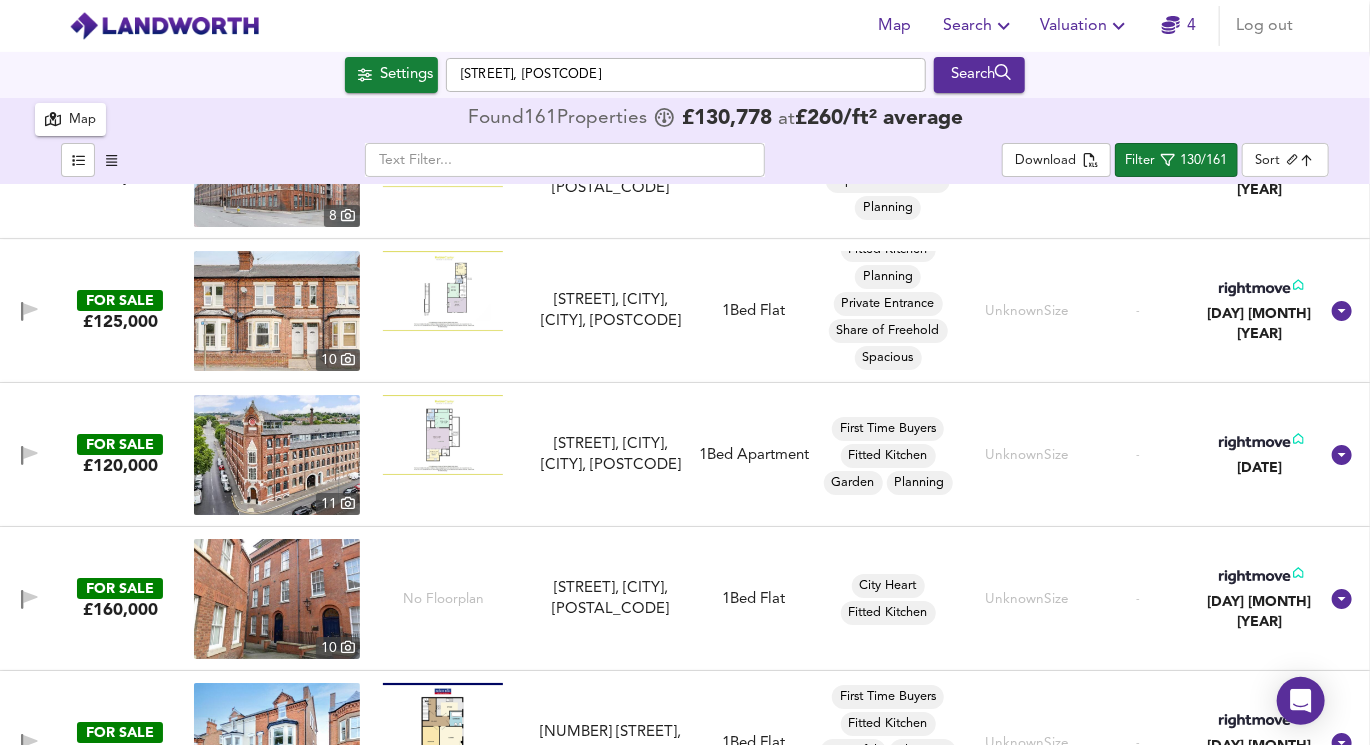 click at bounding box center [277, 455] 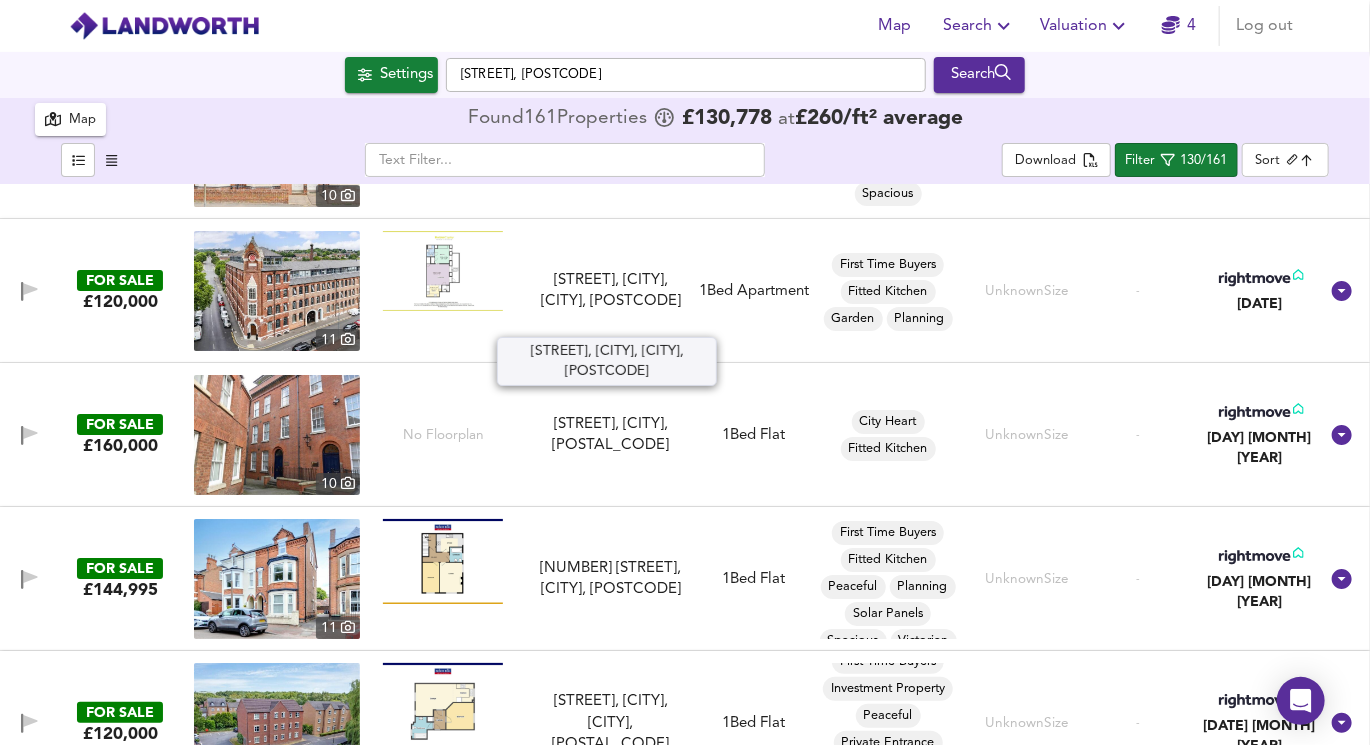 scroll, scrollTop: 13645, scrollLeft: 0, axis: vertical 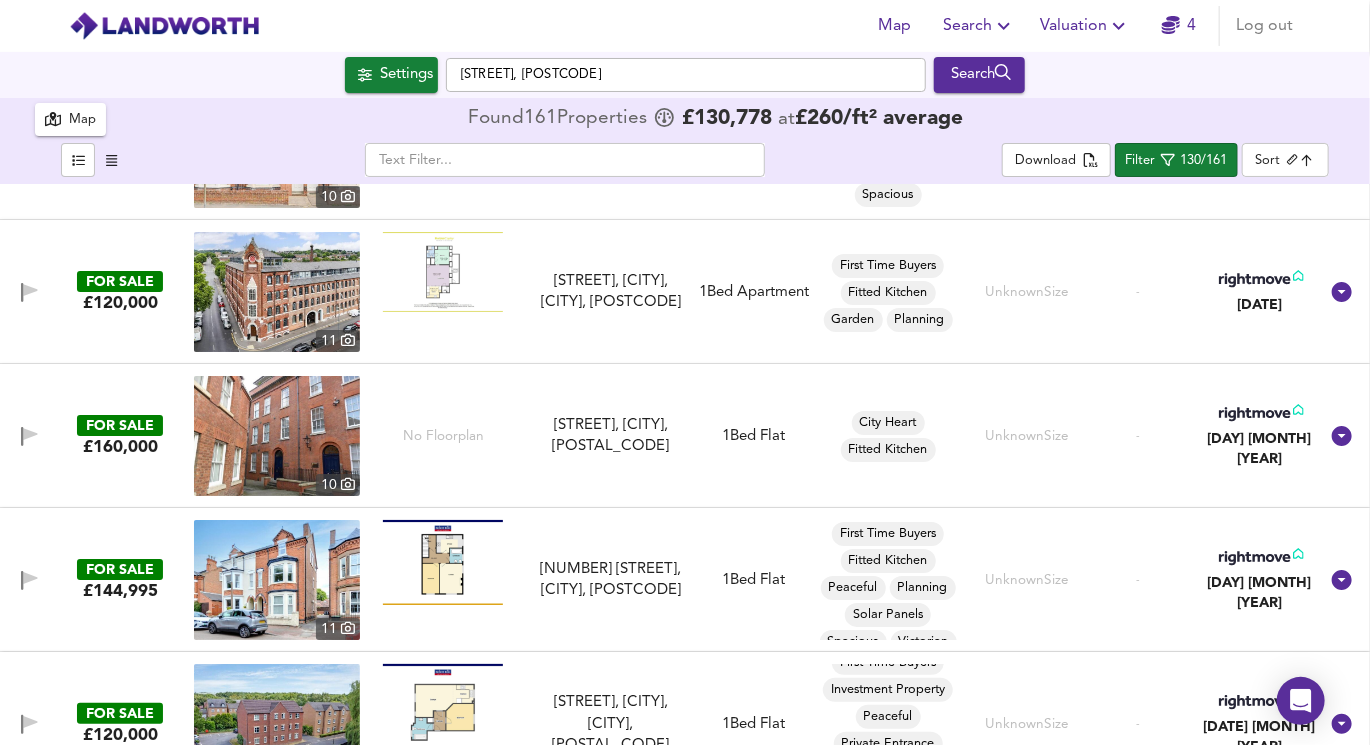 click at bounding box center [277, 436] 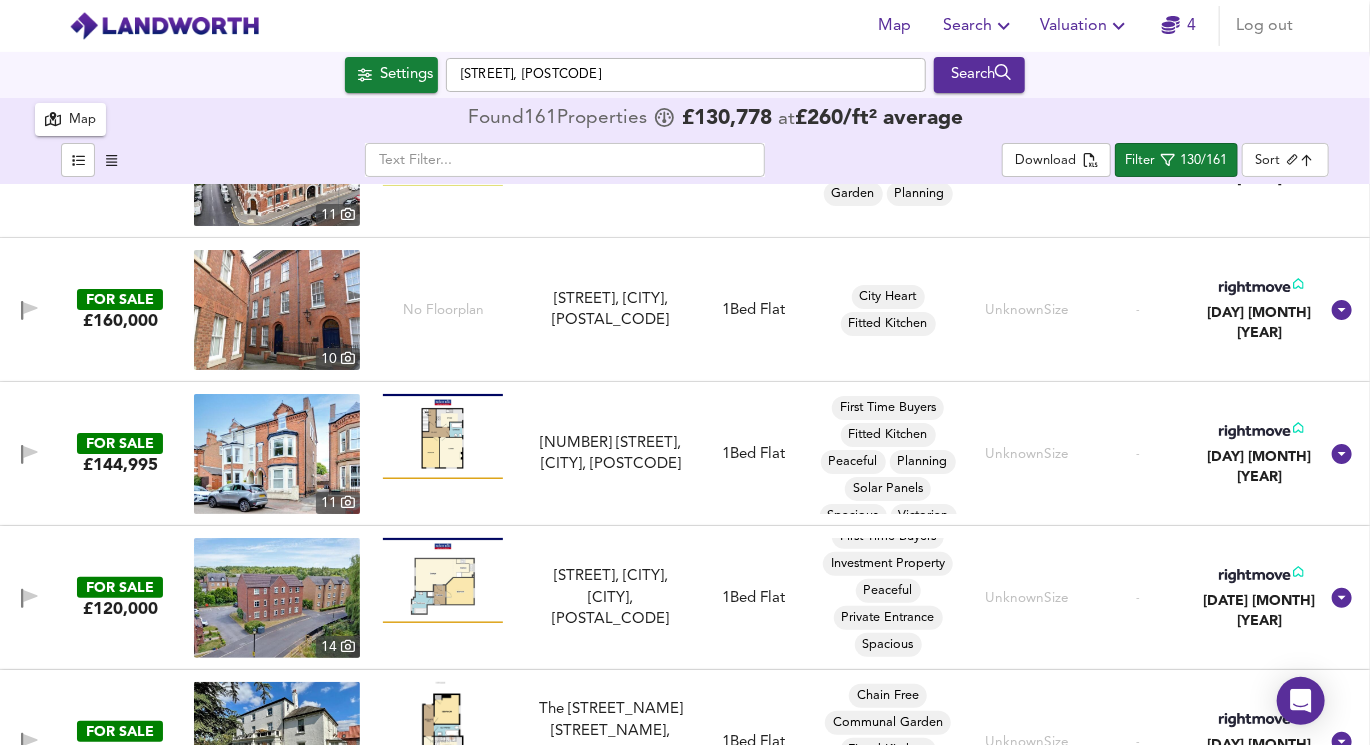 scroll, scrollTop: 13774, scrollLeft: 0, axis: vertical 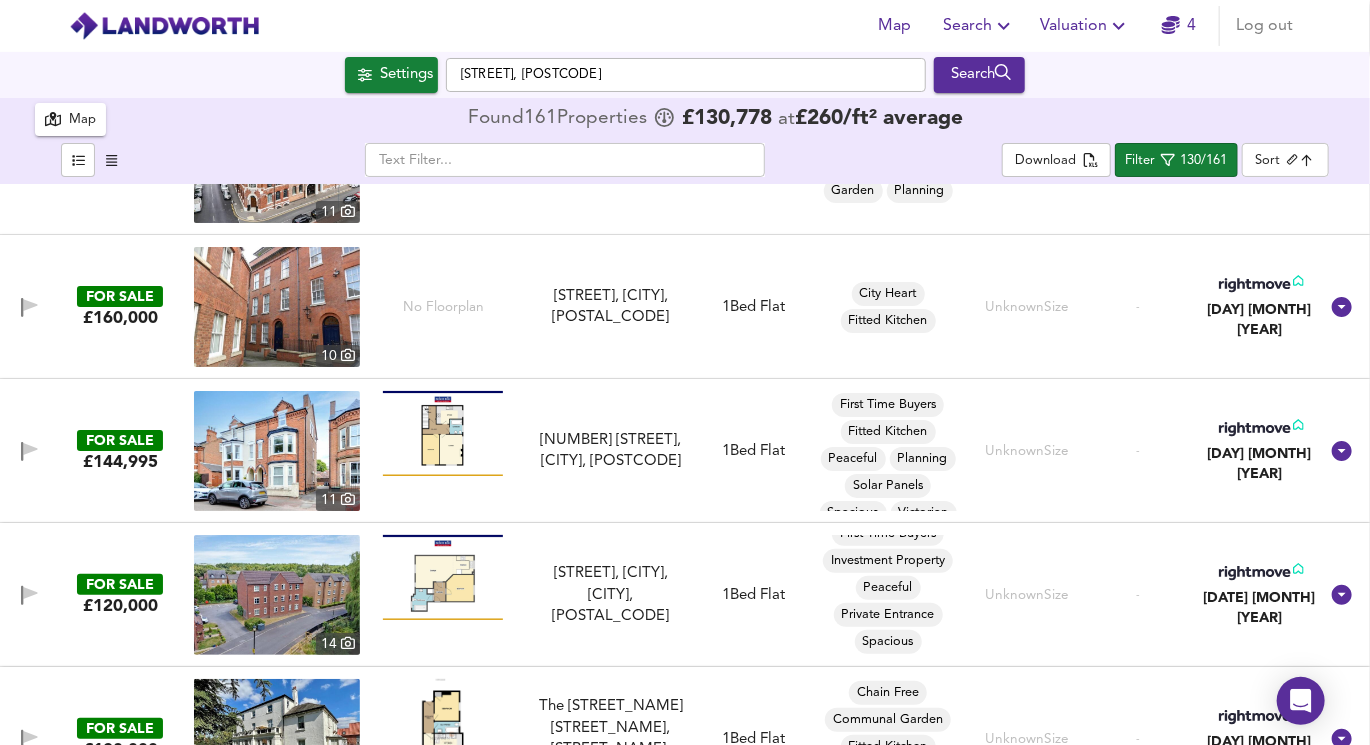 click at bounding box center (443, 433) 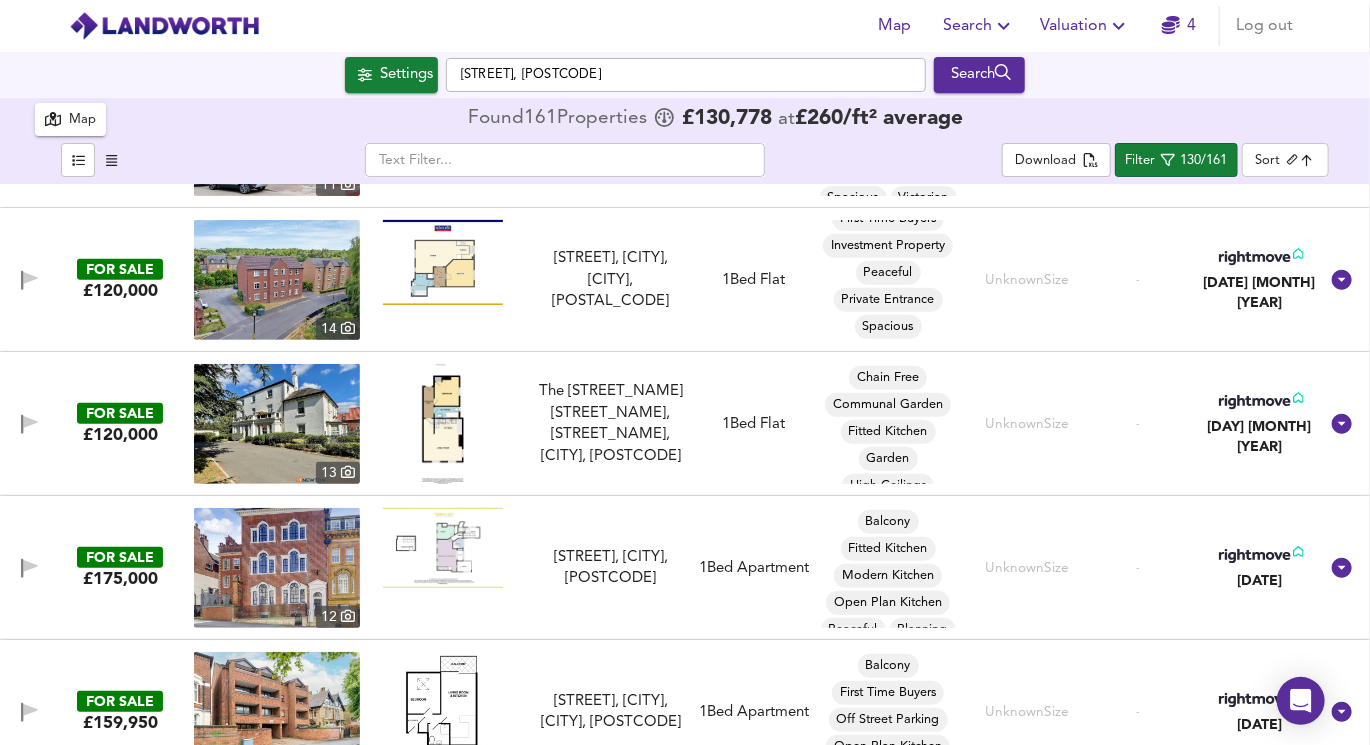 scroll, scrollTop: 14087, scrollLeft: 0, axis: vertical 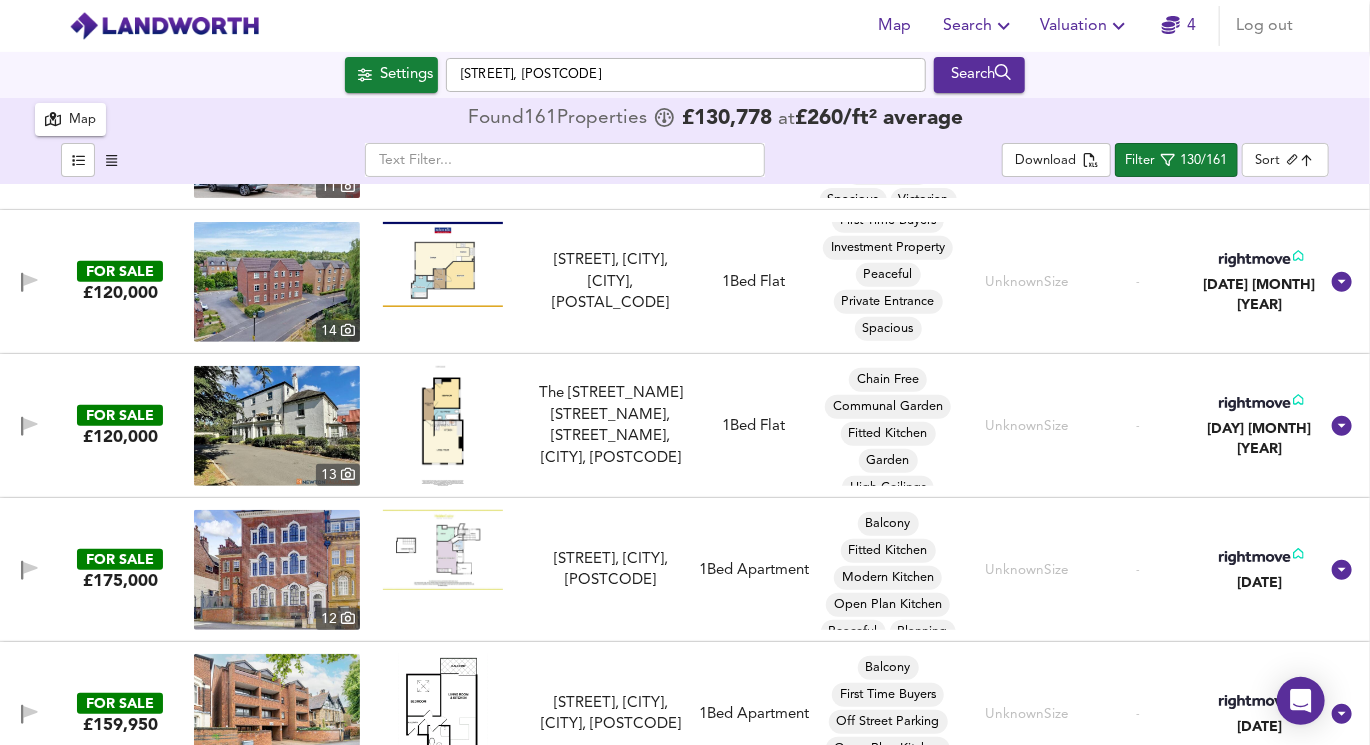 click at bounding box center (443, 426) 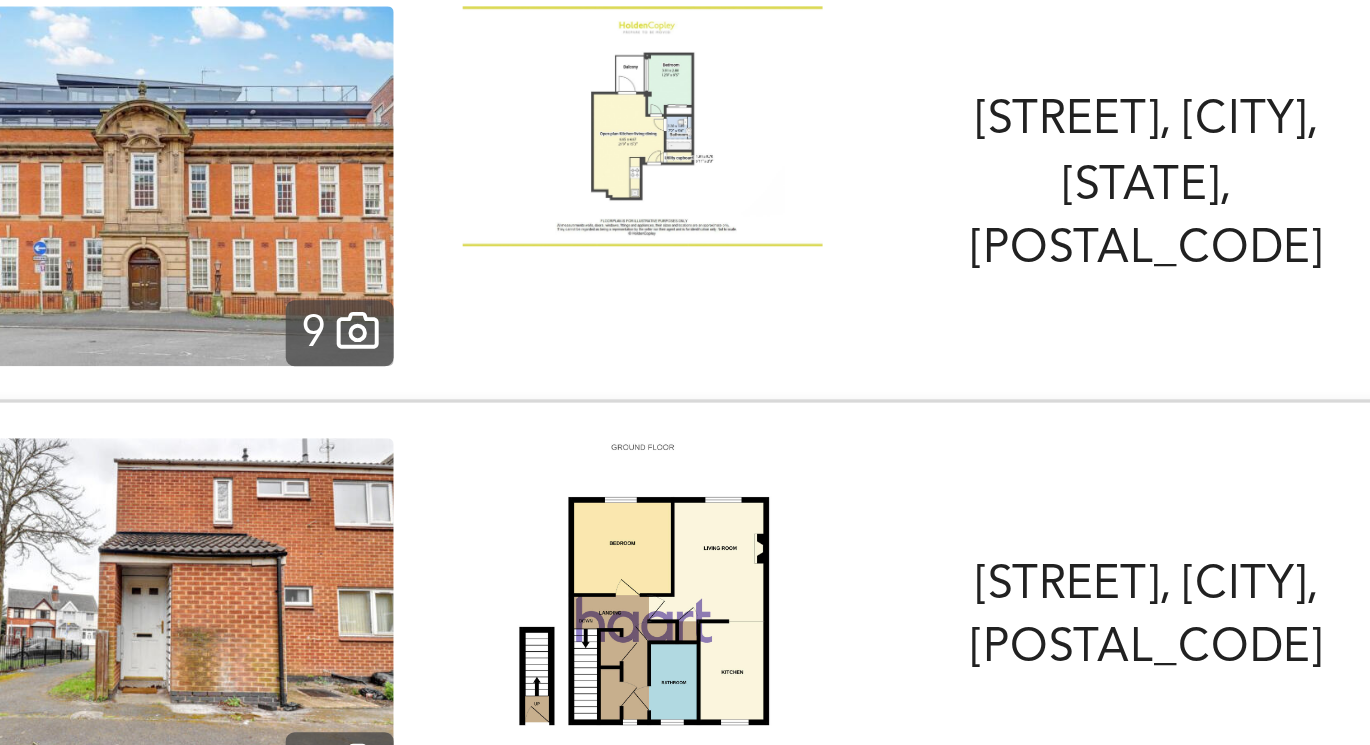 scroll, scrollTop: 16518, scrollLeft: 0, axis: vertical 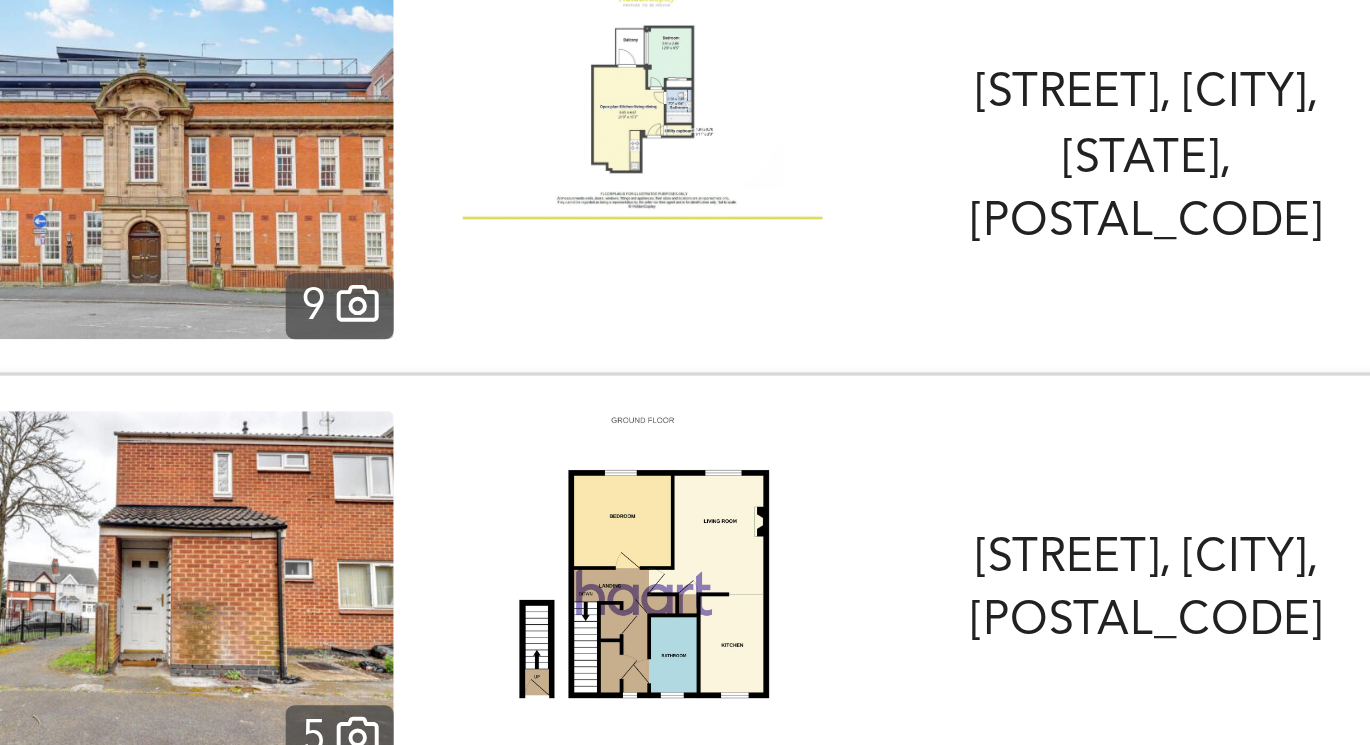 click at bounding box center [443, 587] 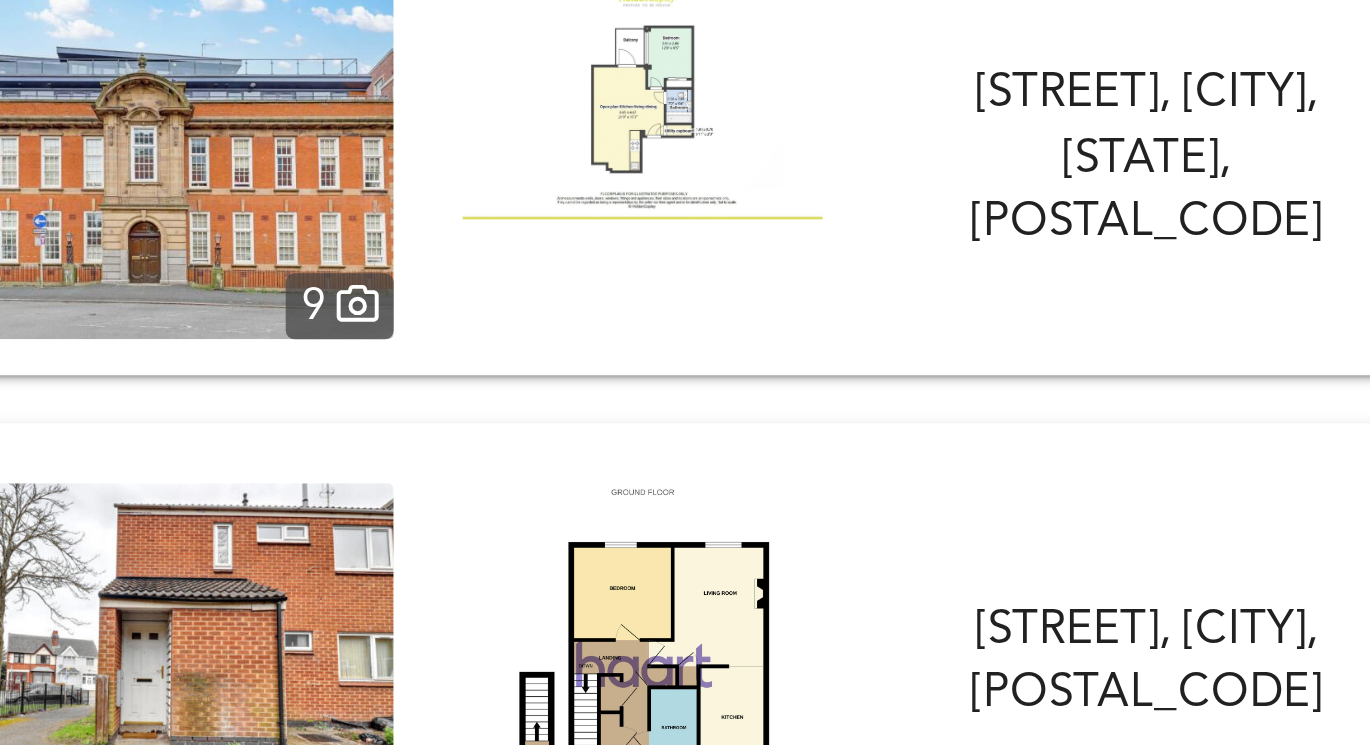 click at bounding box center [277, 611] 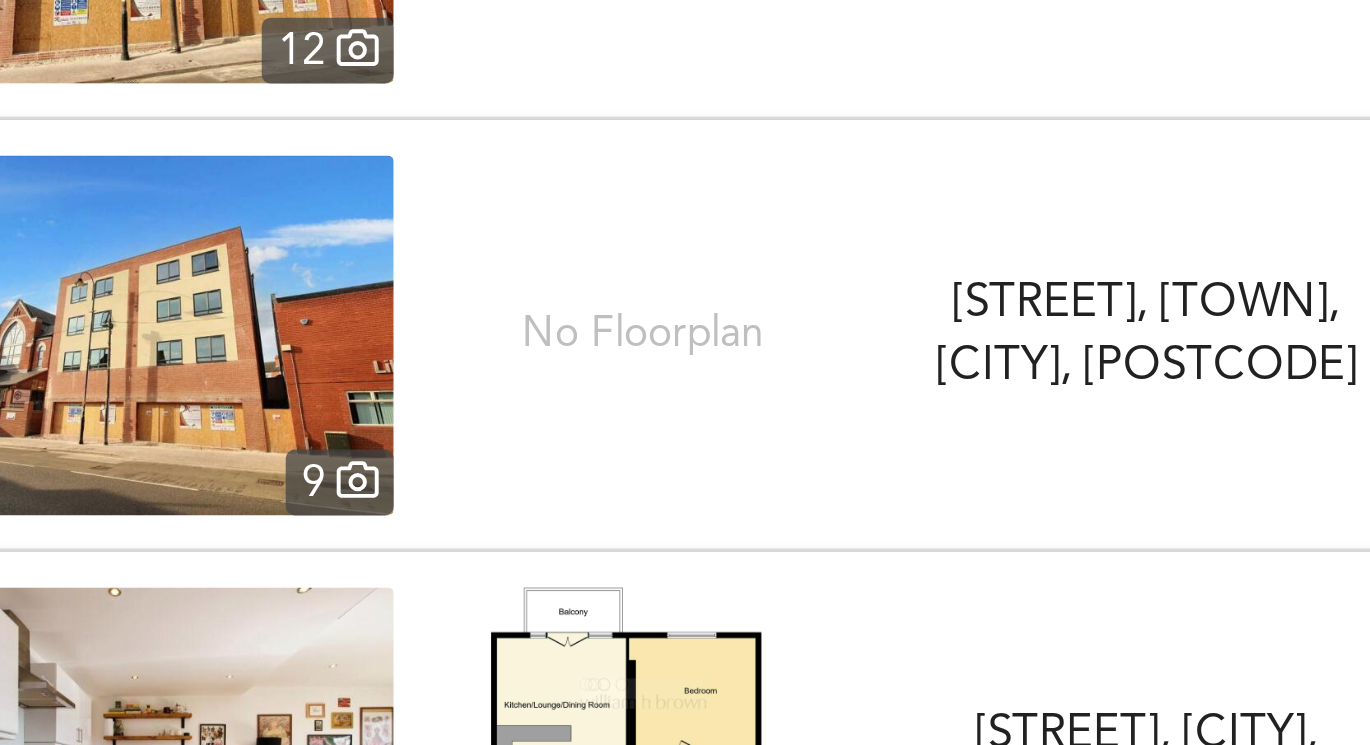 scroll, scrollTop: 18595, scrollLeft: 0, axis: vertical 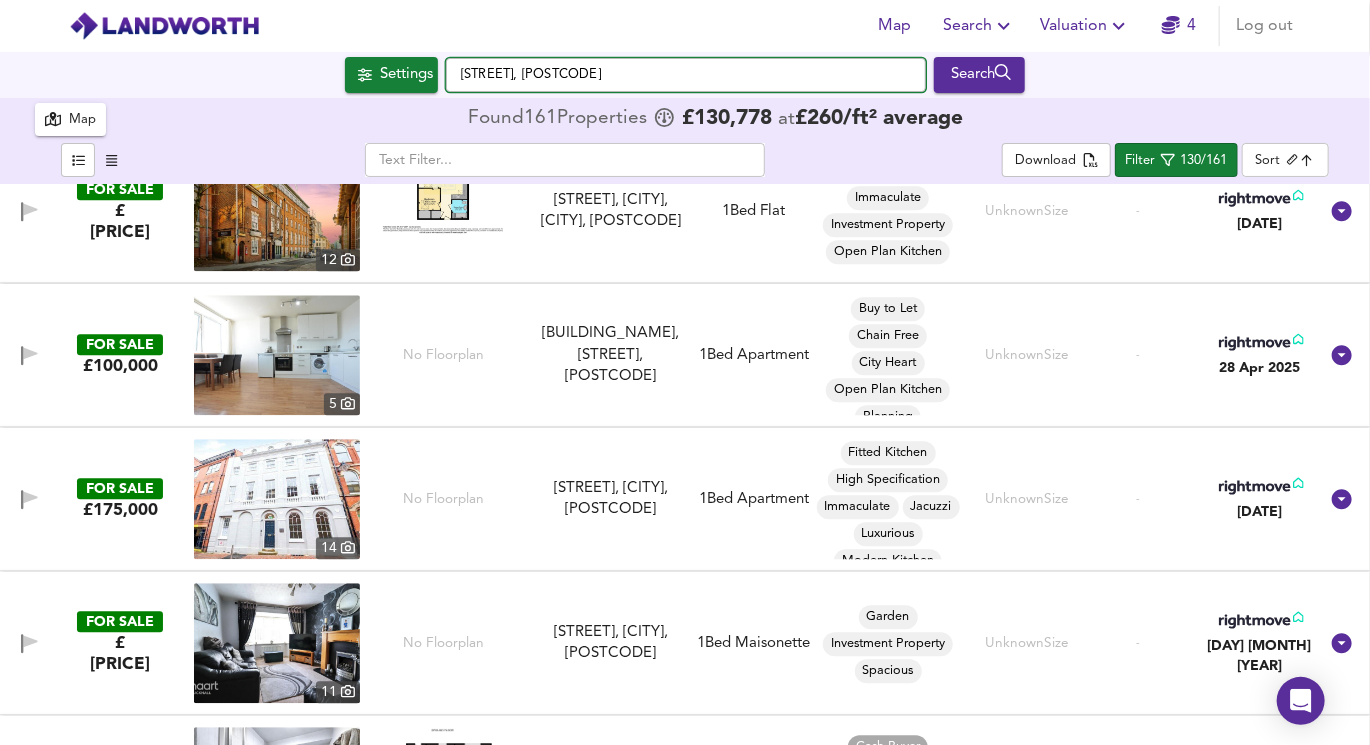 click on "[STREET], [POSTCODE]" at bounding box center [686, 75] 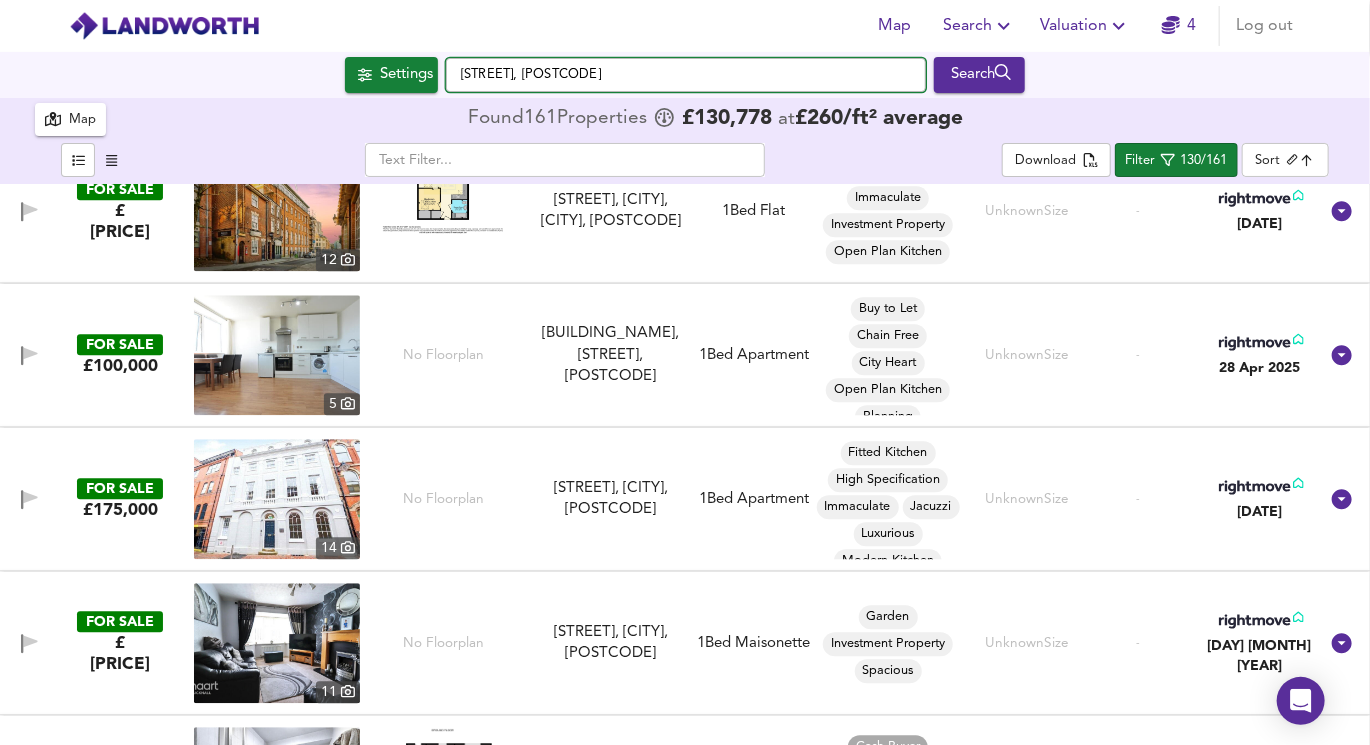 click on "[STREET], [POSTCODE]" at bounding box center [686, 75] 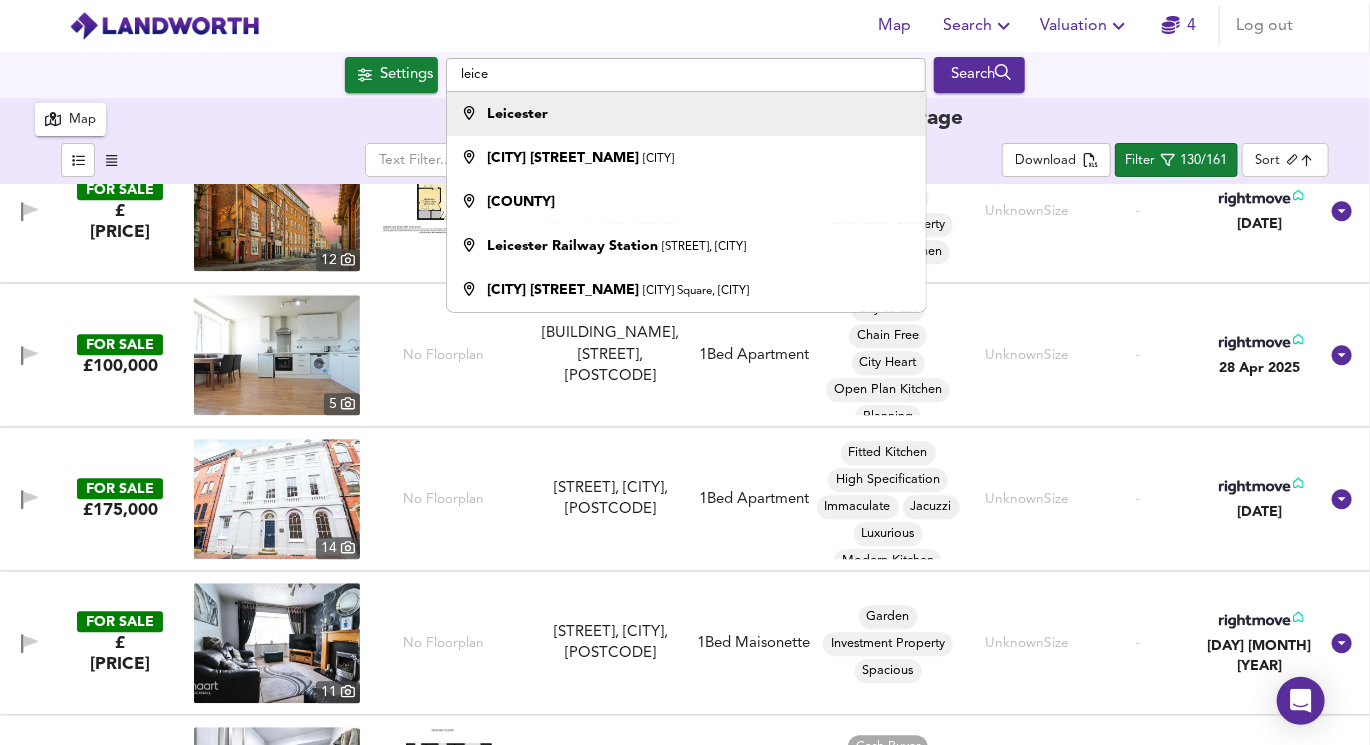 click on "Leicester" at bounding box center [517, 114] 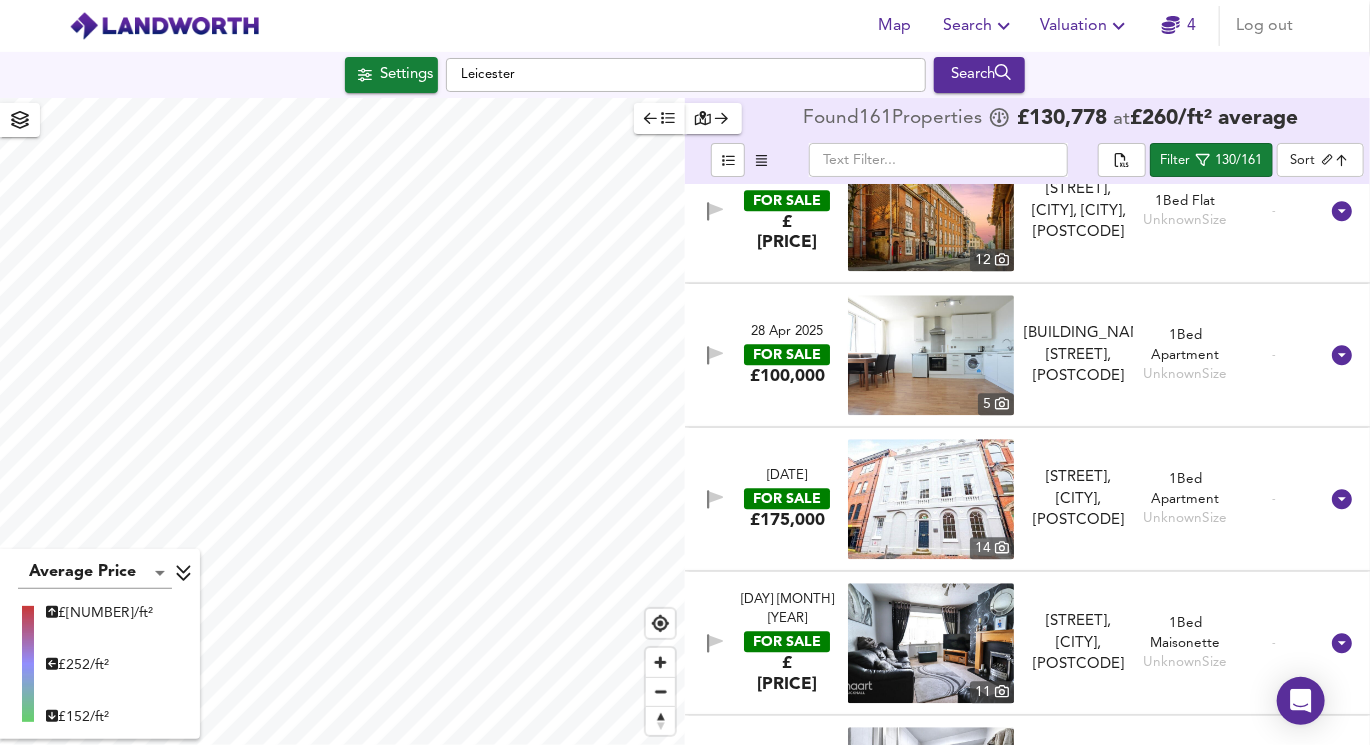 click 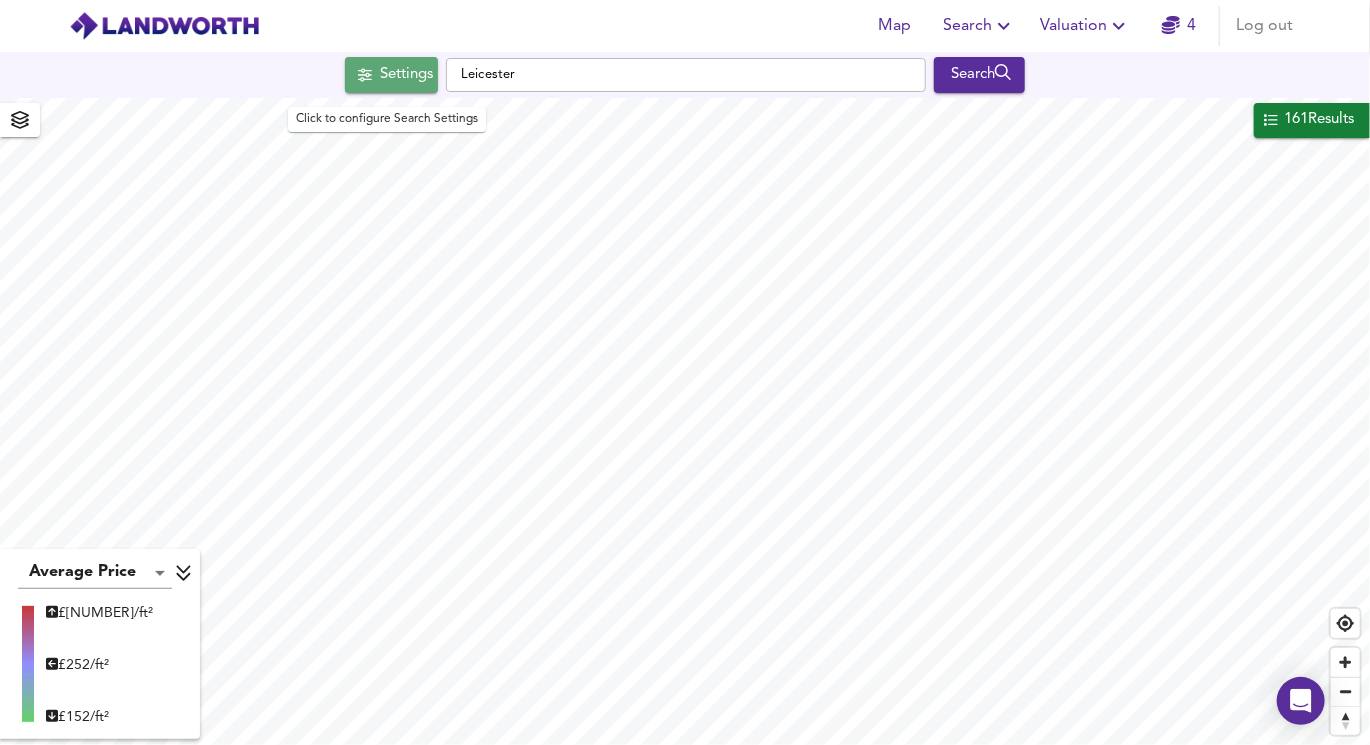 click on "Settings" at bounding box center (391, 75) 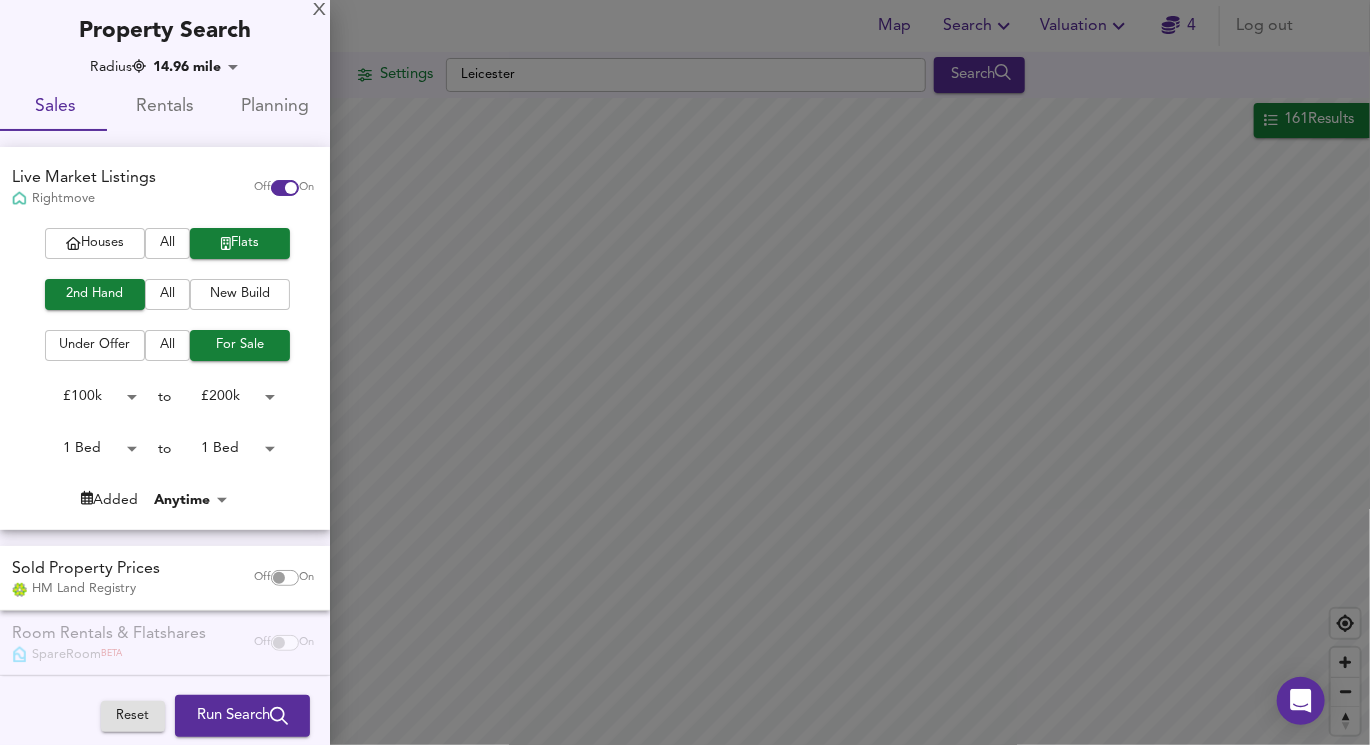 click at bounding box center (685, 372) 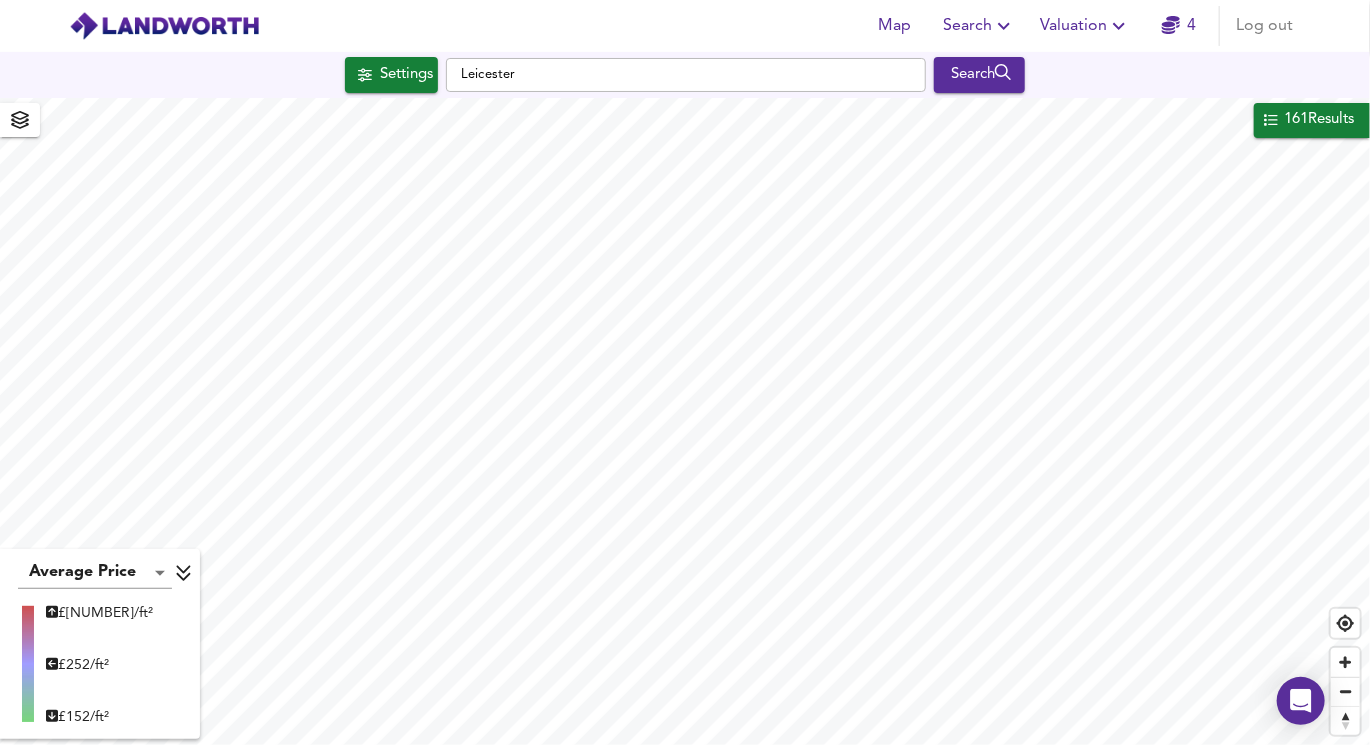 click 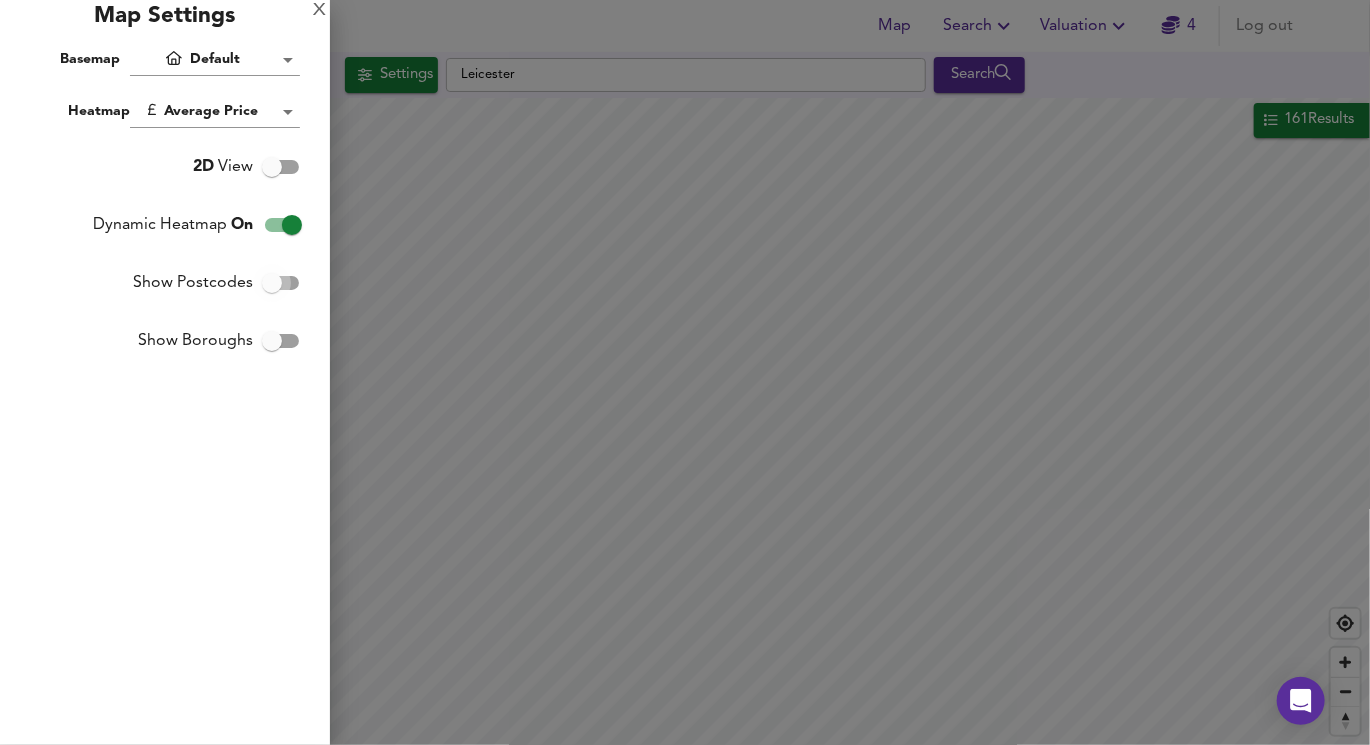 click on "Show Postcodes" at bounding box center (272, 283) 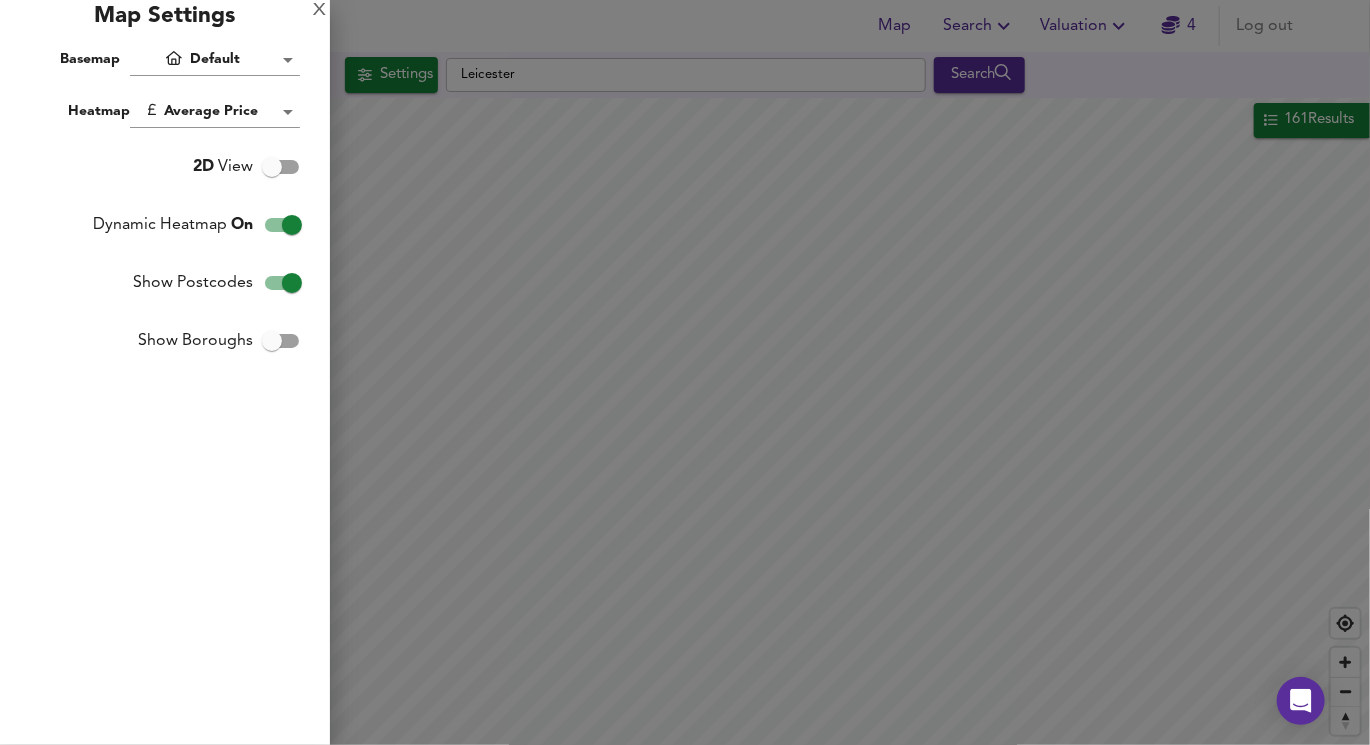 click at bounding box center [685, 372] 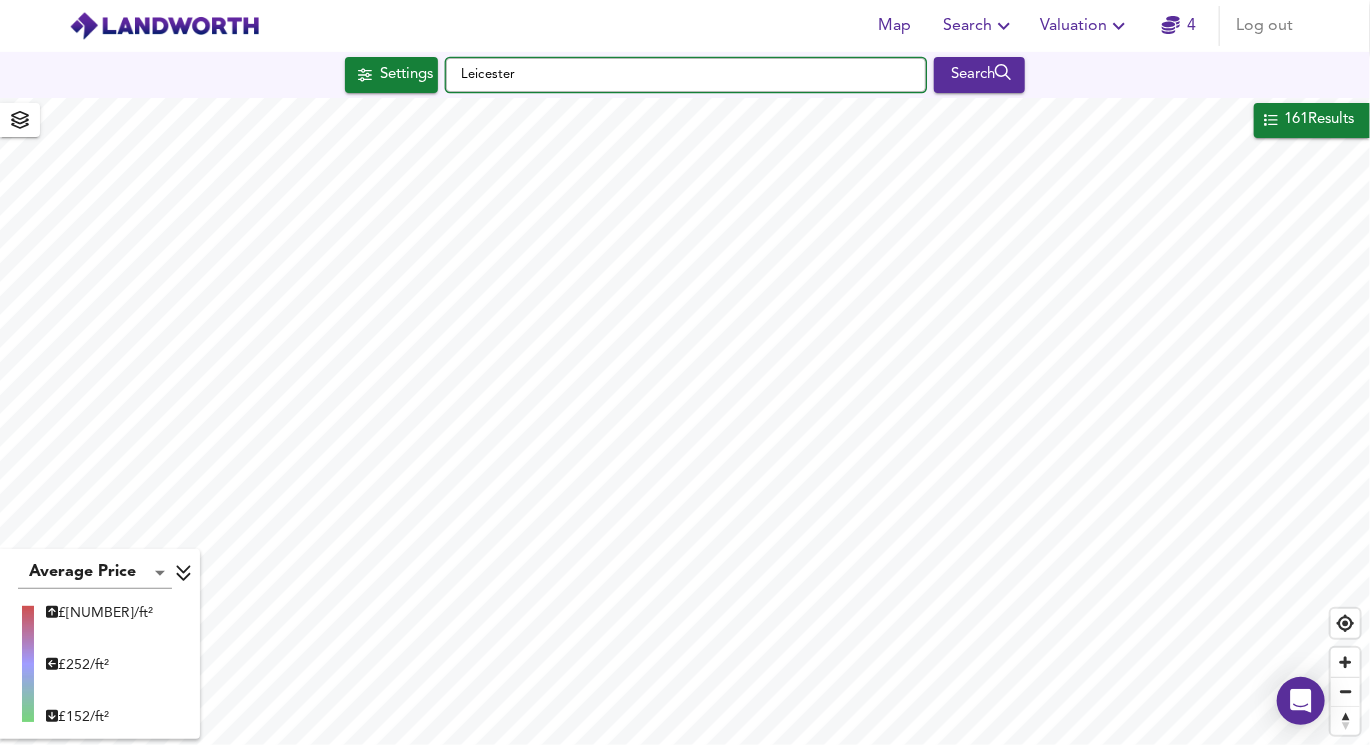 click on "Leicester" at bounding box center (686, 75) 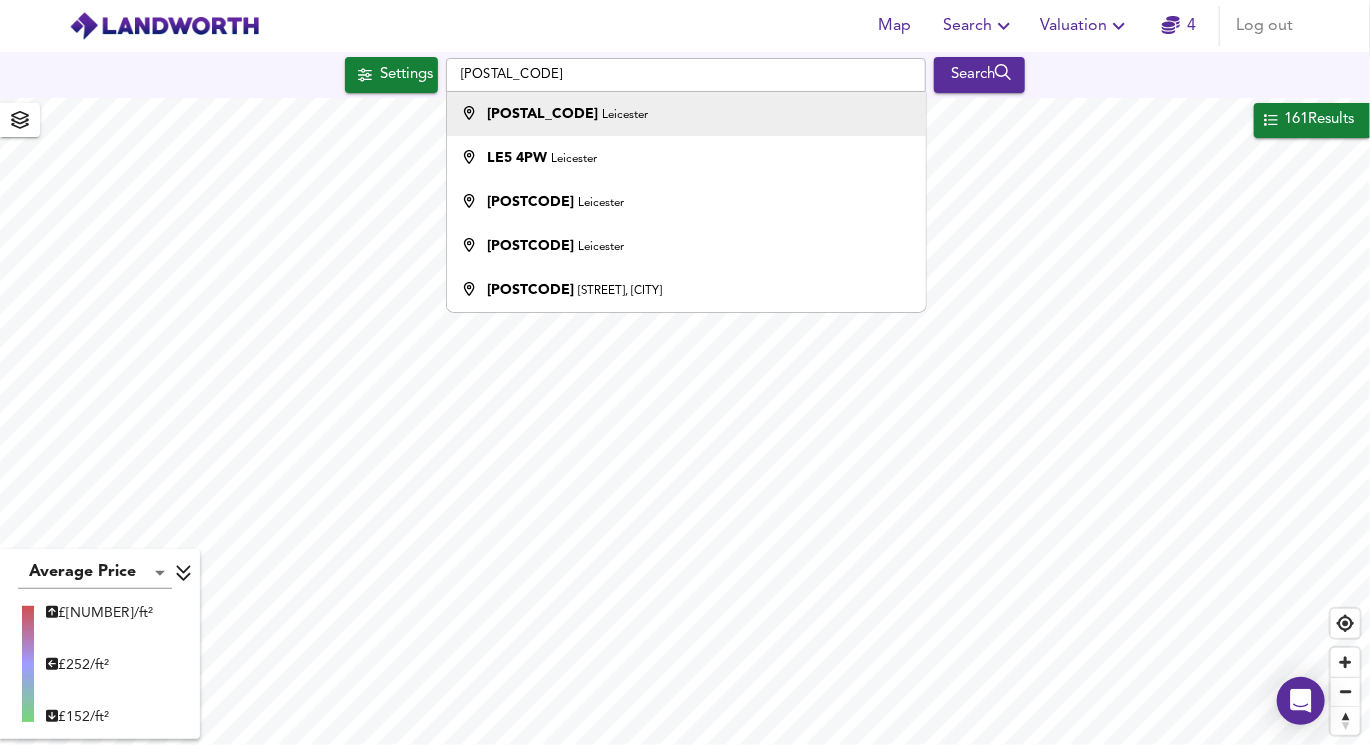 click on "[POSTCODE] [CITY]" at bounding box center (567, 114) 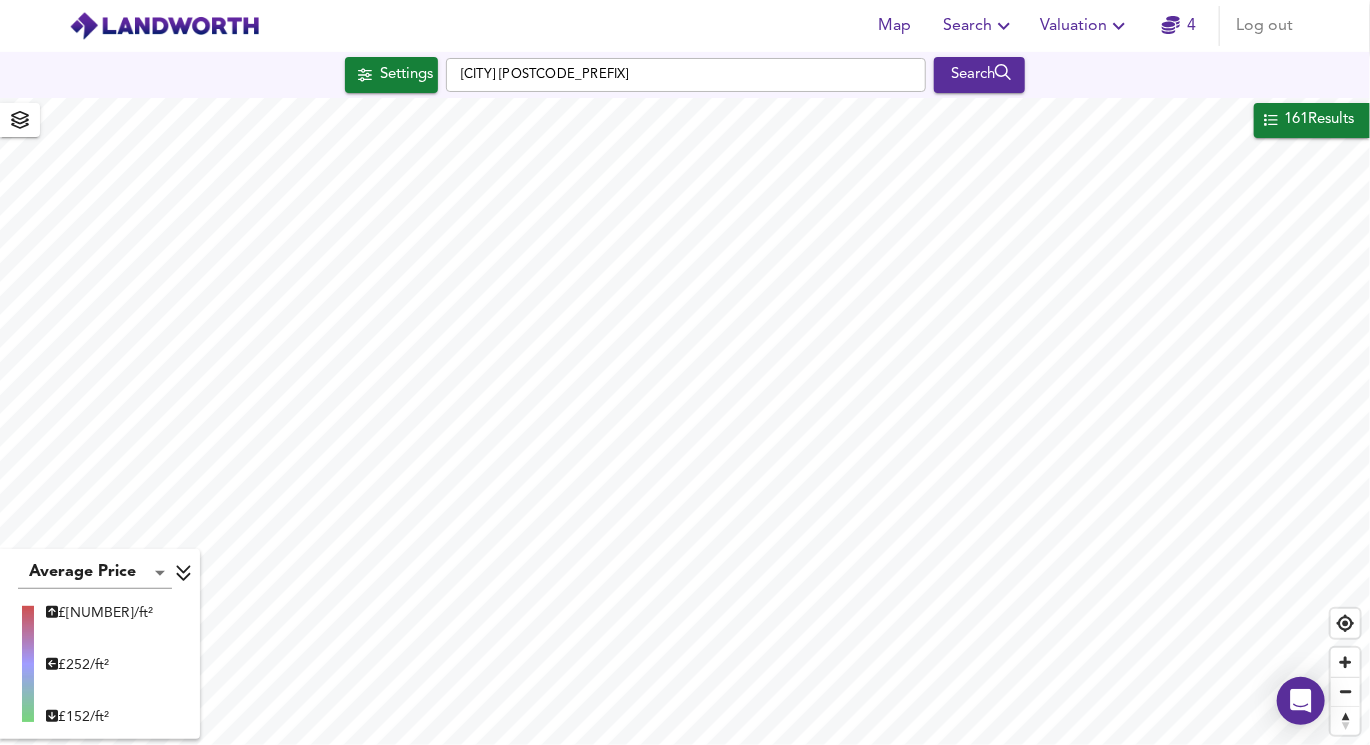 type on "[NUMBER]" 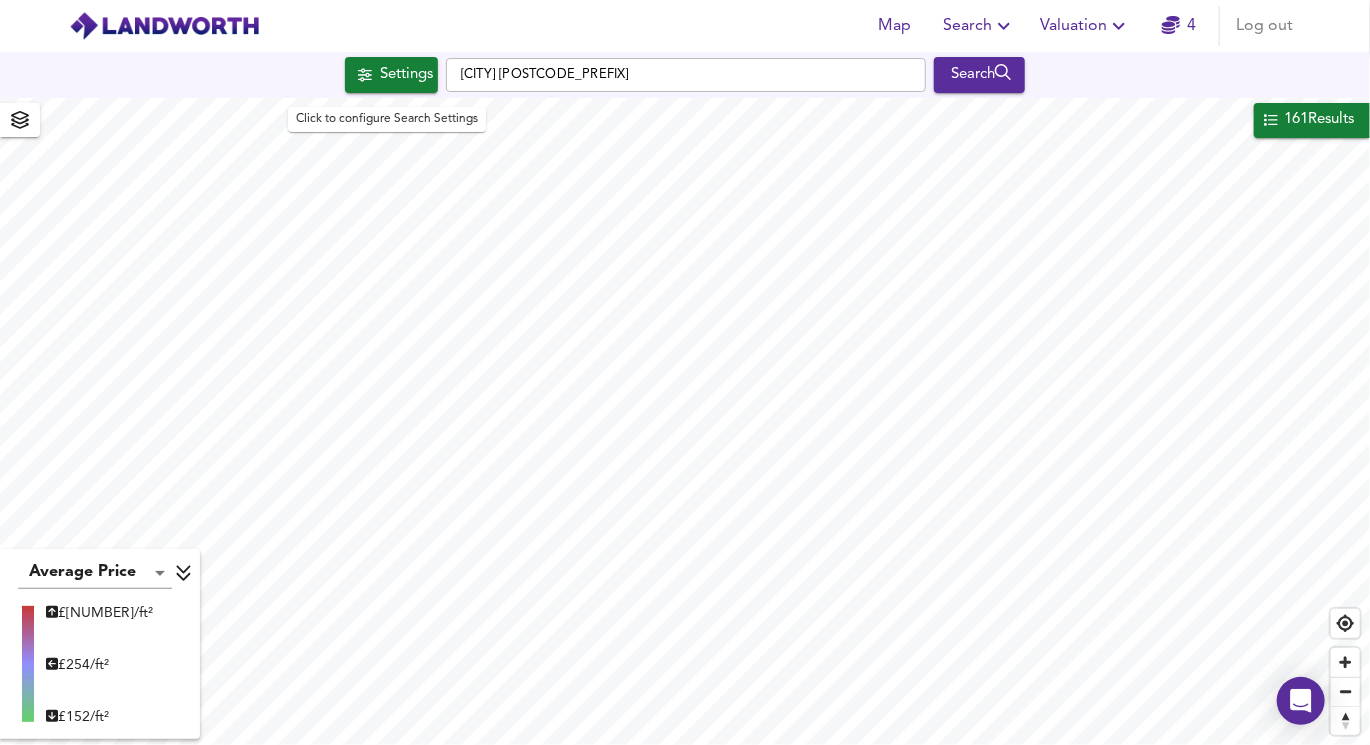 click on "Settings" at bounding box center (406, 75) 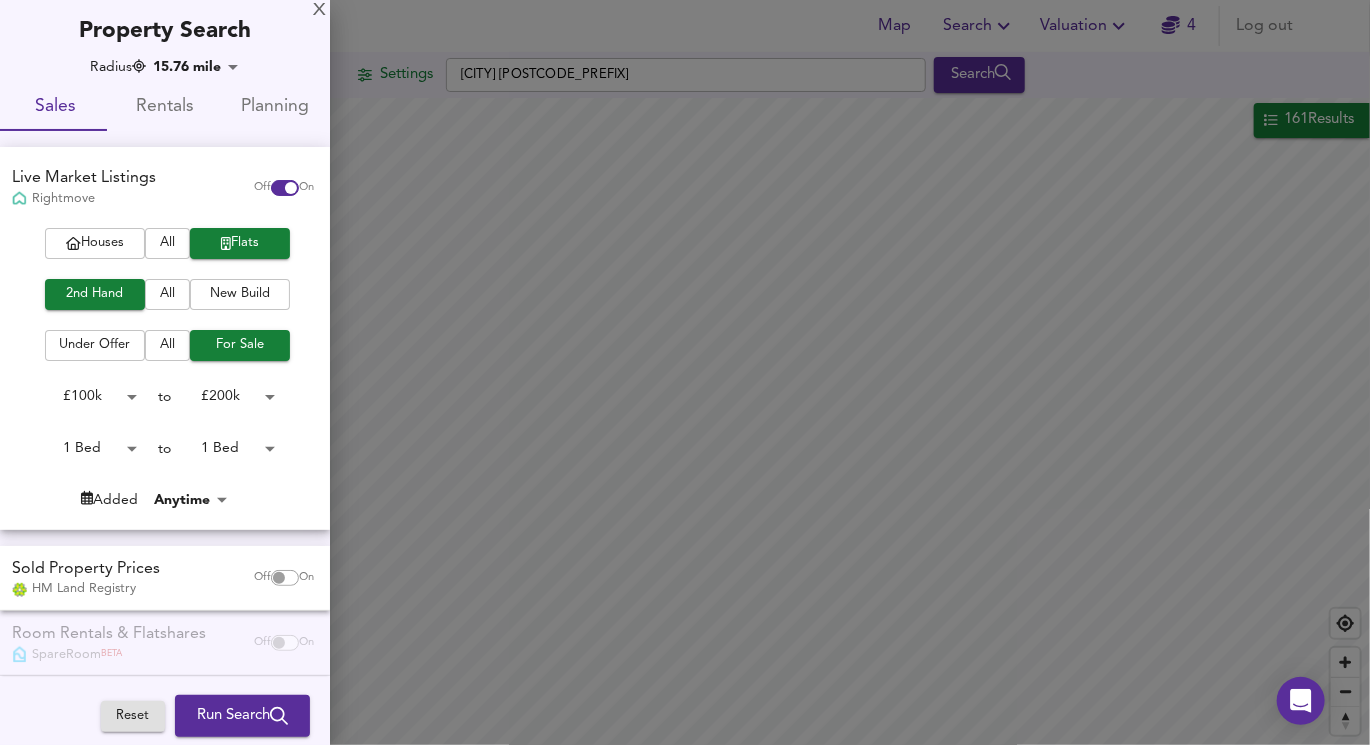 click on "Run Search" at bounding box center (242, 716) 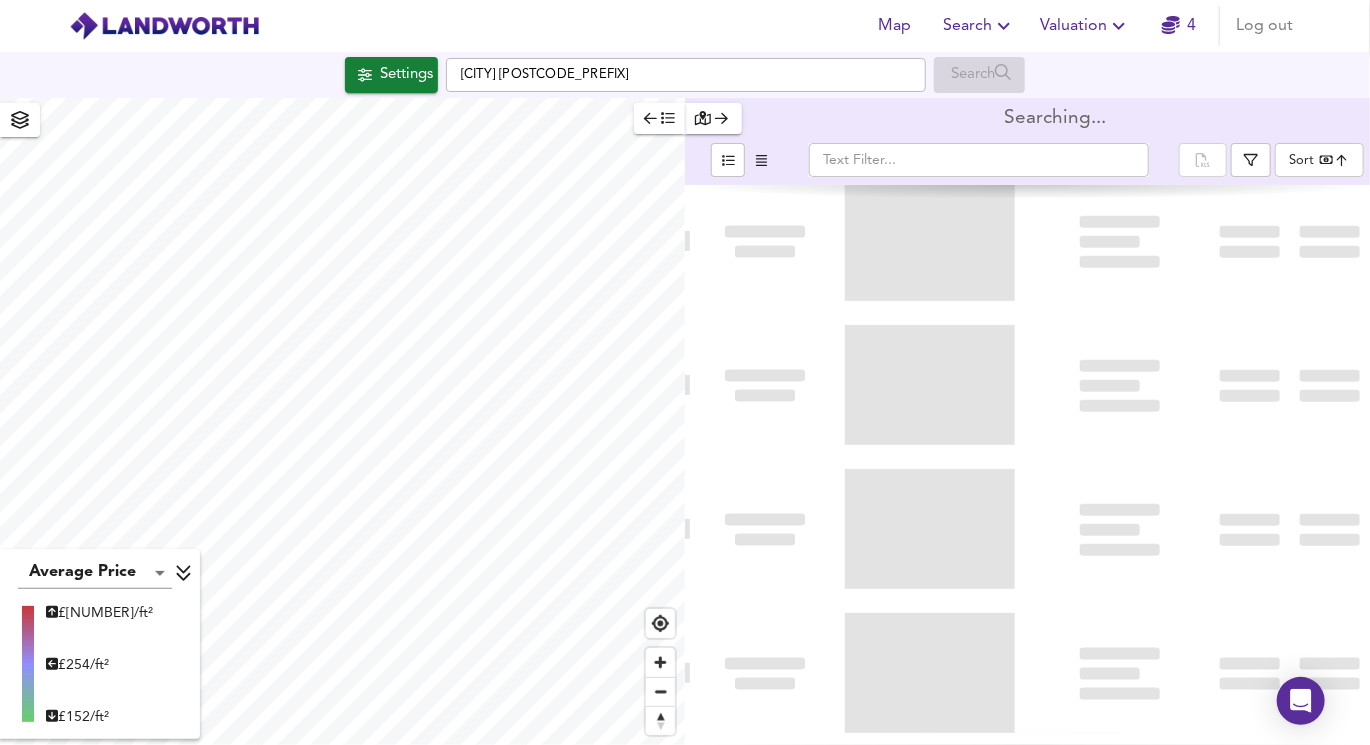type on "bestdeal" 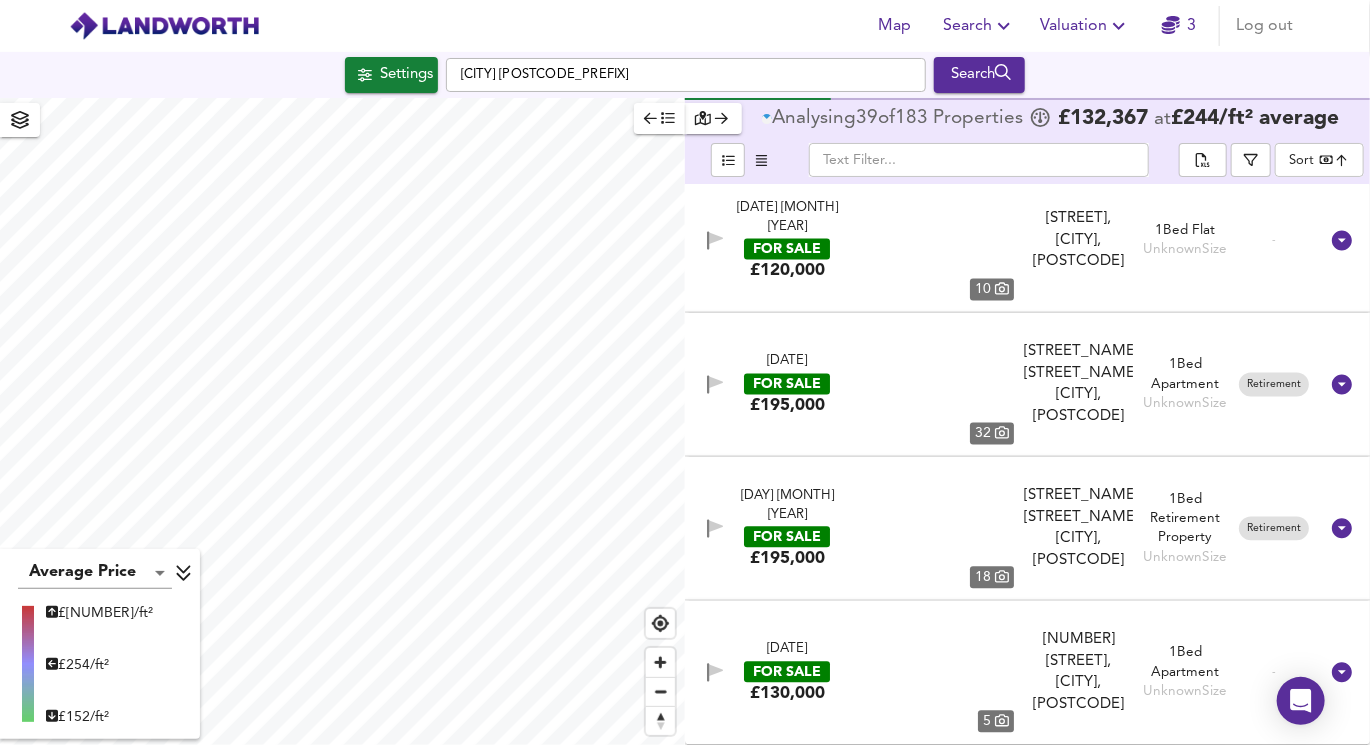 scroll, scrollTop: 25792, scrollLeft: 0, axis: vertical 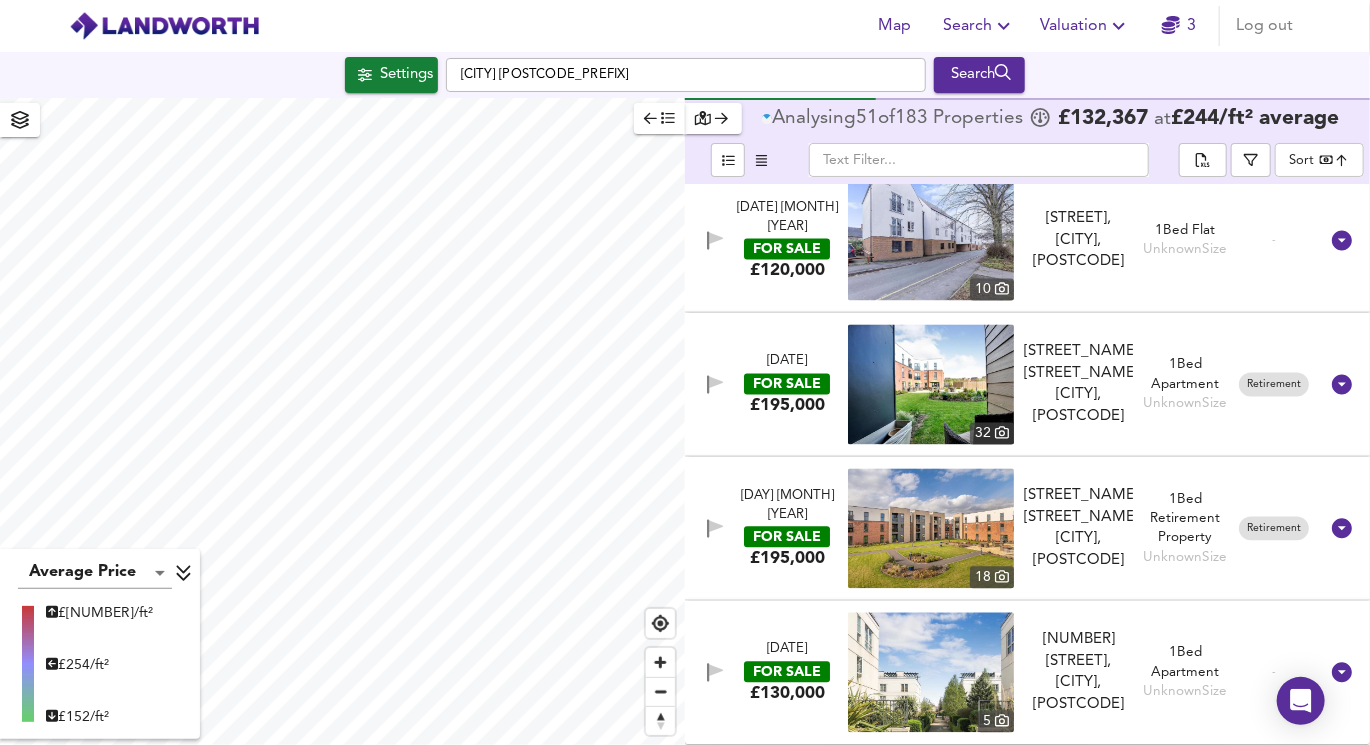click 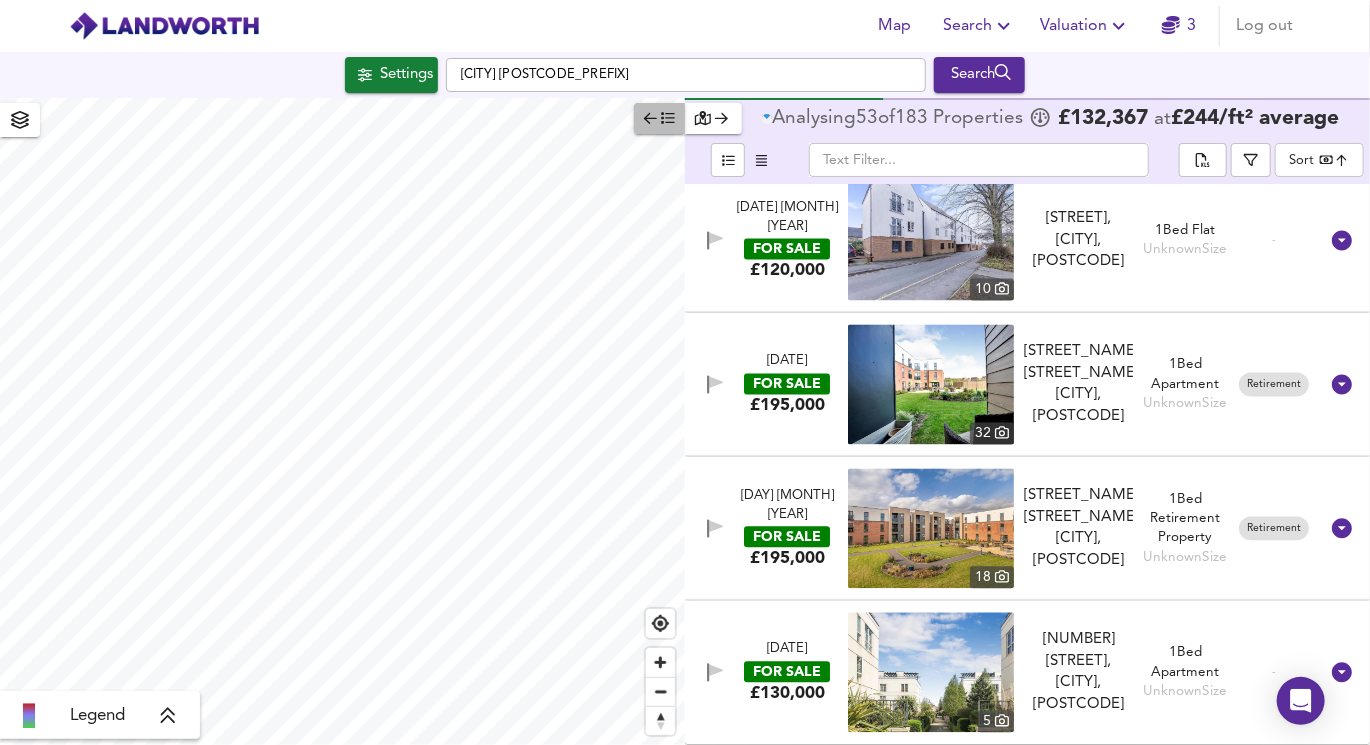 click 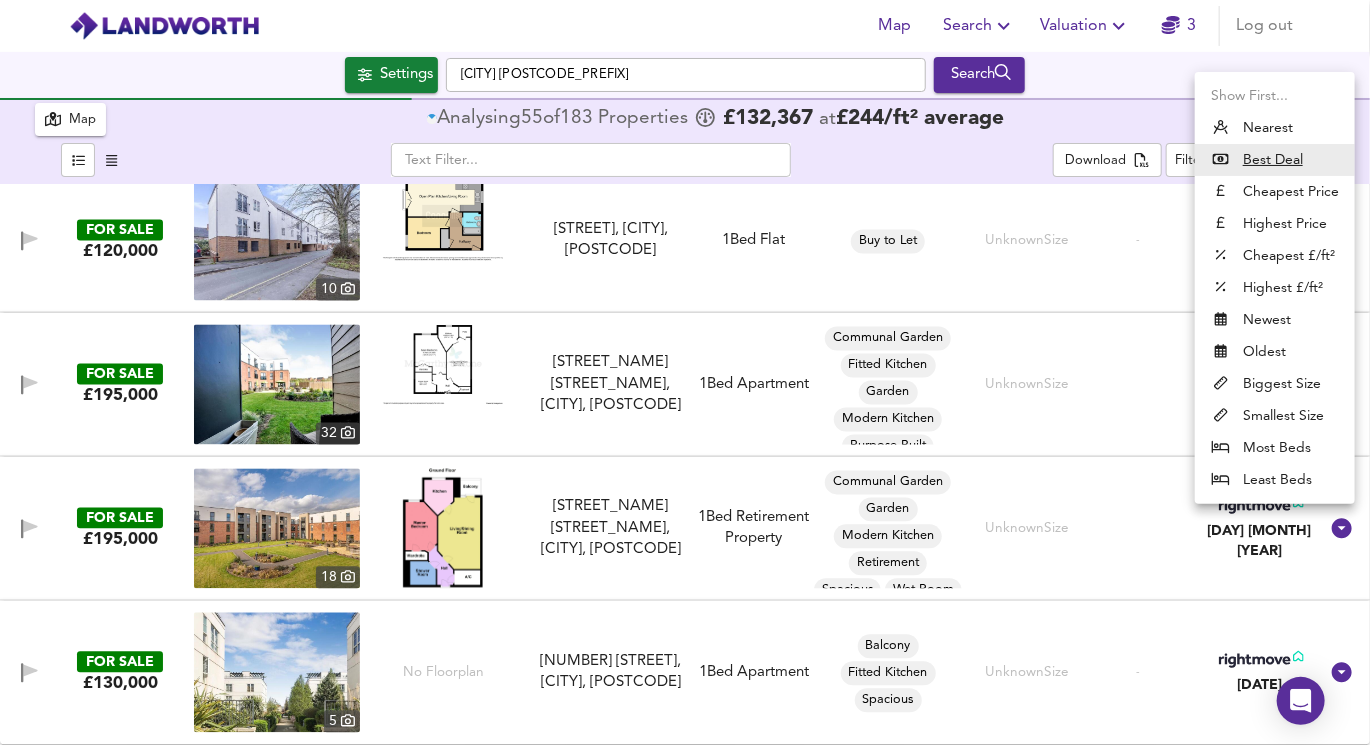 click on "Map Search Valuation [NUMBER] Log out Settings Leicester [POSTCODE_PREFIX] Search [NUMBER] Results Legend Map Analysing [NUMBER] of [NUMBER] Properties £ [PRICE] at £ [PRICE] / ft² average Download Filter Sort bestdeal FOR SALE £[PRICE] [BEDS] Aria Apartments, [STREET_NAME] [STREET_NAME], [CITY], [POSTCODE] Aria Apartments, [STREET_NAME] [STREET_NAME], [CITY], [POSTCODE] [BEDS] Bed Apartment Balcony Investment Property [AREA] ft² £ [PRICE] / ft² Great Deal -[PERCENTAGE]% [DAY] [MONTH] [YEAR] FOR SALE £[PRICE] [BEDS] Trimbush Way, Market Harborough, [POSTCODE] Trimbush Way, Market Harborough [BEDS] Bed Retirement Property Balcony Corner Plot Fitted Kitchen Garden Retirement Spacious Wet Room [AREA] ft² £ [PRICE] / ft² Great Deal -[PERCENTAGE]% [DAY] [MONTH] [YEAR] FOR SALE £[PRICE] No Floorplan Elms Road, Leicester, [POSTCODE] Elms Road, Leicester, [POSTCODE] [BEDS] Bed Apartment Currently Tenanted Duplex Fitted Kitchen Open Plan Kitchen Spacious [AREA] ft² £ [PRICE] / ft² Cheap" at bounding box center [685, 372] 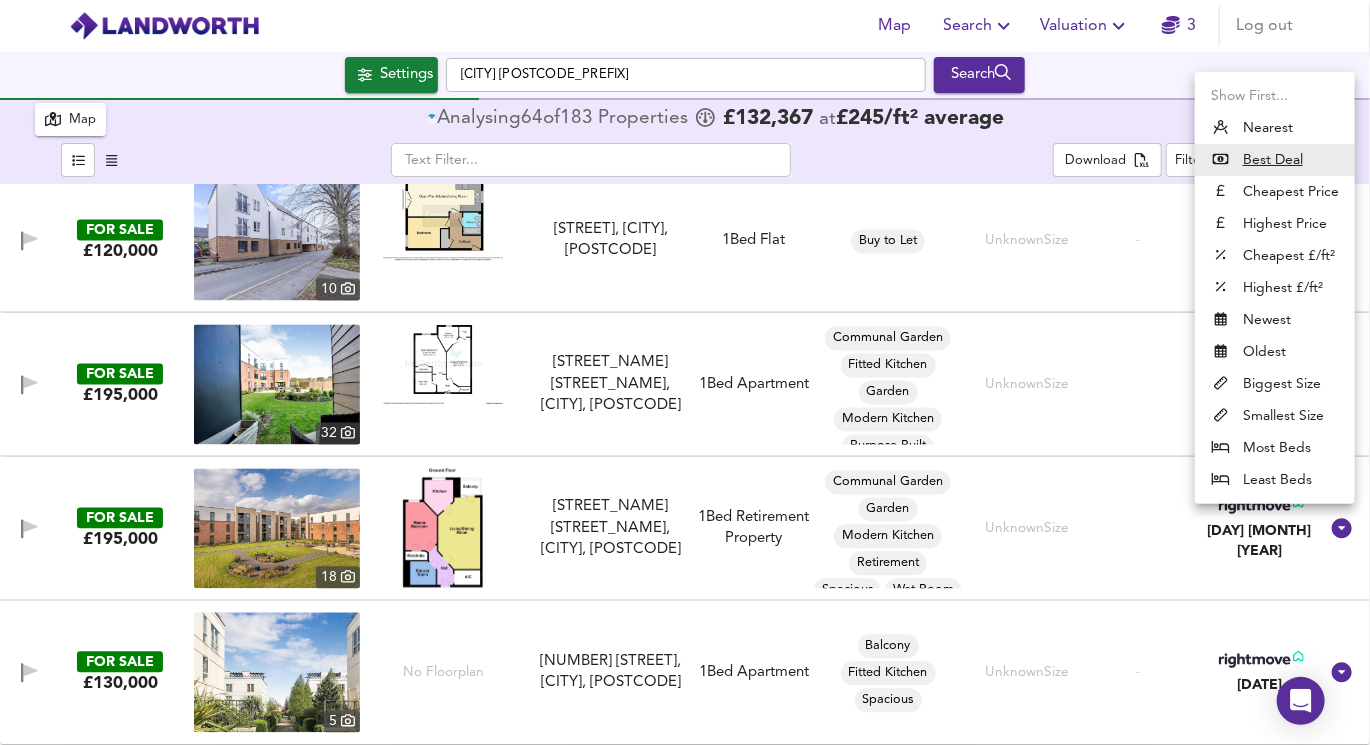 click at bounding box center (685, 372) 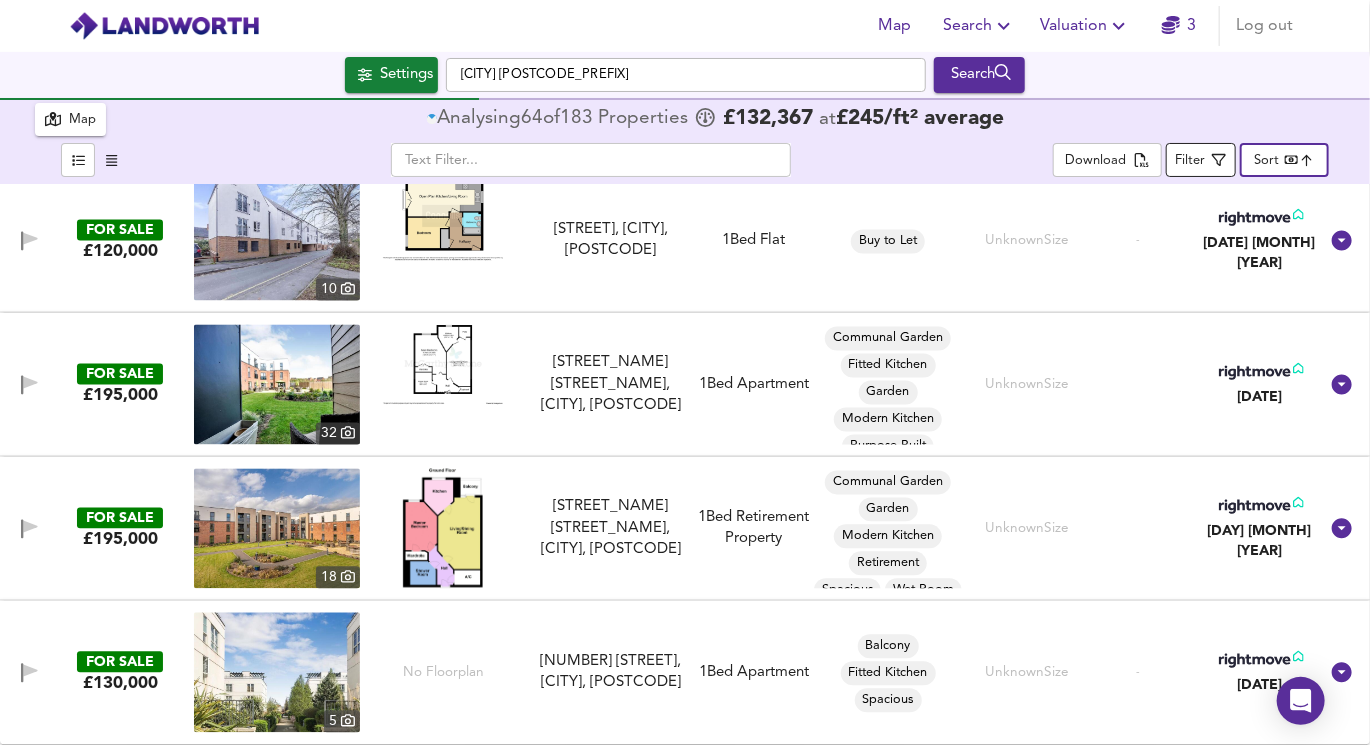 click on "Filter" at bounding box center [1191, 161] 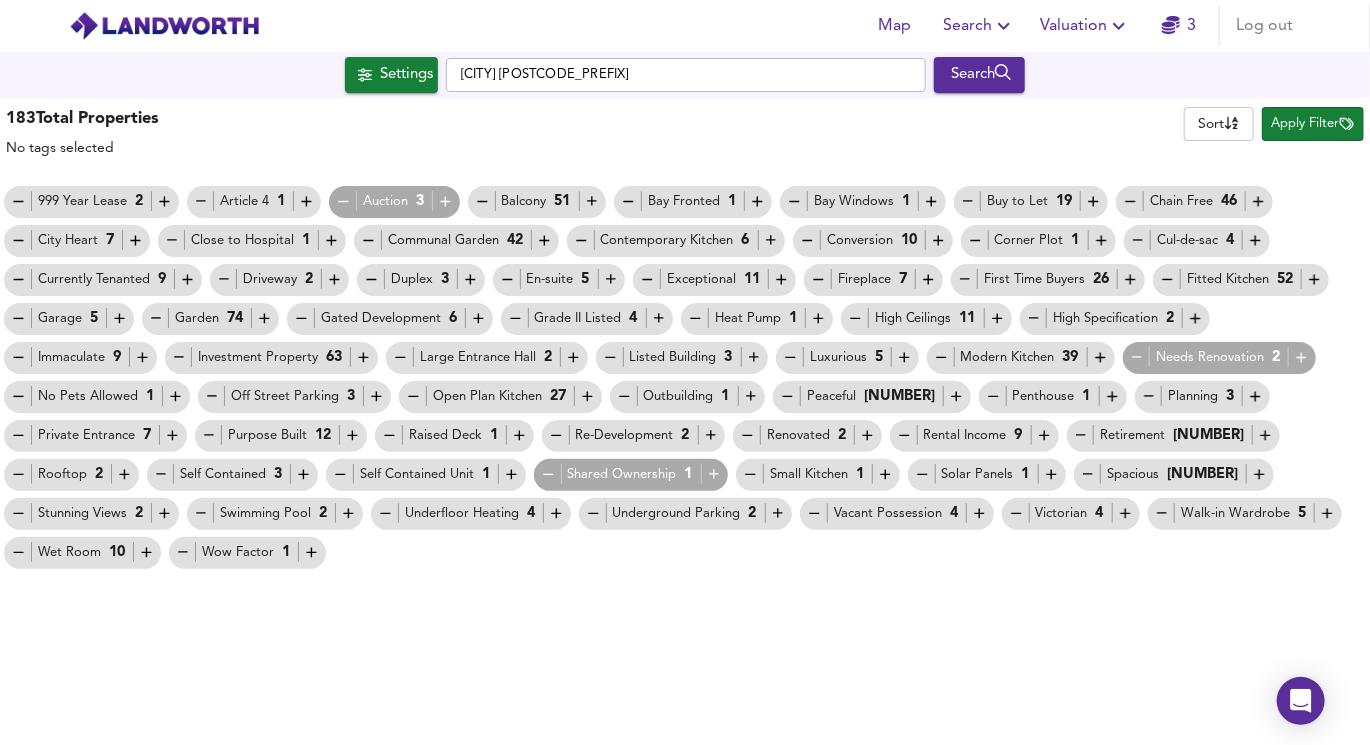 click 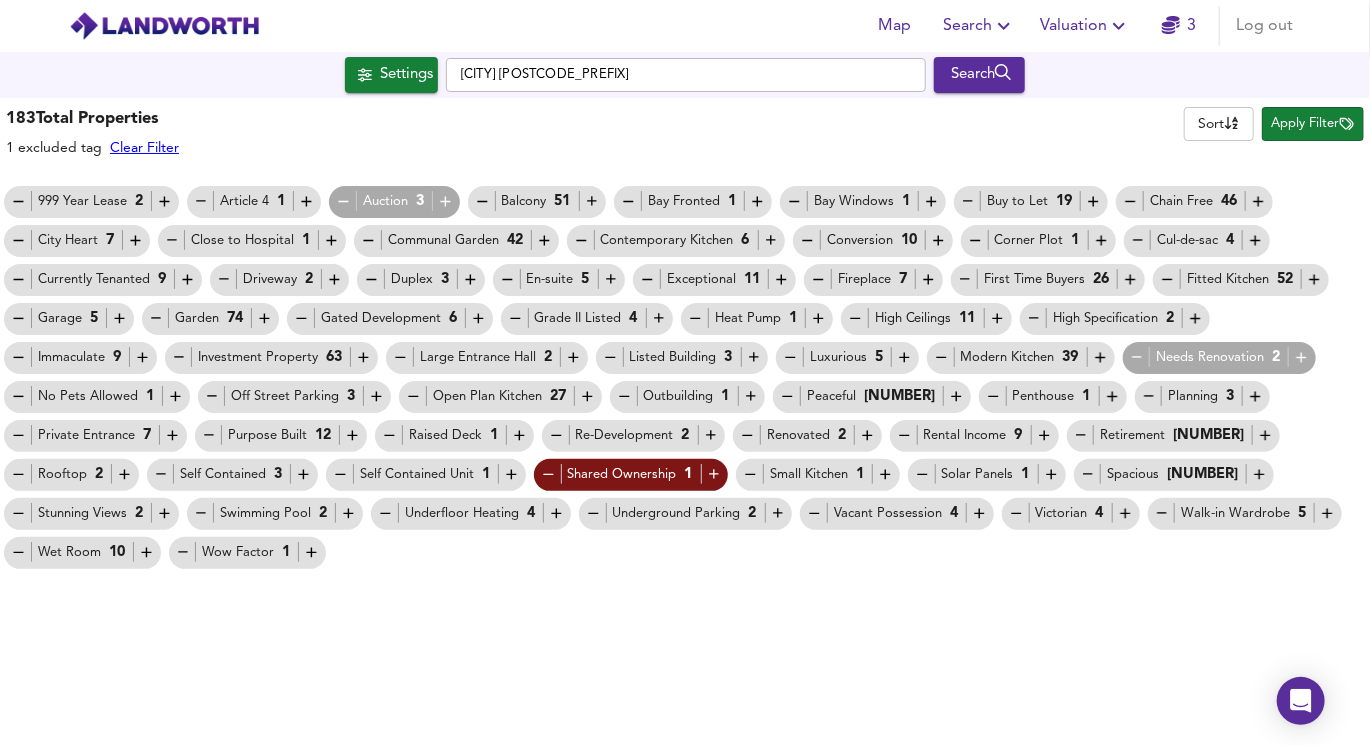 click on "Retirement 30" at bounding box center [1174, 435] 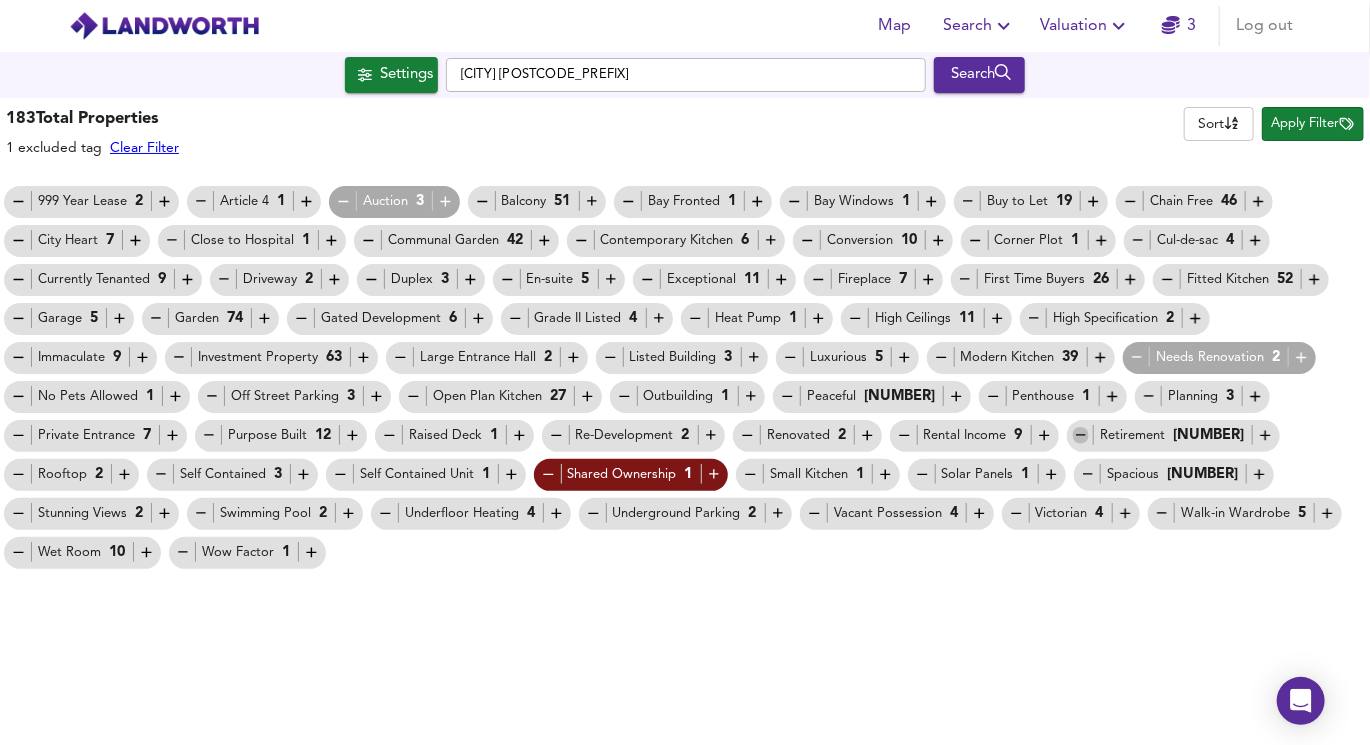 click 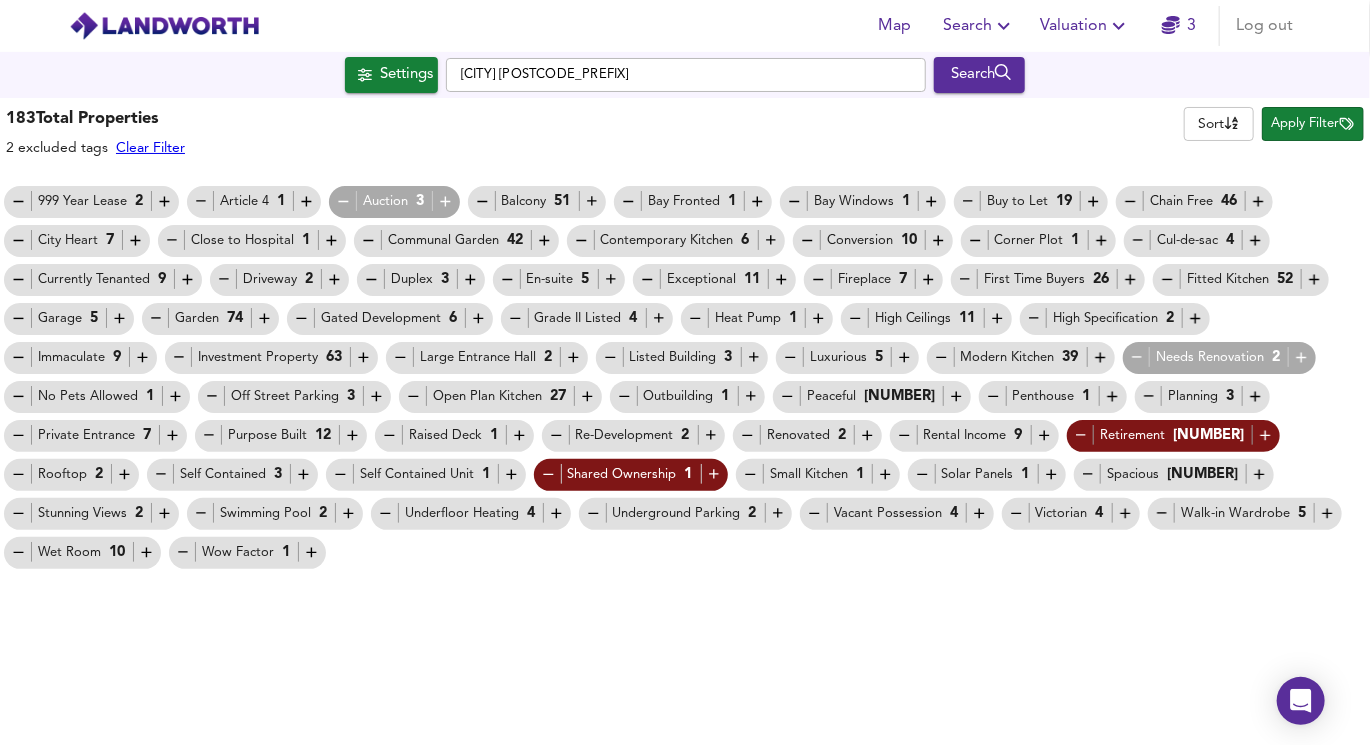 click on "Listed Building 3" at bounding box center [682, 357] 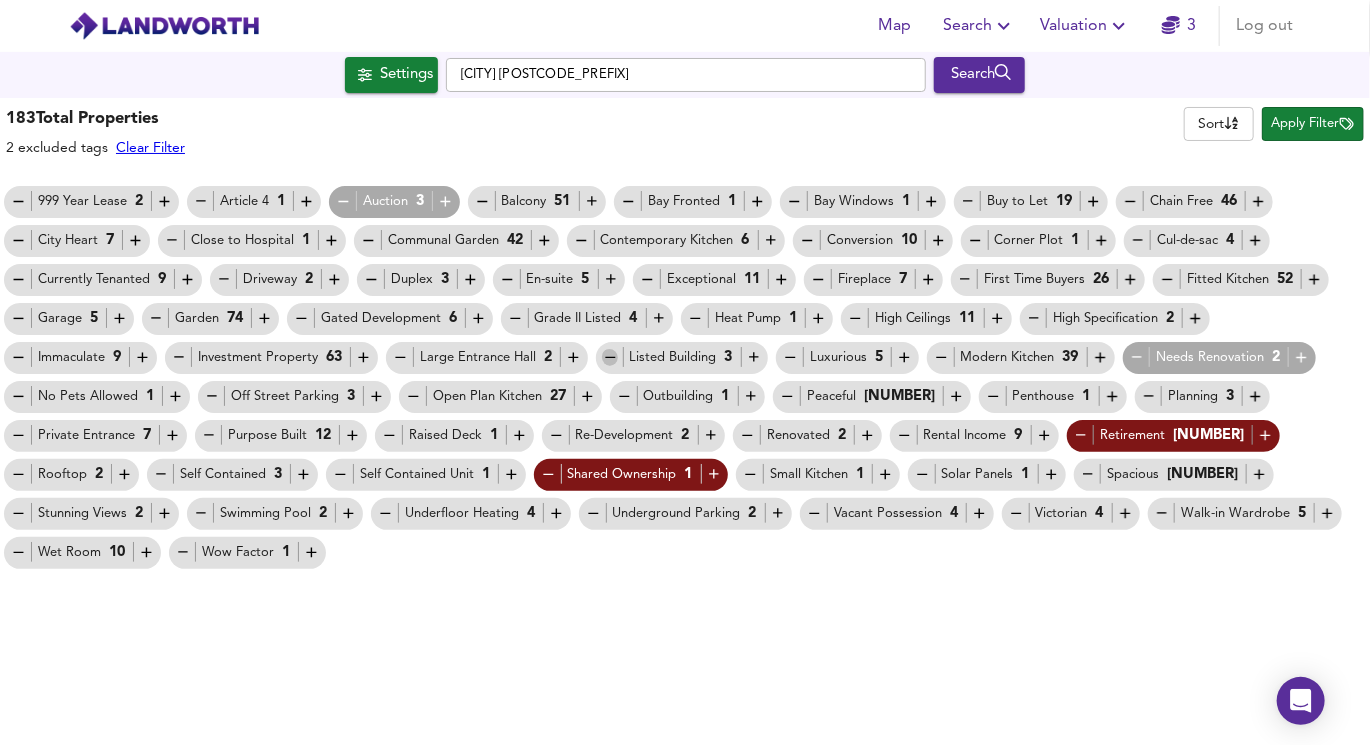 click 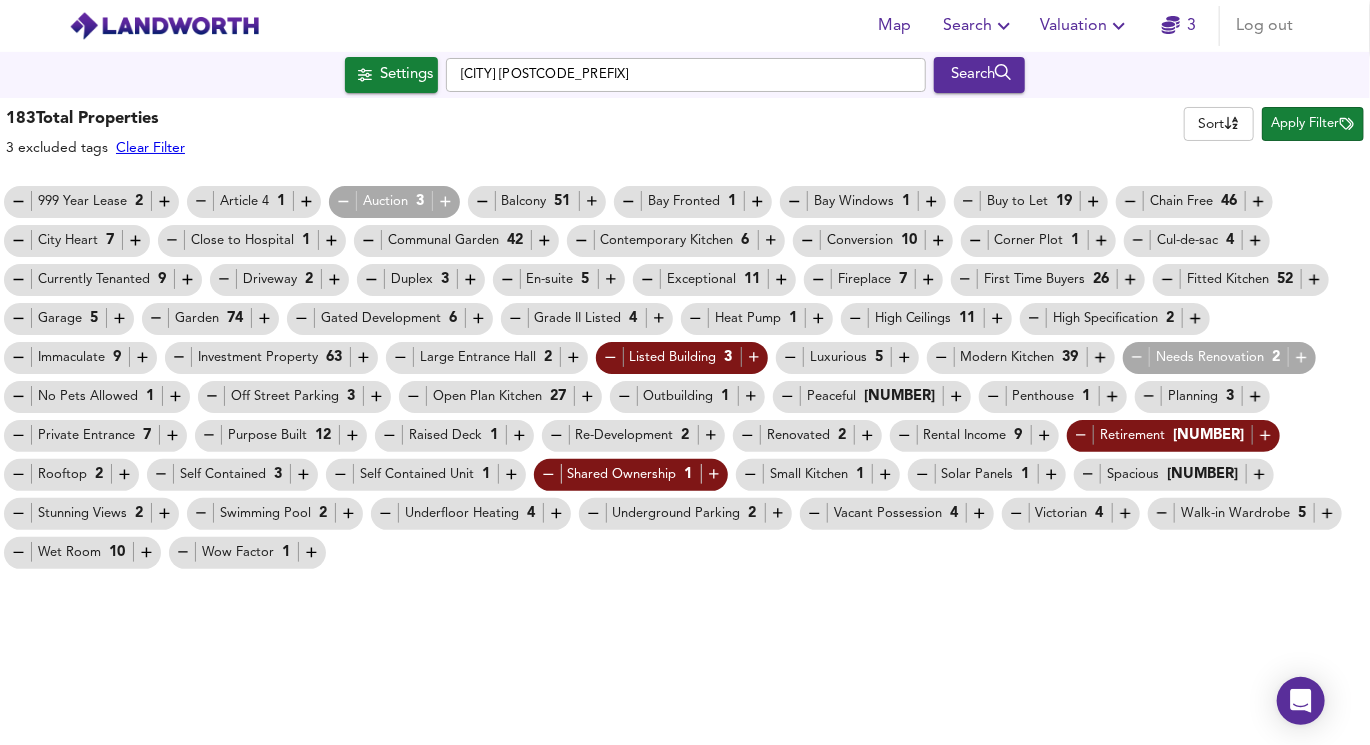 click 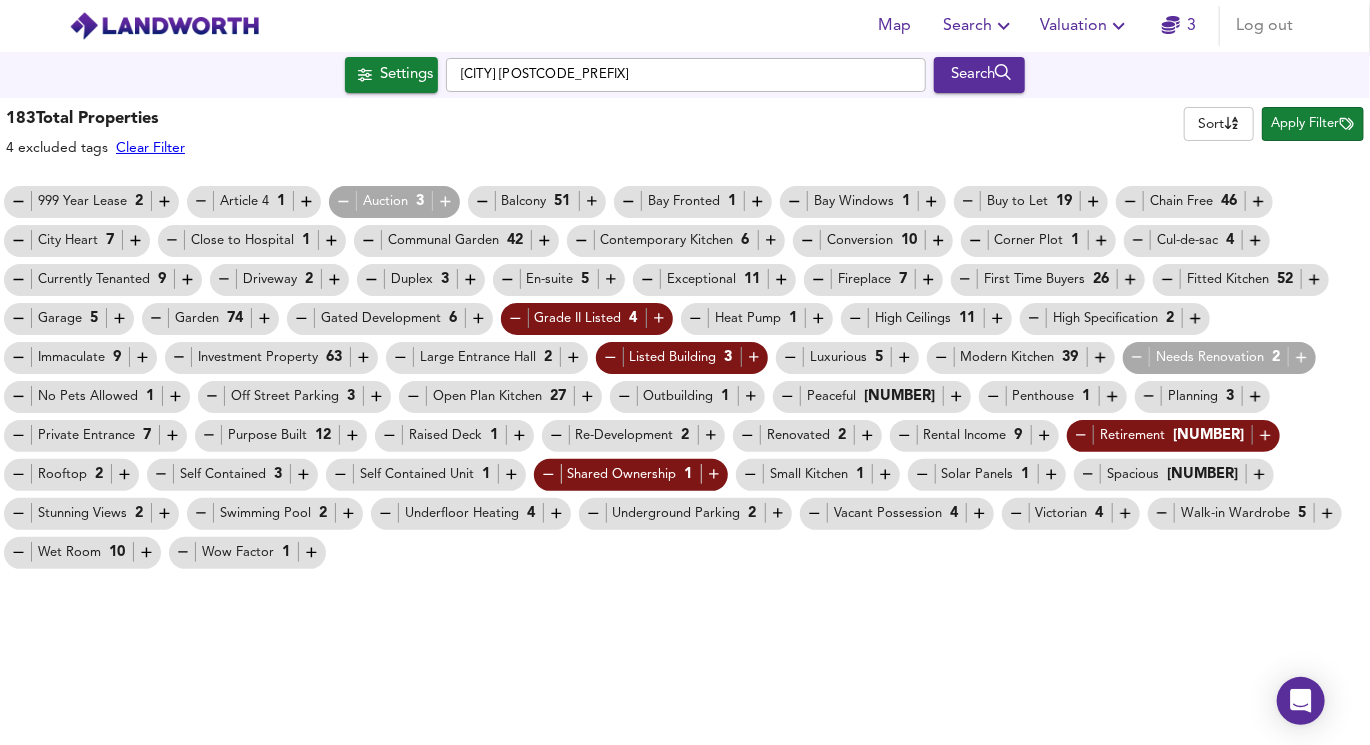click 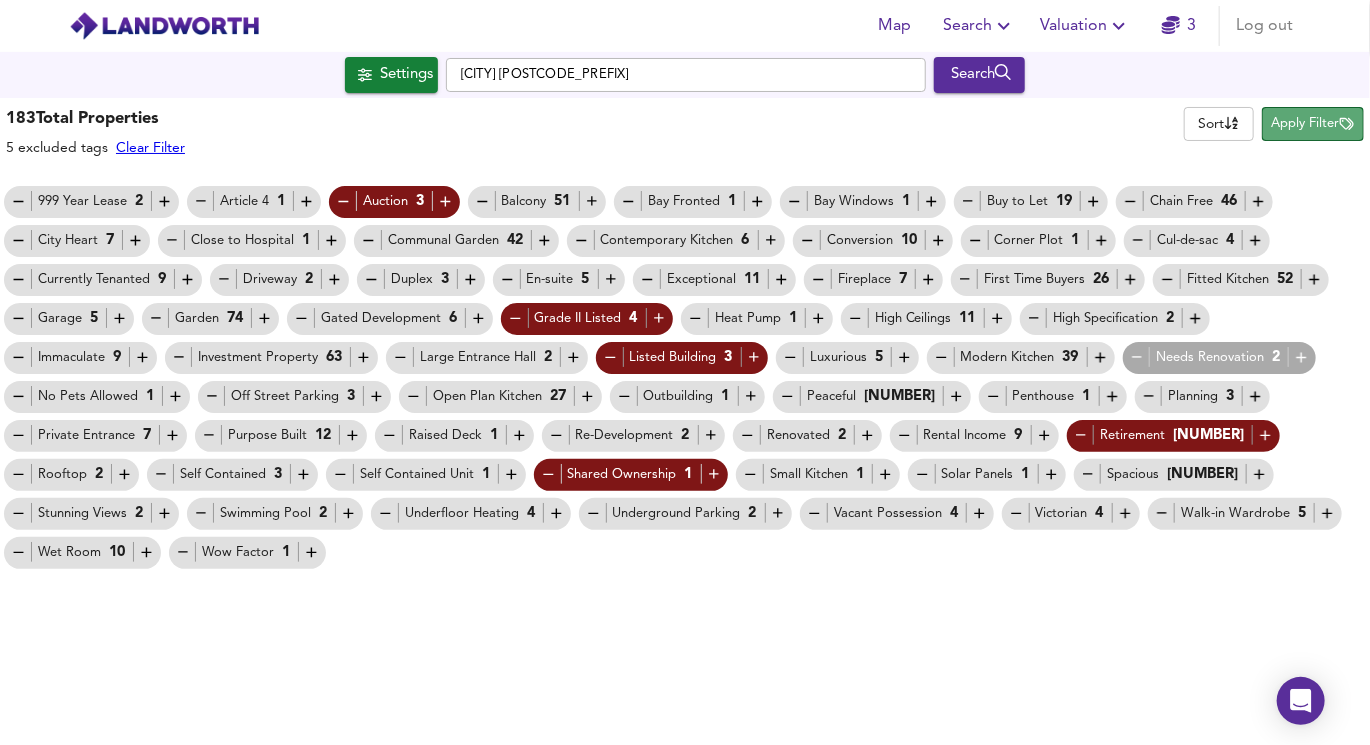 click on "Apply Filter" at bounding box center [1313, 124] 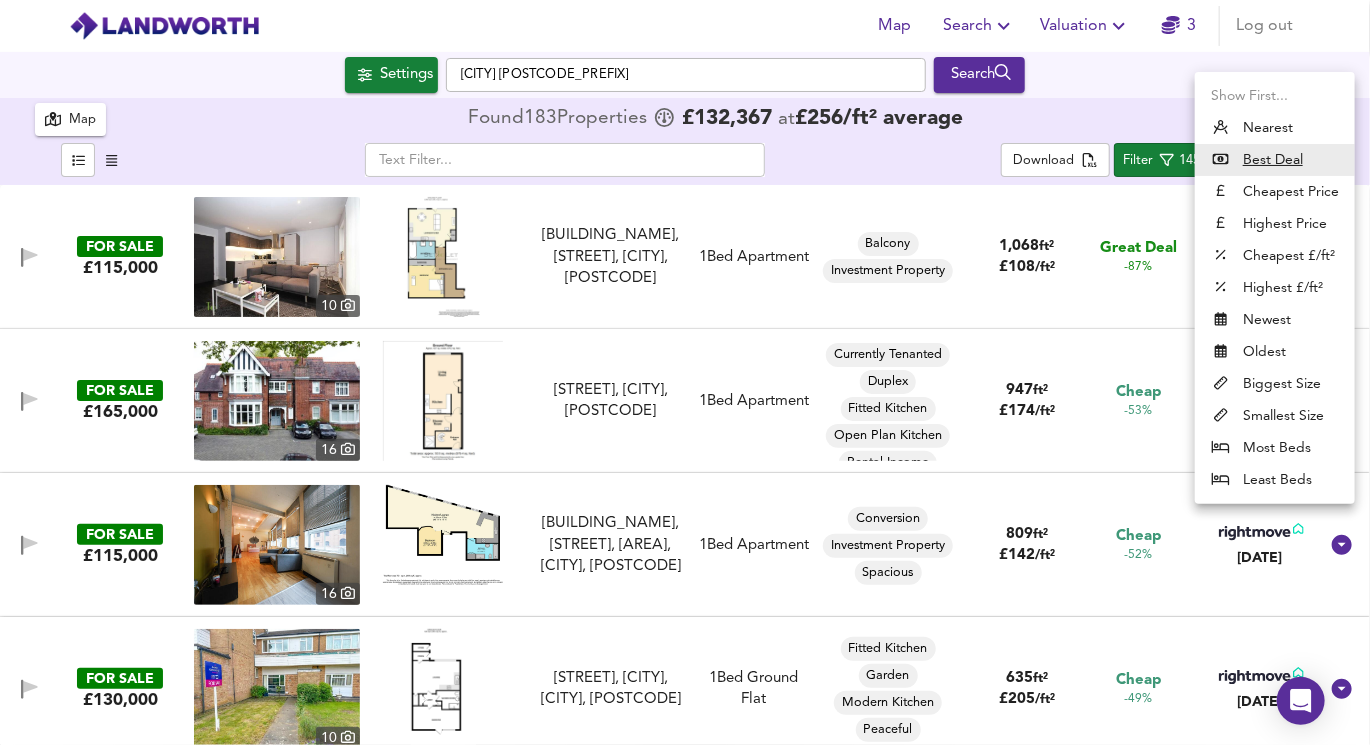 click on "Map Search Valuation    3 Log out        Settings     [CITY] [POSTAL_CODE]        Search            183  Results   Legend   Map Found  183  Propert ies     £ 132,367   at  £ 256 / ft²   average              ​ Download   Filter 145/183   Sort   bestdeal ​ FOR SALE £115,000     10    [STREET], [CITY], [POSTAL_CODE] [STREET], [CITY], [POSTAL_CODE] 1  Bed   Apartment Balcony Investment Property 1,068 ft² £ 108 / ft² Great Deal -87% [DATE] FOR SALE £165,000     16    [STREET], [CITY], [POSTAL_CODE] [STREET], [CITY], [POSTAL_CODE] 1  Bed   Apartment Currently Tenanted Duplex Fitted Kitchen Open Plan Kitchen Rental Income Spacious 947 ft² £ 174 / ft² Cheap -53% [DATE] FOR SALE £115,000     16    [STREET], [CITY], [CITY], [POSTAL_CODE] [STREET], [CITY], [CITY], [POSTAL_CODE] 1  Bed   Apartment Conversion Investment Property Spacious 809 ft² £ 142 / ft² Cheap -52% [DATE]" at bounding box center [685, 372] 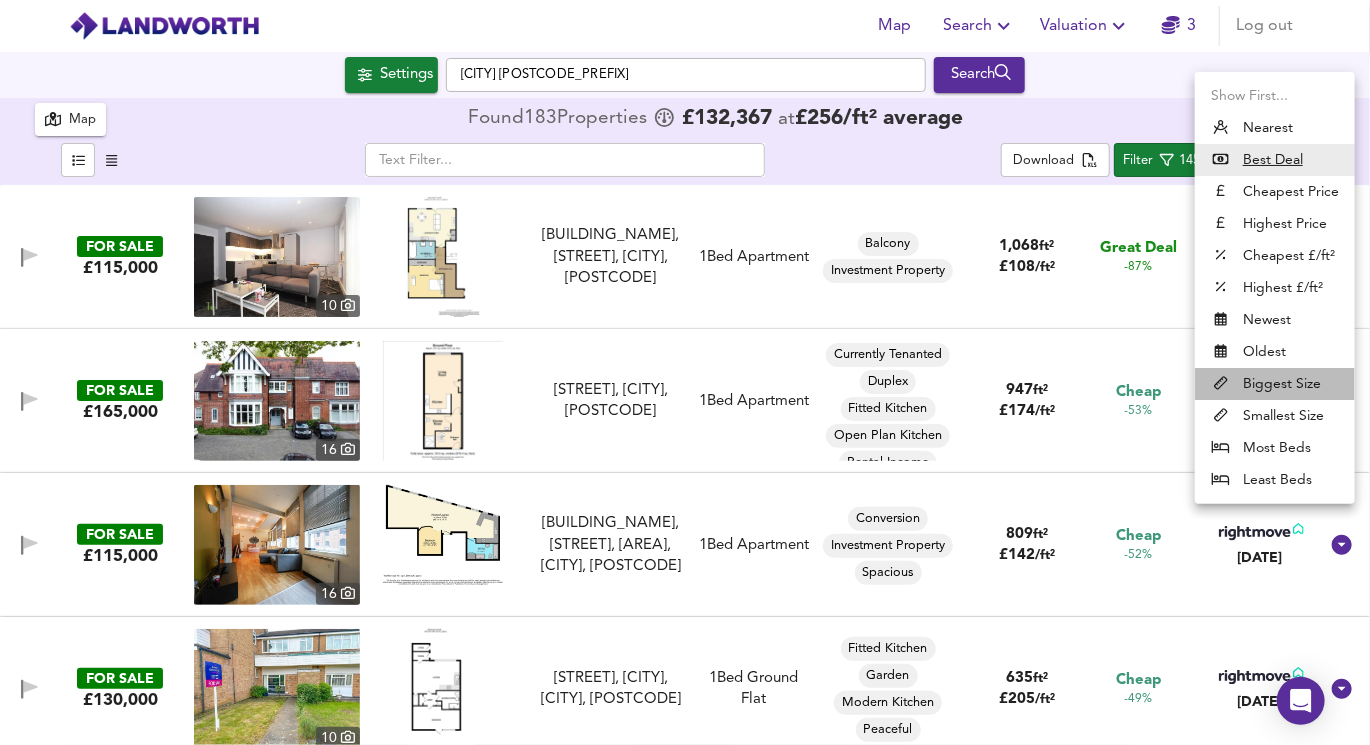 click on "Biggest Size" at bounding box center [1275, 384] 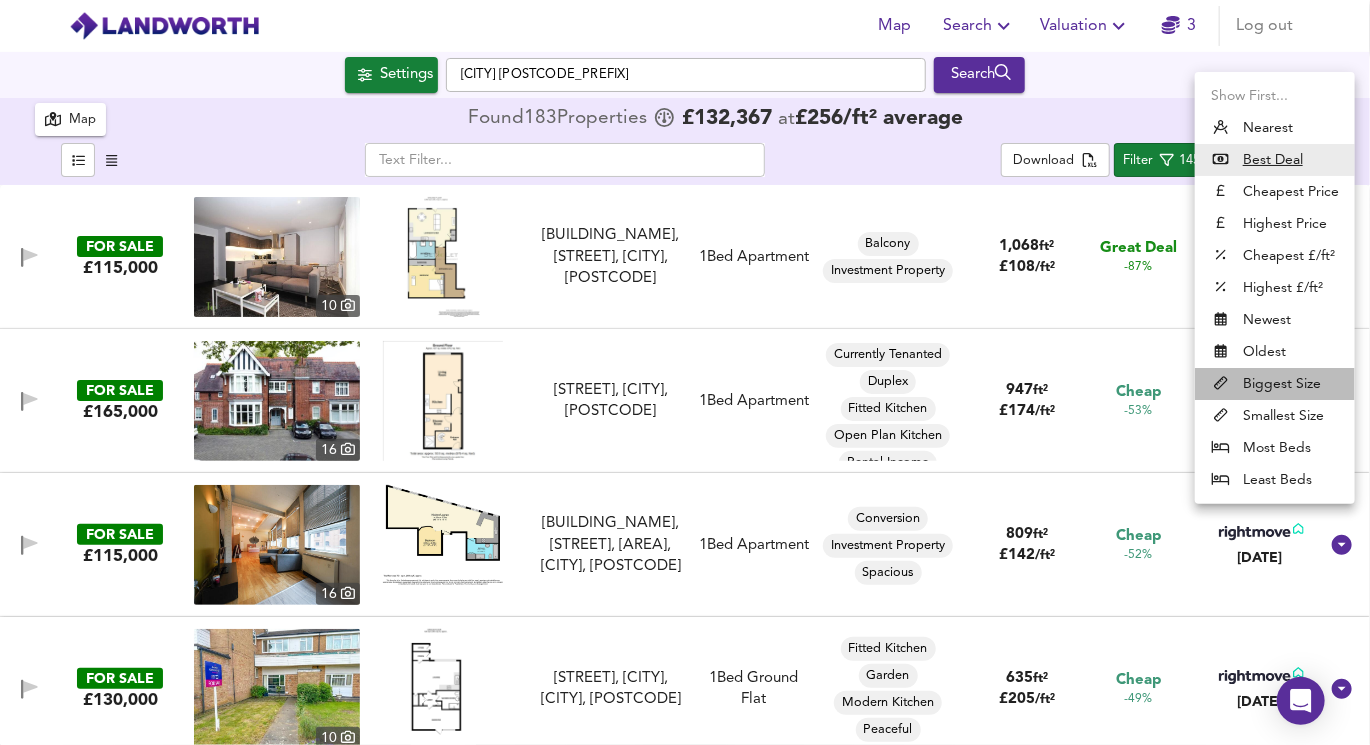 type on "biggest" 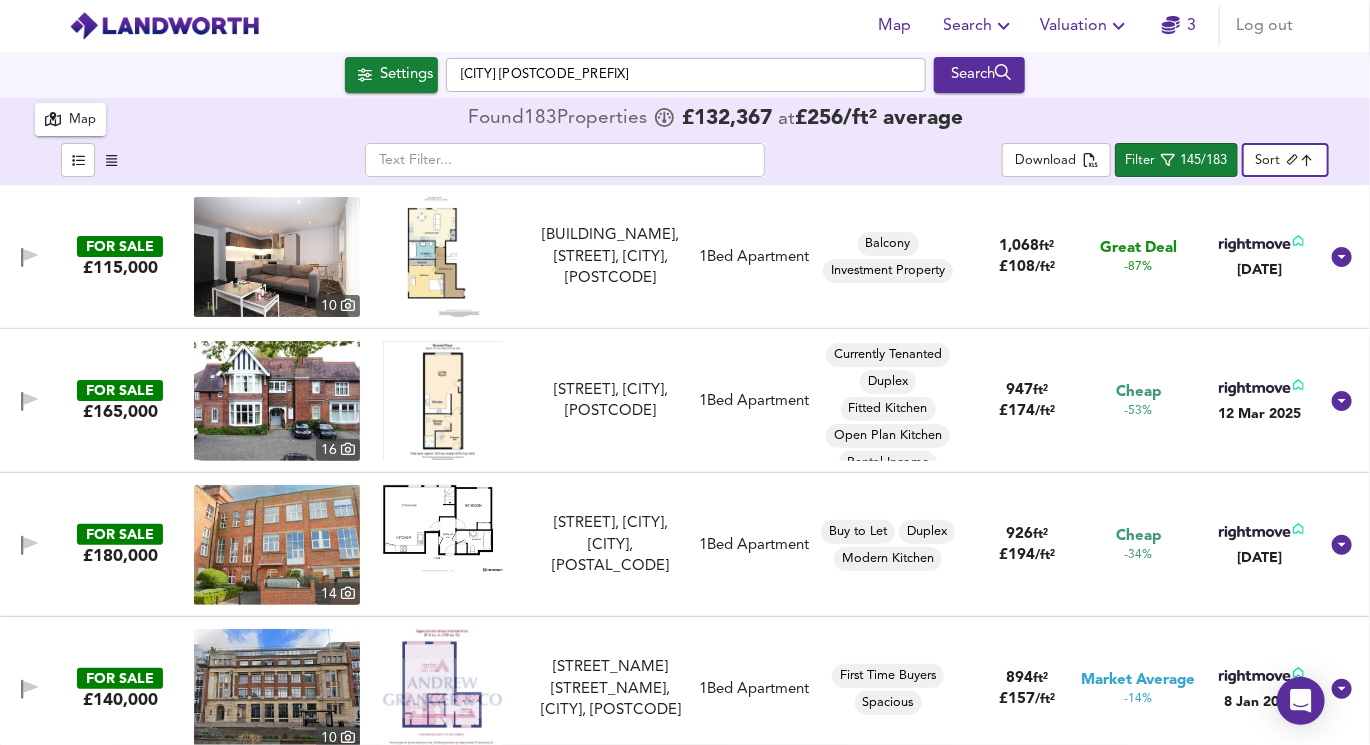 click at bounding box center (443, 257) 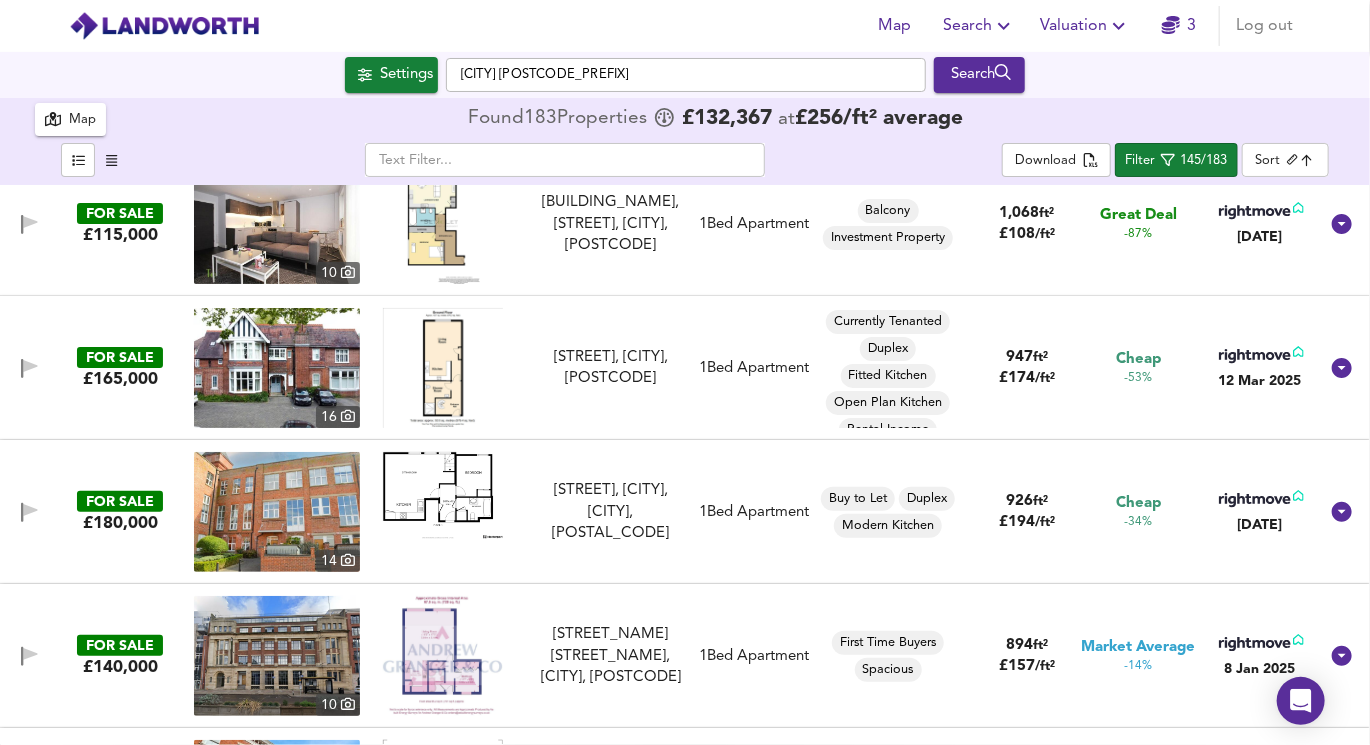 scroll, scrollTop: 14, scrollLeft: 0, axis: vertical 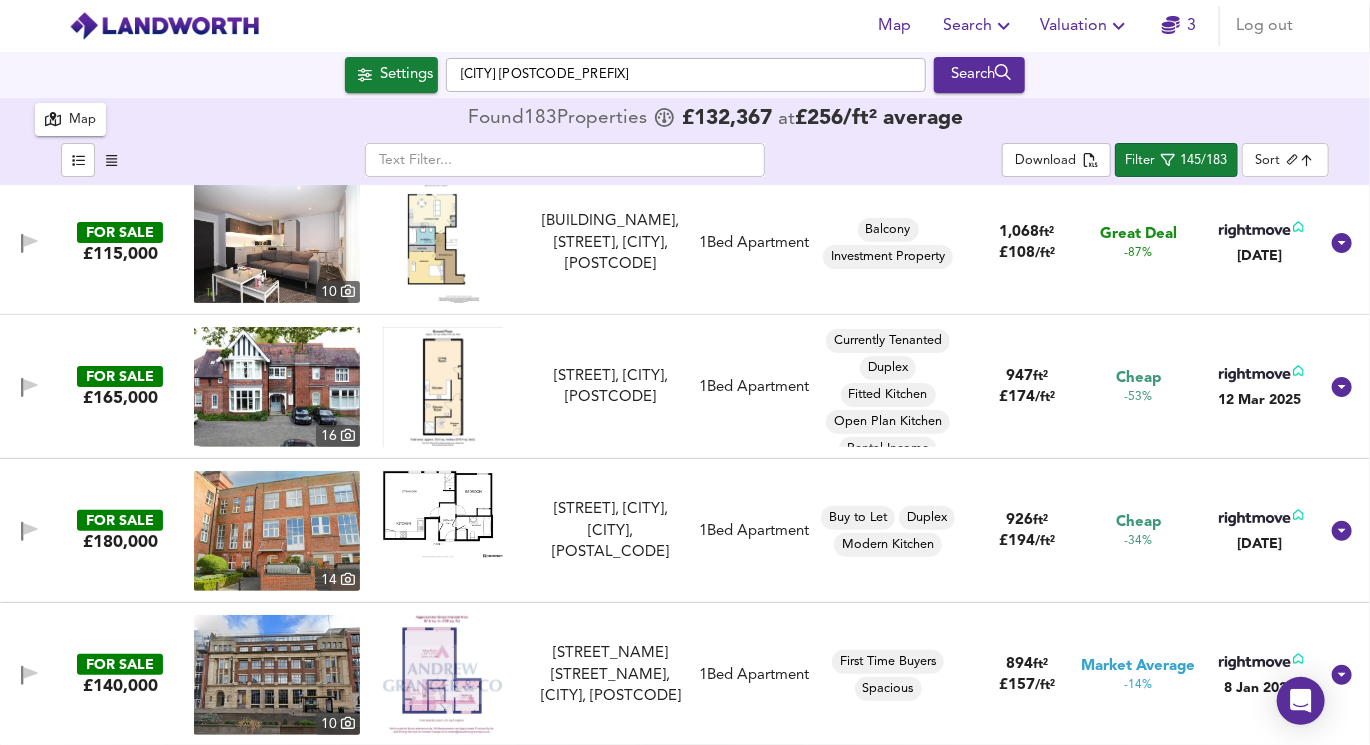 click at bounding box center [443, 387] 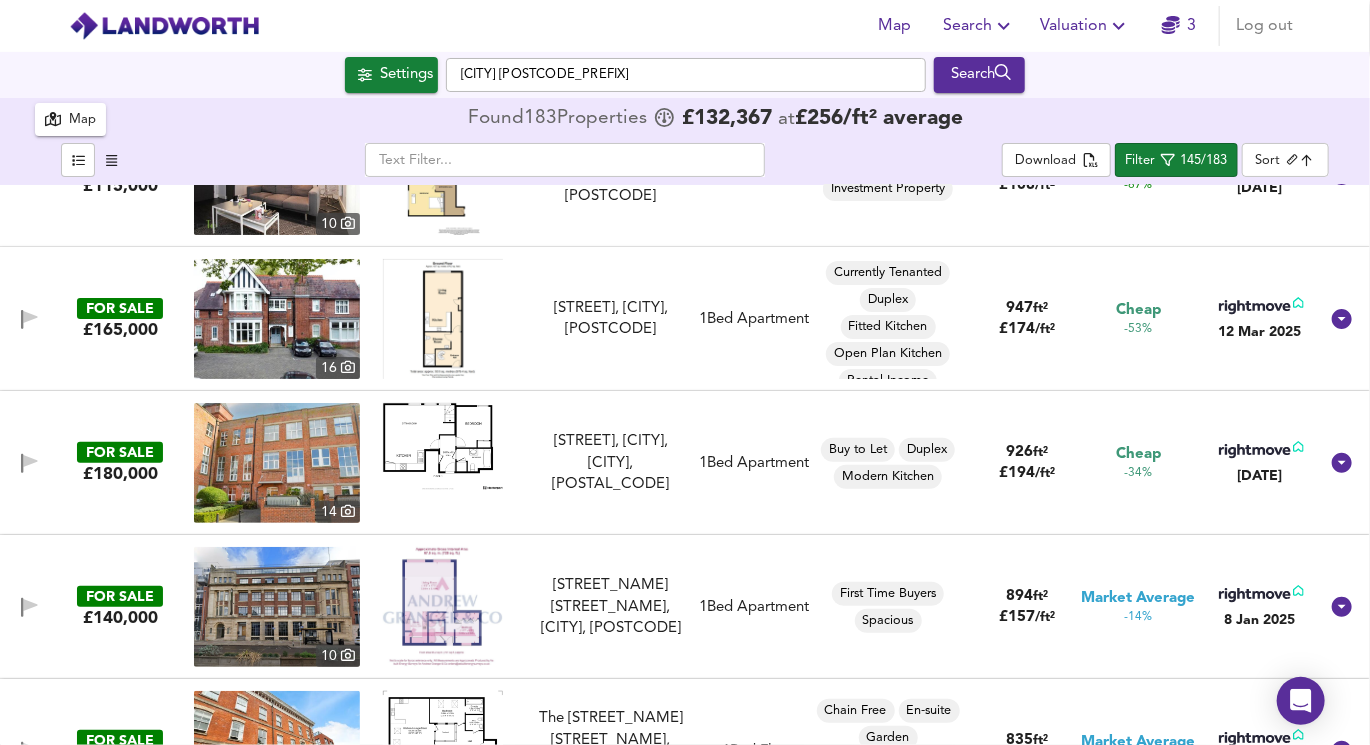 scroll, scrollTop: 87, scrollLeft: 0, axis: vertical 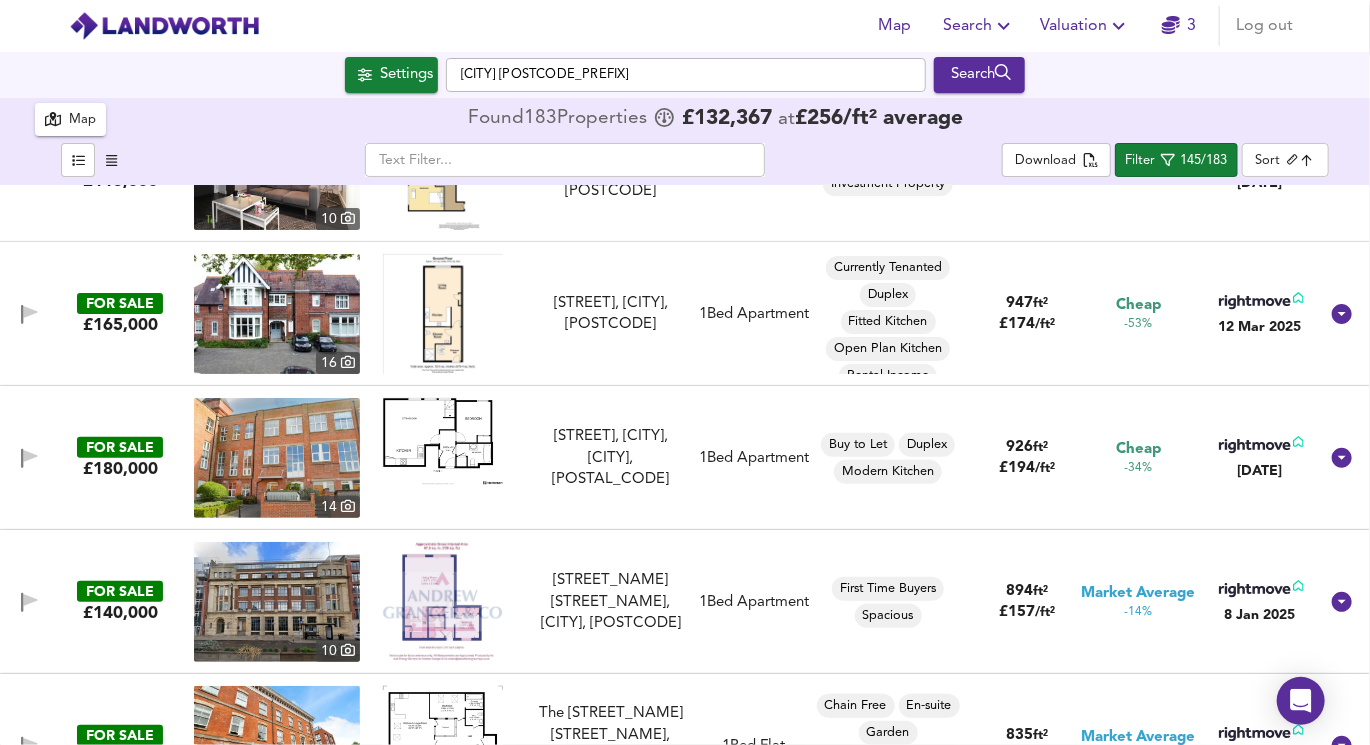 click at bounding box center [443, 441] 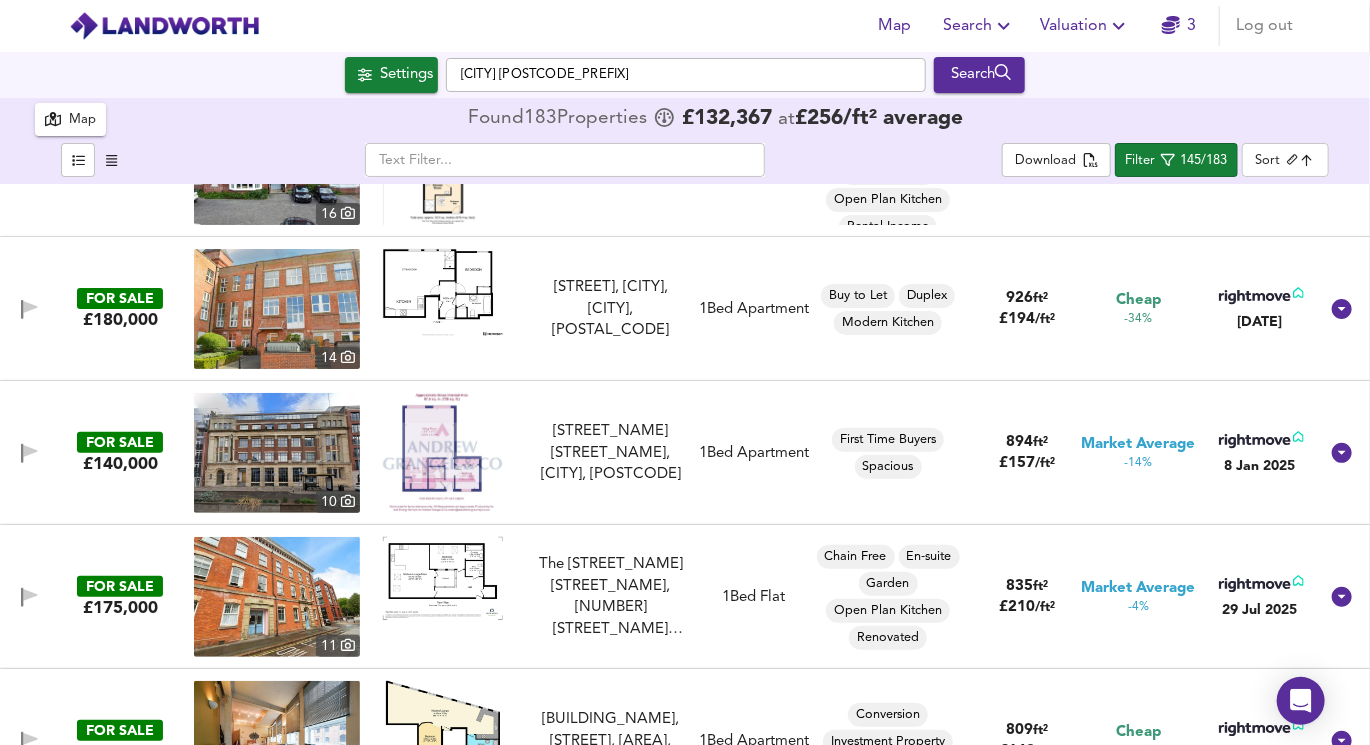 scroll, scrollTop: 240, scrollLeft: 0, axis: vertical 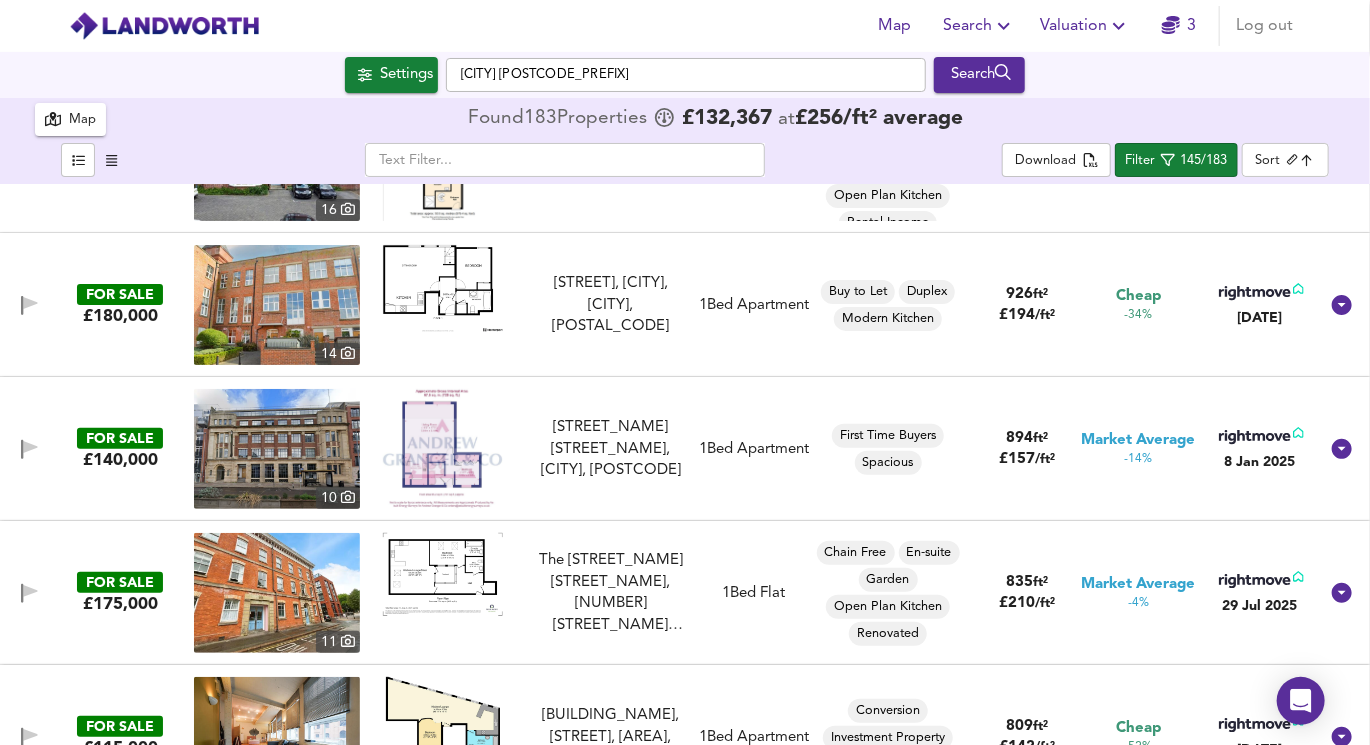 click at bounding box center (443, 449) 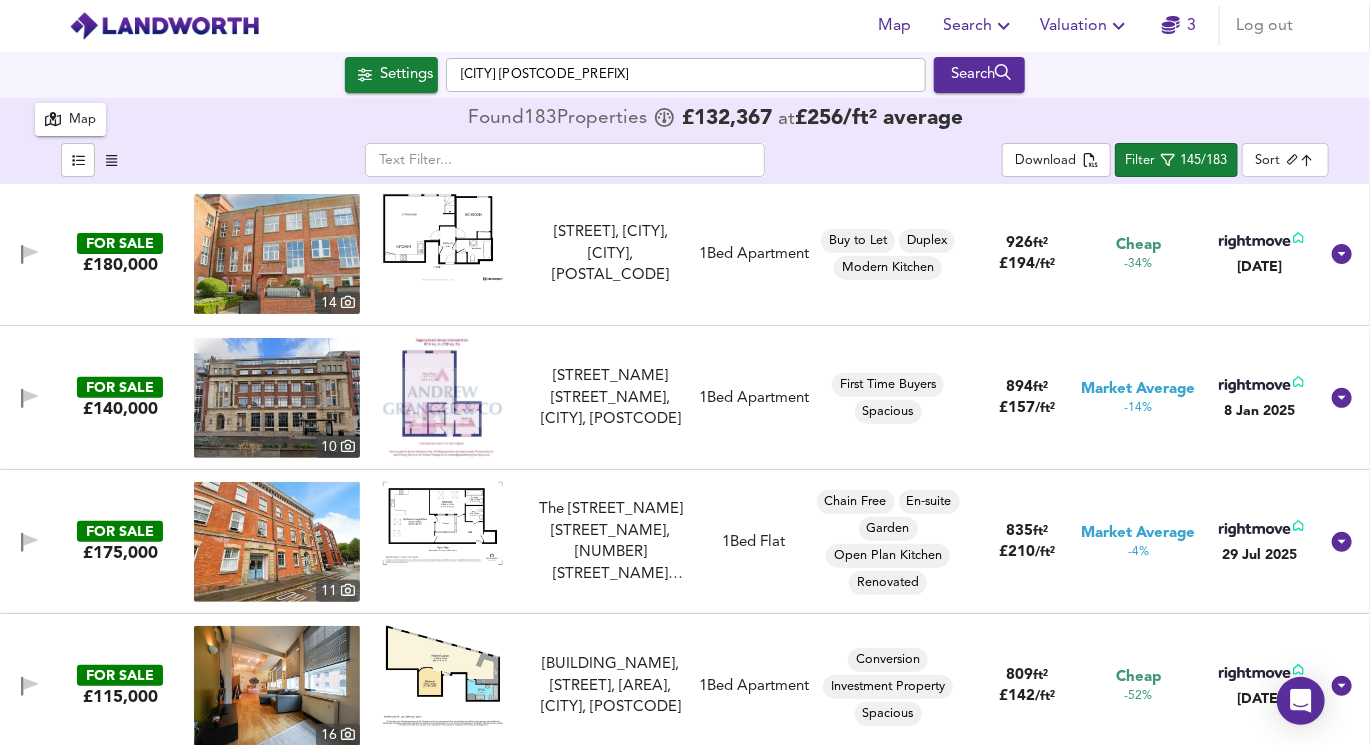 scroll, scrollTop: 296, scrollLeft: 0, axis: vertical 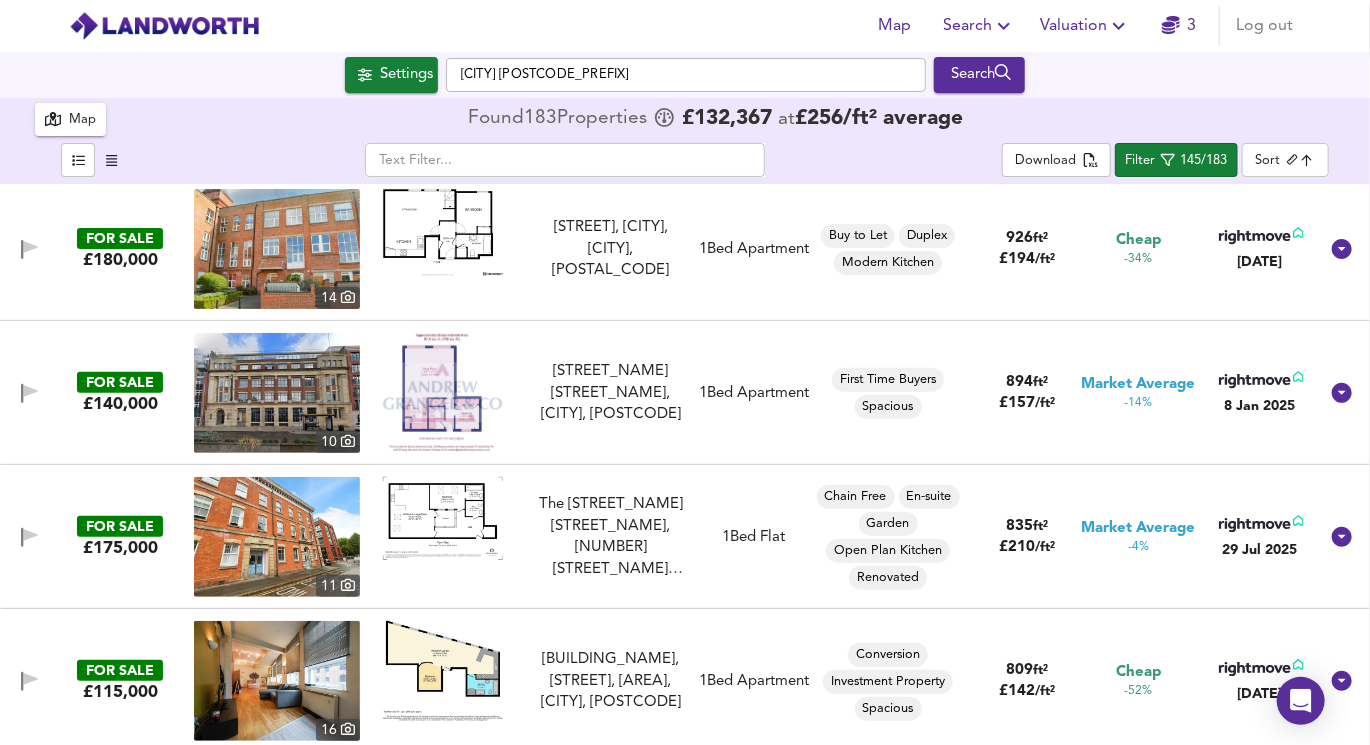 click at bounding box center [443, 518] 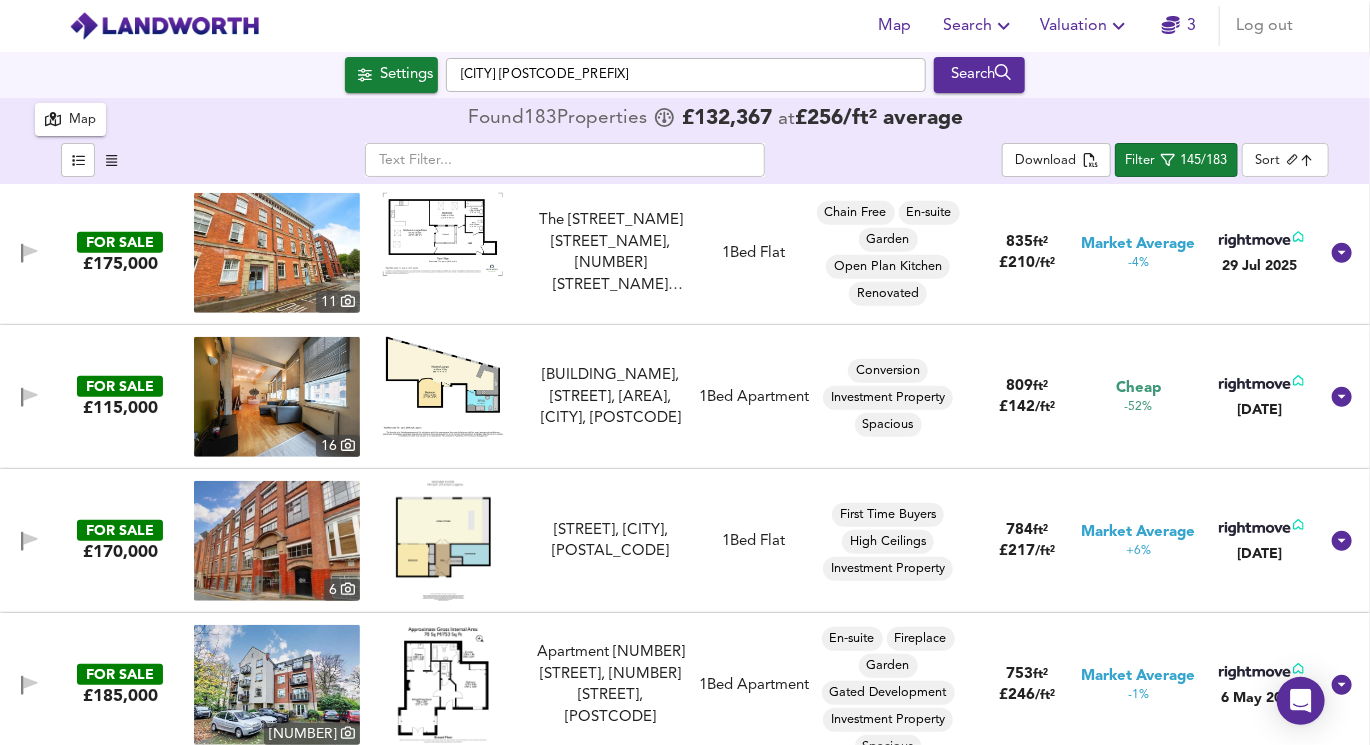 scroll, scrollTop: 638, scrollLeft: 0, axis: vertical 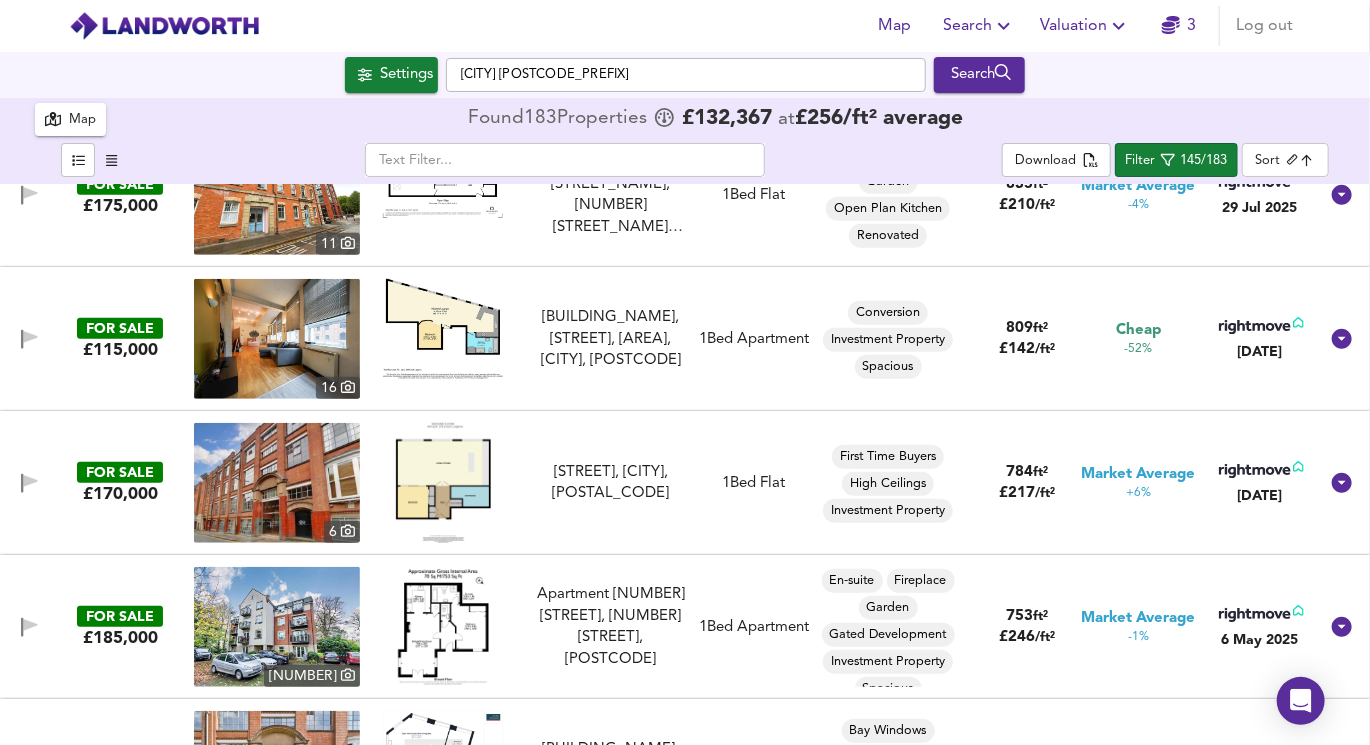 click at bounding box center [443, 483] 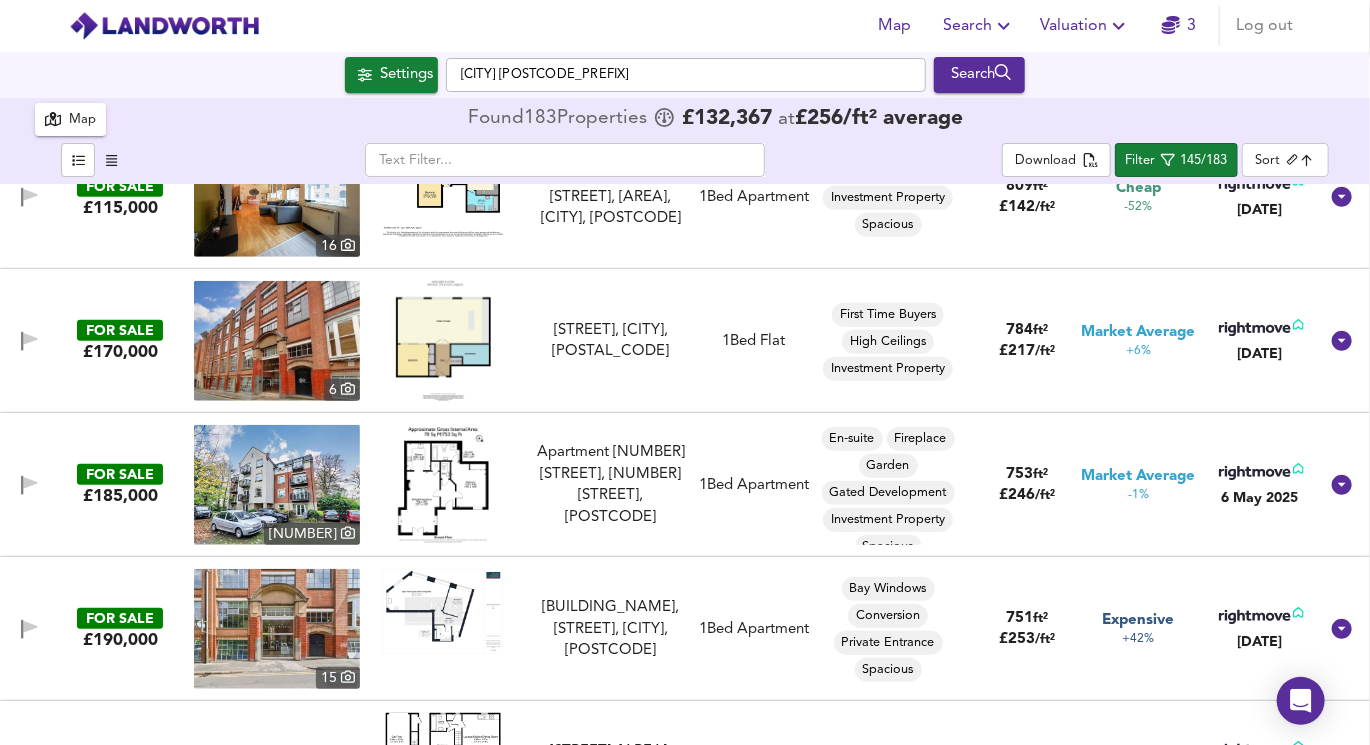 scroll, scrollTop: 787, scrollLeft: 0, axis: vertical 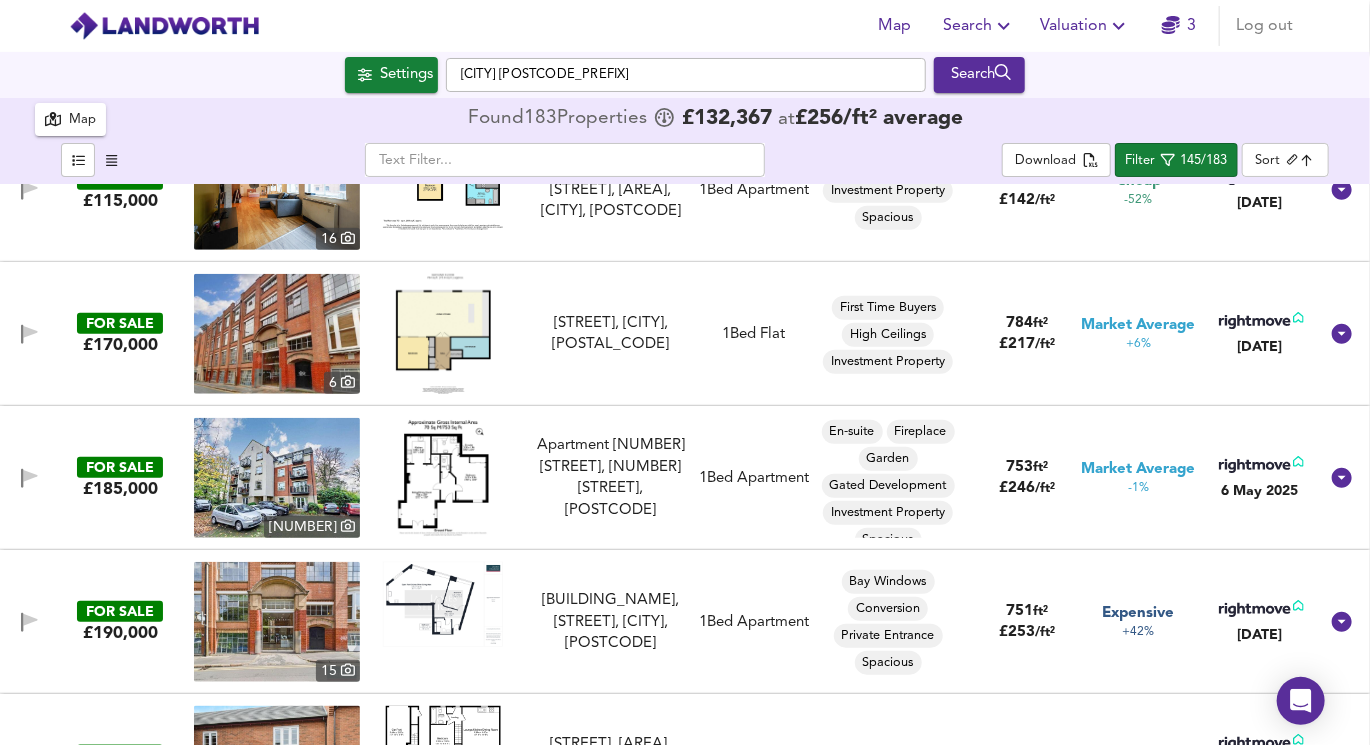 click at bounding box center [443, 478] 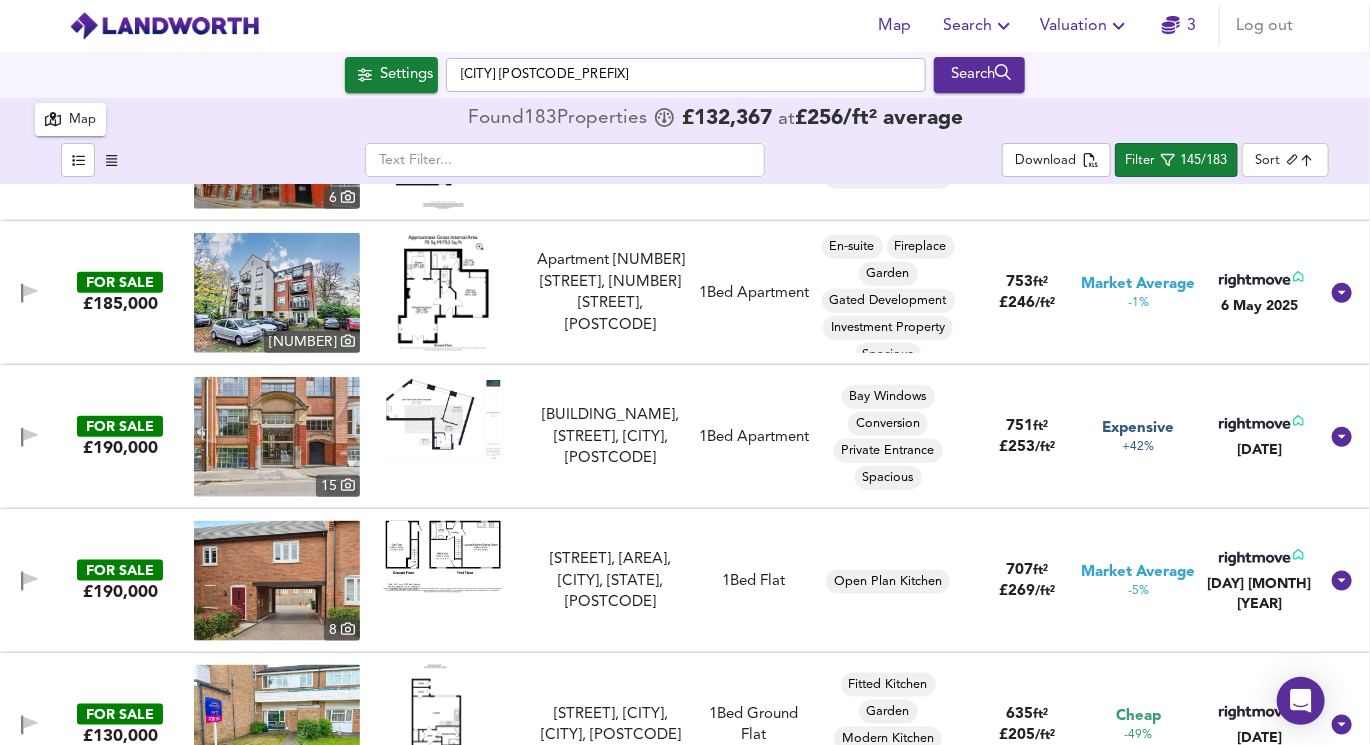 scroll, scrollTop: 976, scrollLeft: 0, axis: vertical 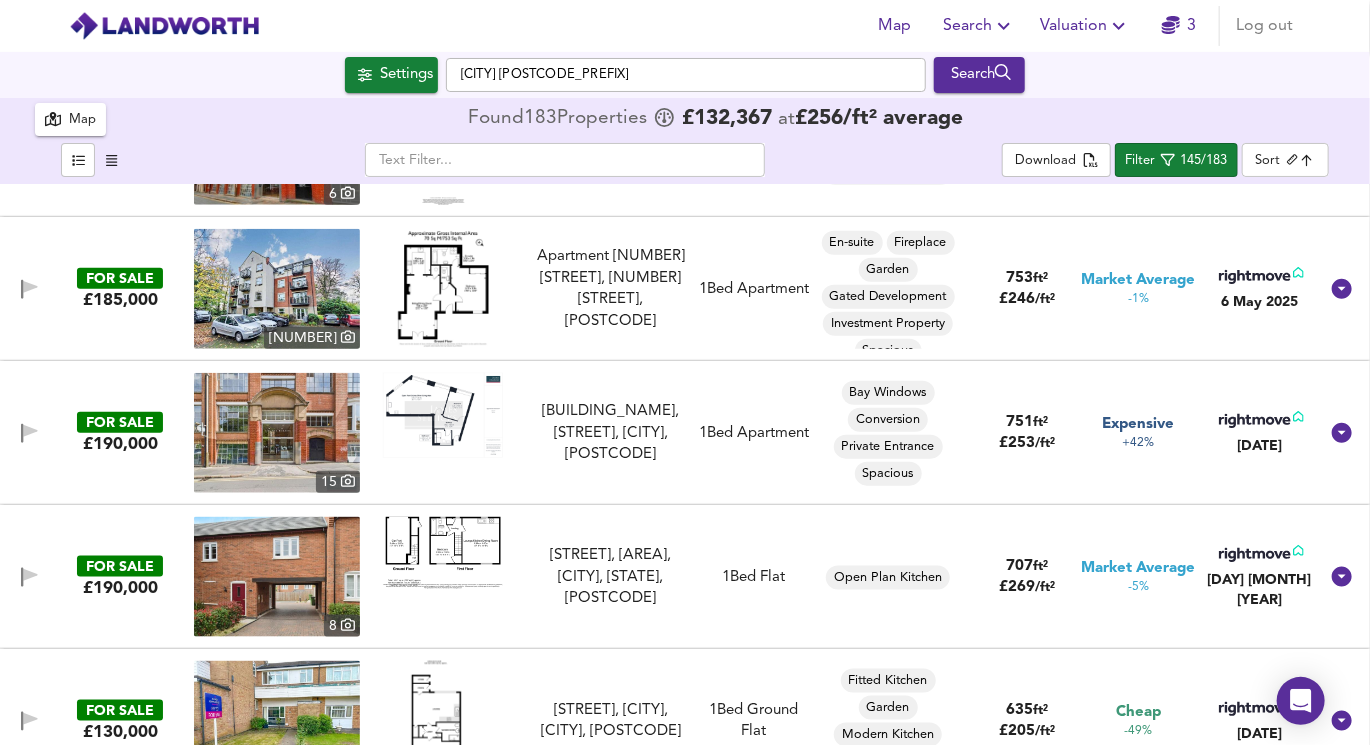 click at bounding box center (443, 415) 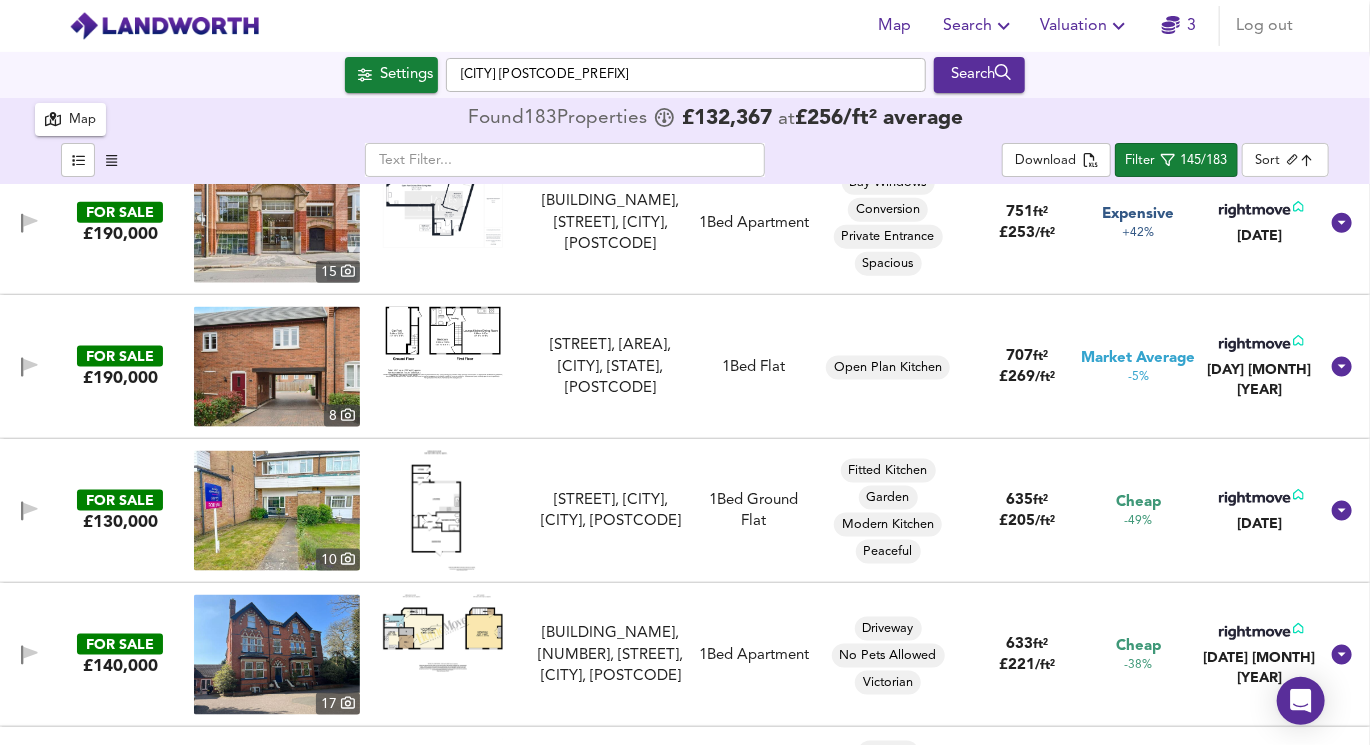 scroll, scrollTop: 1193, scrollLeft: 0, axis: vertical 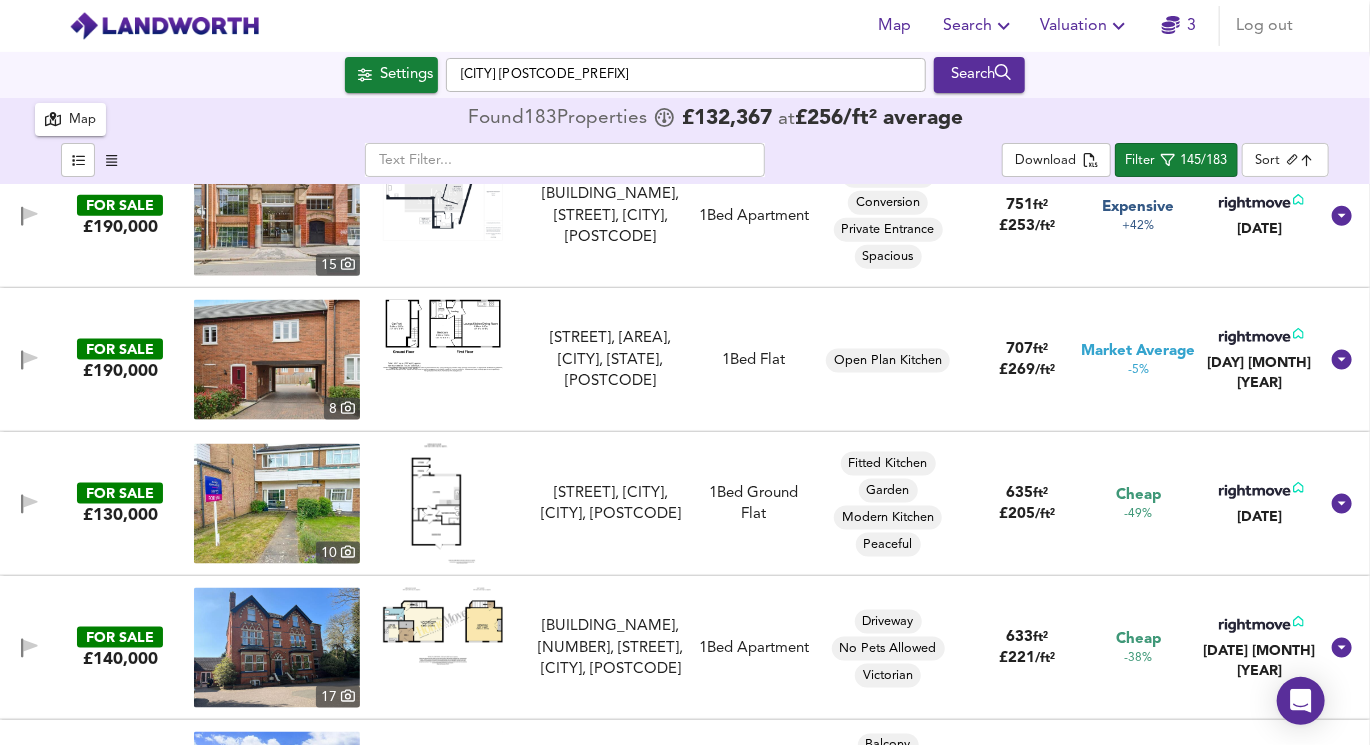 click at bounding box center [443, 504] 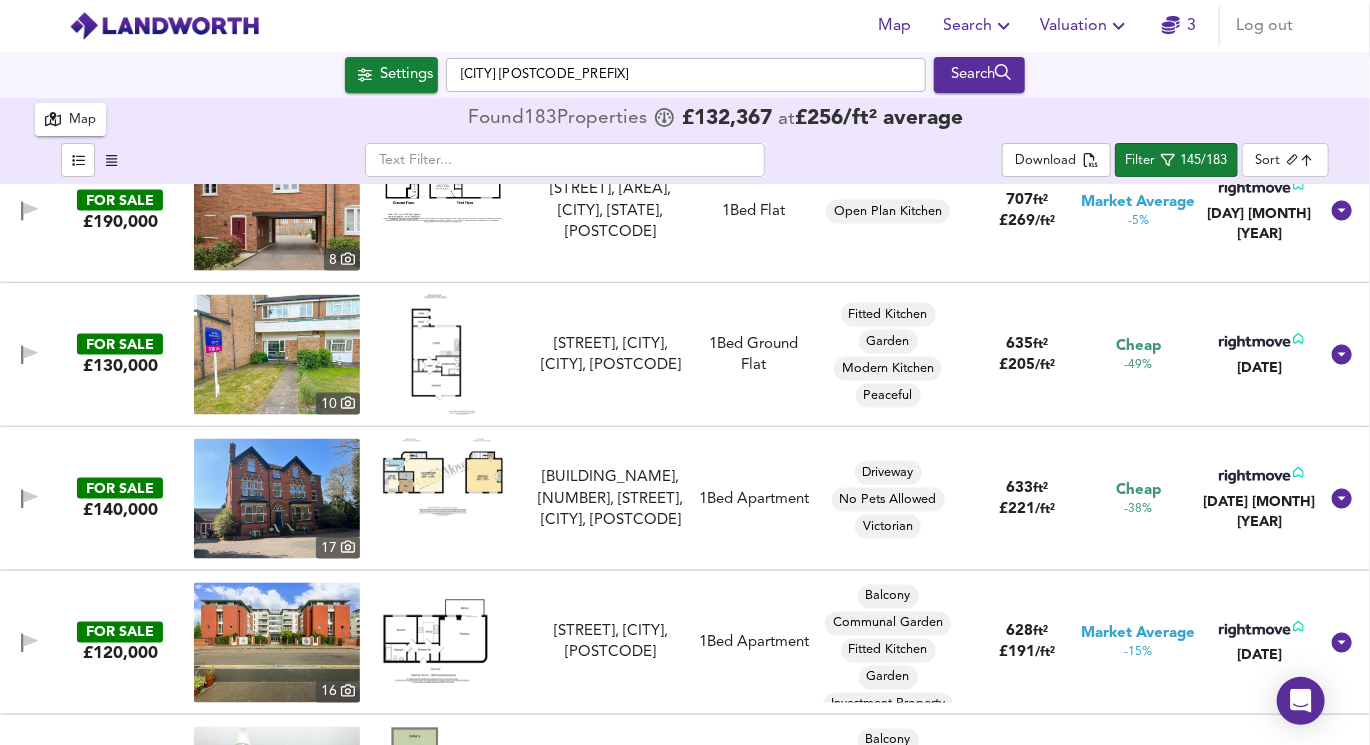 scroll, scrollTop: 1347, scrollLeft: 0, axis: vertical 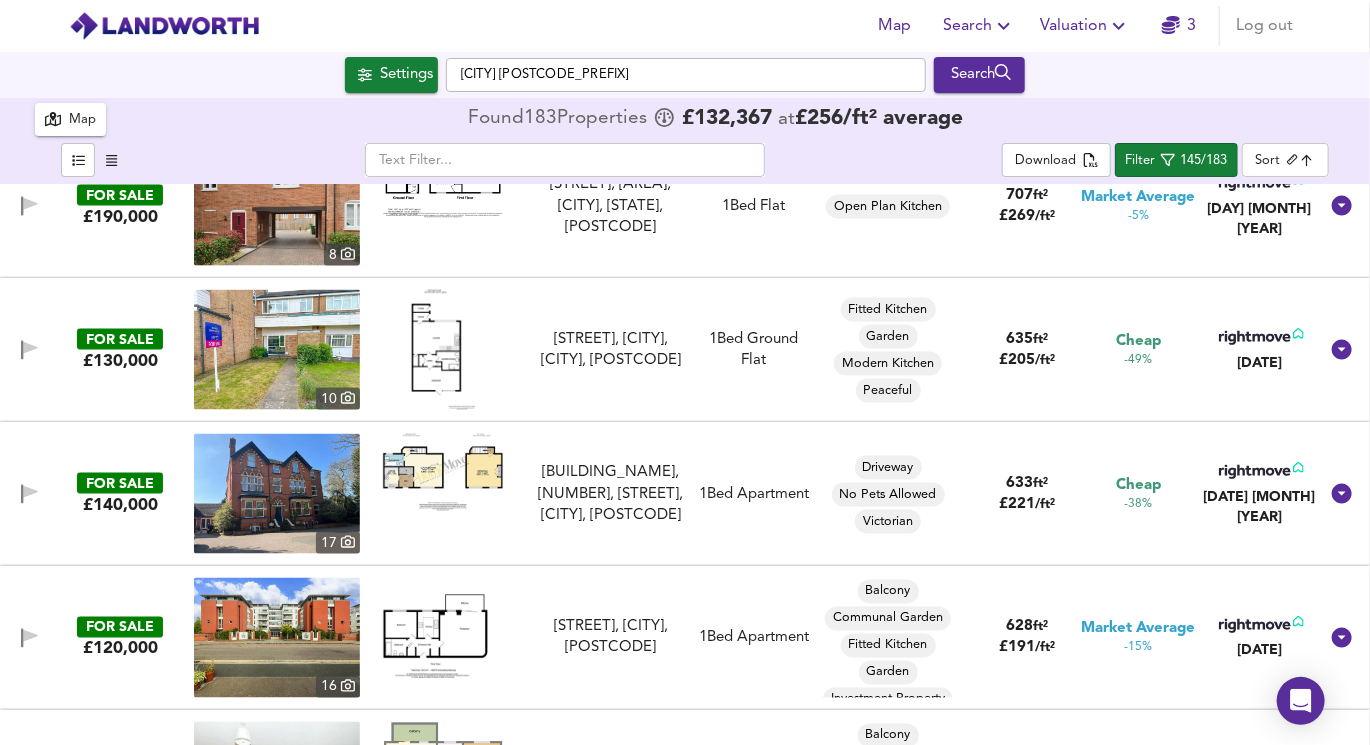 click at bounding box center (443, 472) 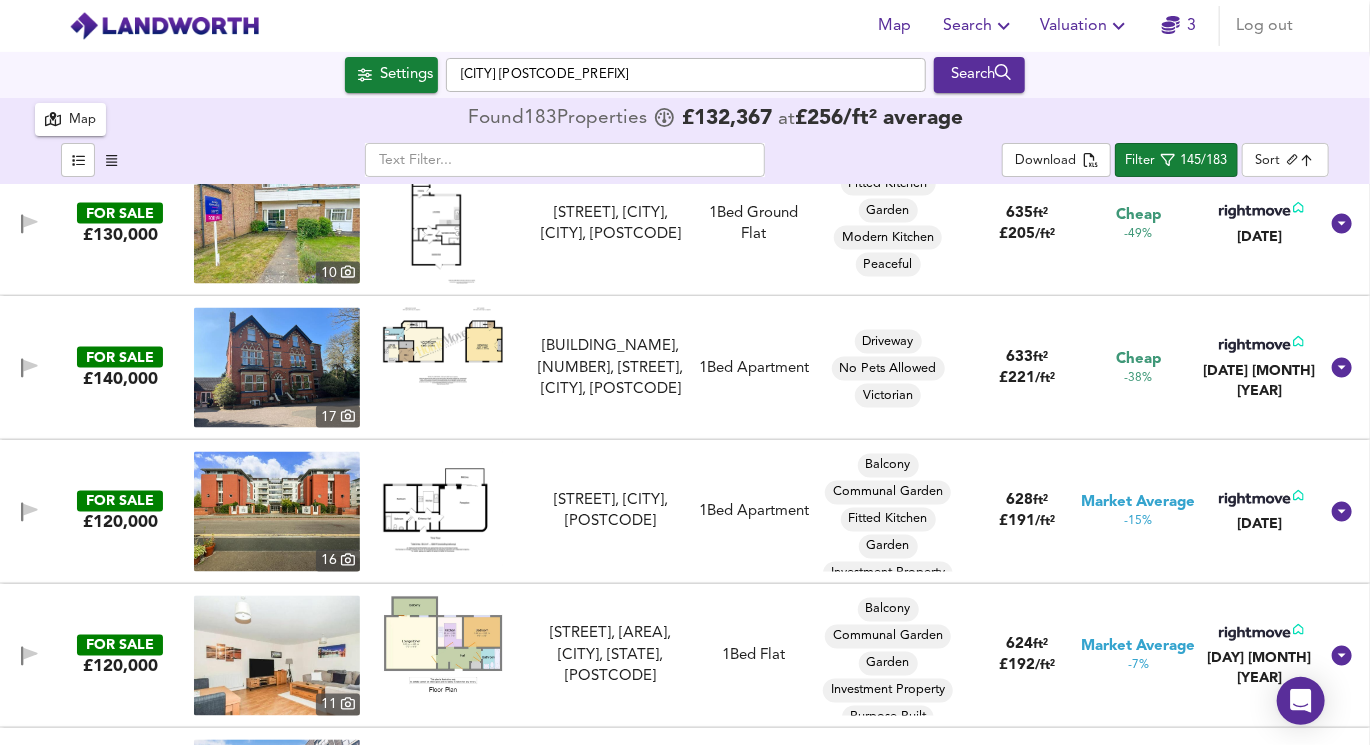 scroll, scrollTop: 1480, scrollLeft: 0, axis: vertical 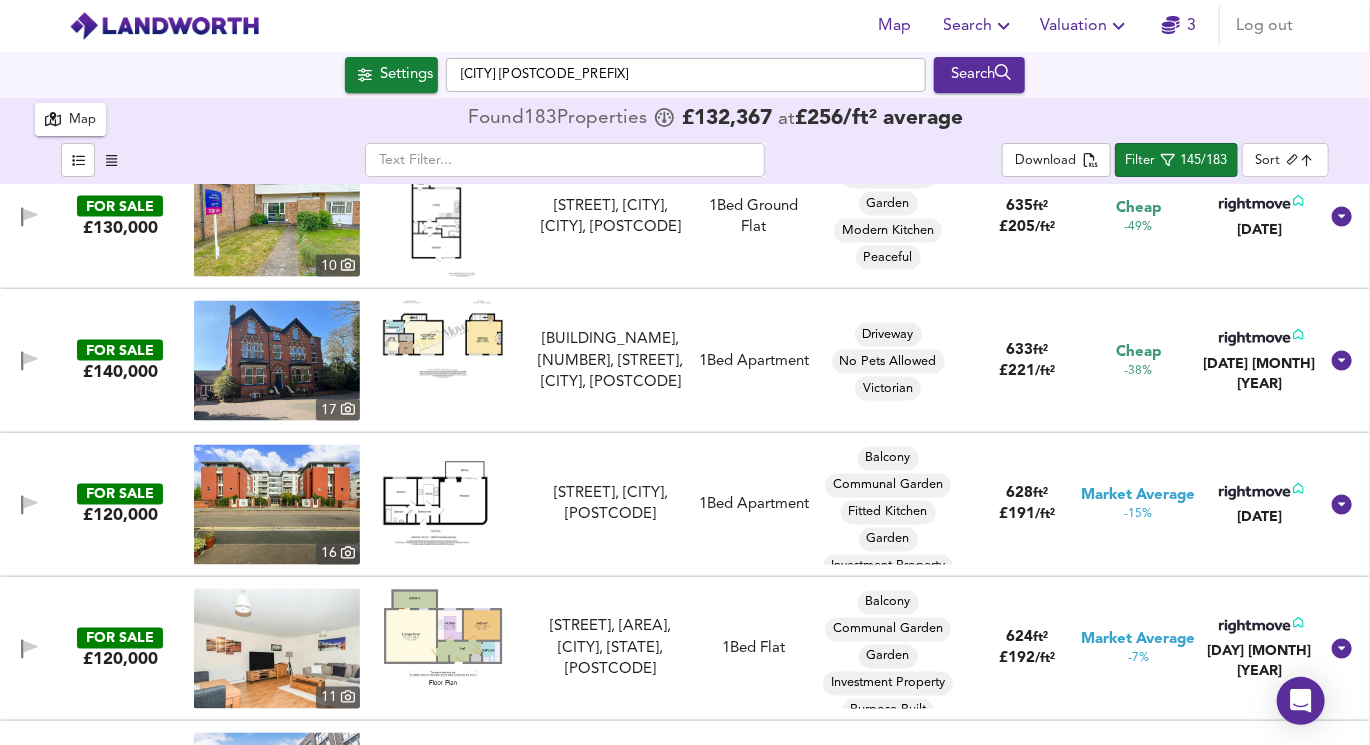 click at bounding box center (443, 502) 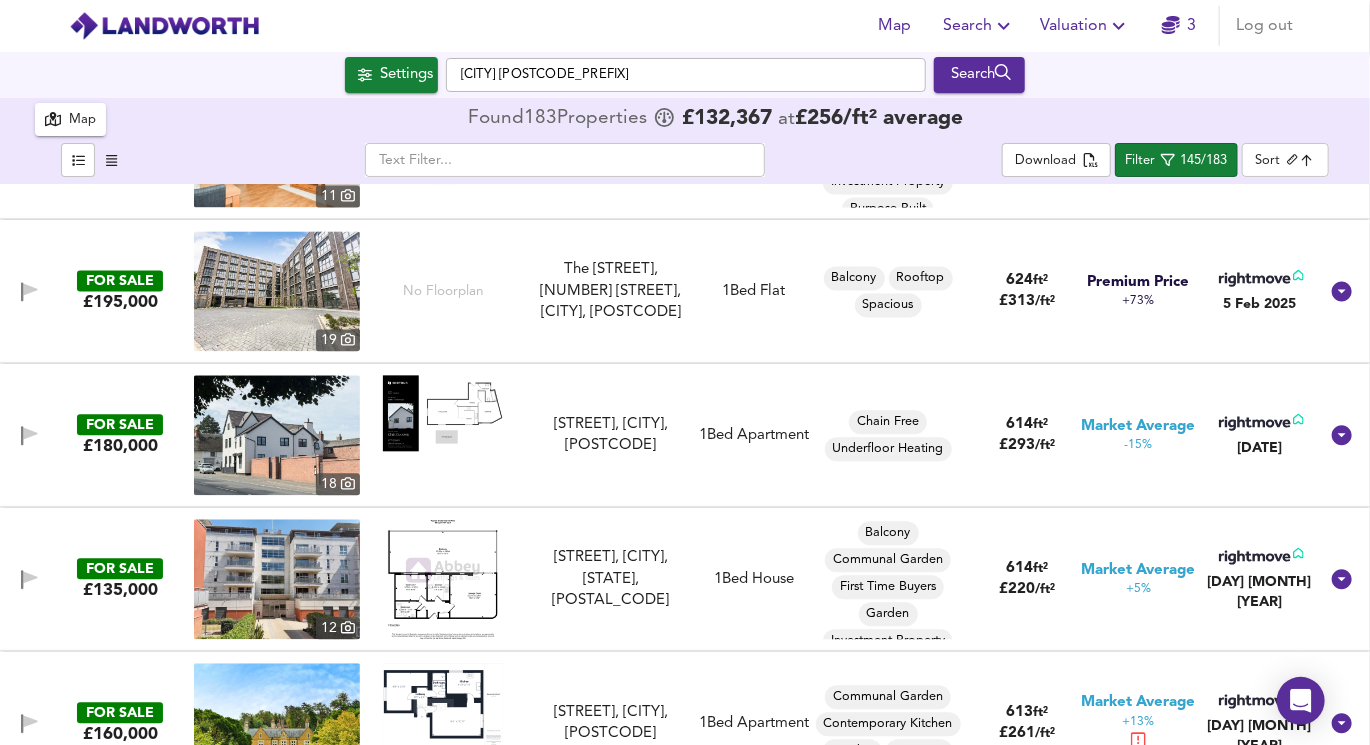 scroll, scrollTop: 1981, scrollLeft: 0, axis: vertical 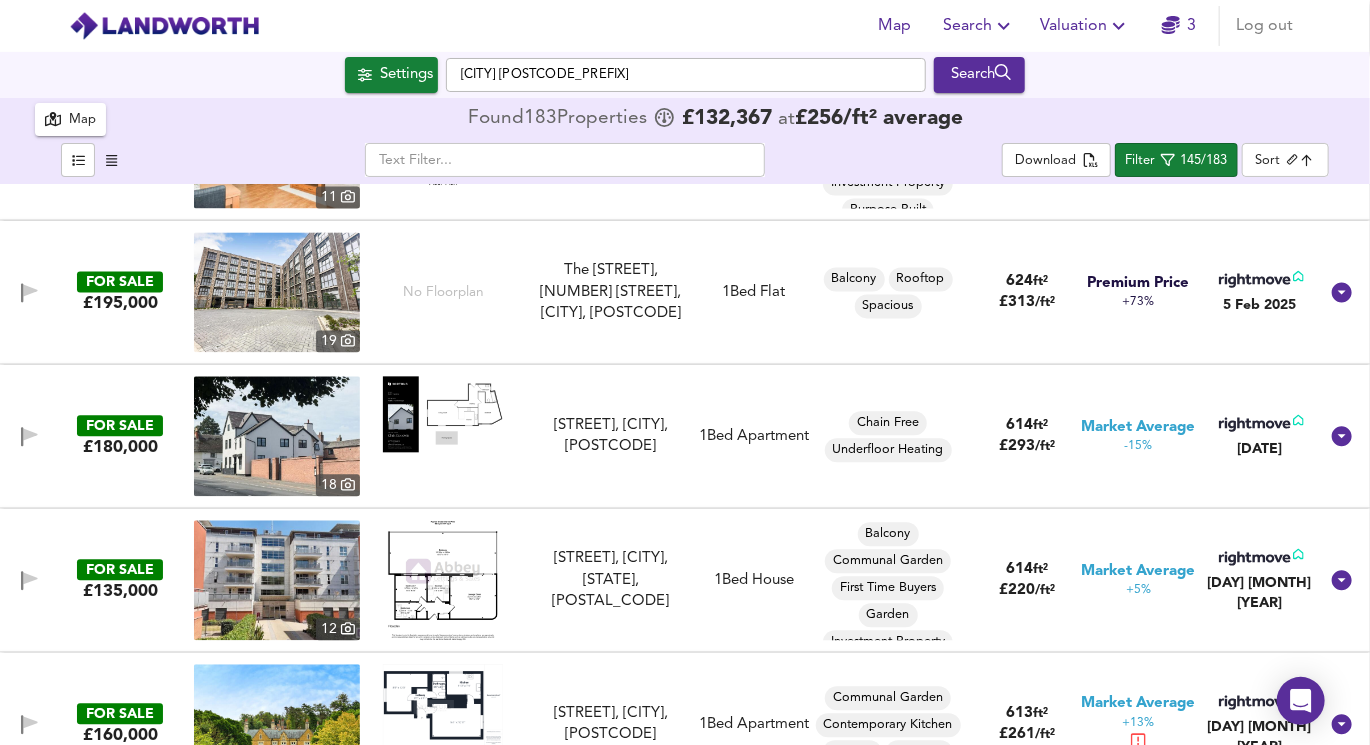 click at bounding box center (443, 414) 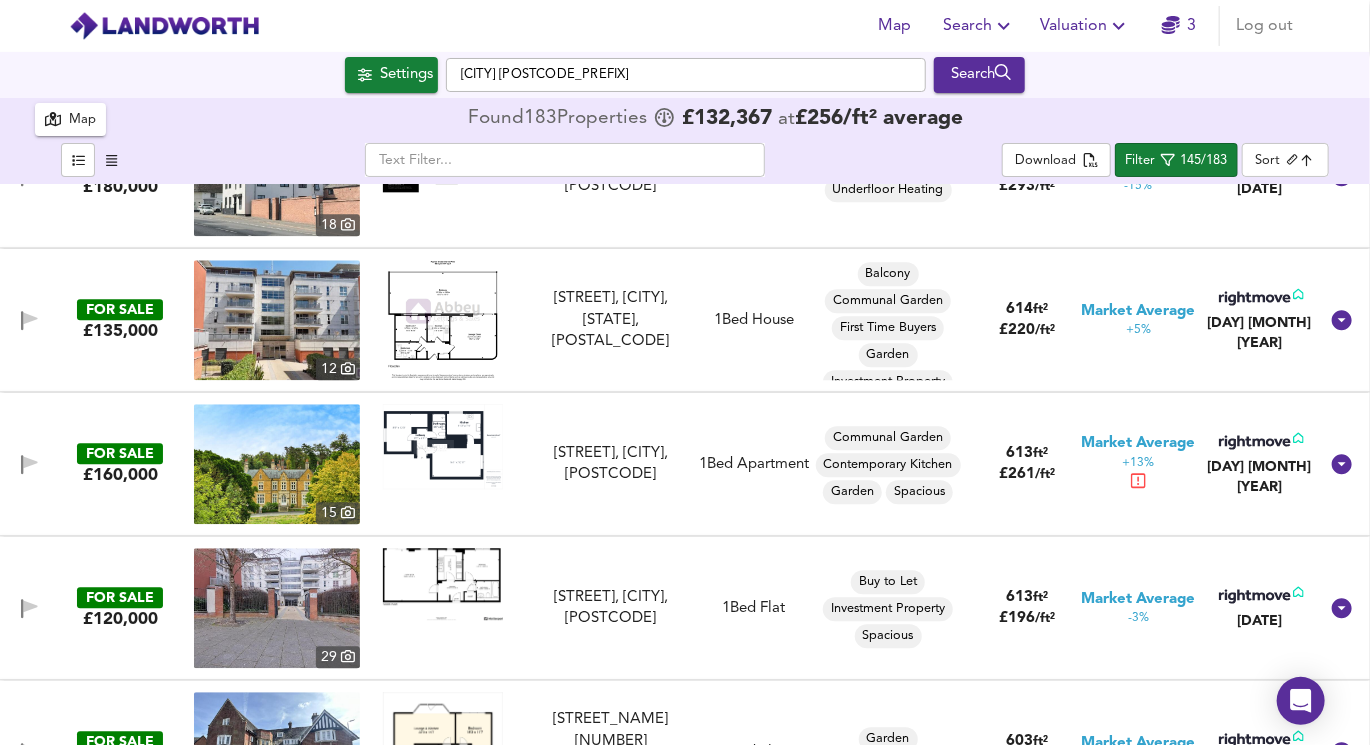 scroll, scrollTop: 2251, scrollLeft: 0, axis: vertical 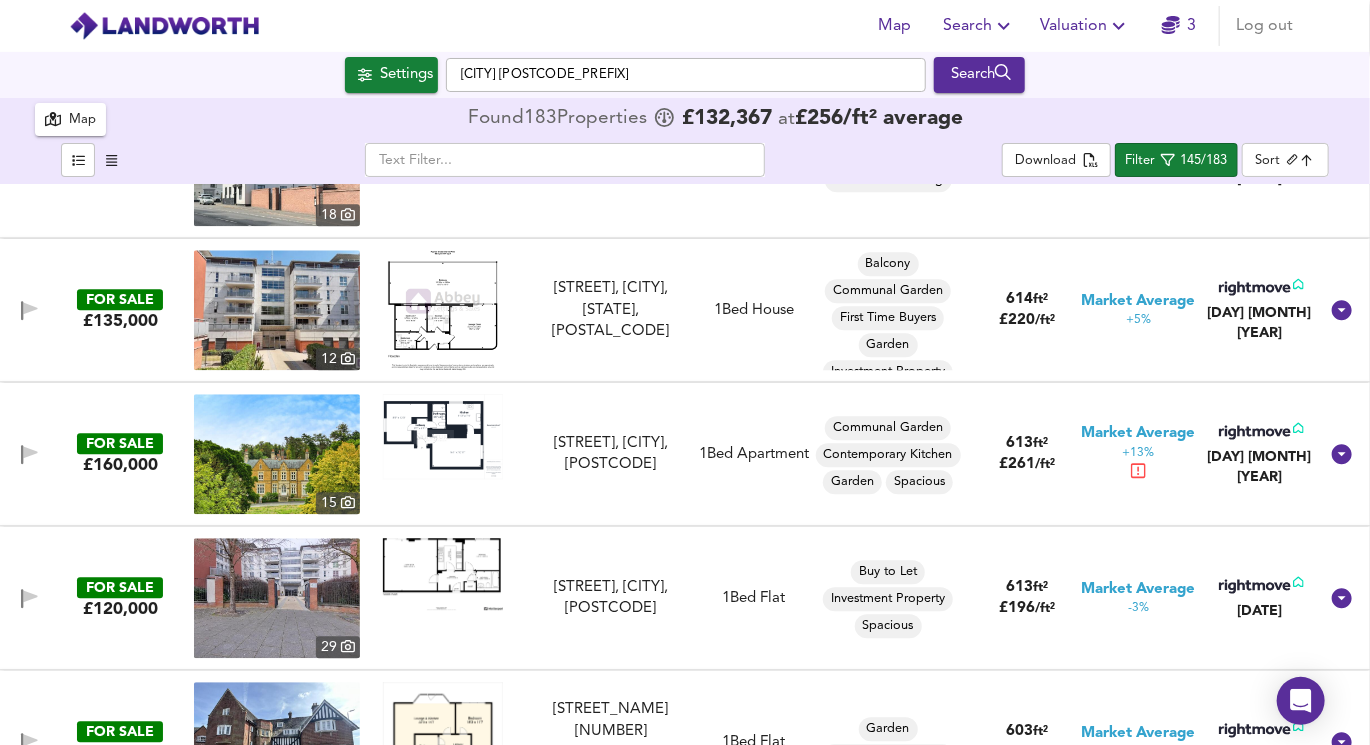 click at bounding box center [443, 574] 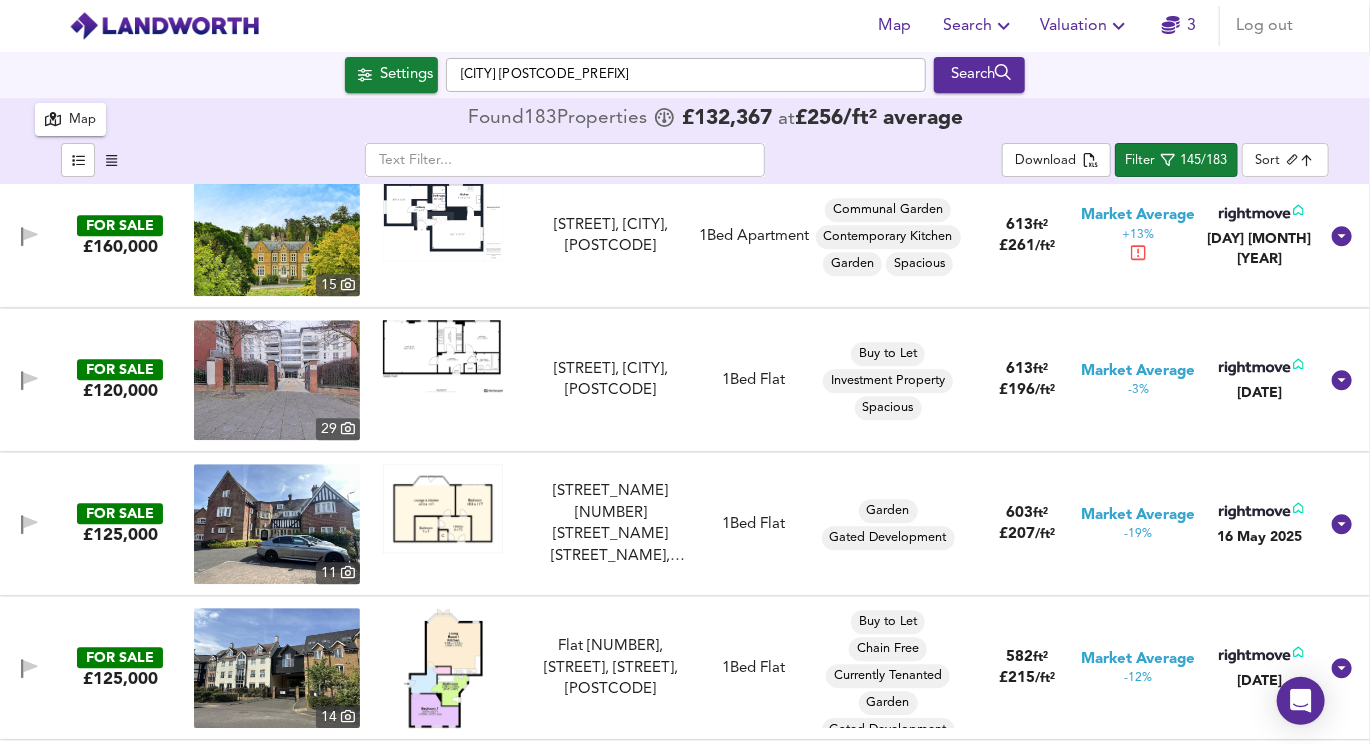 scroll, scrollTop: 2485, scrollLeft: 0, axis: vertical 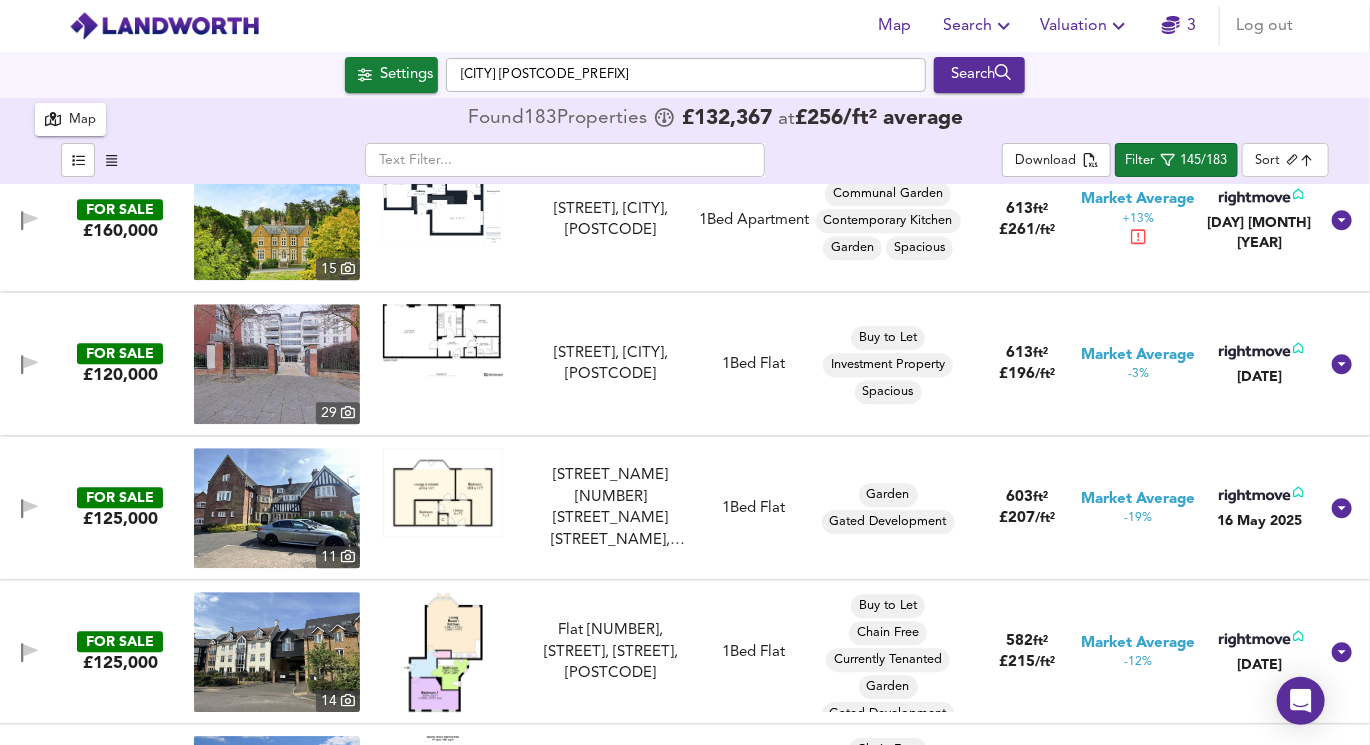 click at bounding box center [443, 492] 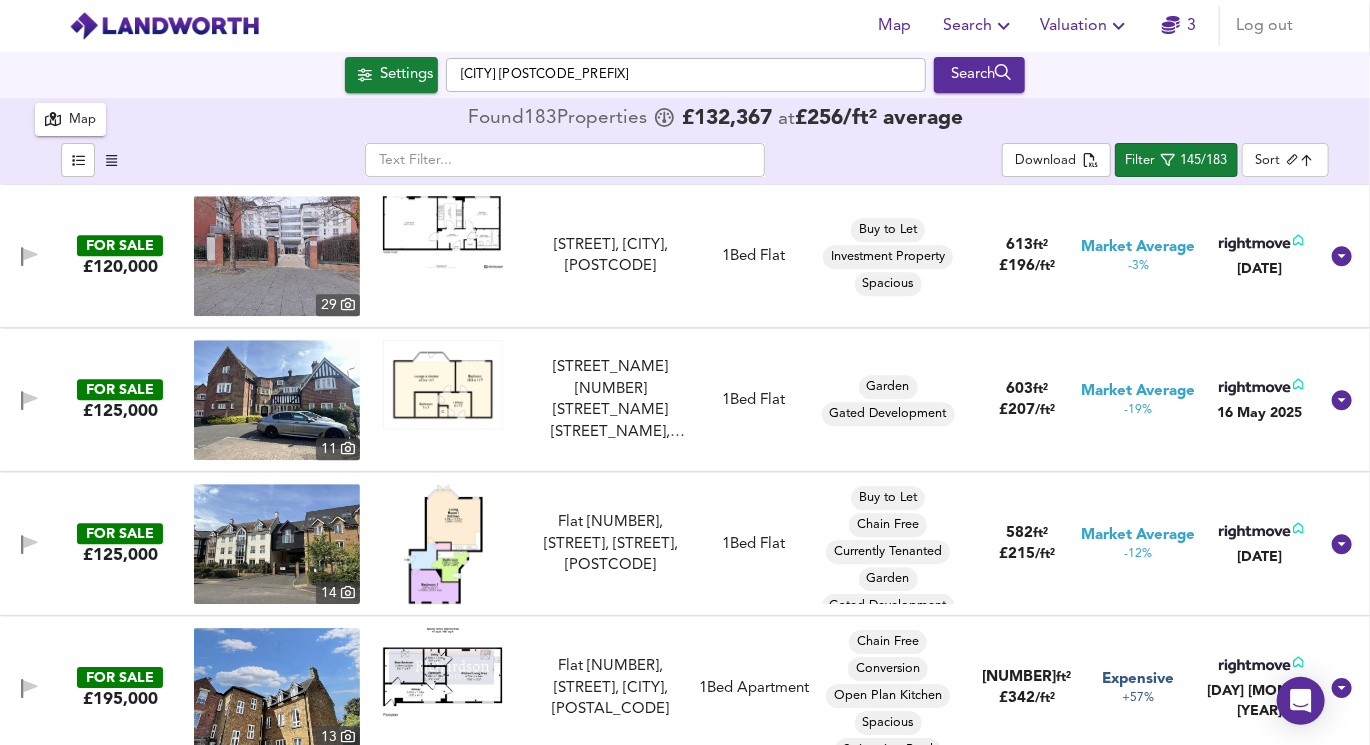 scroll, scrollTop: 2599, scrollLeft: 0, axis: vertical 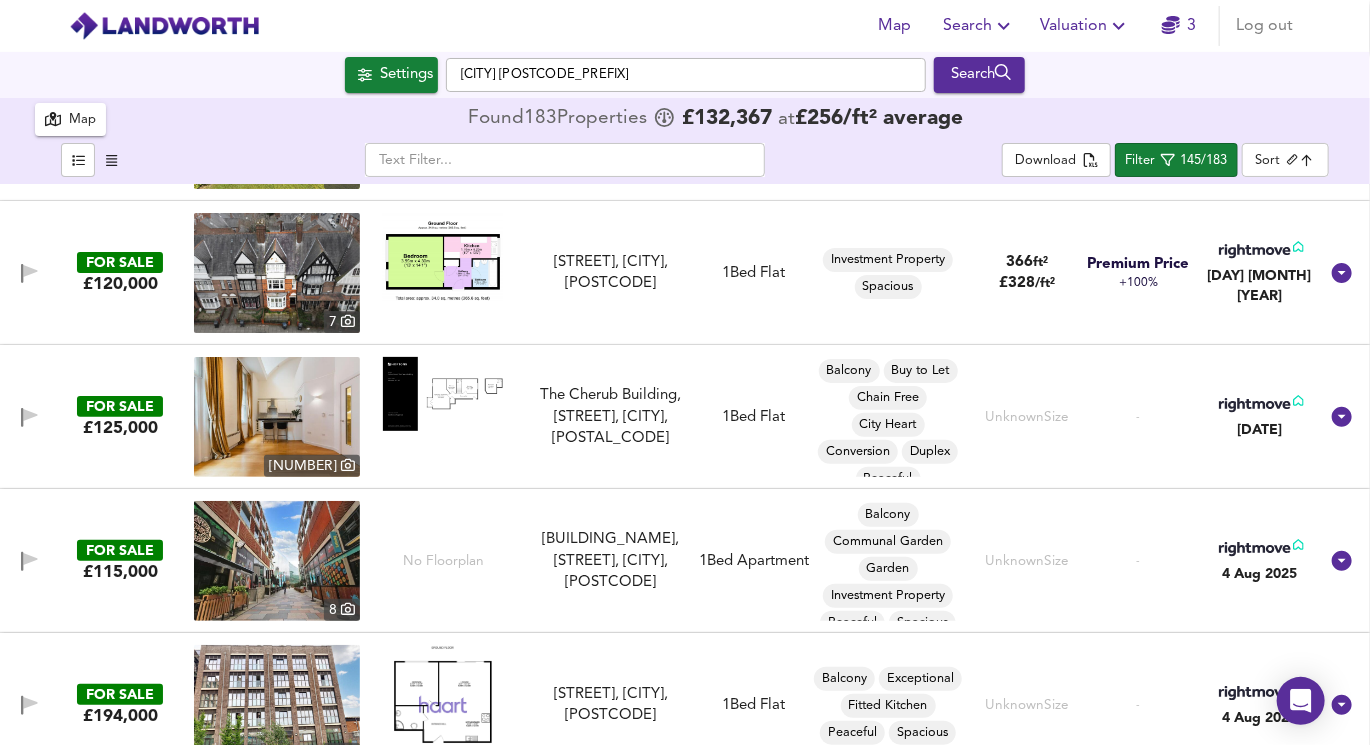 click at bounding box center [443, 394] 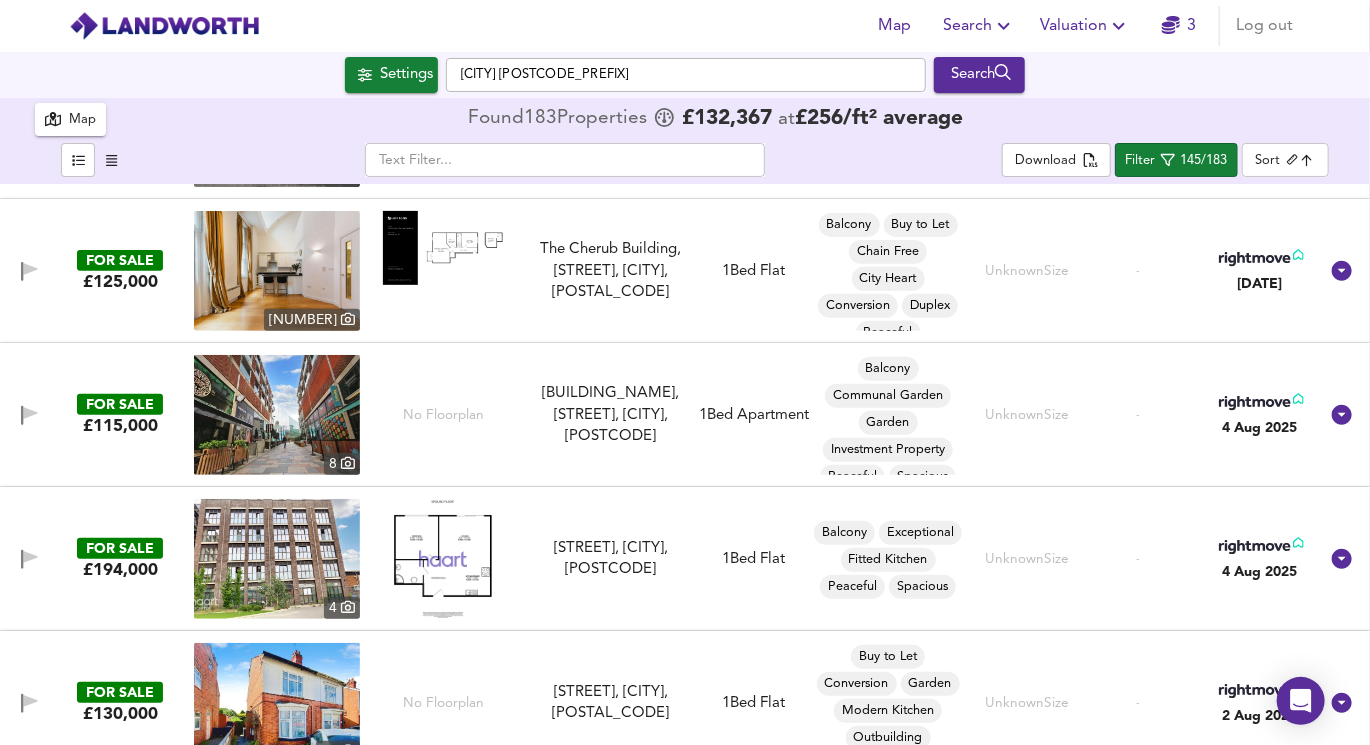 scroll, scrollTop: 10656, scrollLeft: 0, axis: vertical 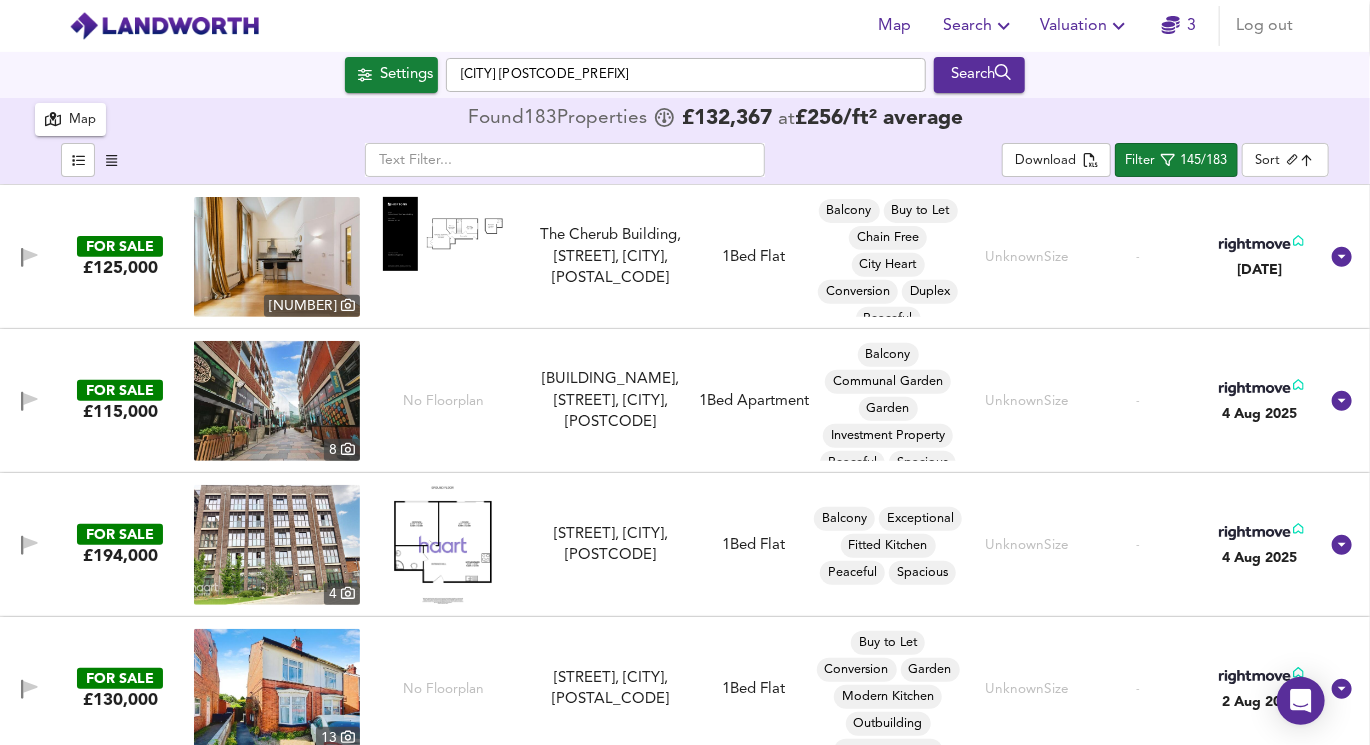 click at bounding box center (443, 544) 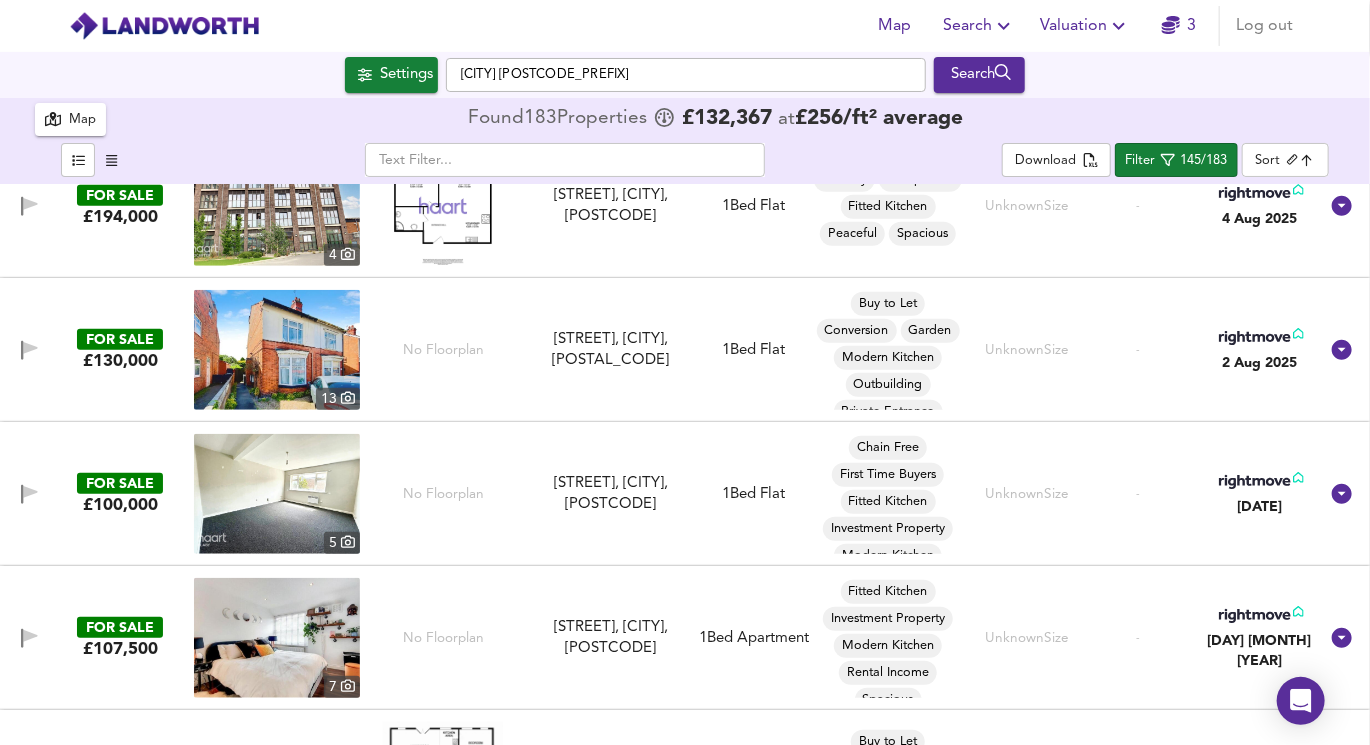 scroll, scrollTop: 10996, scrollLeft: 0, axis: vertical 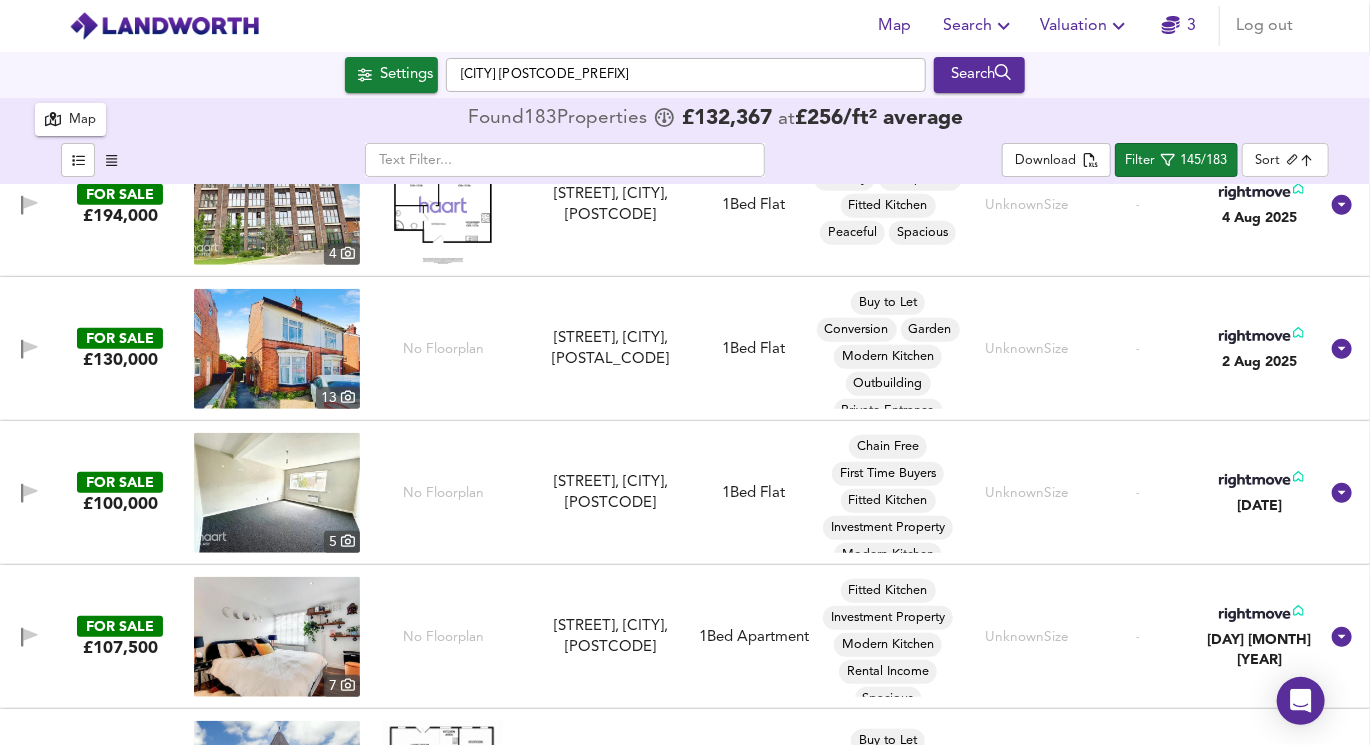 click at bounding box center (277, 349) 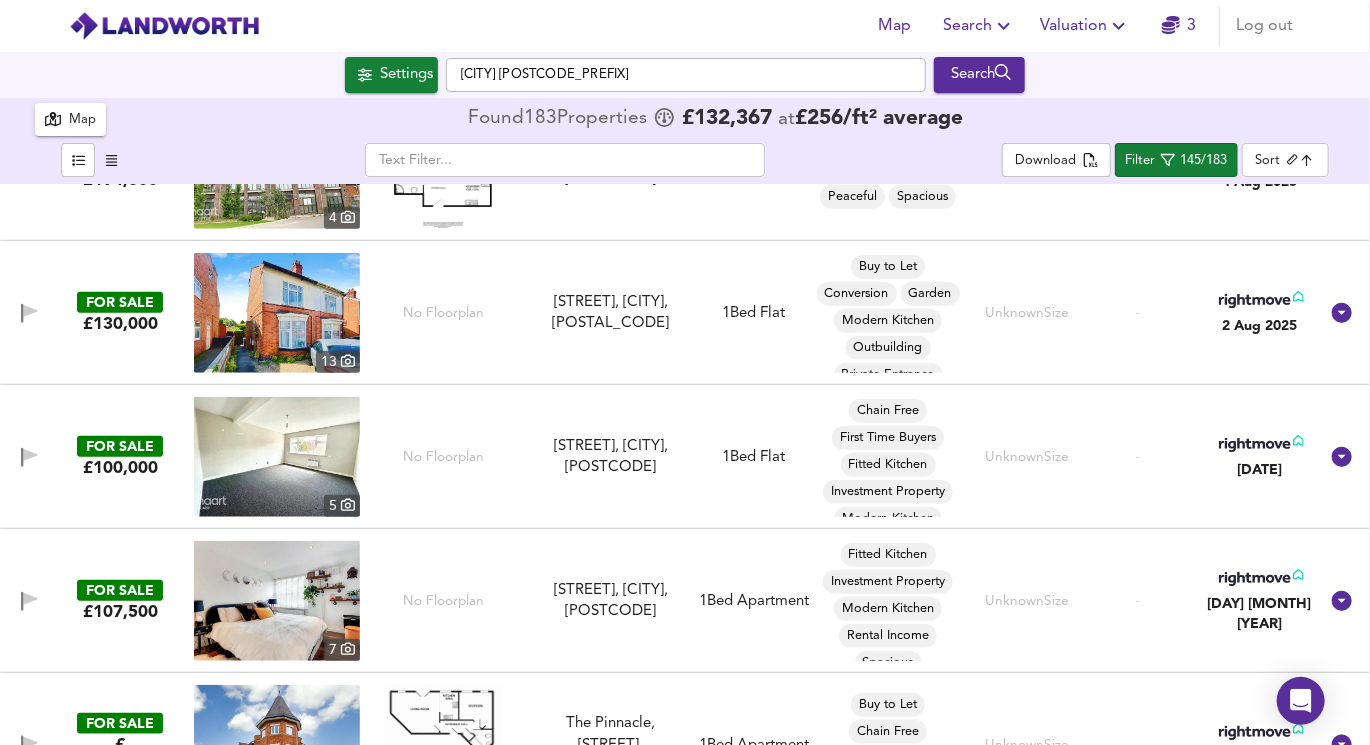 scroll, scrollTop: 11032, scrollLeft: 0, axis: vertical 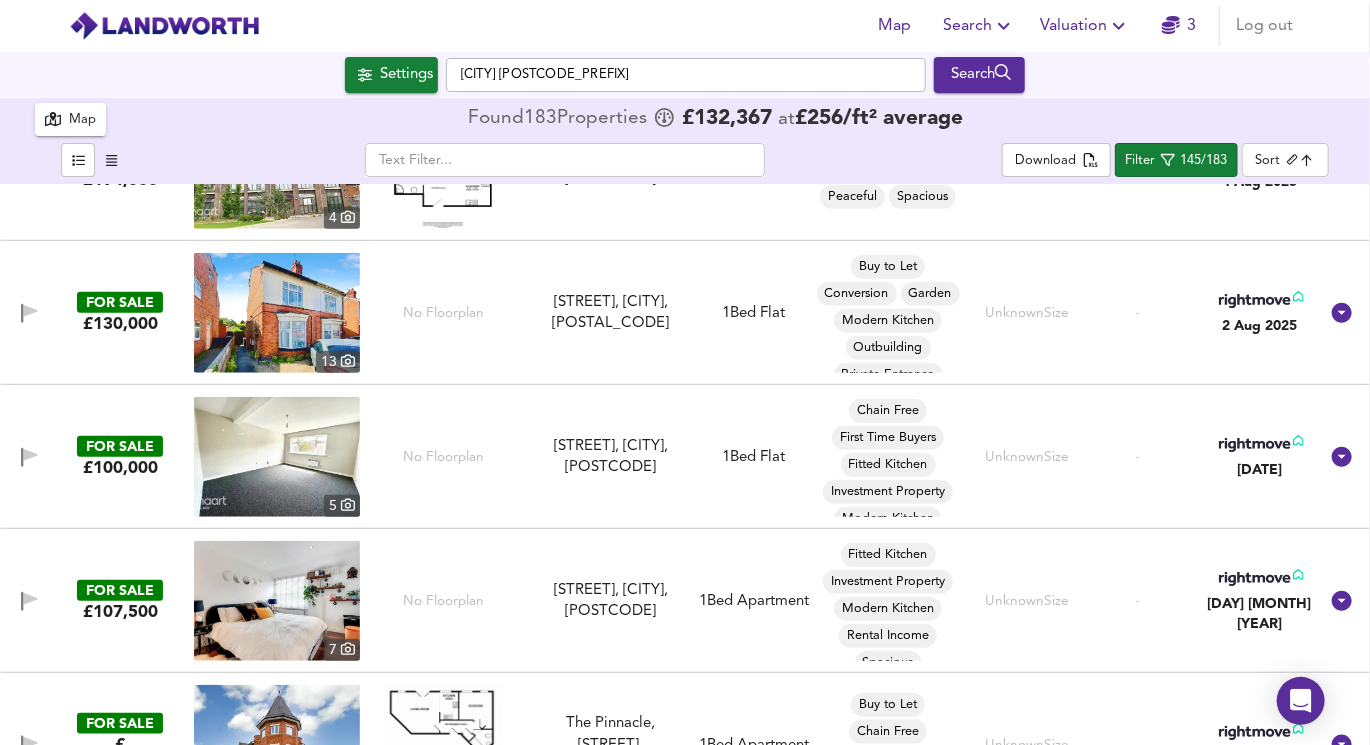 click at bounding box center [277, 457] 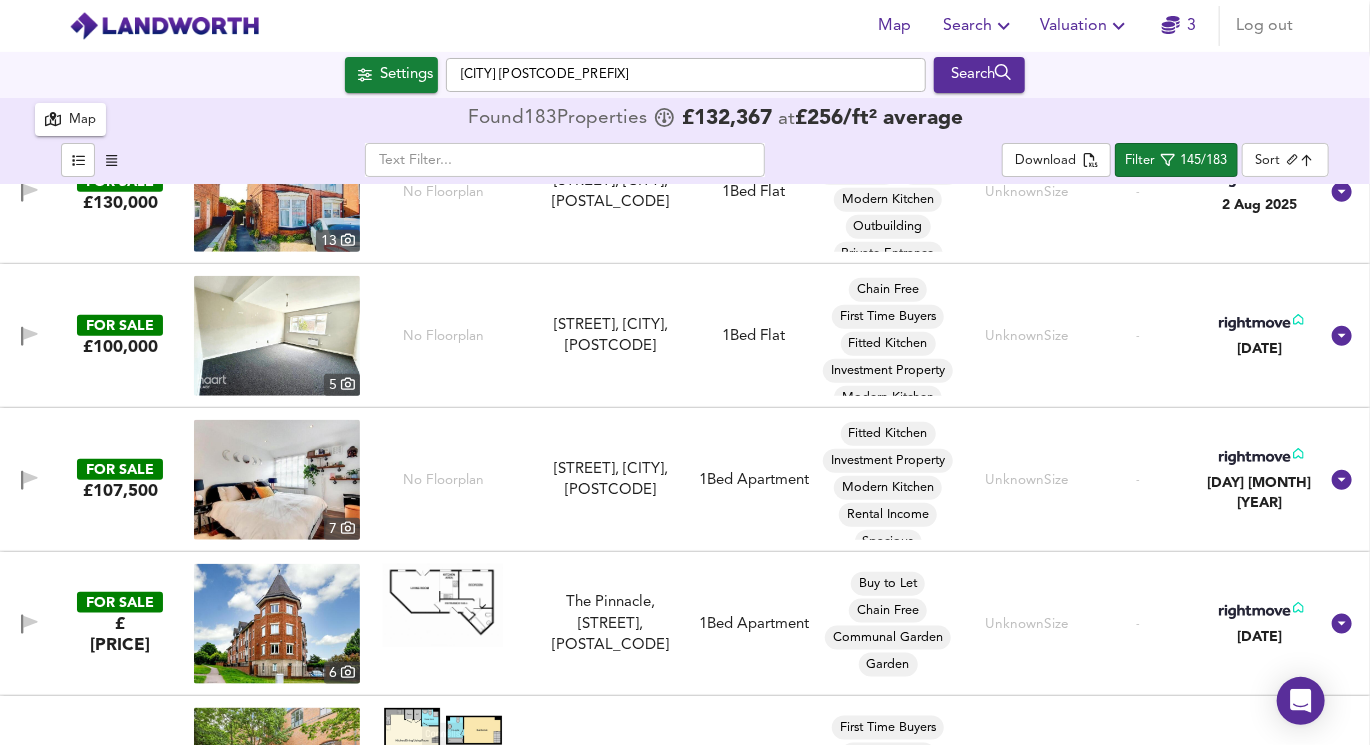 scroll, scrollTop: 11155, scrollLeft: 0, axis: vertical 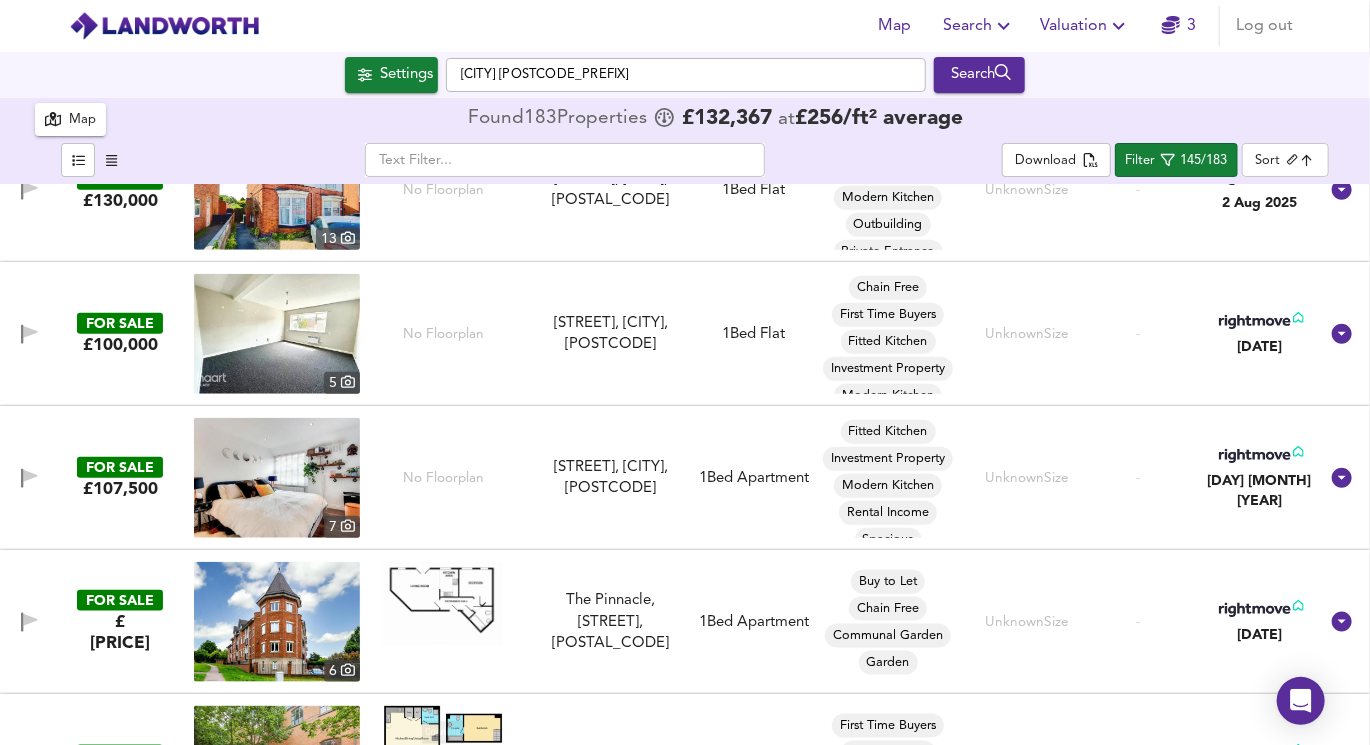 click at bounding box center (277, 334) 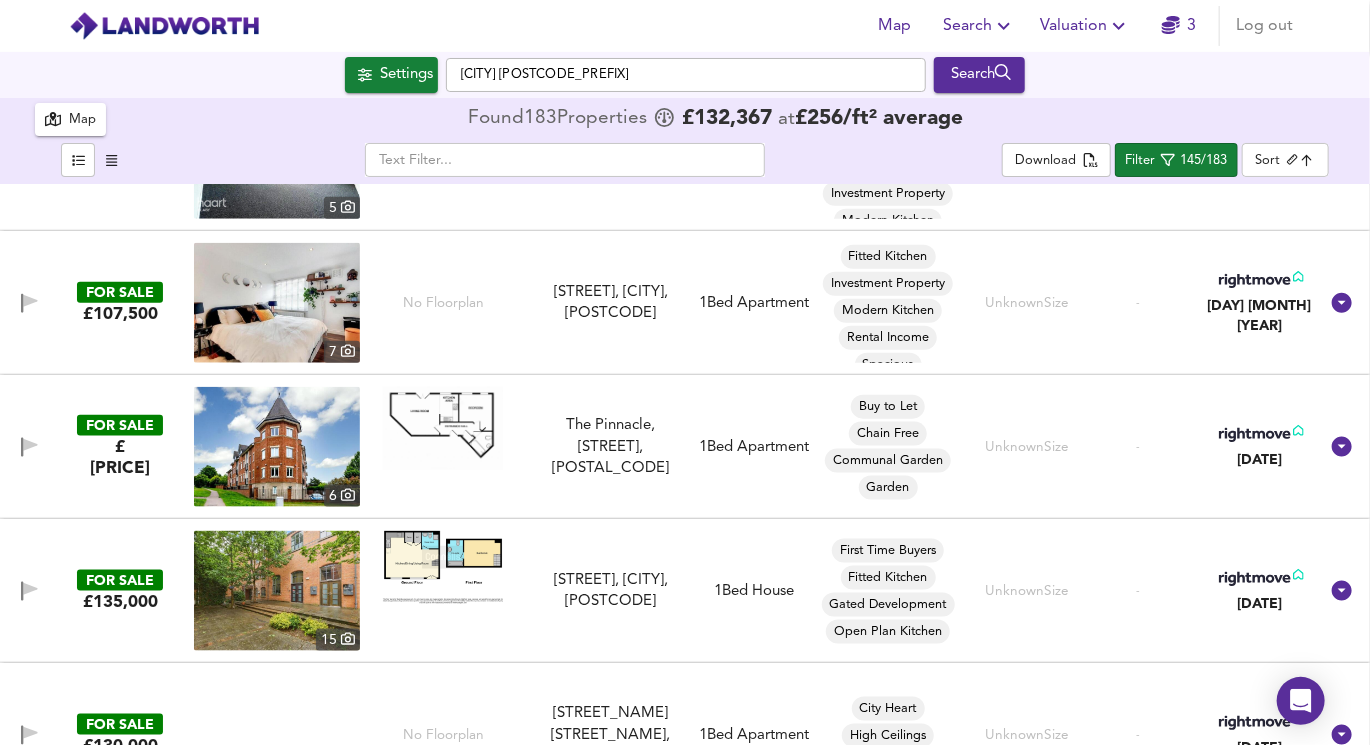 scroll, scrollTop: 11331, scrollLeft: 0, axis: vertical 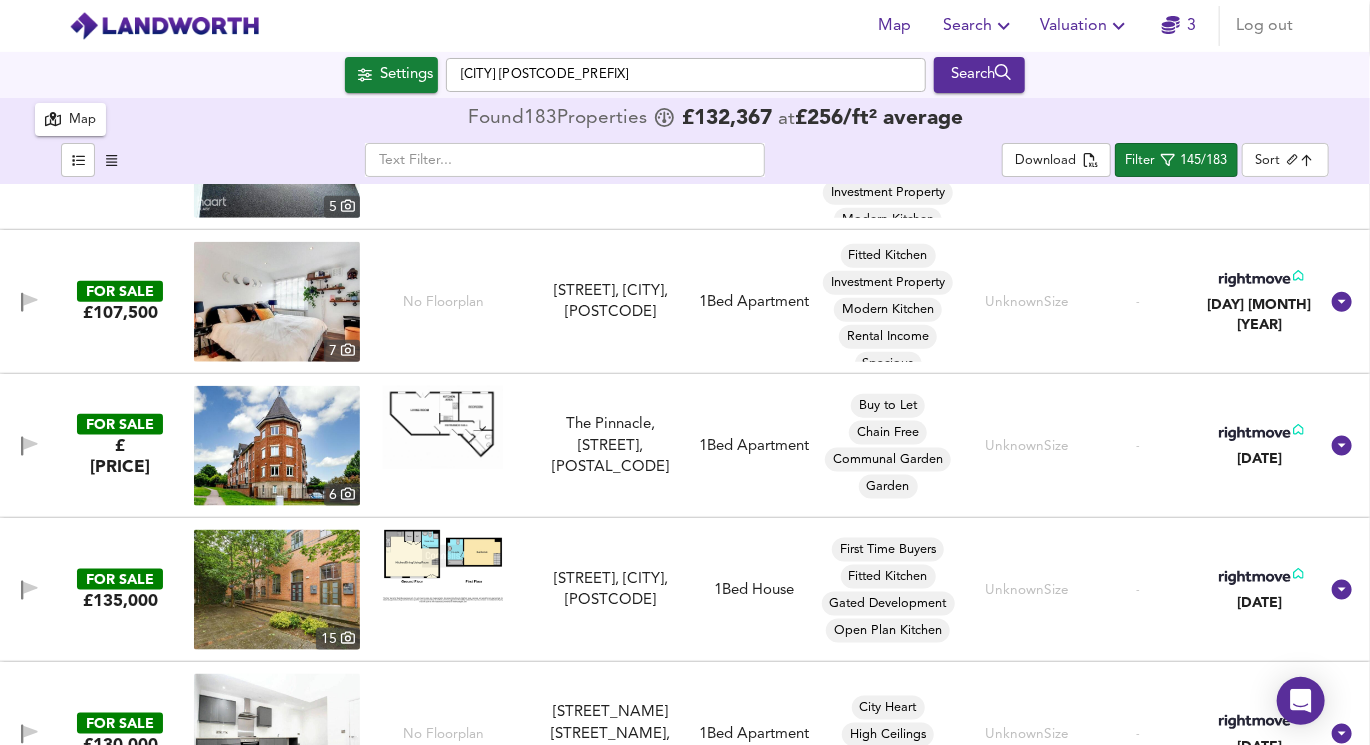 click at bounding box center (443, 427) 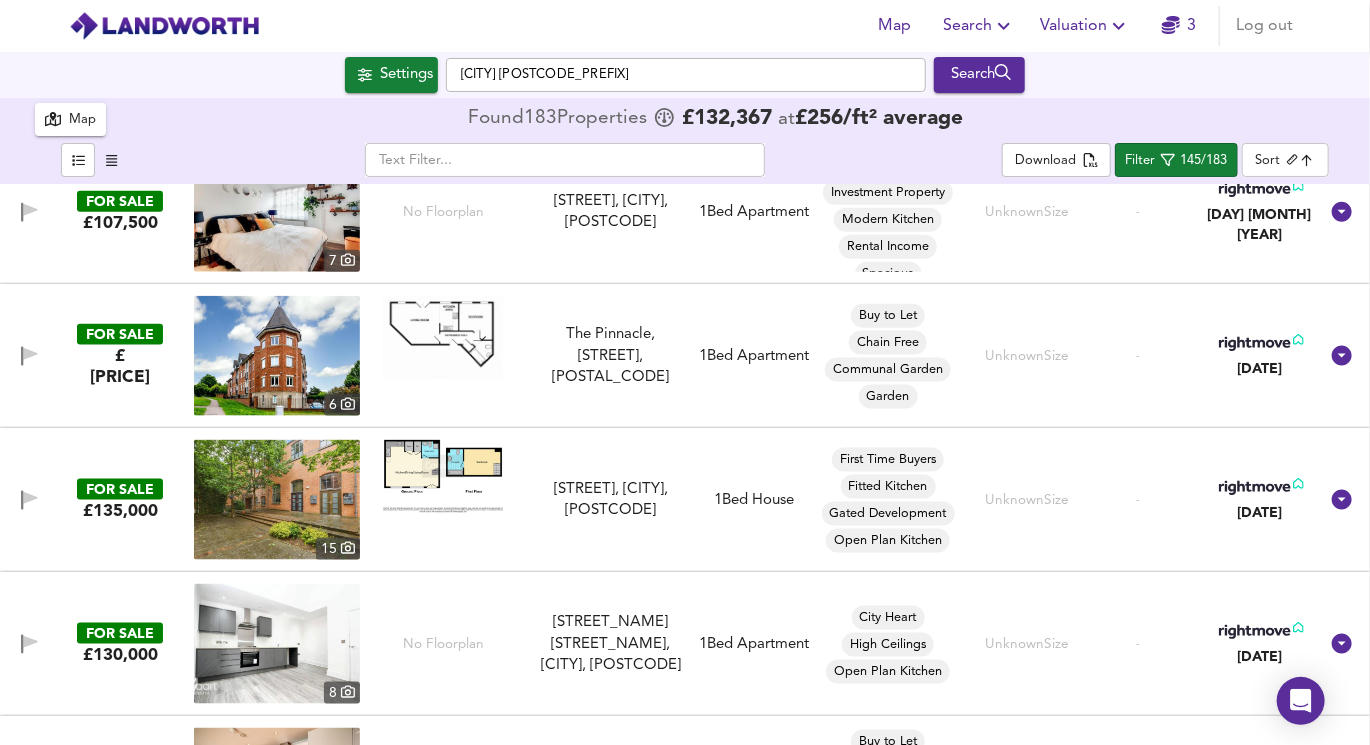 scroll, scrollTop: 11428, scrollLeft: 0, axis: vertical 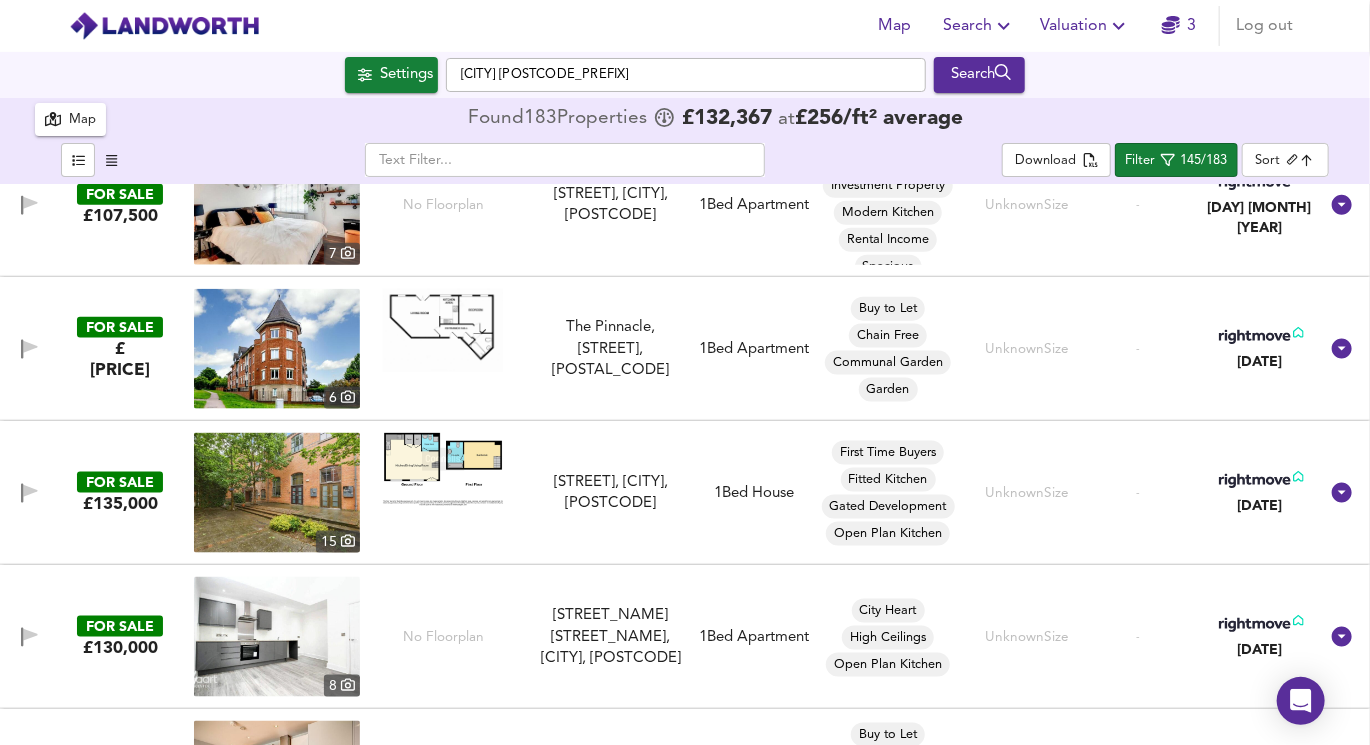 click at bounding box center [443, 469] 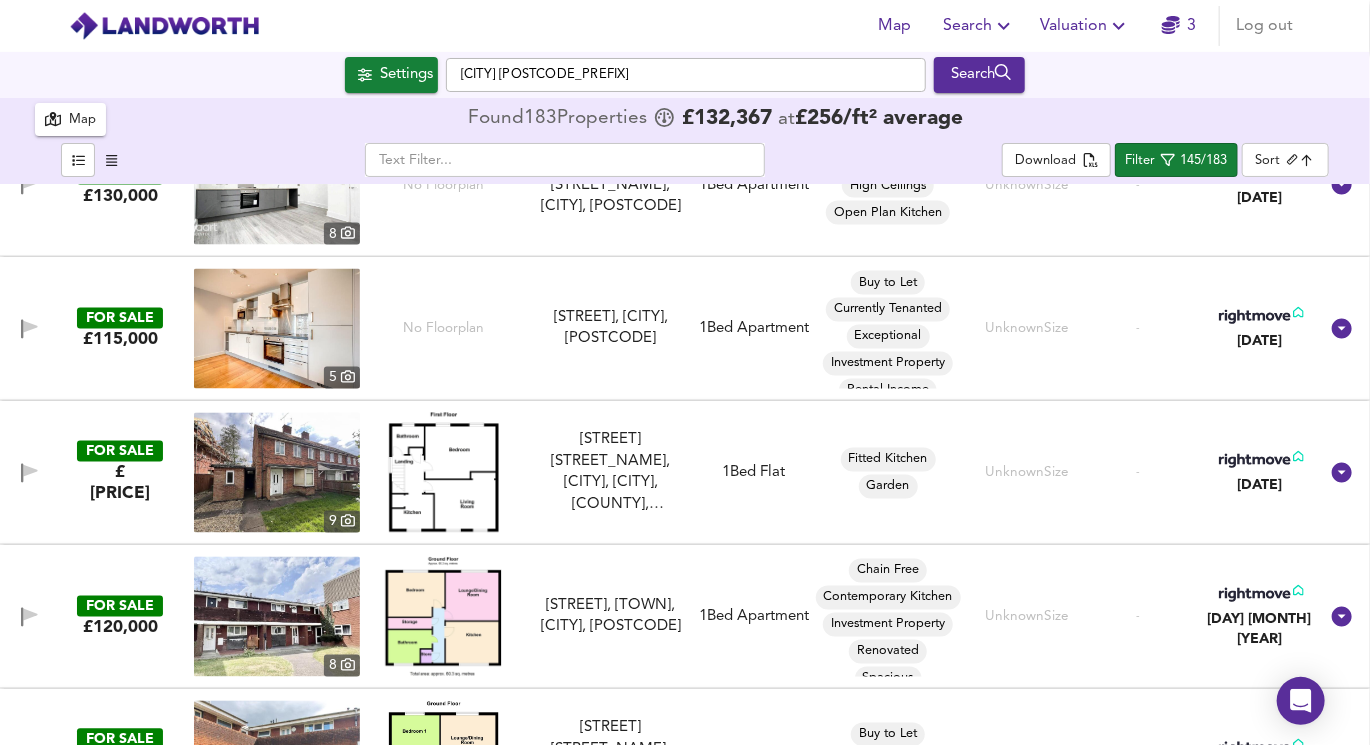 scroll, scrollTop: 11887, scrollLeft: 0, axis: vertical 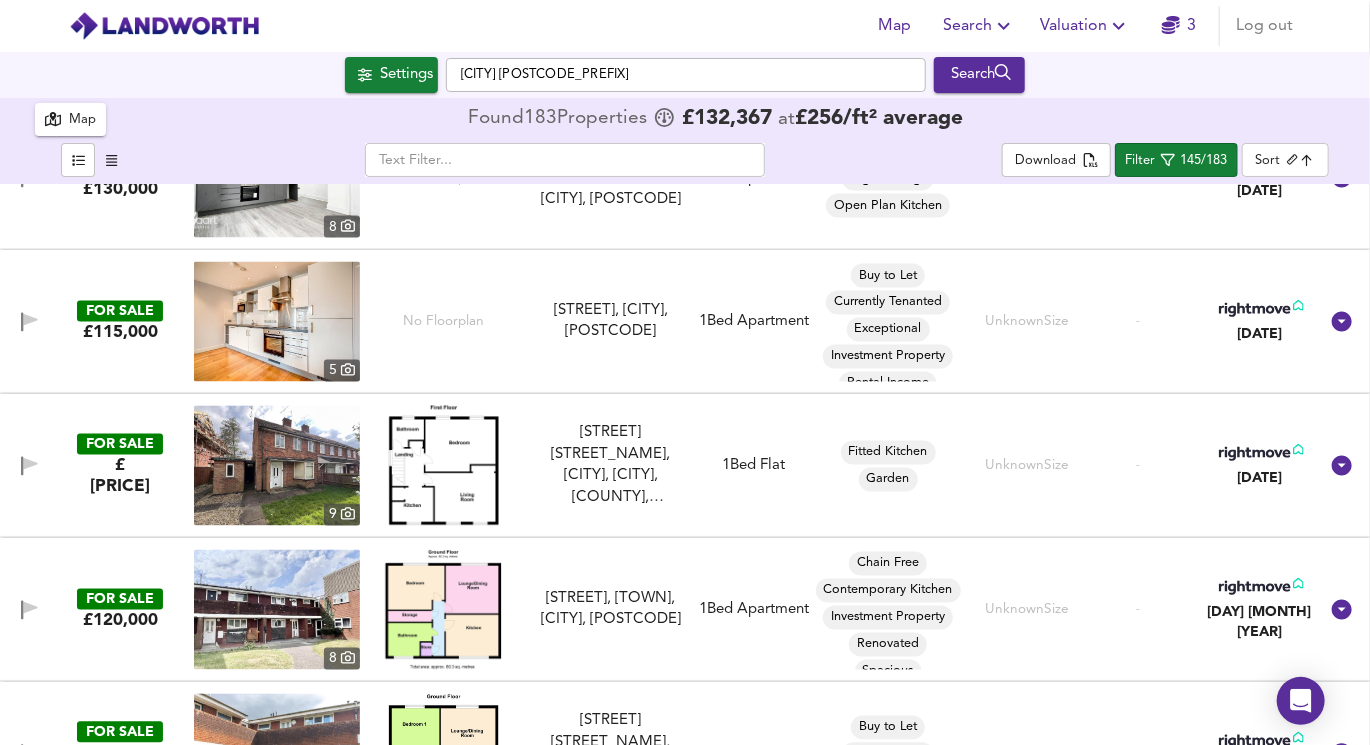 click at bounding box center [443, 466] 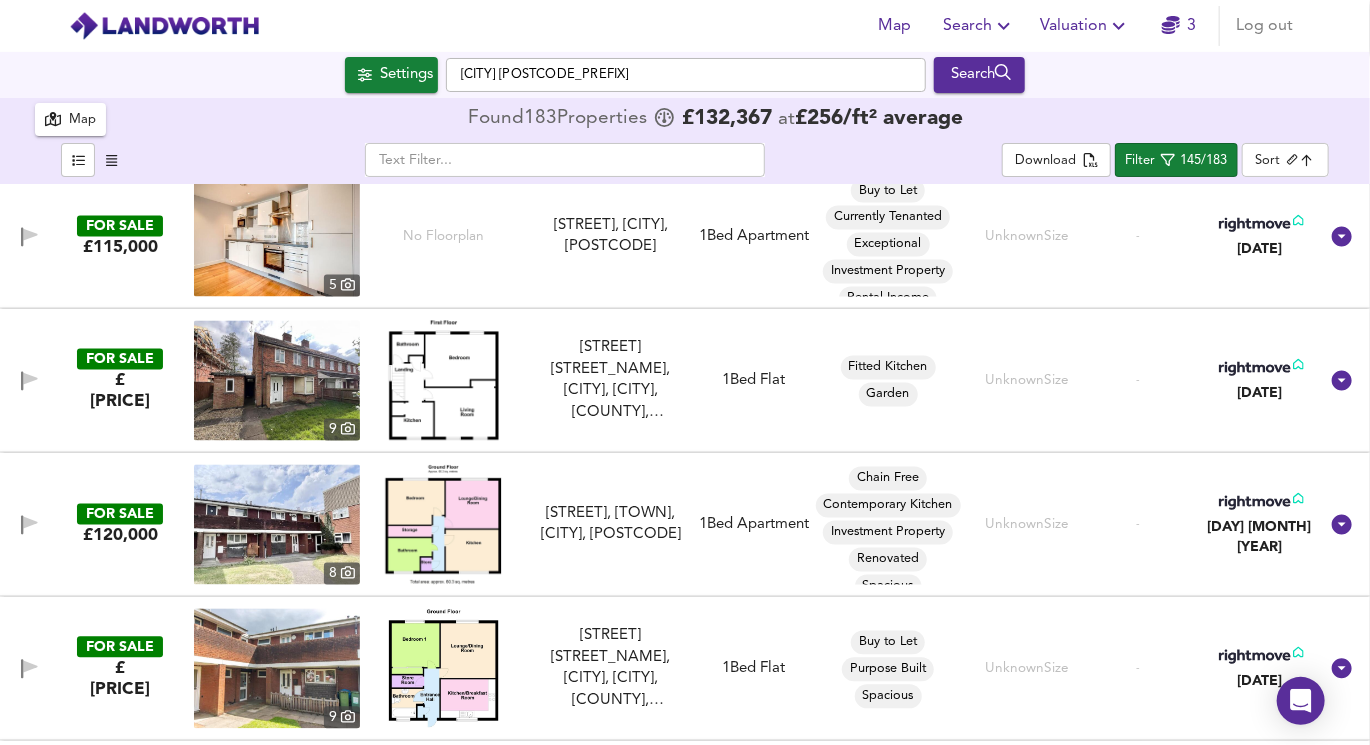 scroll, scrollTop: 11992, scrollLeft: 0, axis: vertical 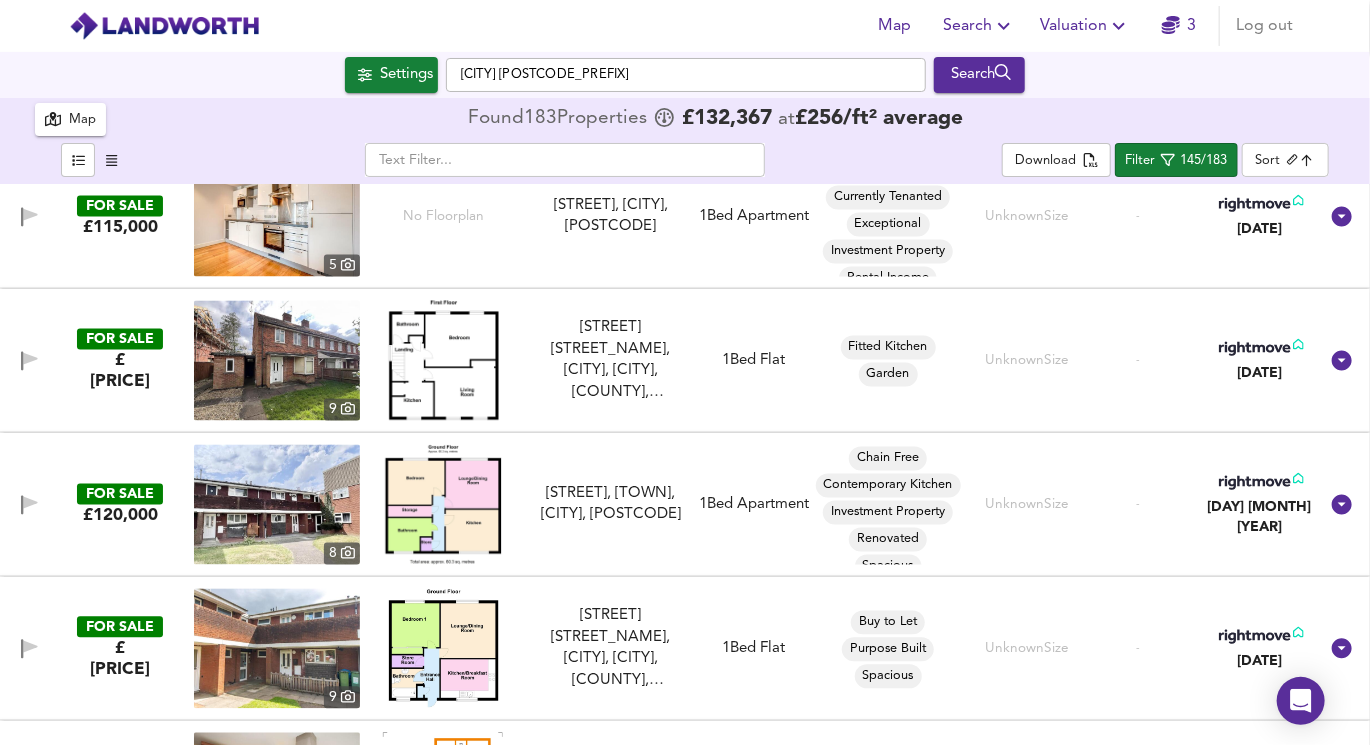 click at bounding box center (443, 505) 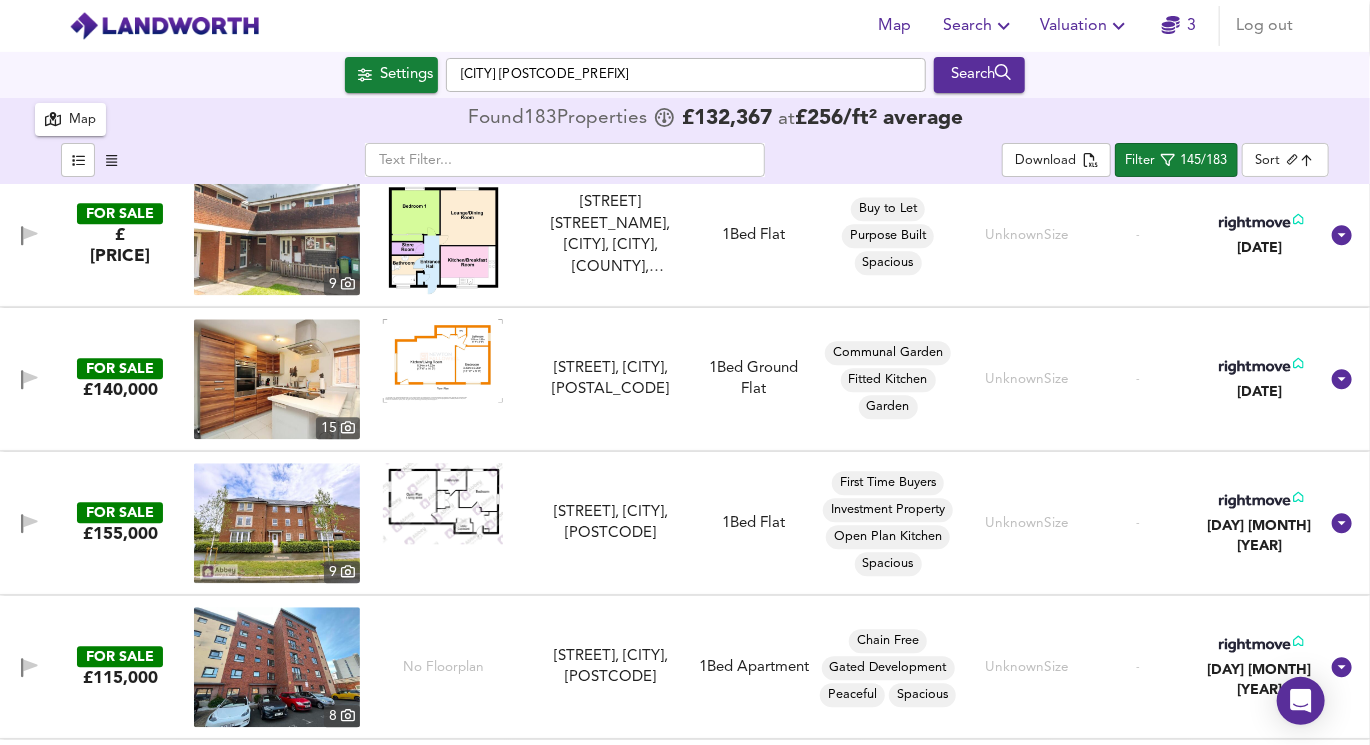 scroll, scrollTop: 12434, scrollLeft: 0, axis: vertical 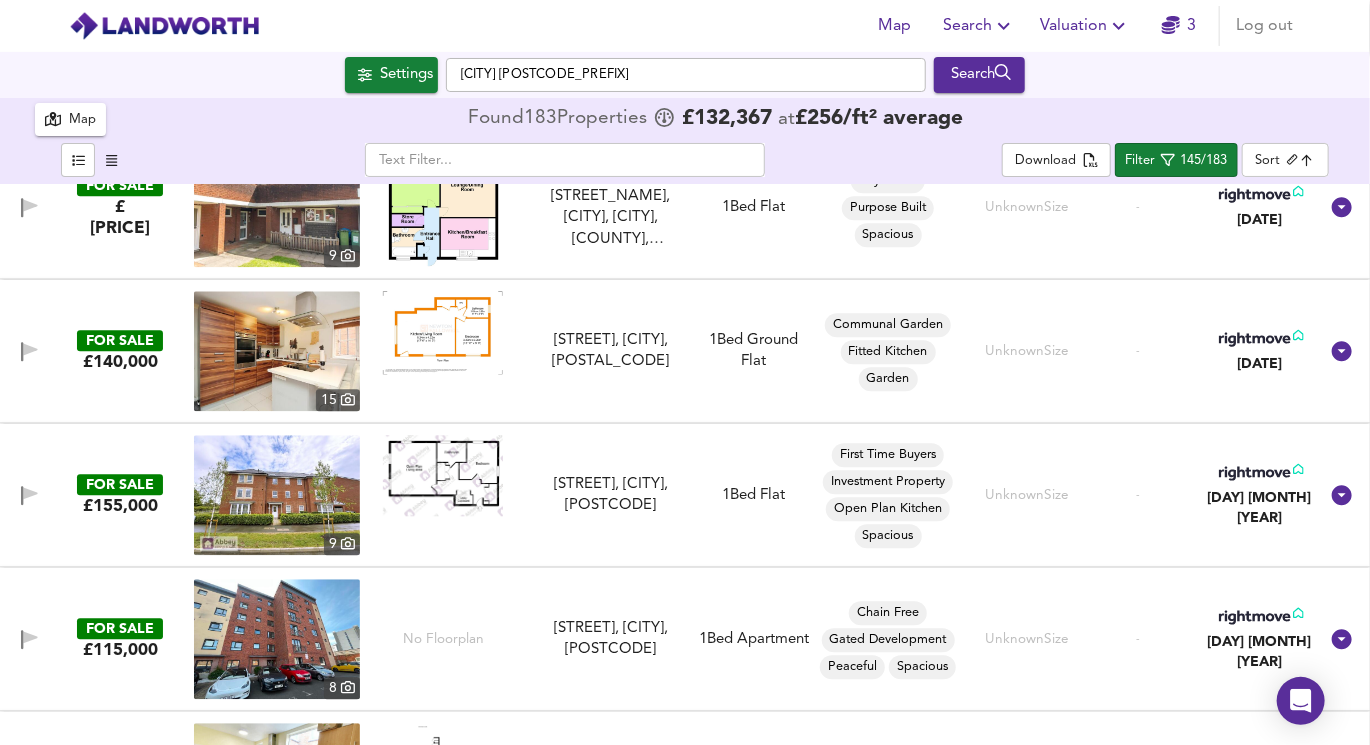 click at bounding box center [443, 475] 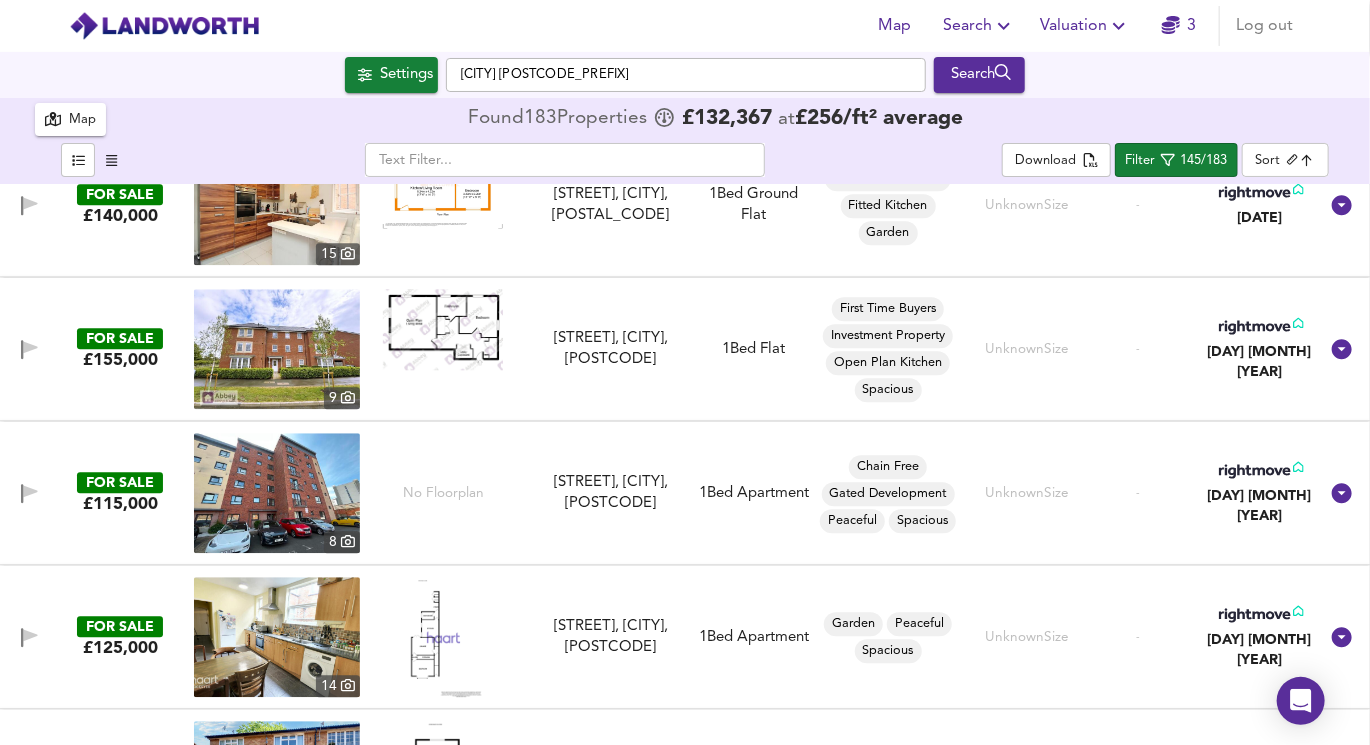 scroll, scrollTop: 12596, scrollLeft: 0, axis: vertical 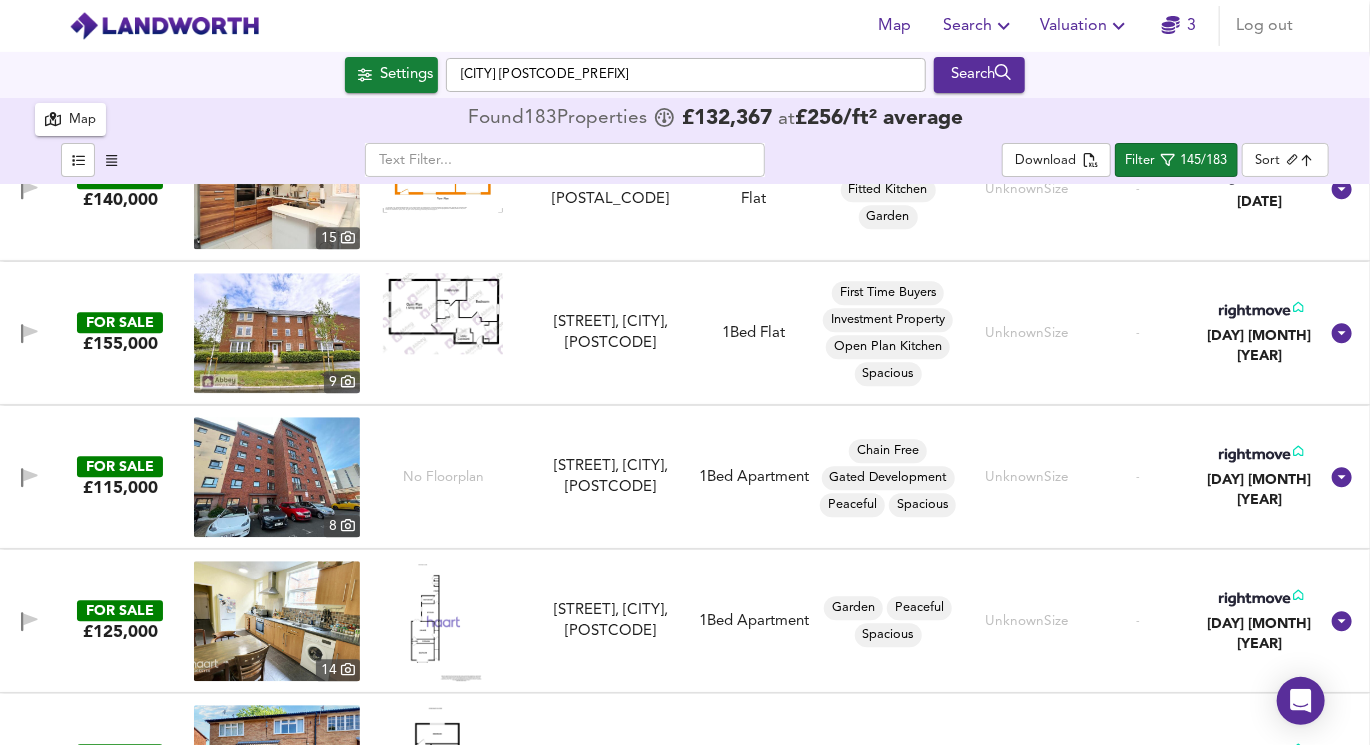click at bounding box center [277, 477] 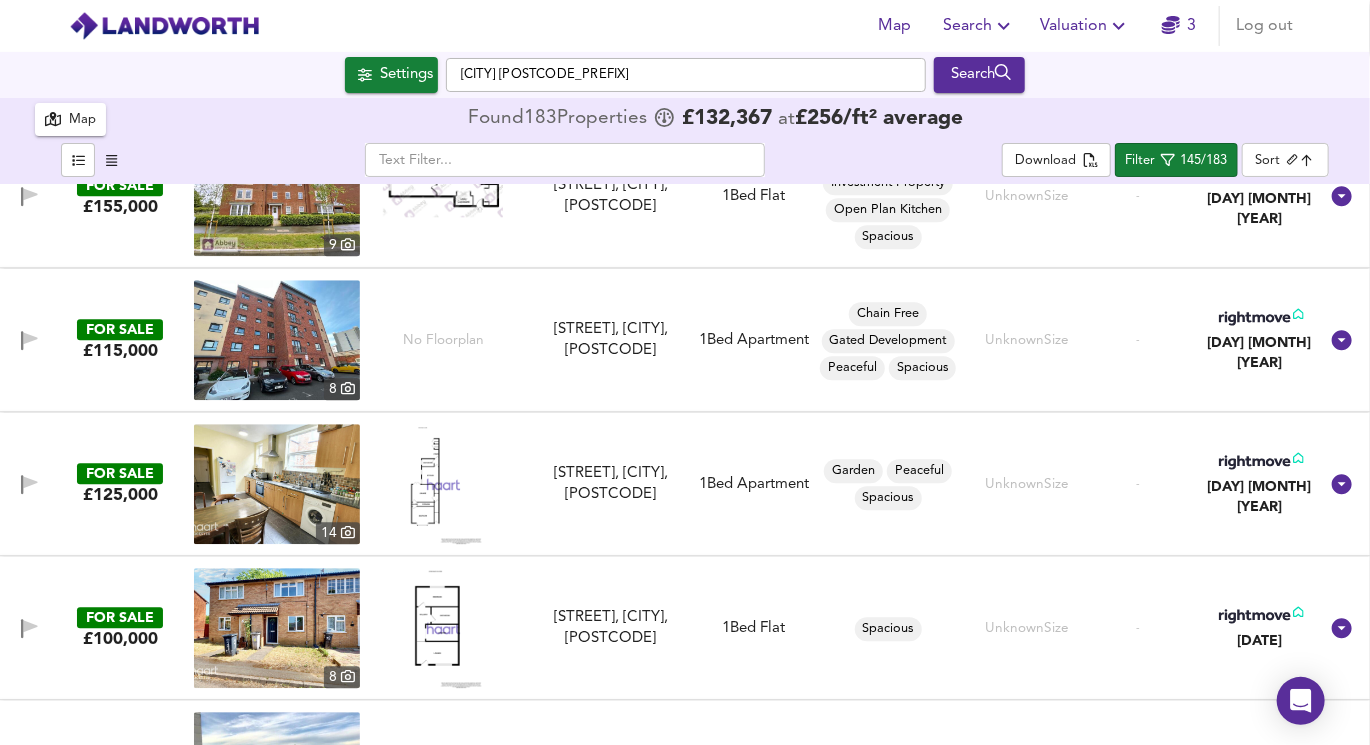 scroll, scrollTop: 12763, scrollLeft: 0, axis: vertical 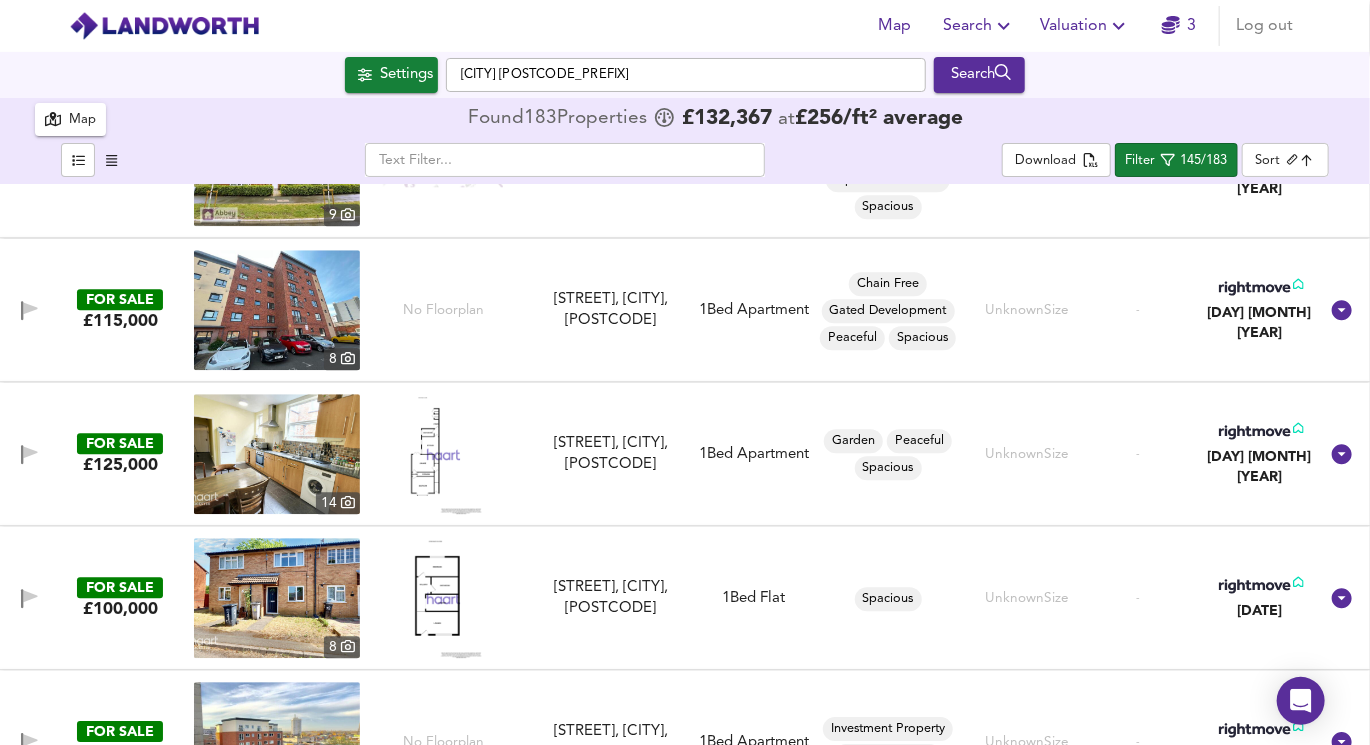 click at bounding box center (443, 454) 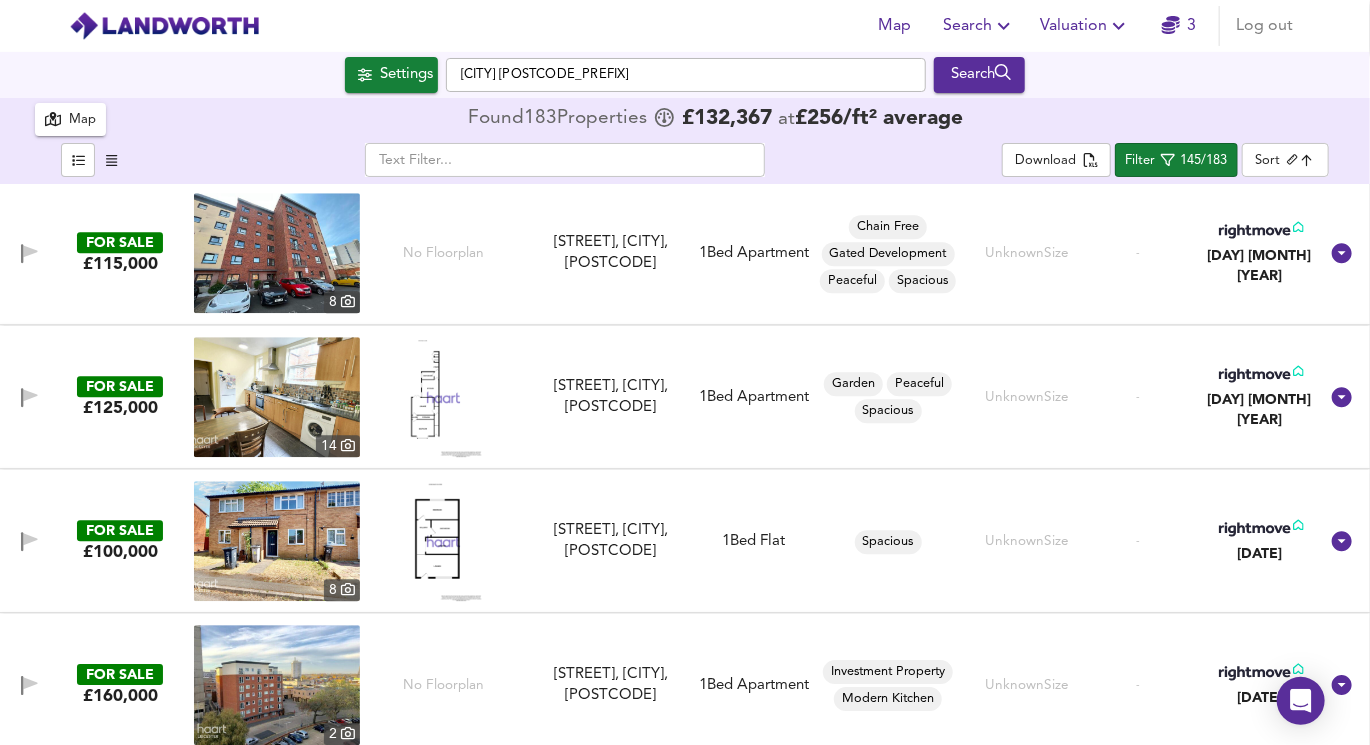 scroll, scrollTop: 12824, scrollLeft: 0, axis: vertical 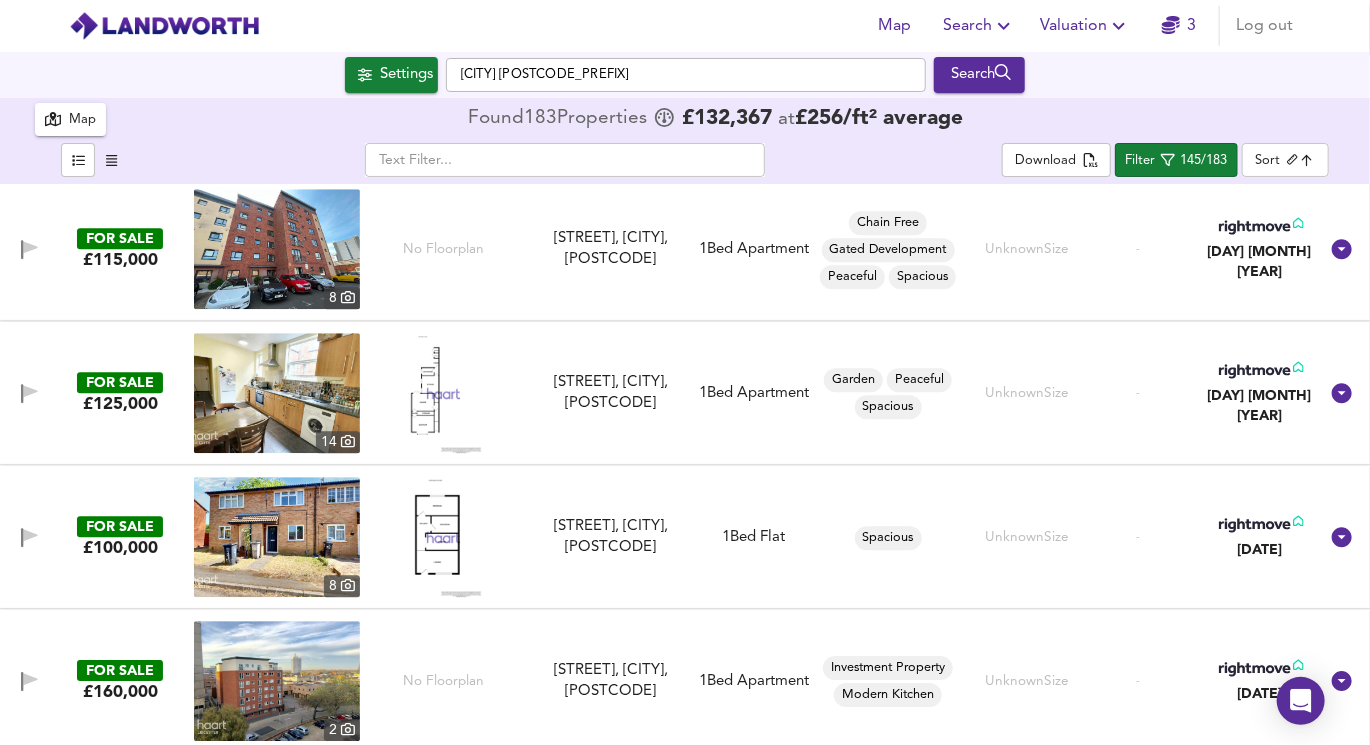 click at bounding box center [443, 537] 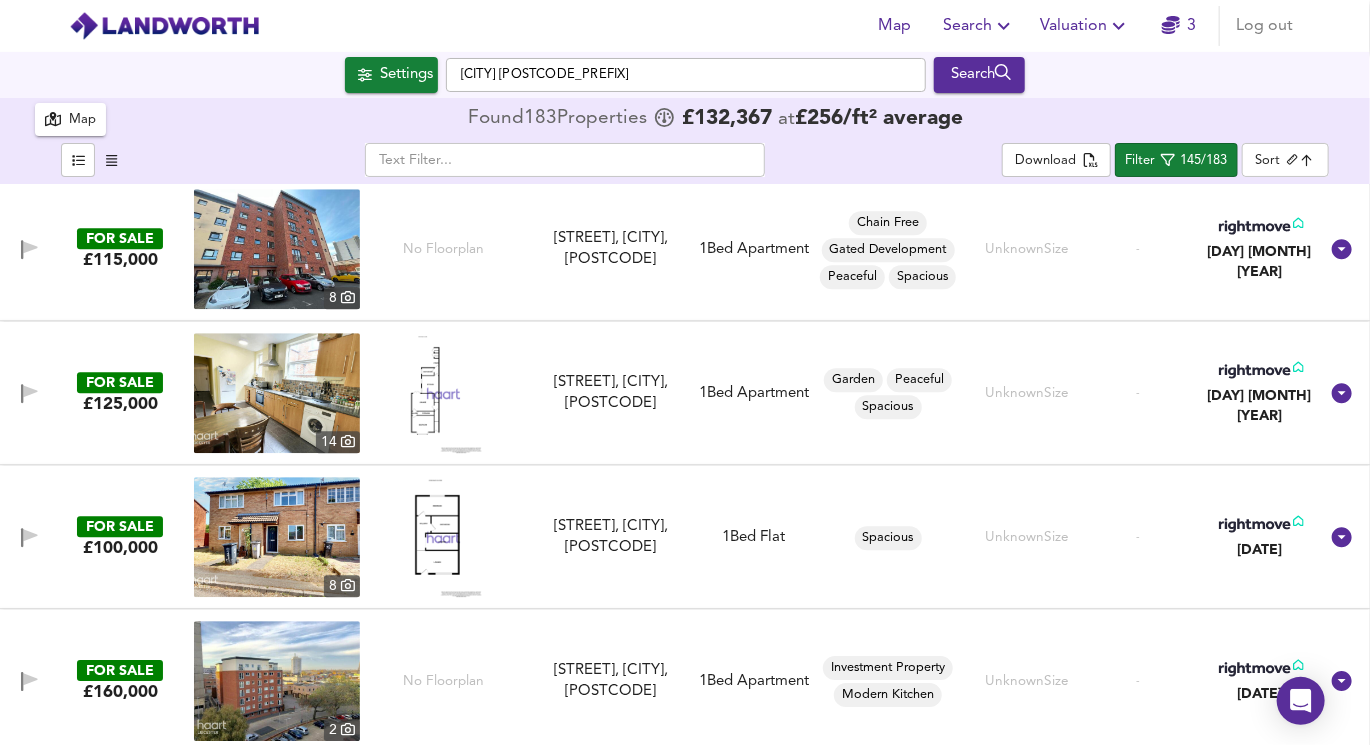 click at bounding box center (277, 537) 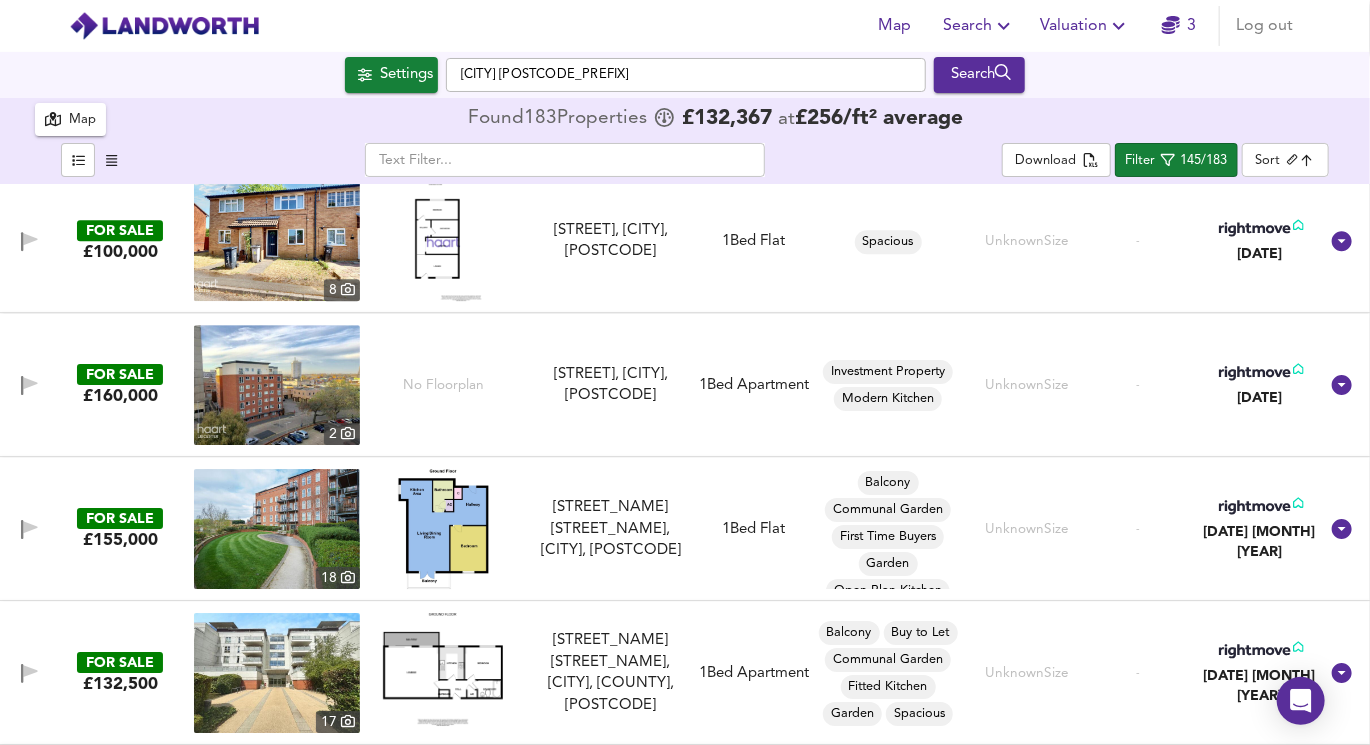 scroll, scrollTop: 13122, scrollLeft: 0, axis: vertical 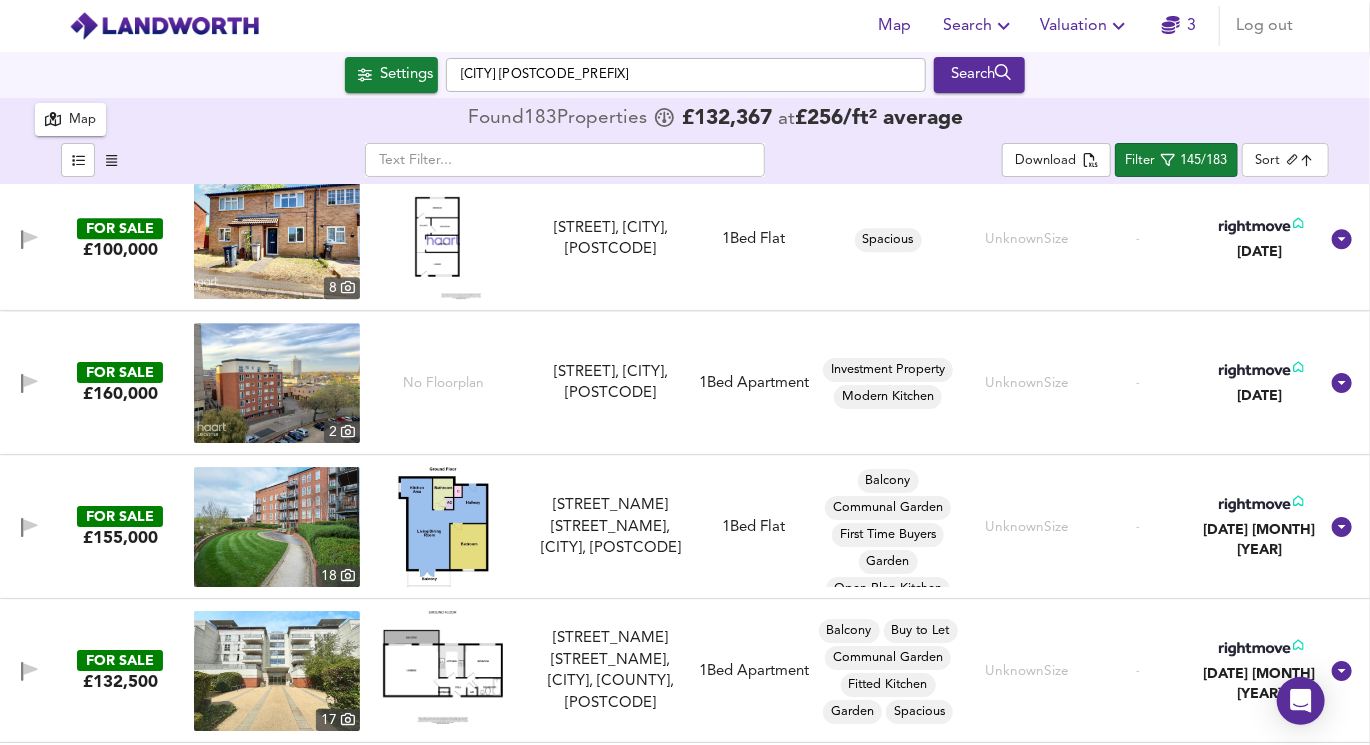 click at bounding box center [443, 527] 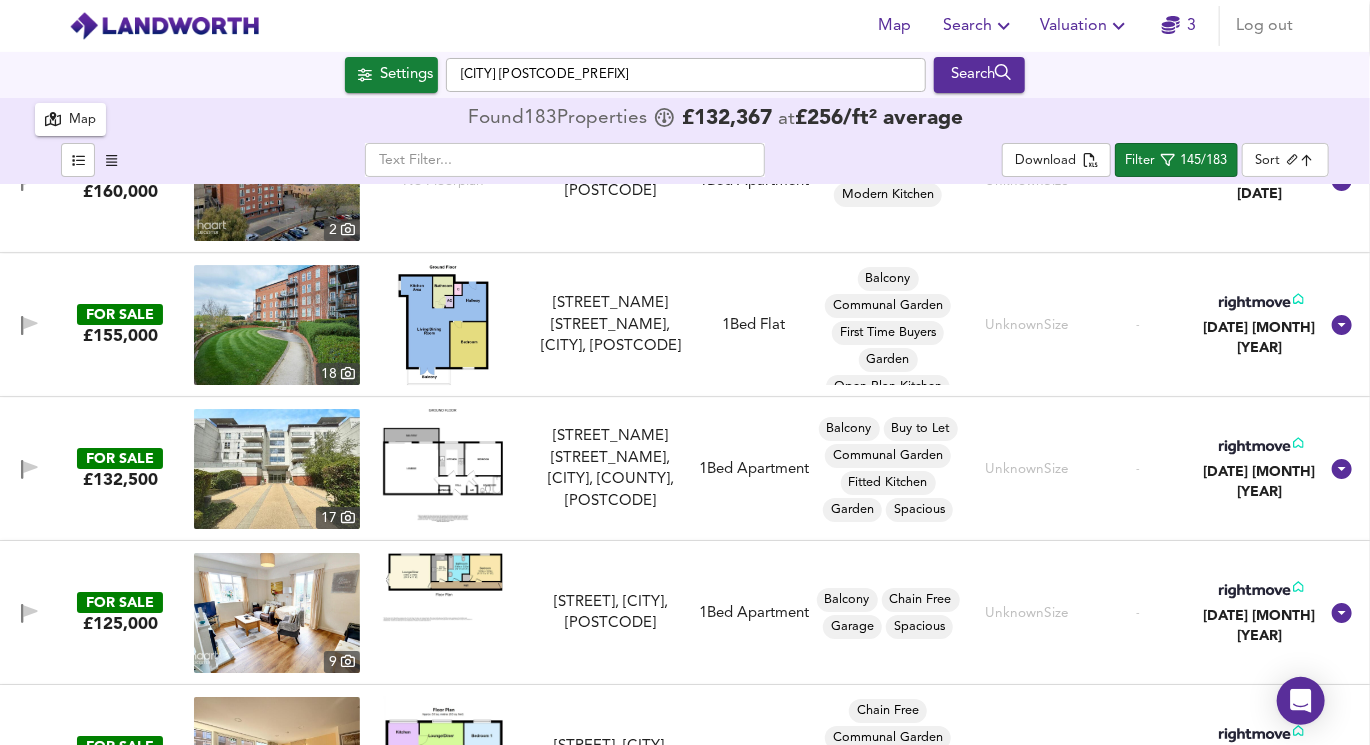 scroll, scrollTop: 13326, scrollLeft: 0, axis: vertical 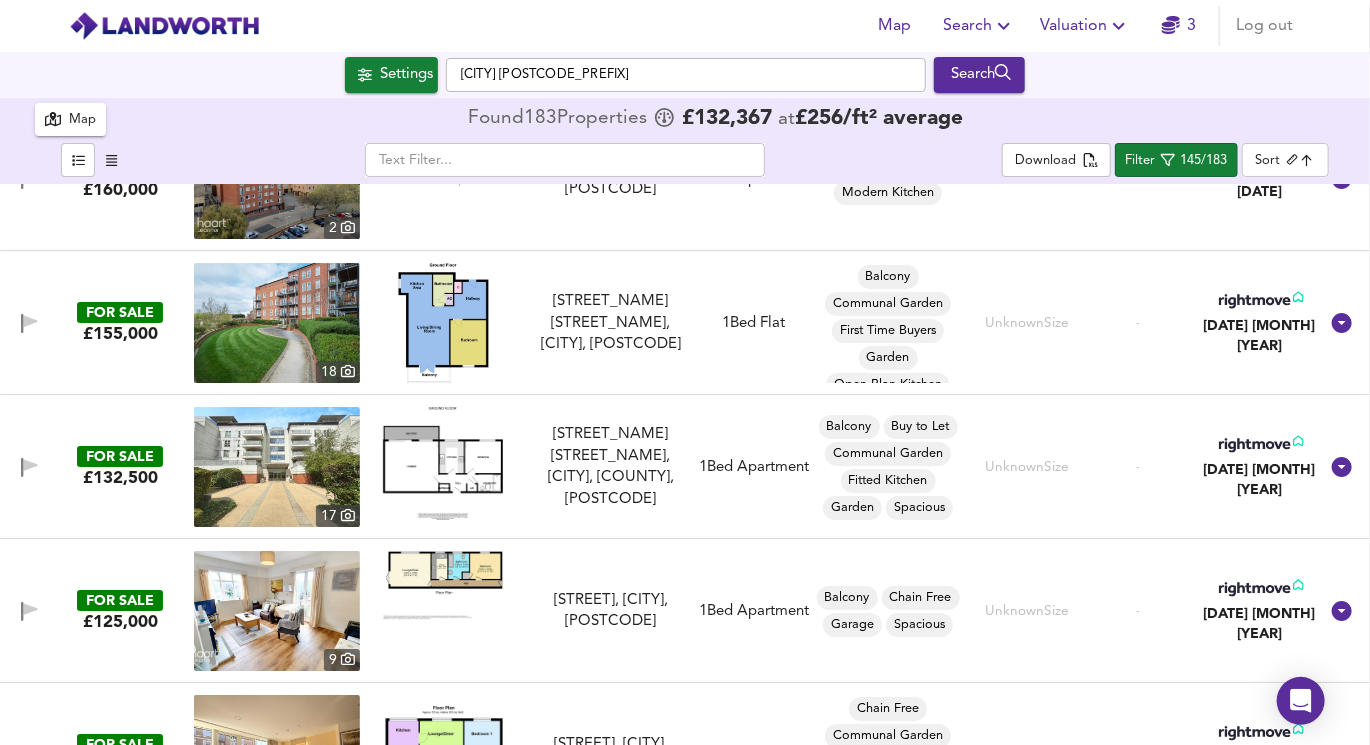click at bounding box center [443, 463] 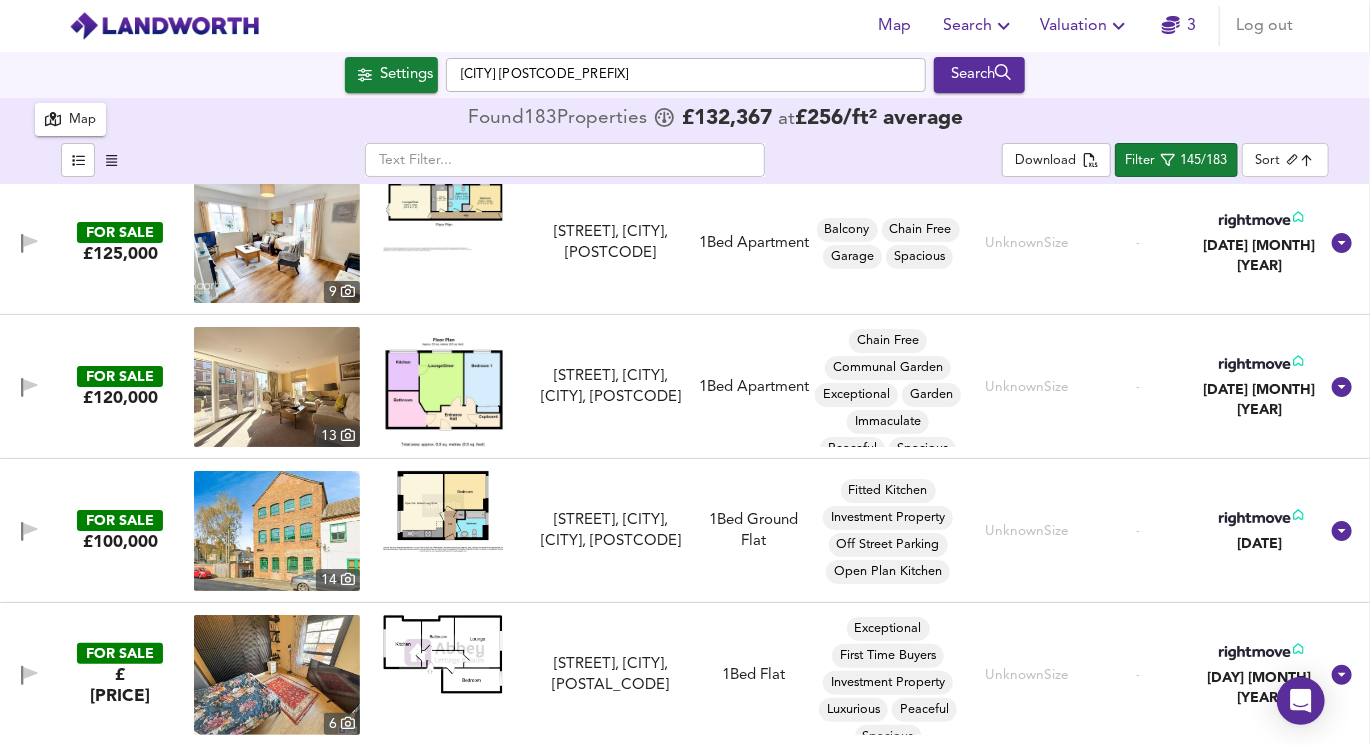 scroll, scrollTop: 13697, scrollLeft: 0, axis: vertical 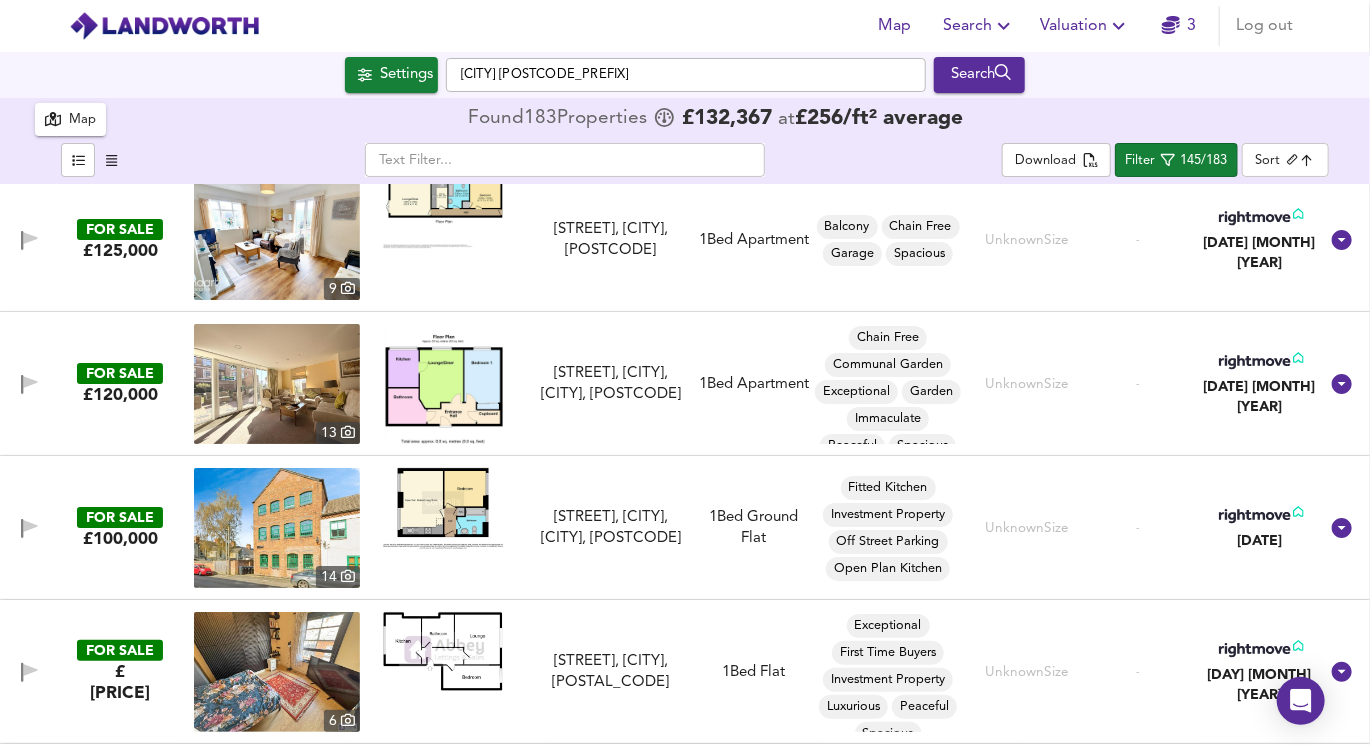 click at bounding box center (443, 384) 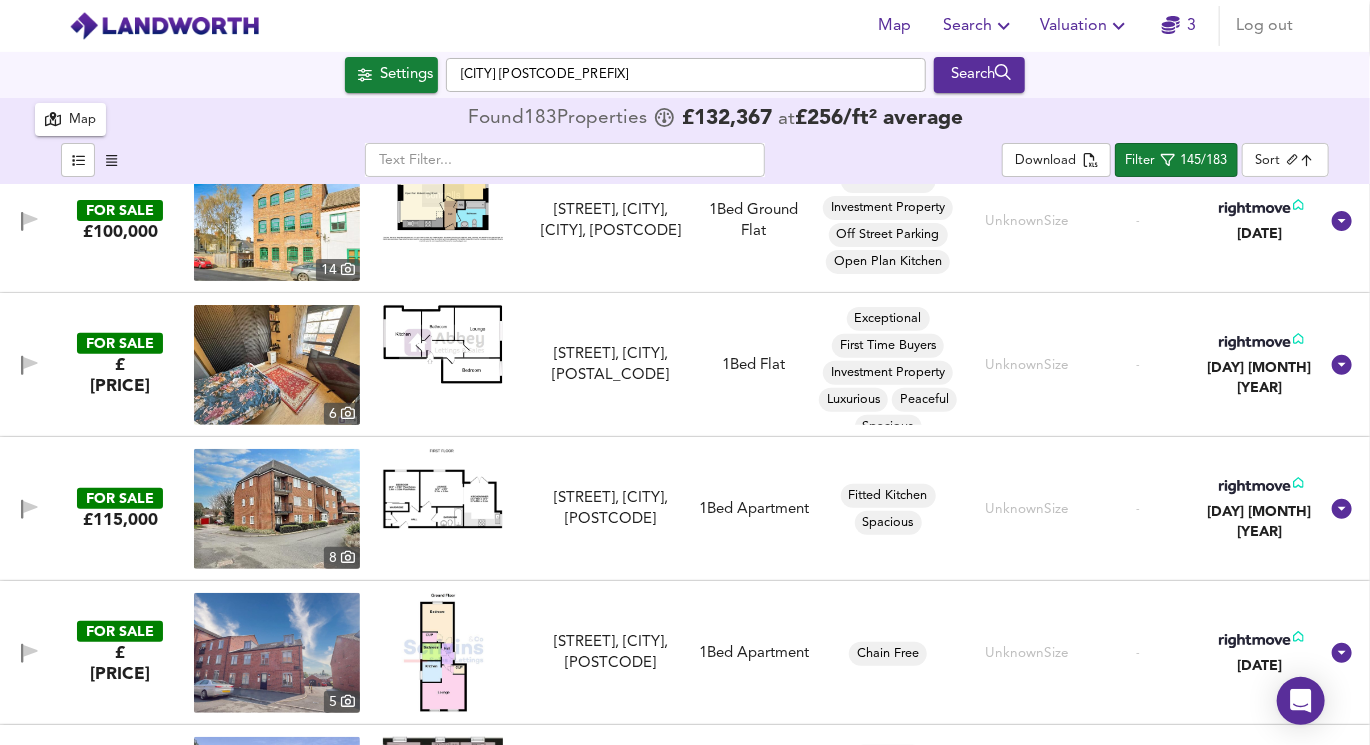 scroll, scrollTop: 14015, scrollLeft: 0, axis: vertical 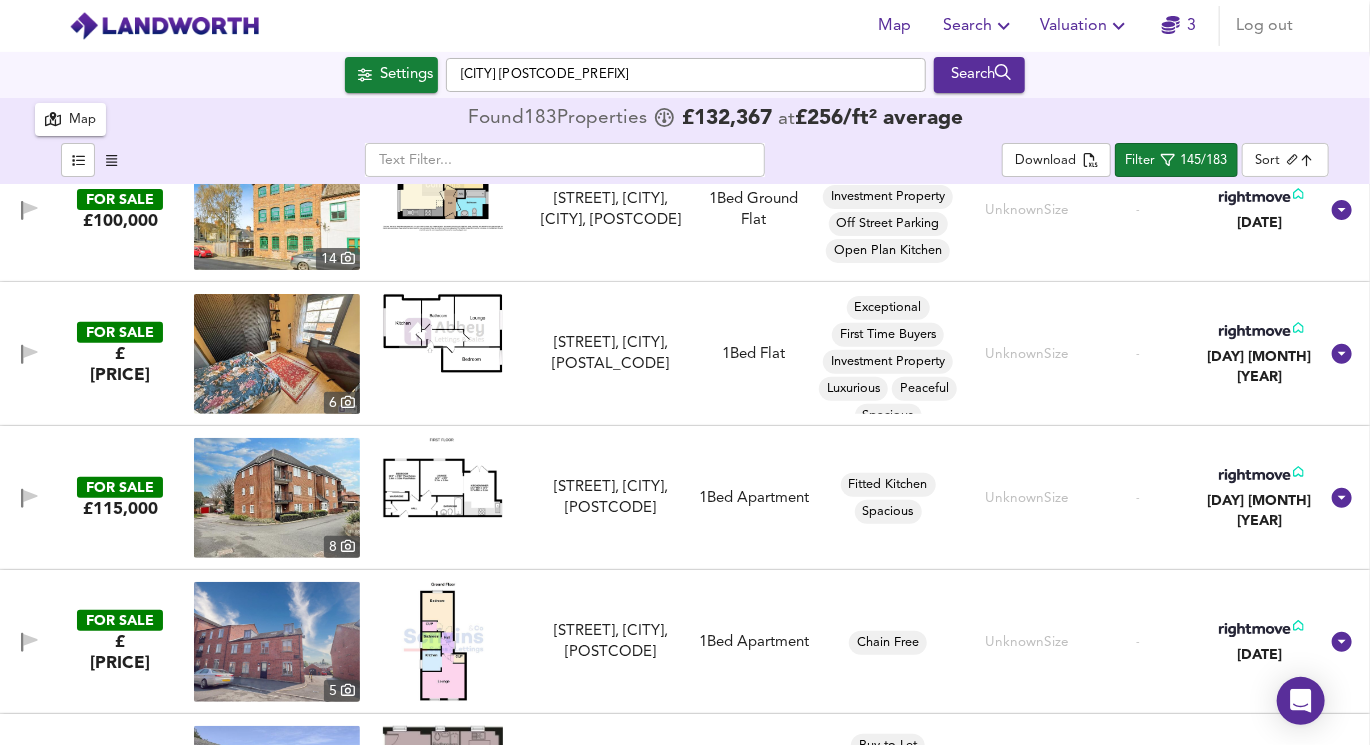 click at bounding box center (443, 478) 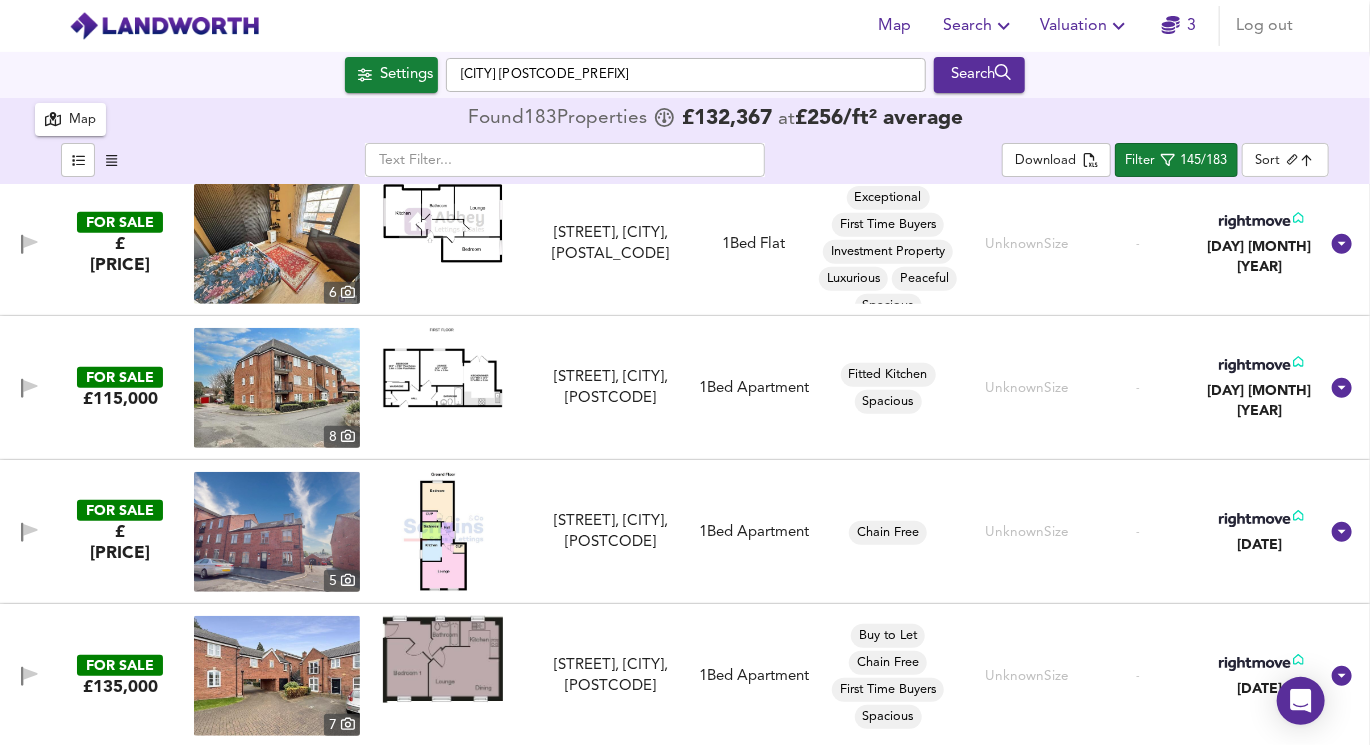 scroll, scrollTop: 14143, scrollLeft: 0, axis: vertical 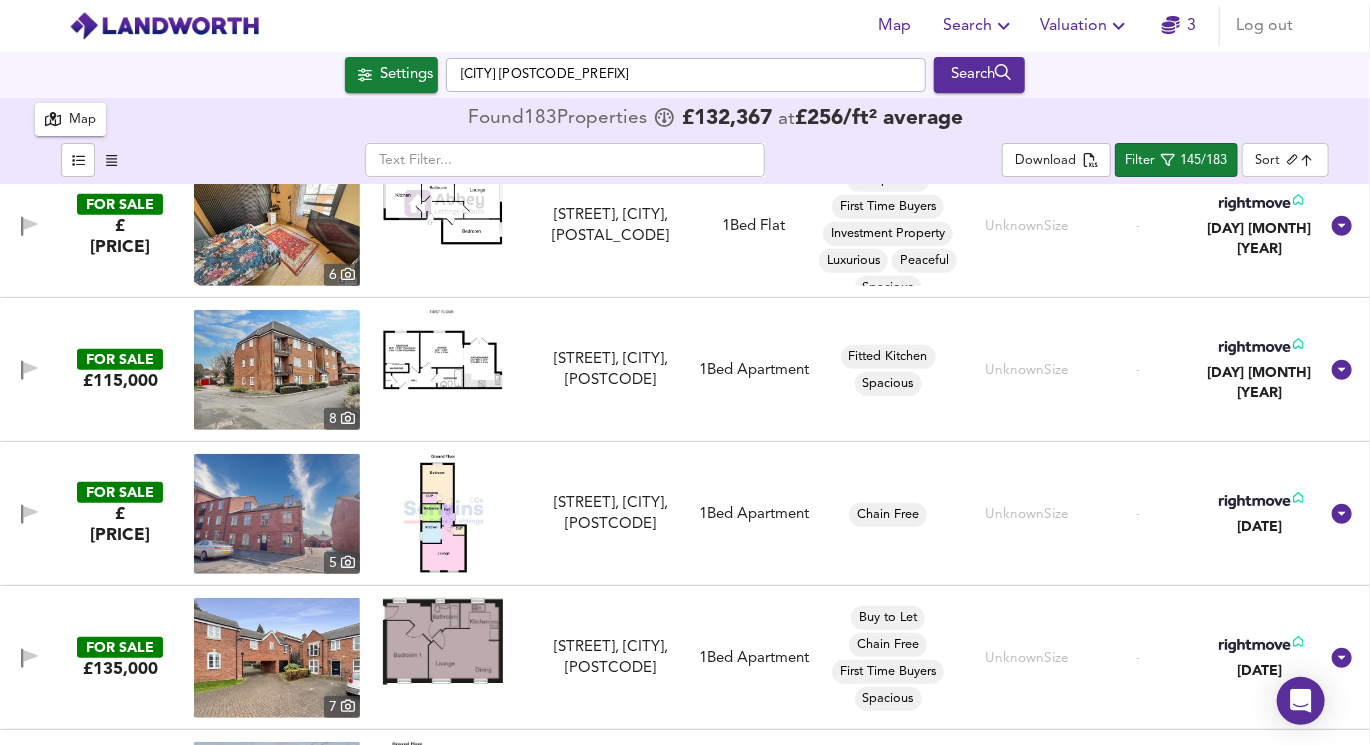 click at bounding box center [443, 350] 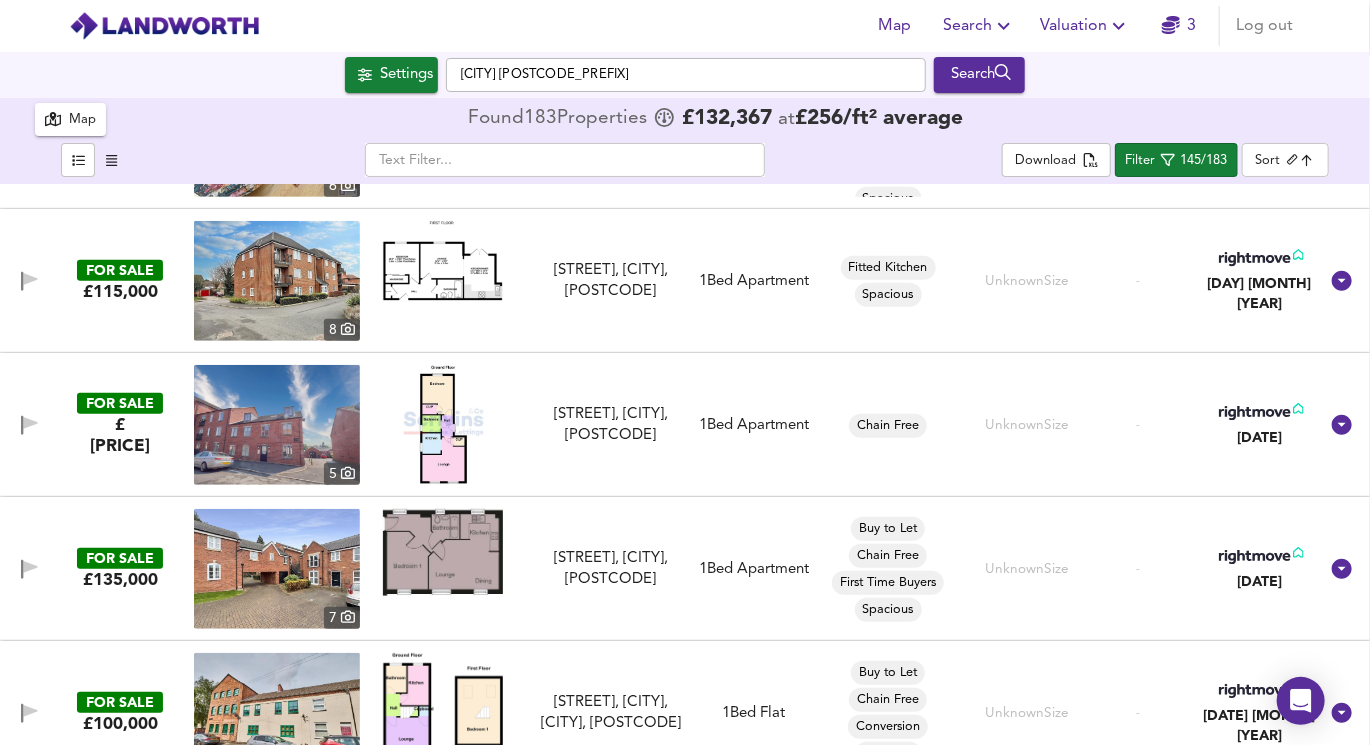 scroll, scrollTop: 14233, scrollLeft: 0, axis: vertical 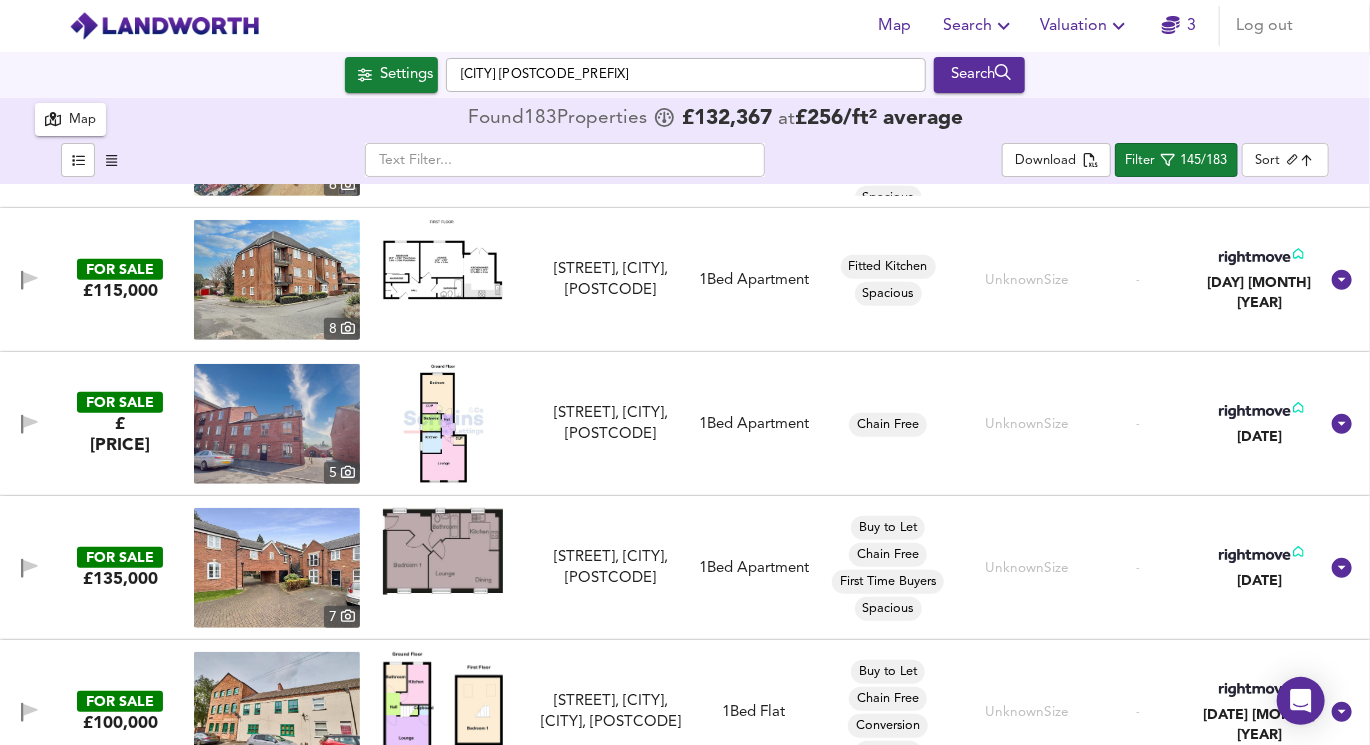 click at bounding box center [444, 424] 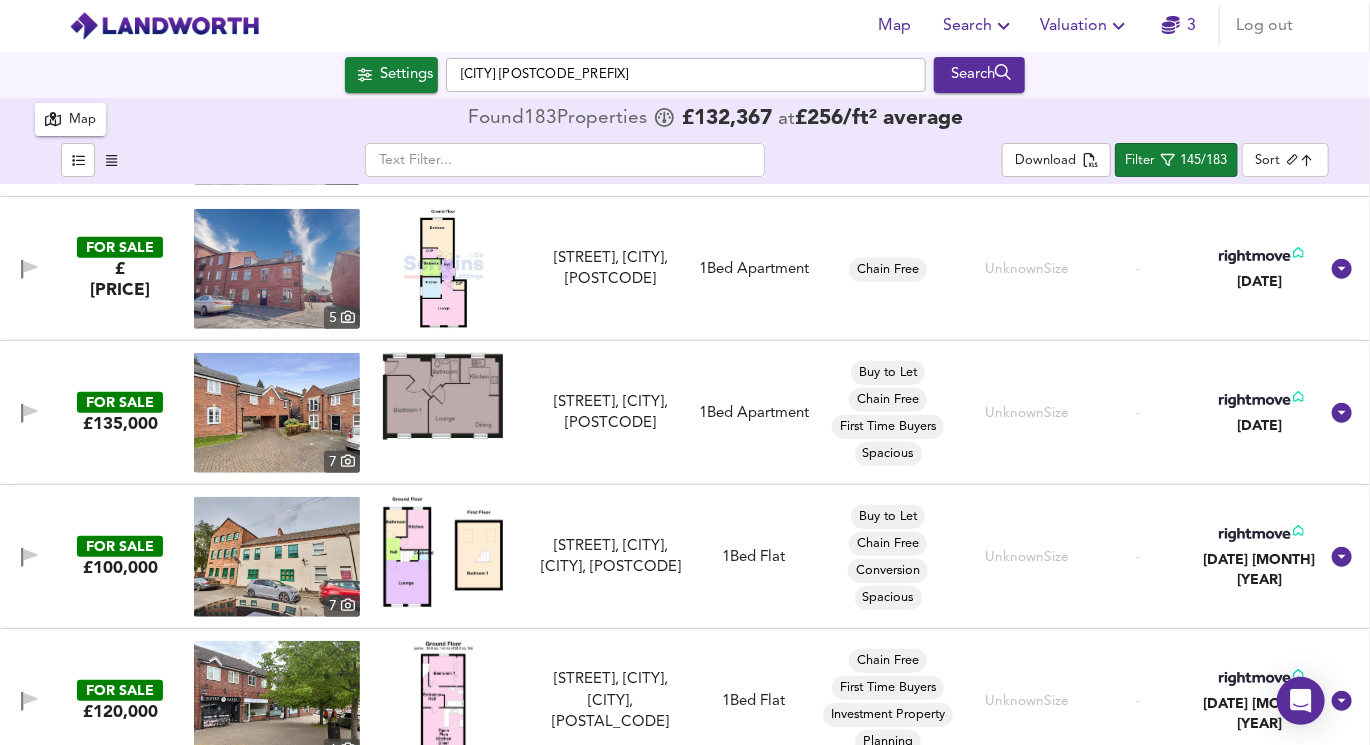 scroll, scrollTop: 14389, scrollLeft: 0, axis: vertical 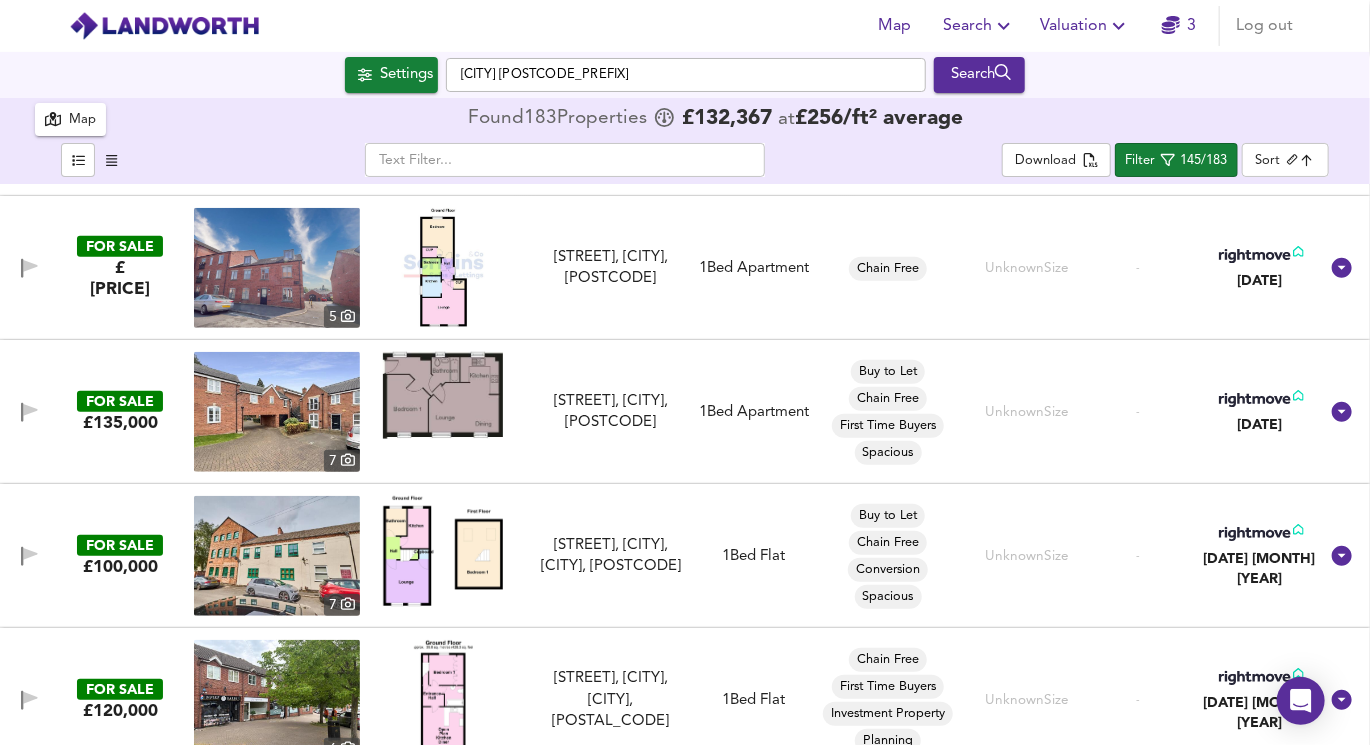 click at bounding box center [443, 395] 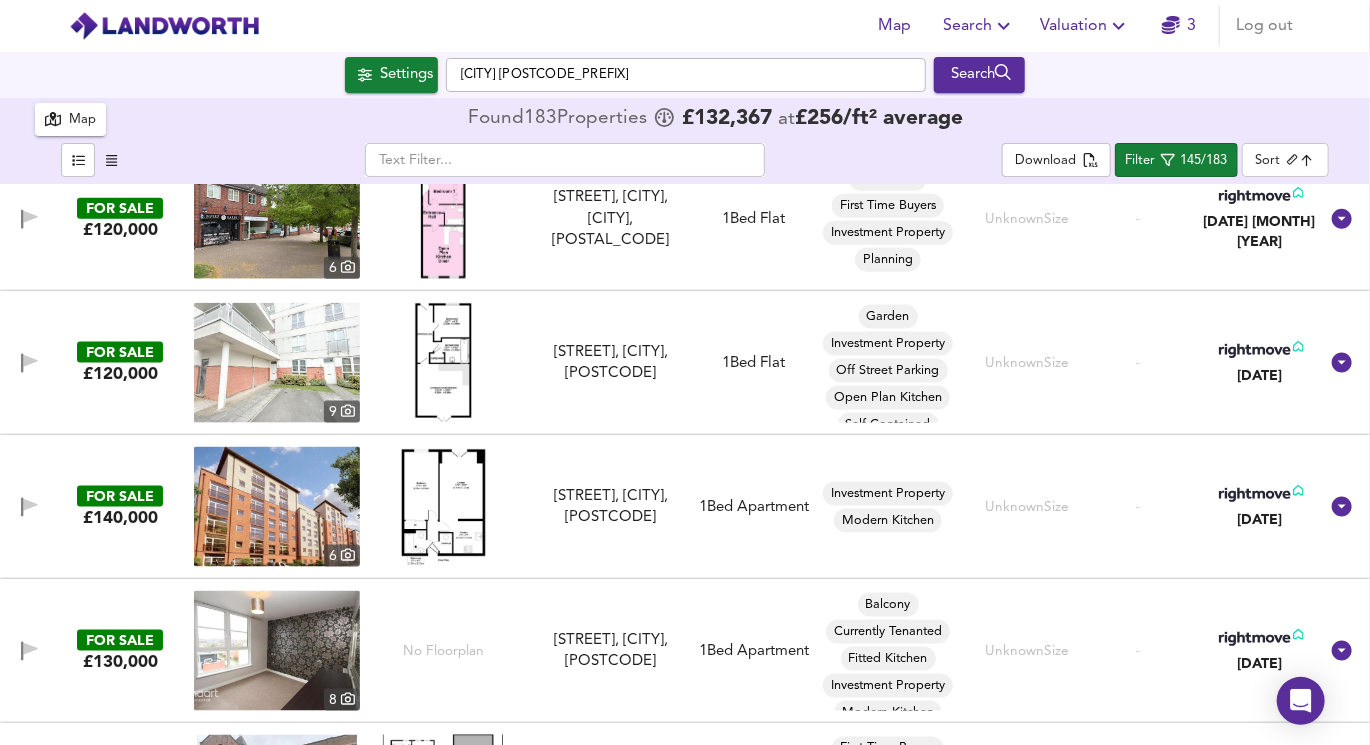 scroll, scrollTop: 14872, scrollLeft: 0, axis: vertical 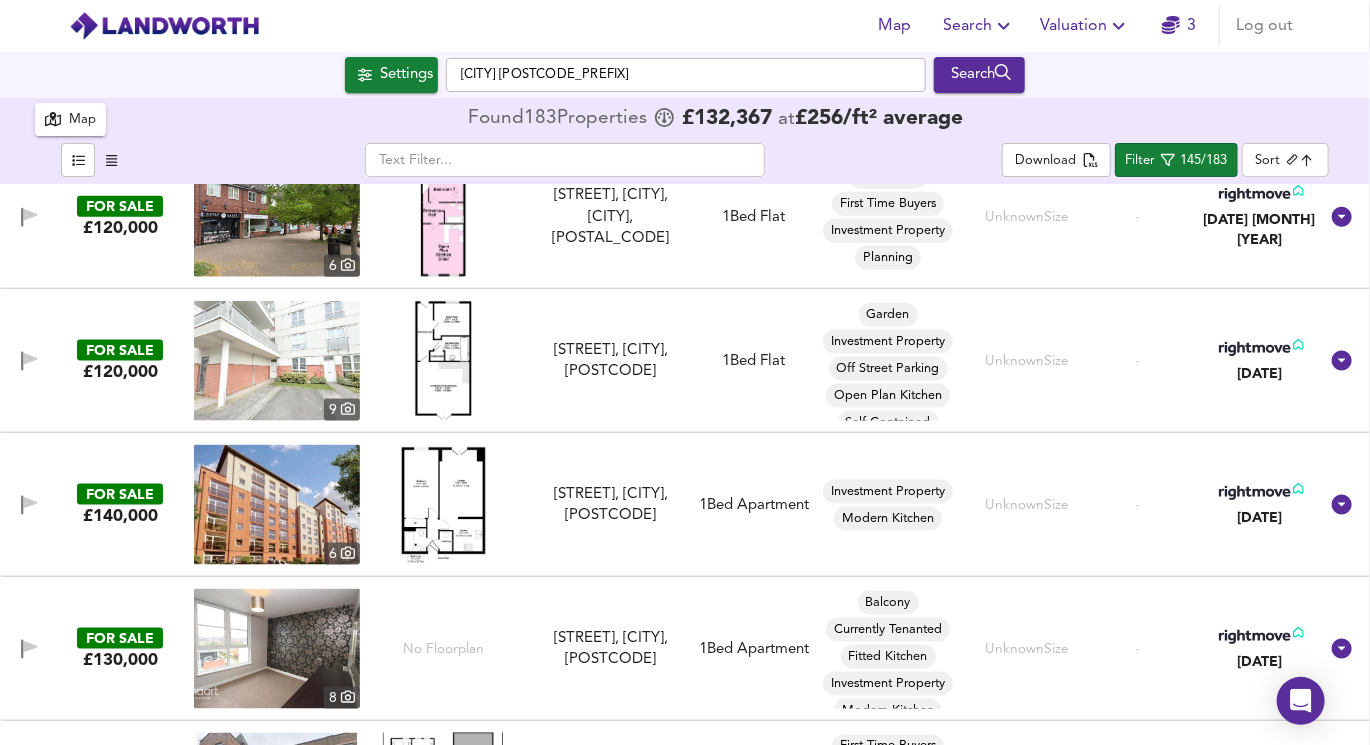 click at bounding box center (443, 505) 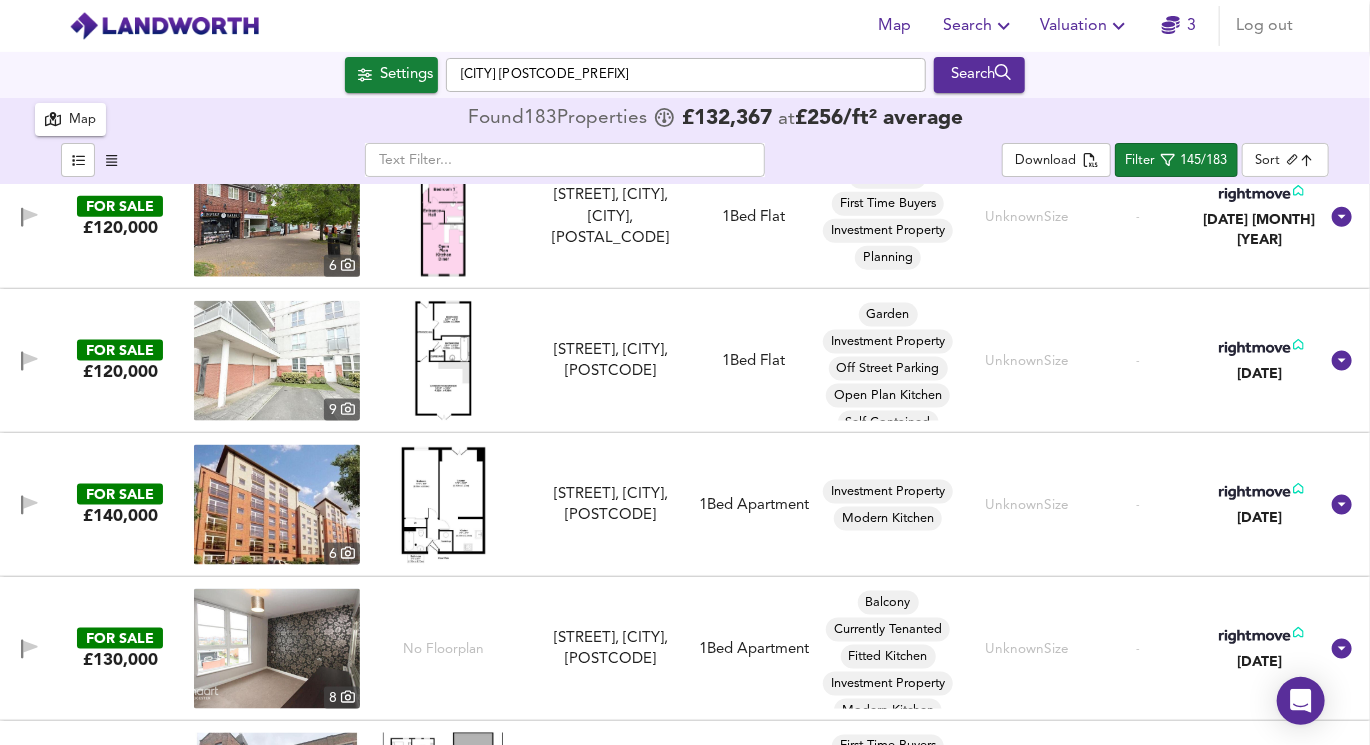 click at bounding box center (277, 505) 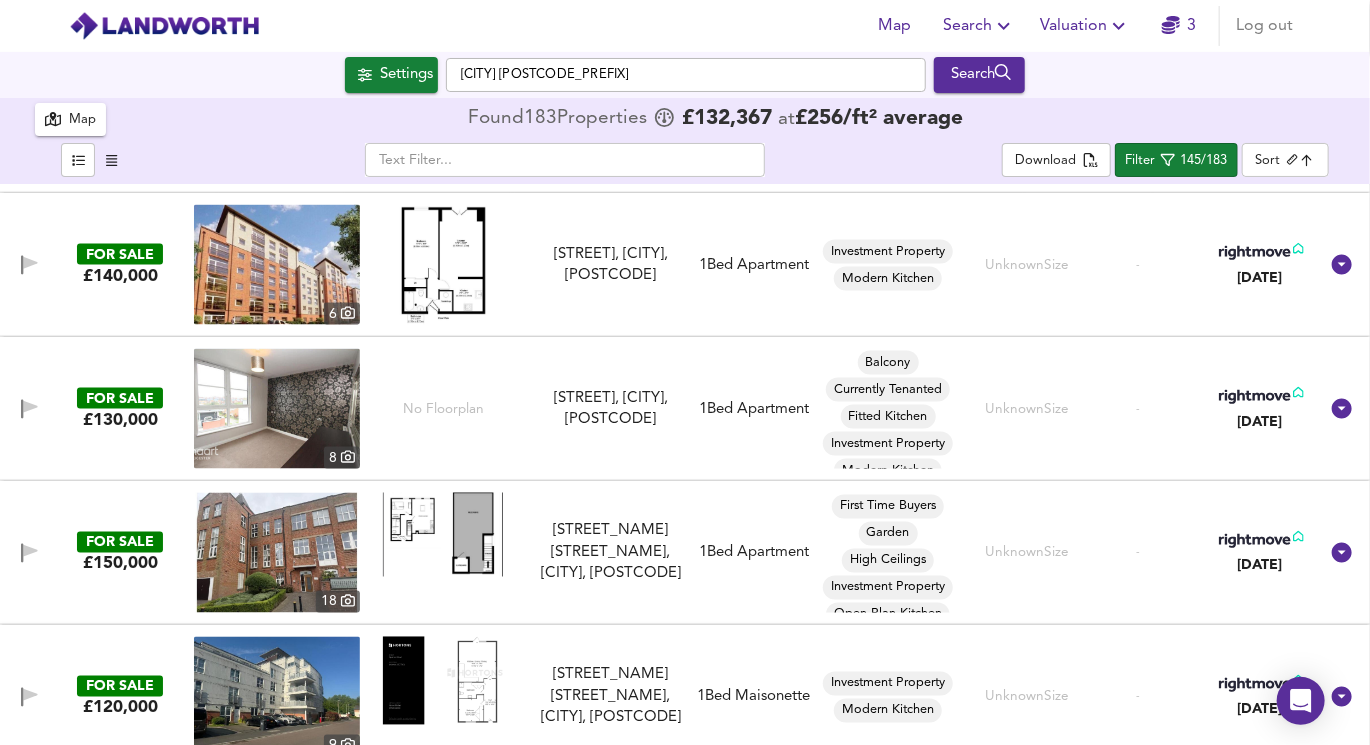 scroll, scrollTop: 15116, scrollLeft: 0, axis: vertical 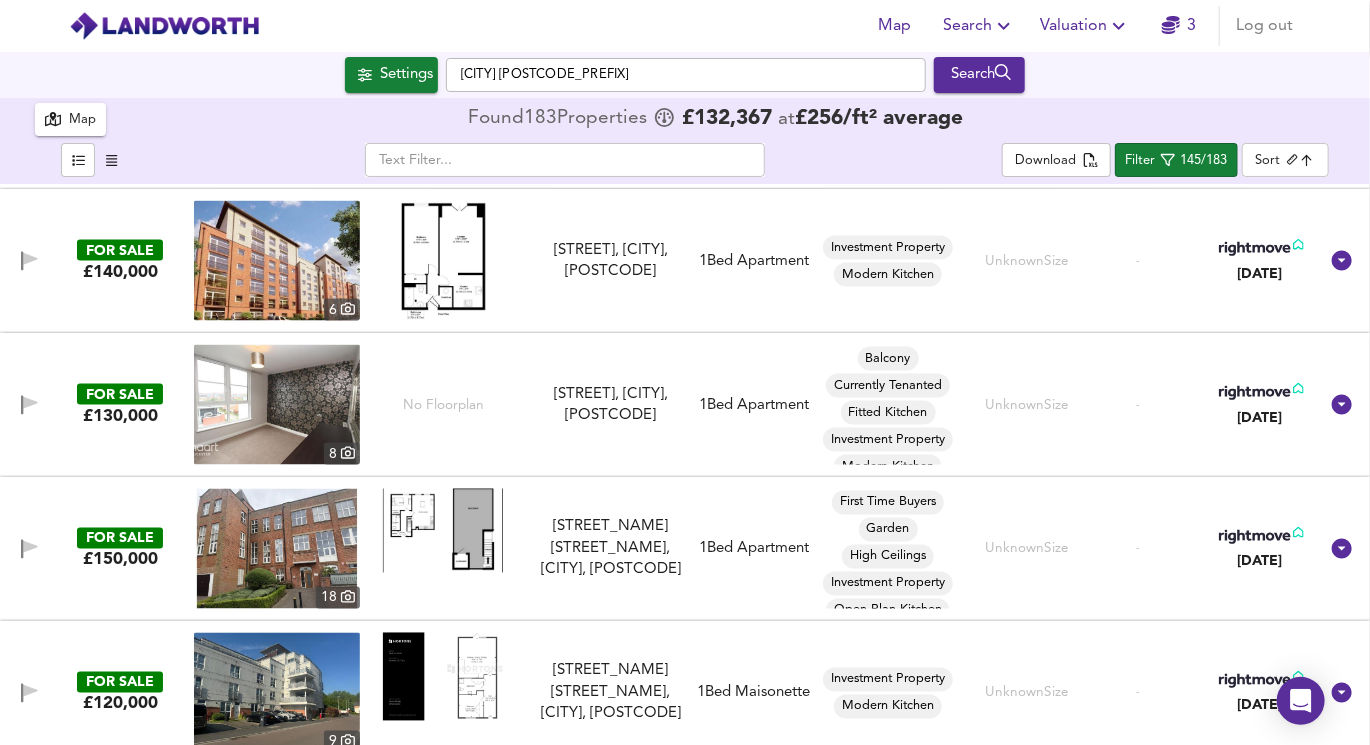 click at bounding box center [277, 405] 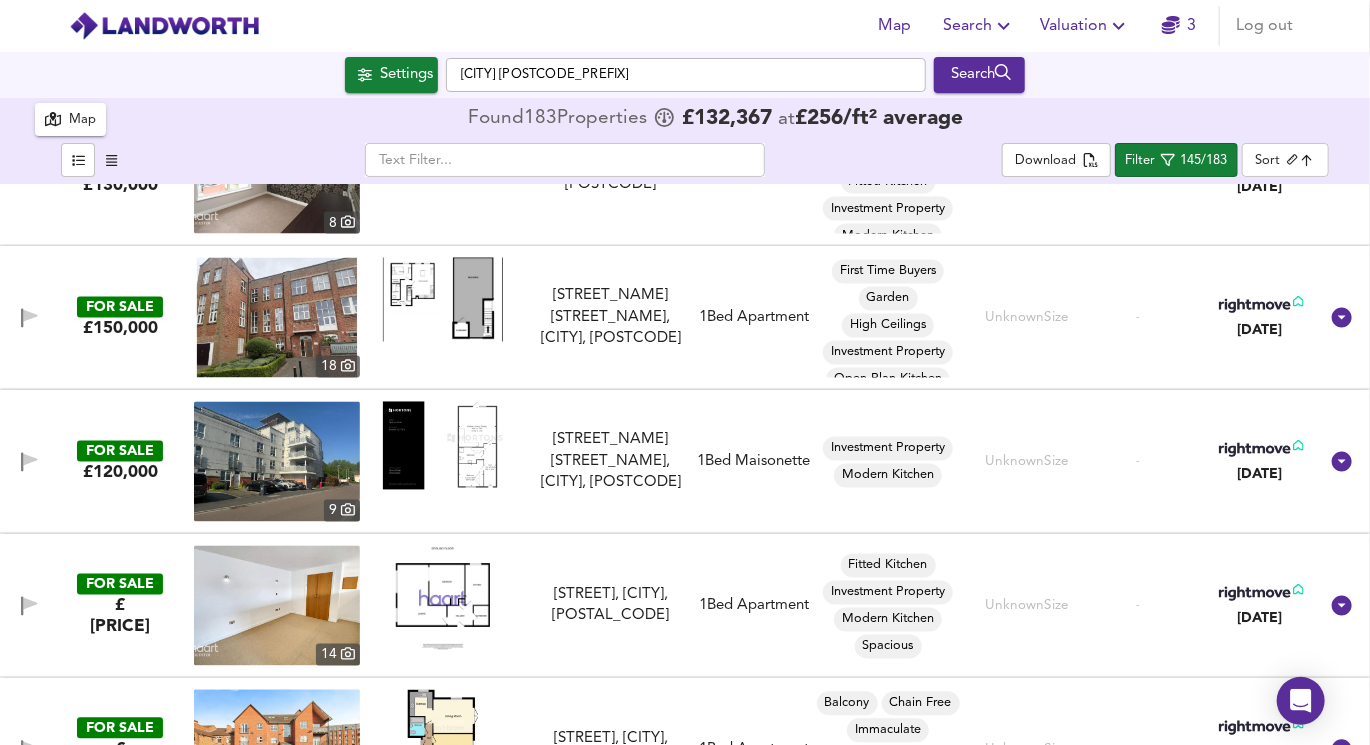 scroll, scrollTop: 15361, scrollLeft: 0, axis: vertical 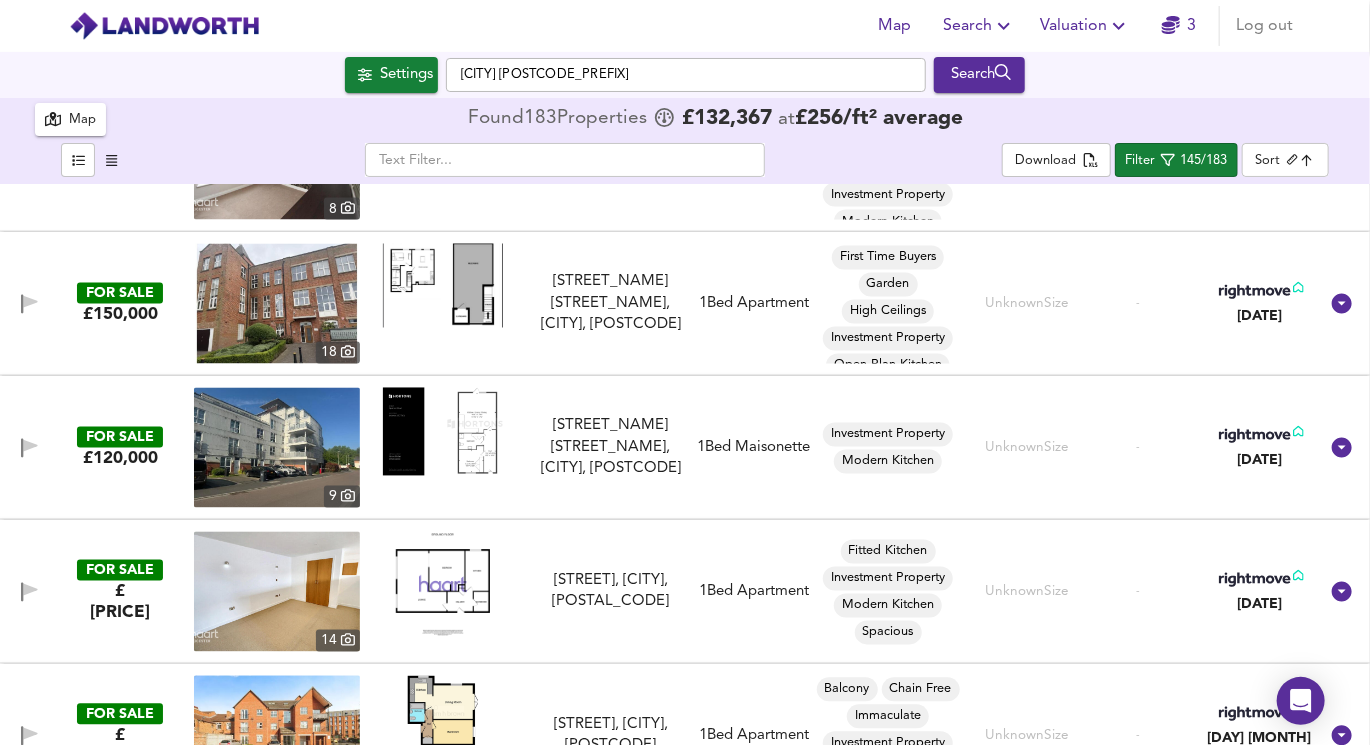 click at bounding box center (443, 432) 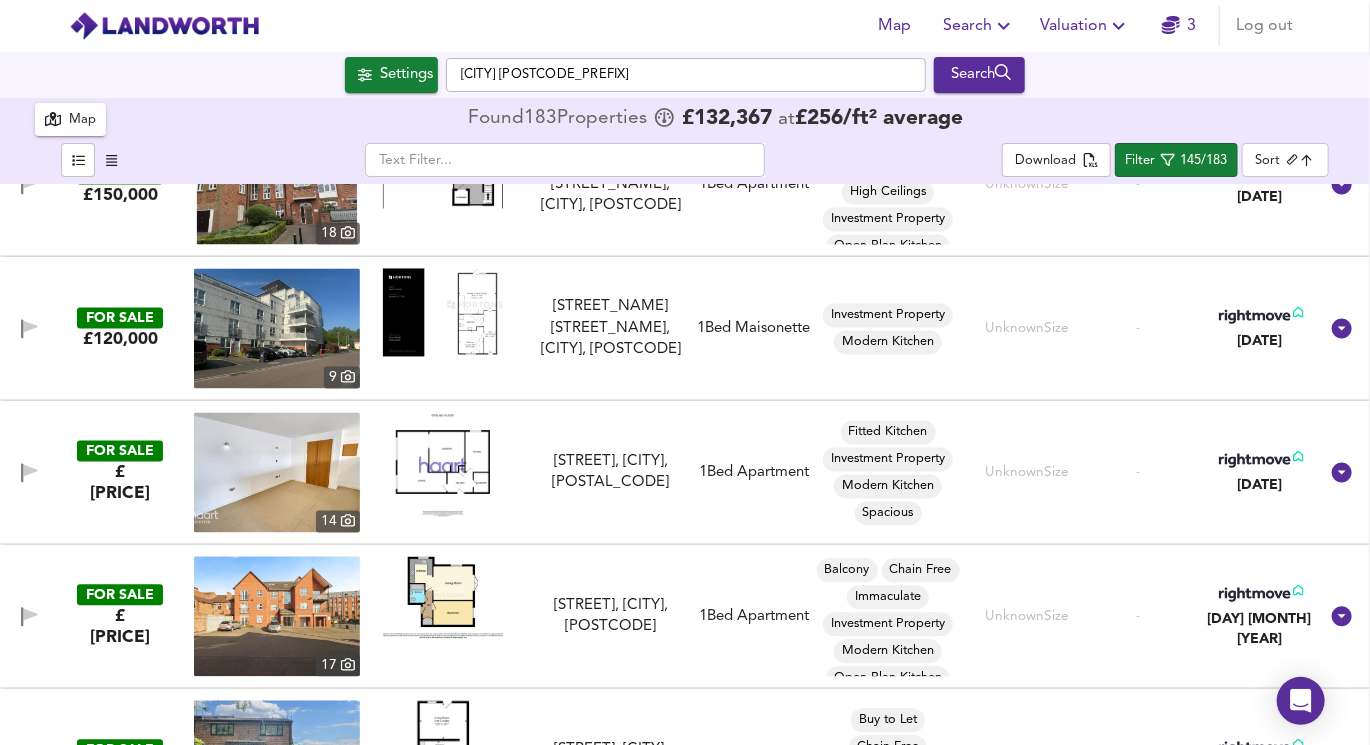 scroll, scrollTop: 15487, scrollLeft: 0, axis: vertical 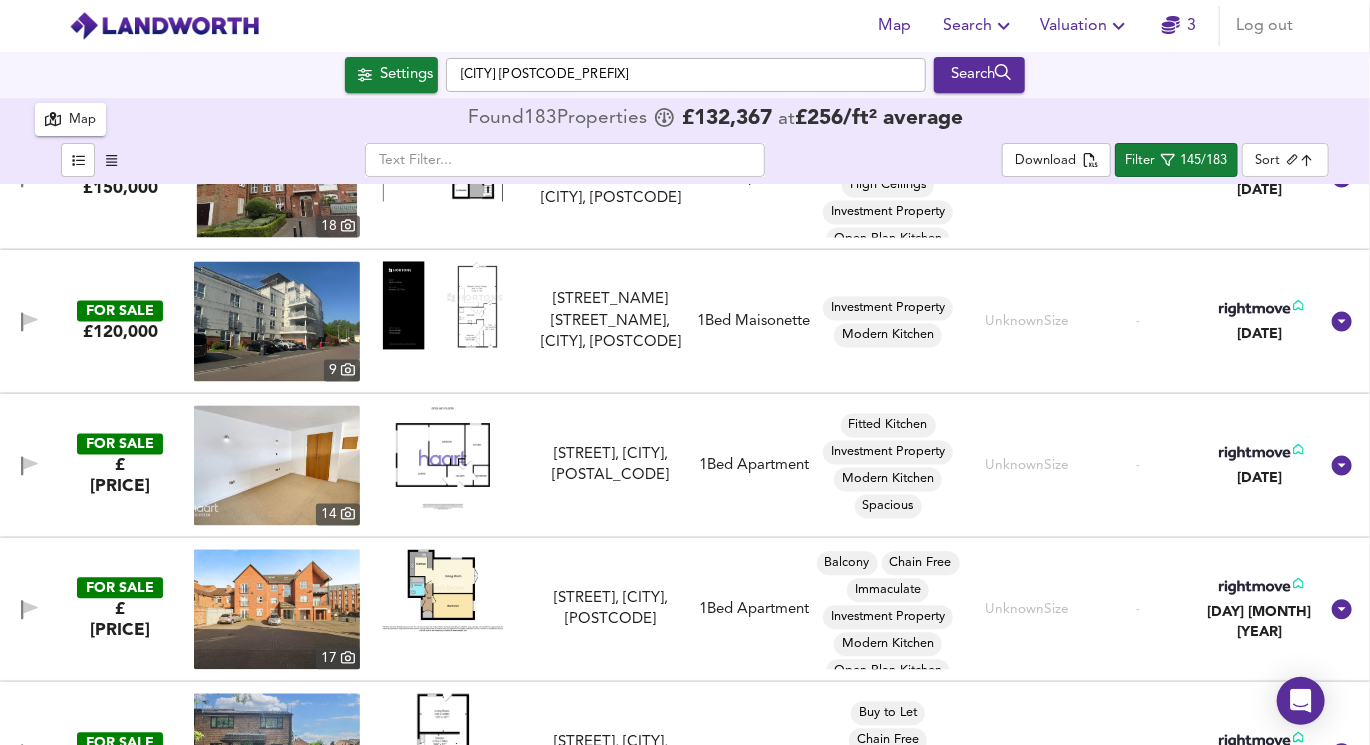 click at bounding box center [443, 458] 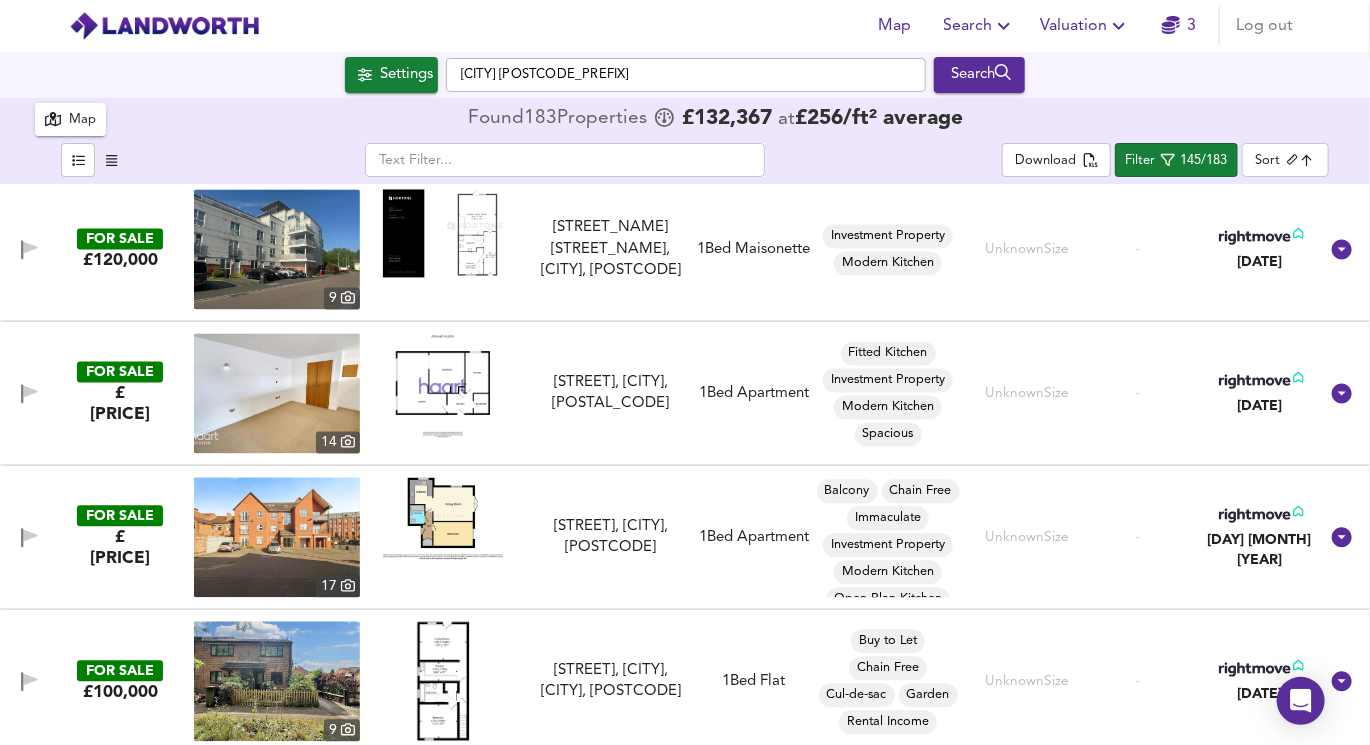 scroll, scrollTop: 15584, scrollLeft: 0, axis: vertical 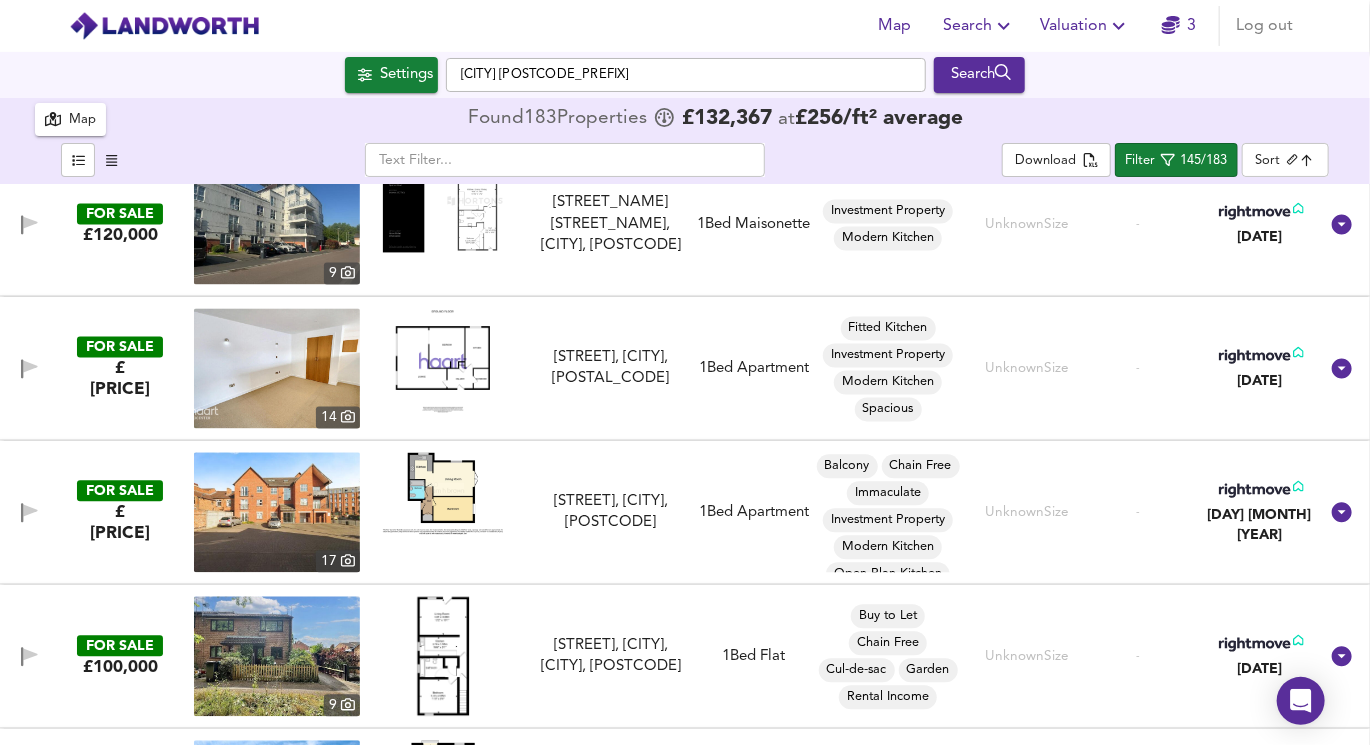 click at bounding box center (443, 494) 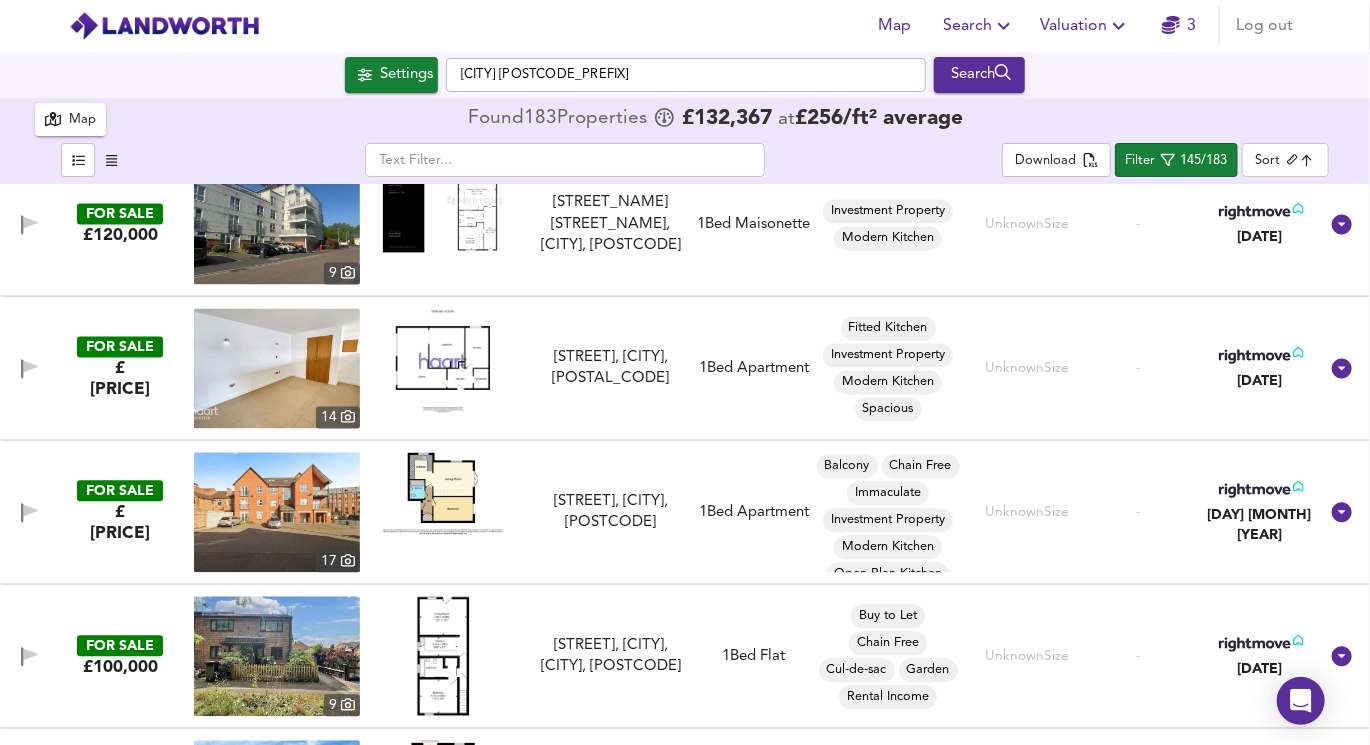 click at bounding box center [277, 513] 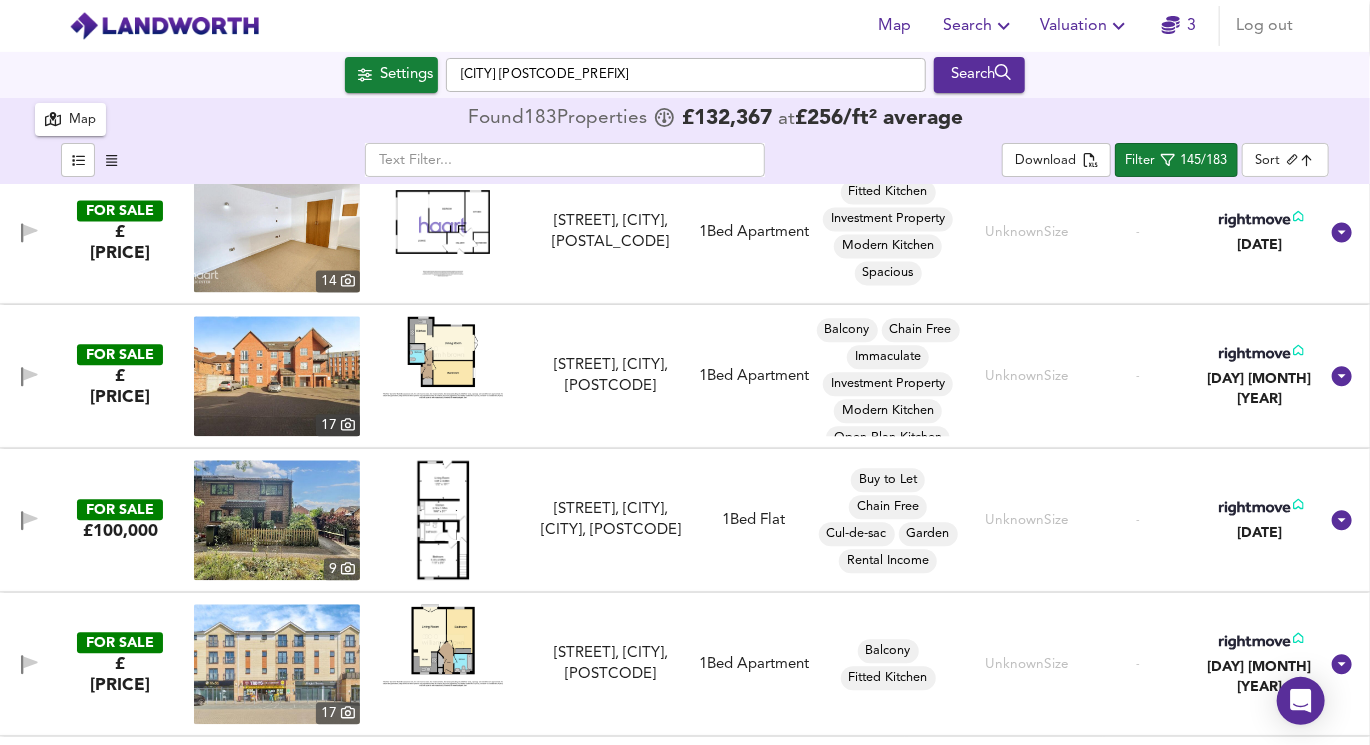 scroll, scrollTop: 15724, scrollLeft: 0, axis: vertical 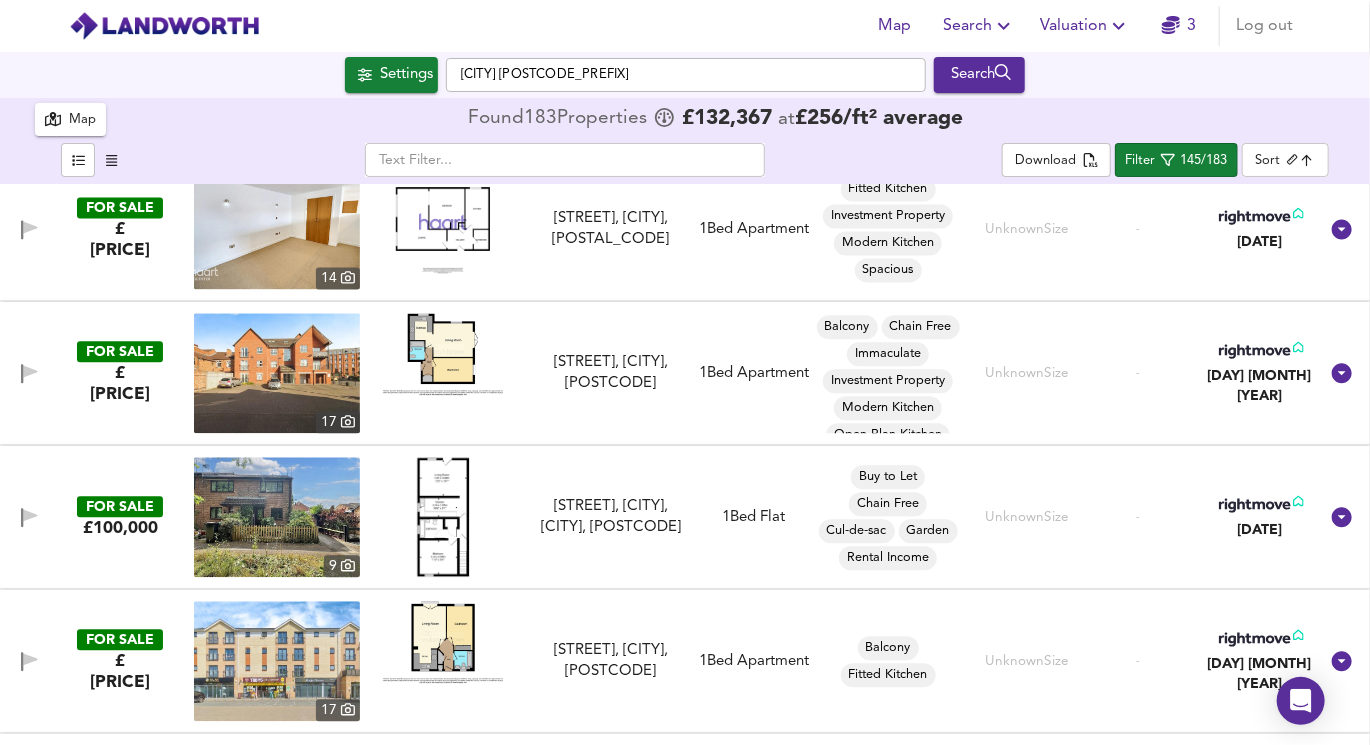 click at bounding box center [443, 517] 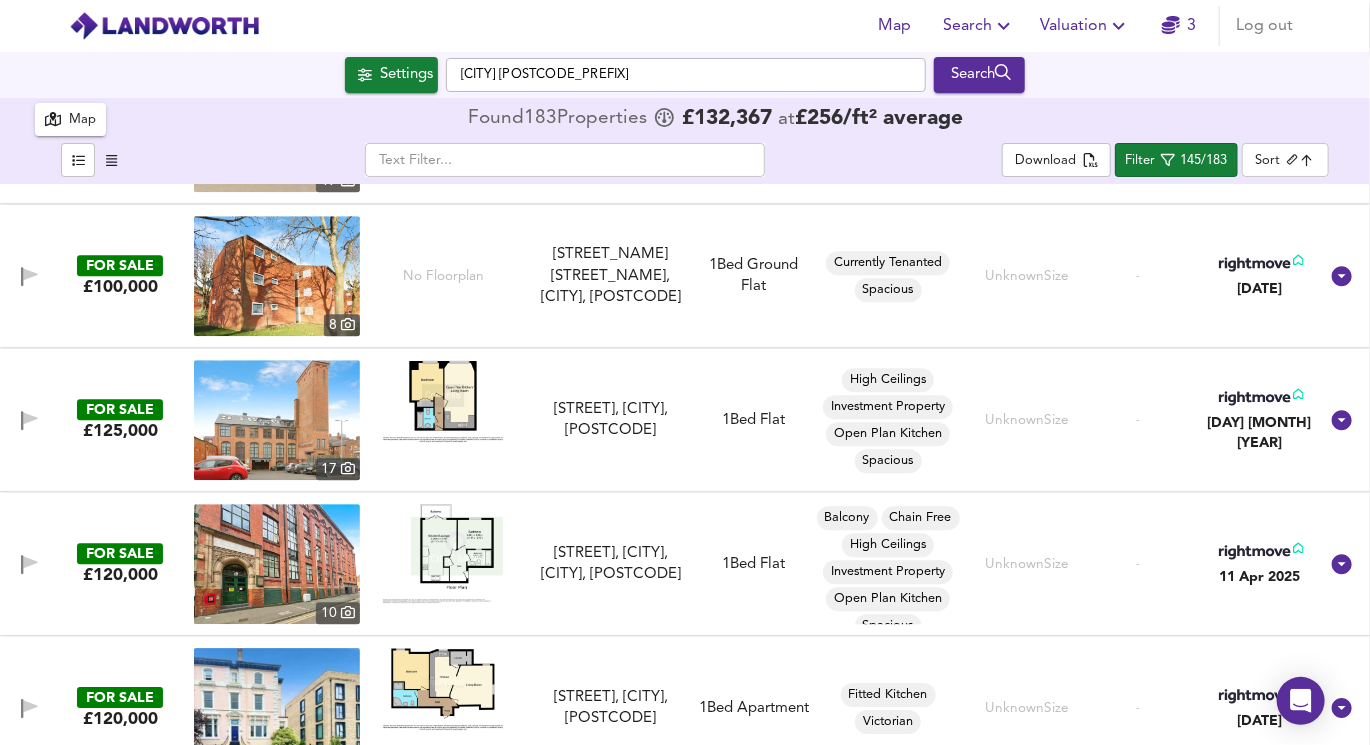 scroll, scrollTop: 16257, scrollLeft: 0, axis: vertical 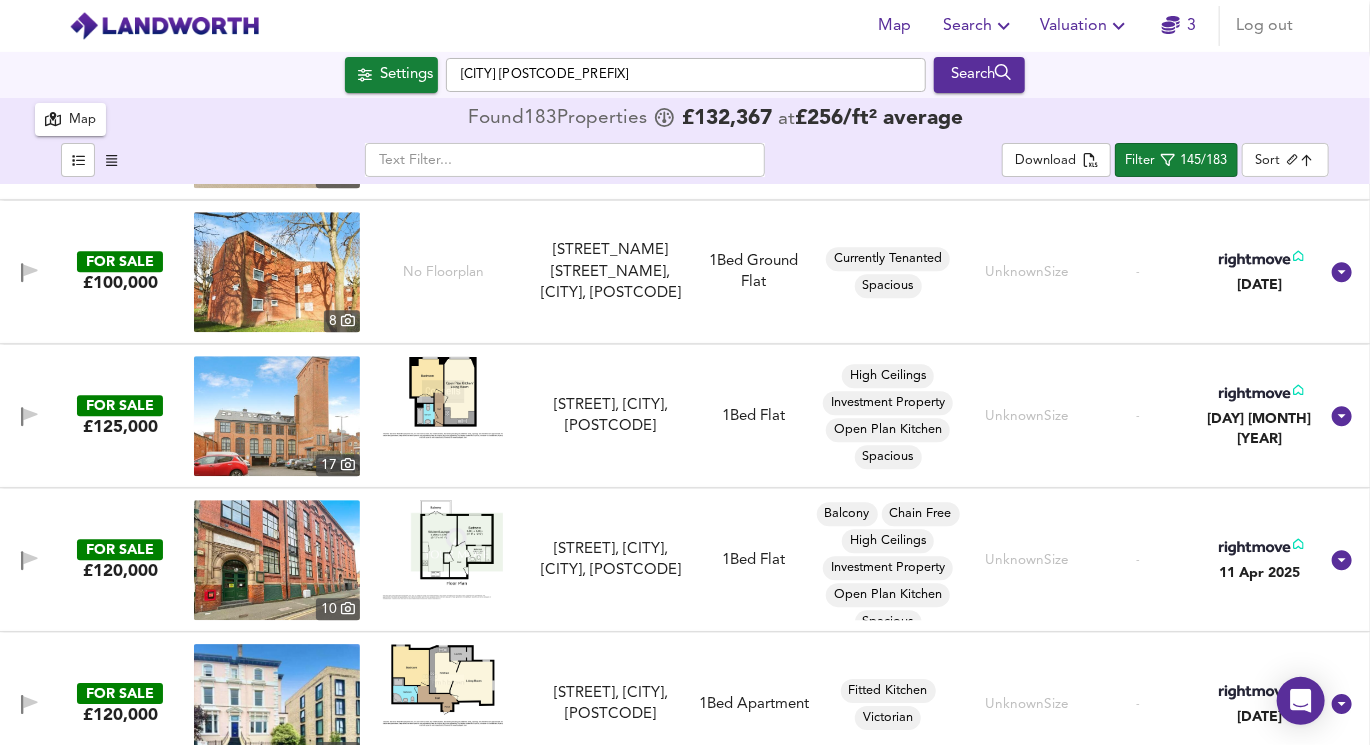 click at bounding box center (443, 549) 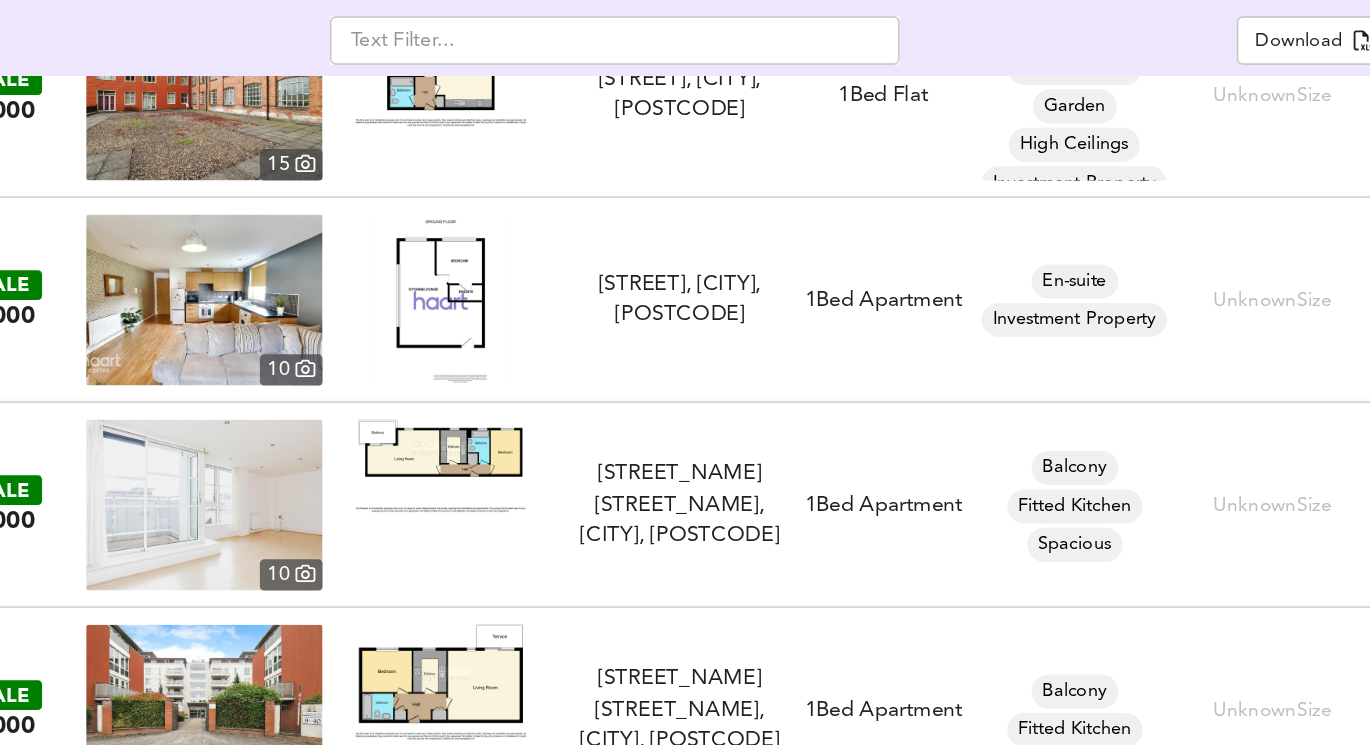 scroll, scrollTop: 17070, scrollLeft: 0, axis: vertical 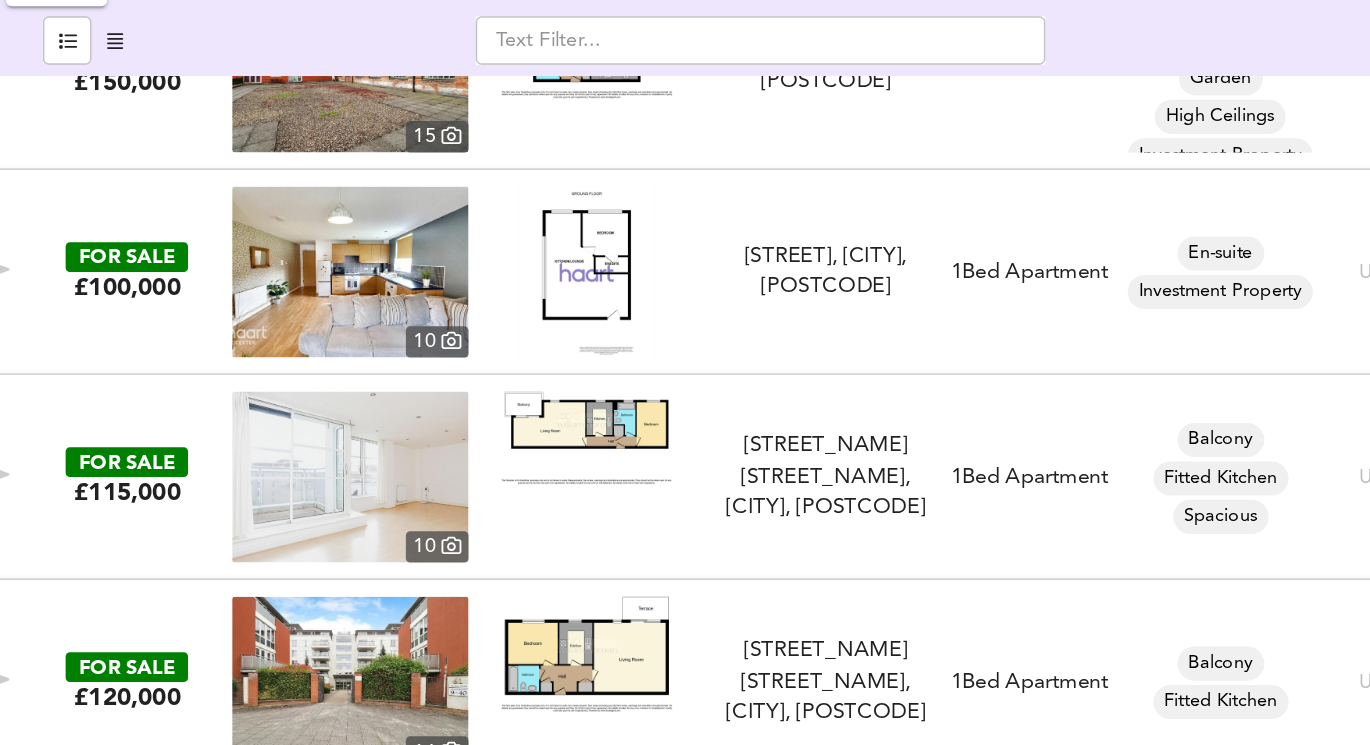 click at bounding box center (277, 467) 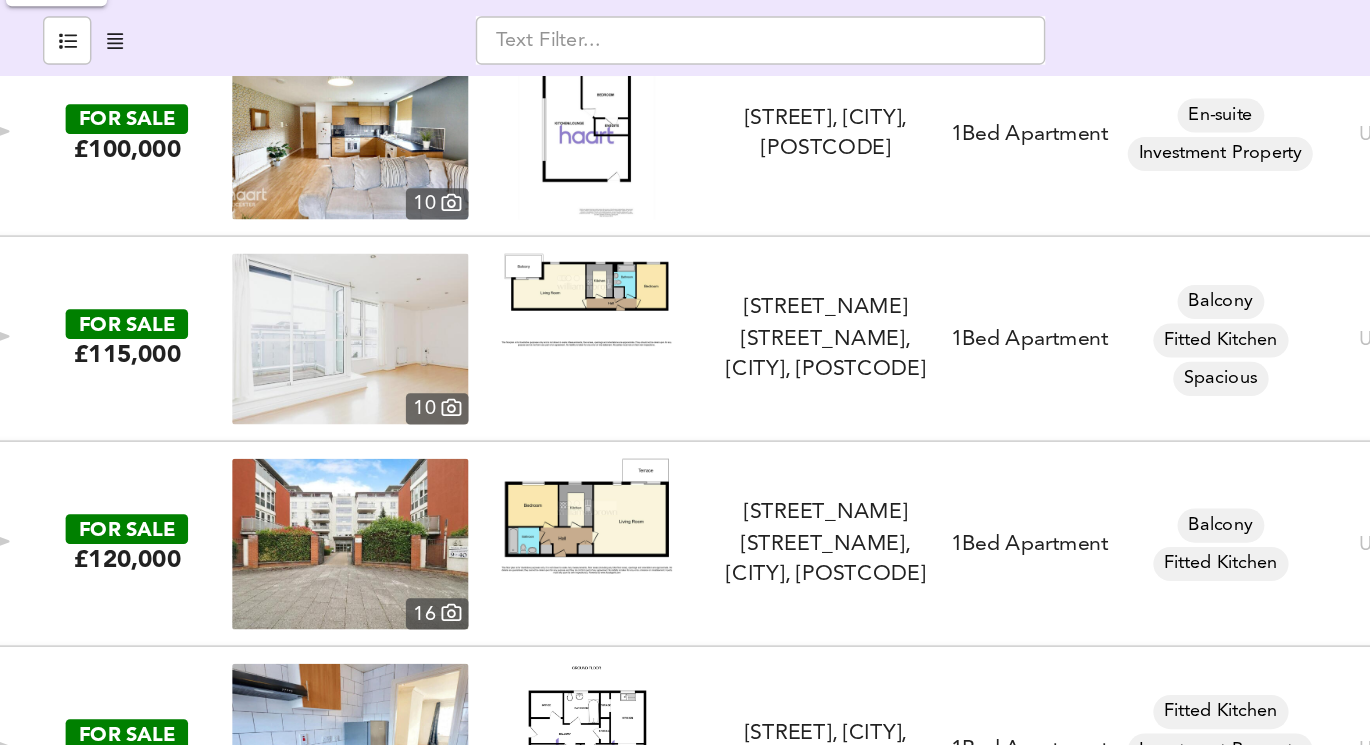 scroll, scrollTop: 17165, scrollLeft: 0, axis: vertical 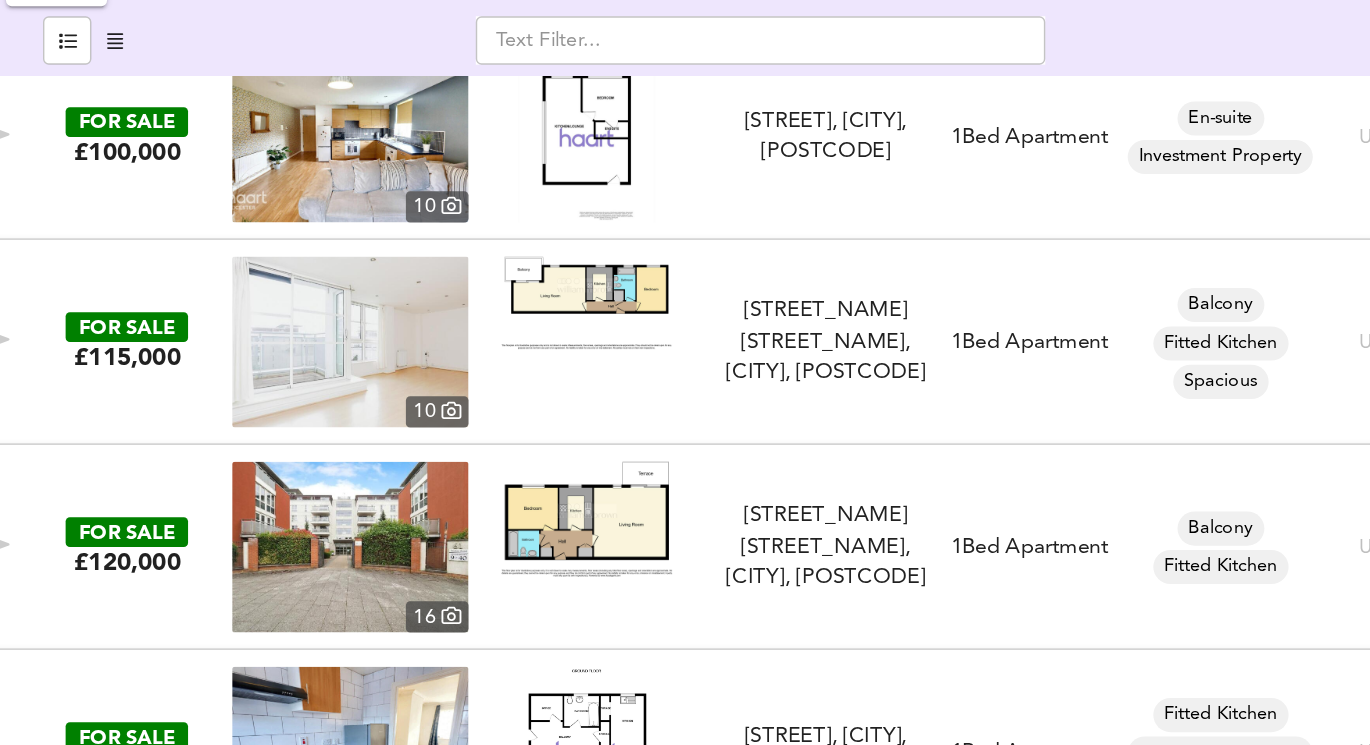 click at bounding box center (277, 516) 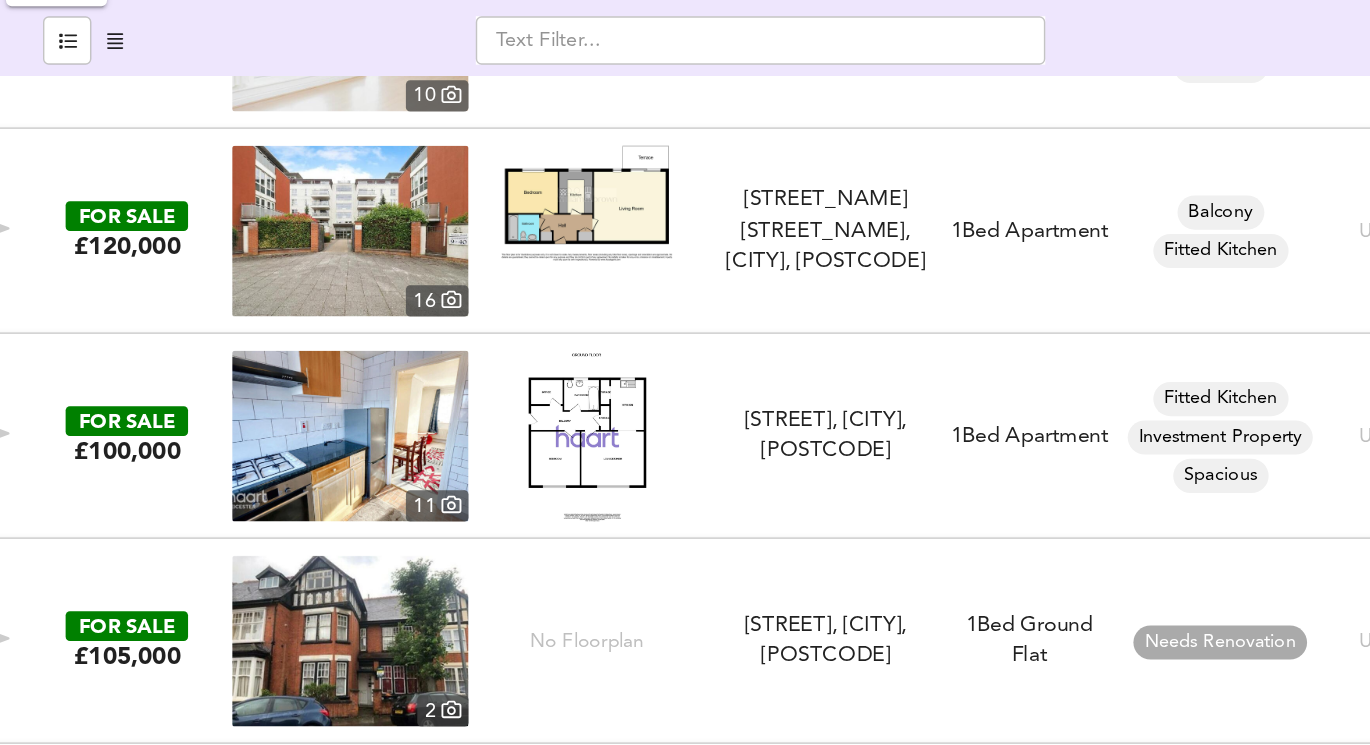 scroll, scrollTop: 17390, scrollLeft: 0, axis: vertical 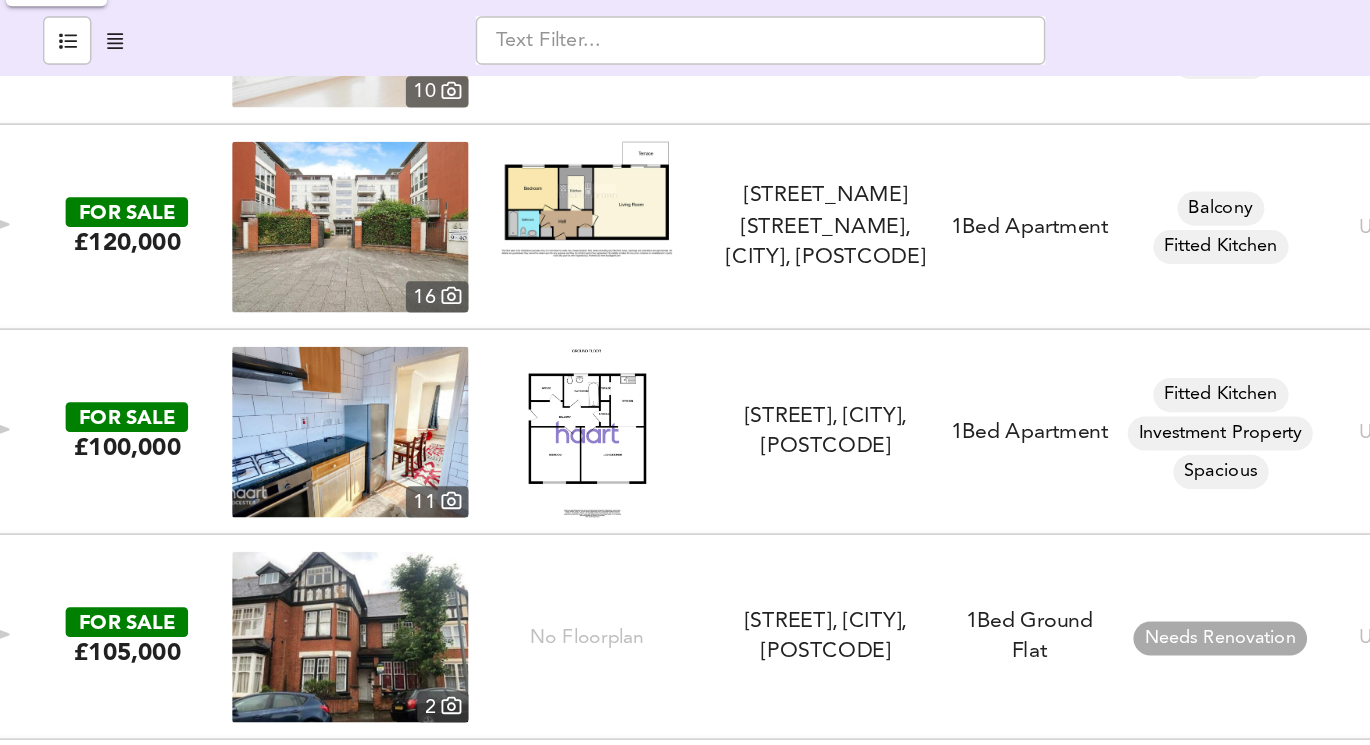 click at bounding box center [443, 435] 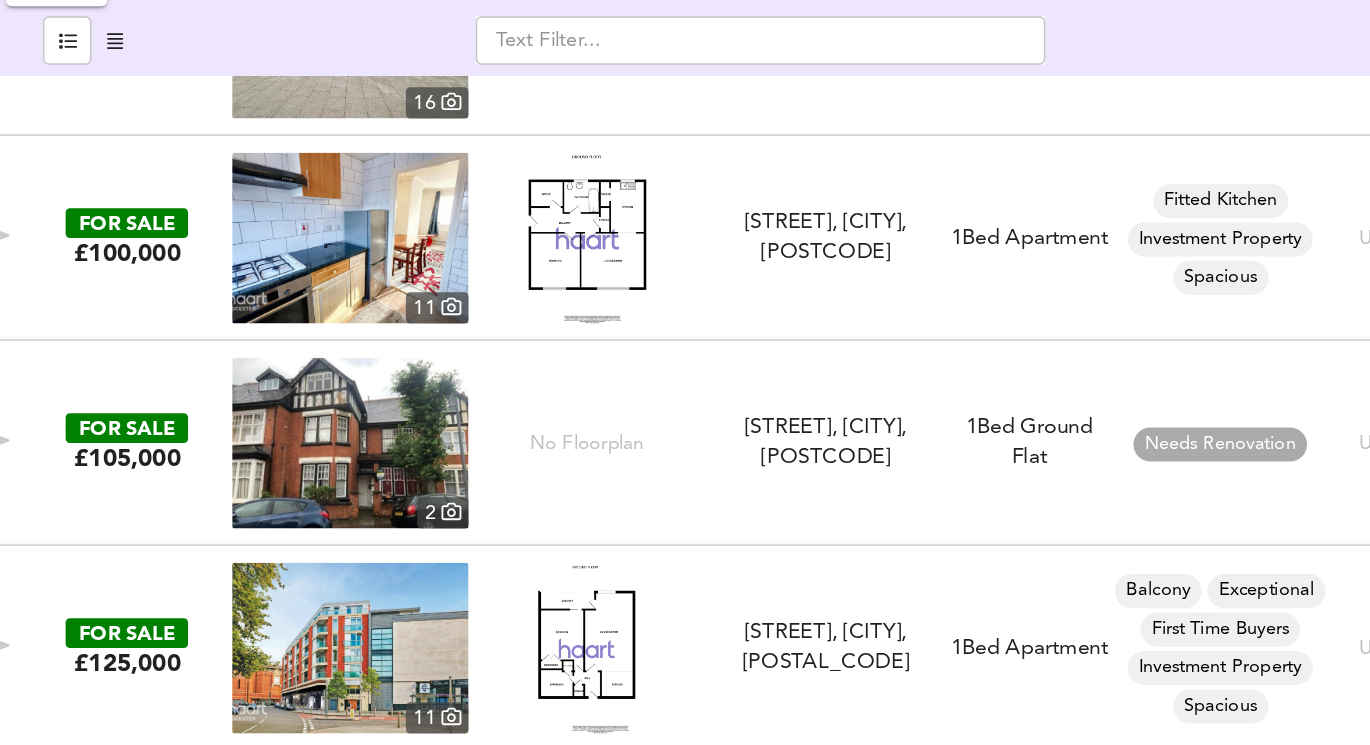 scroll, scrollTop: 17524, scrollLeft: 0, axis: vertical 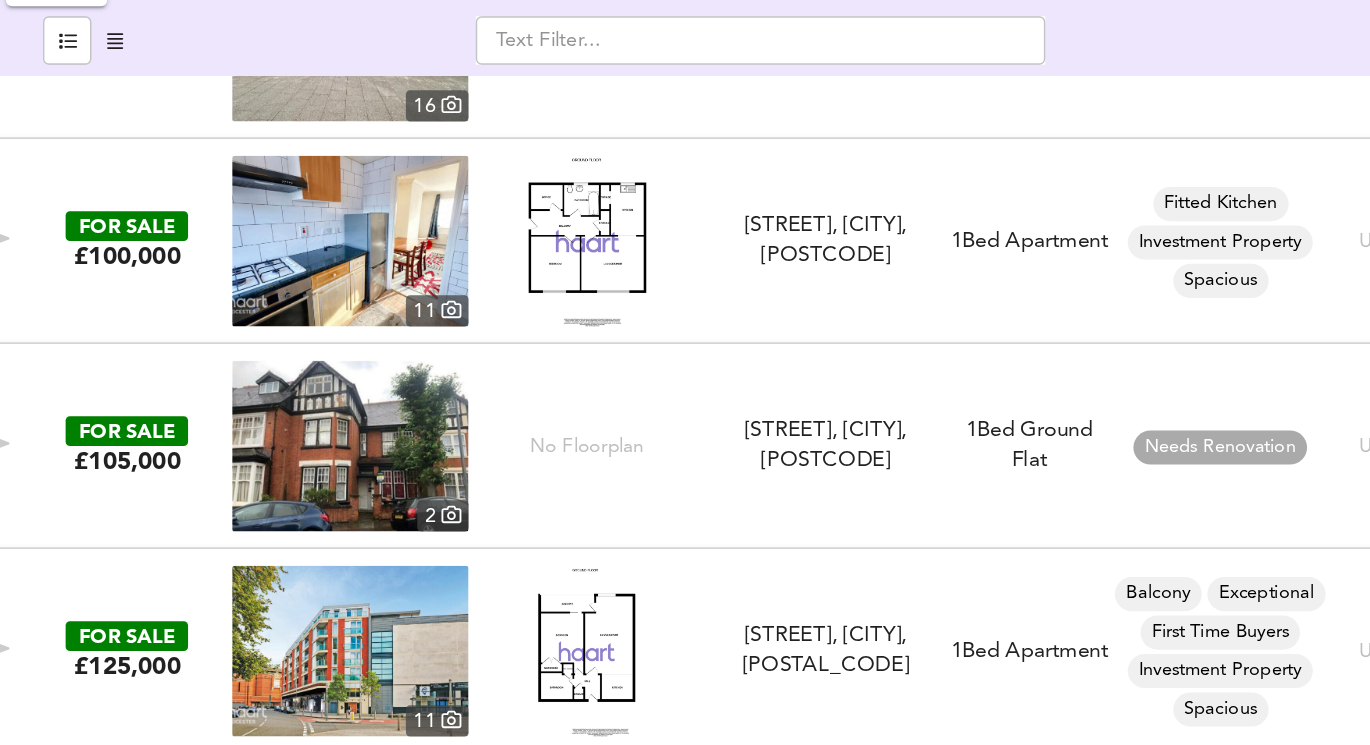 click at bounding box center (277, 445) 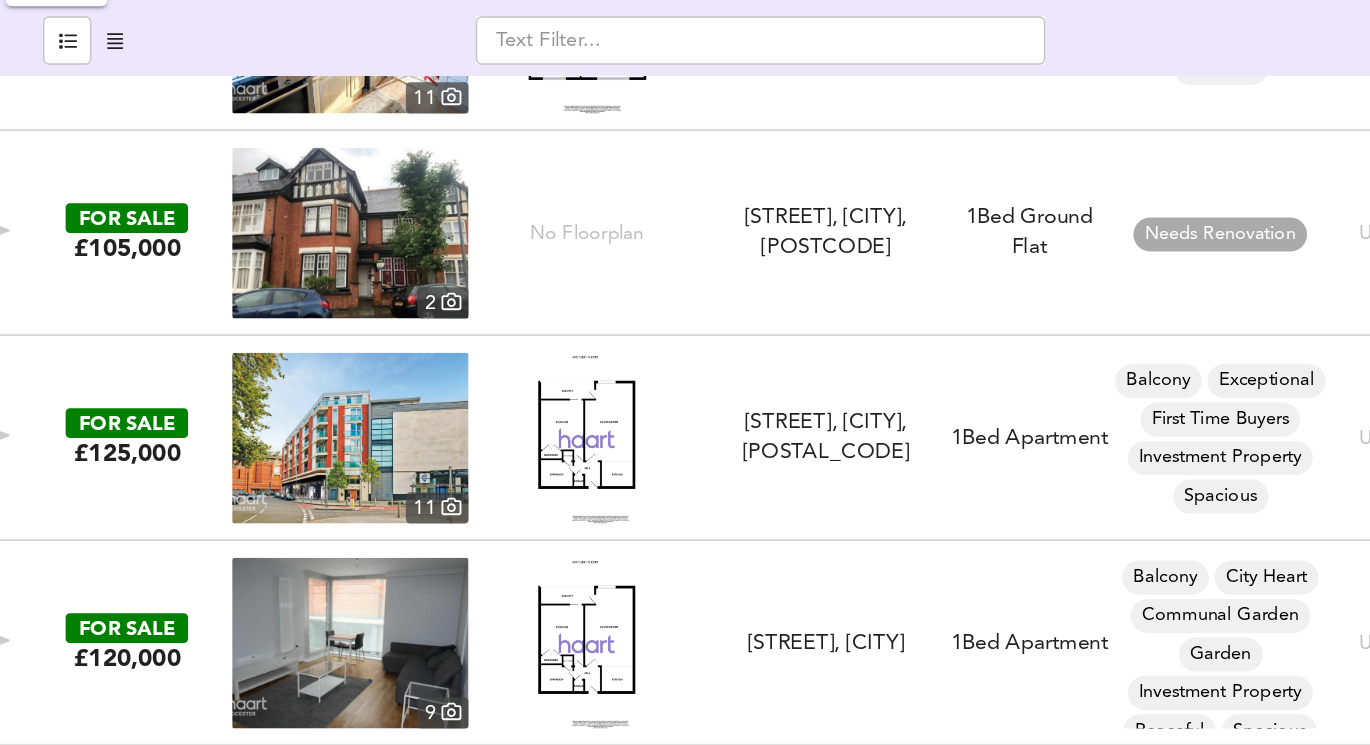 scroll, scrollTop: 17684, scrollLeft: 0, axis: vertical 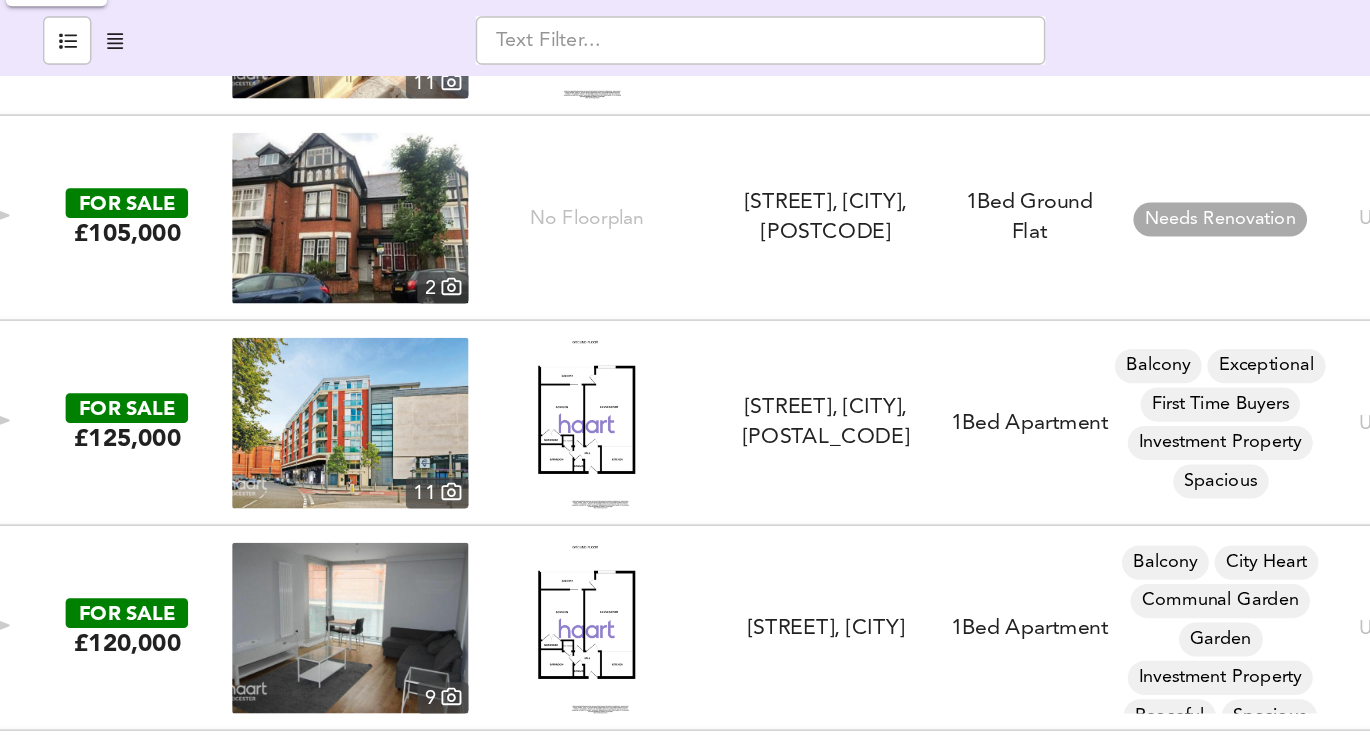 click at bounding box center [443, 429] 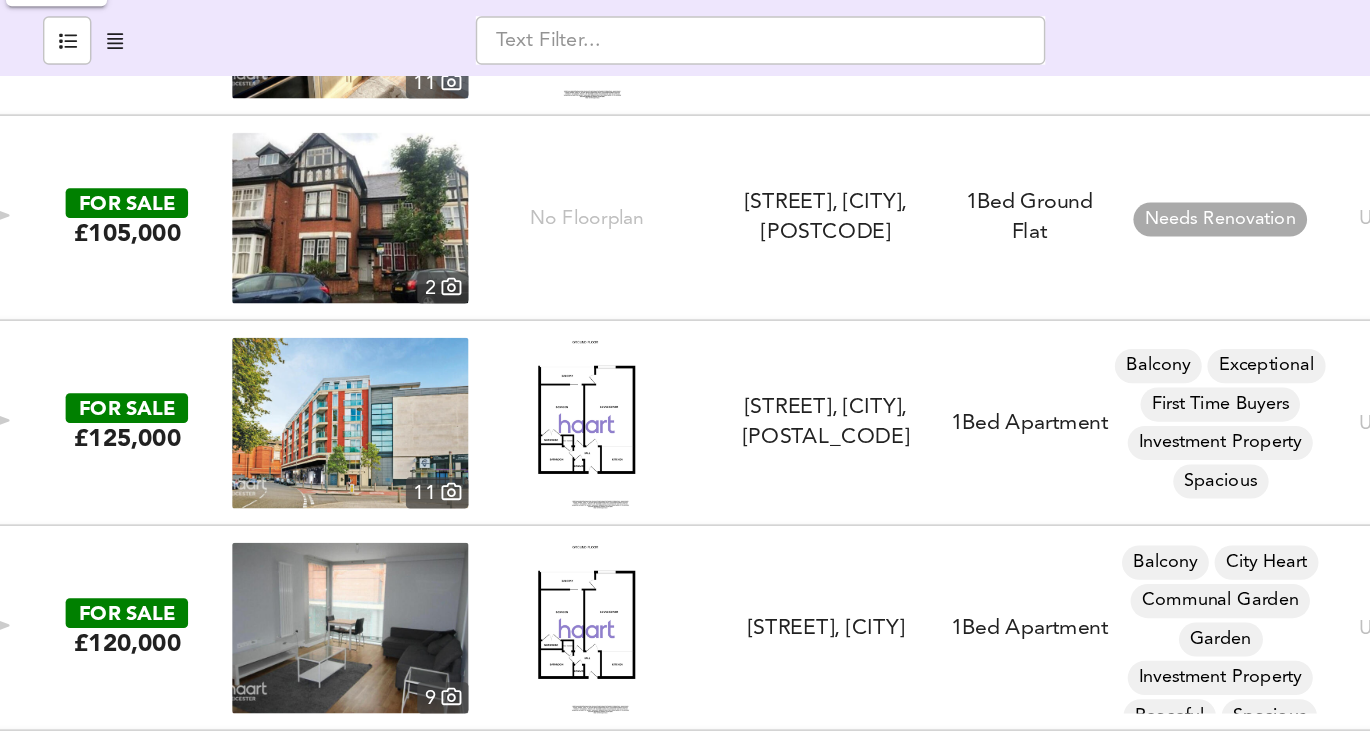 click at bounding box center (277, 429) 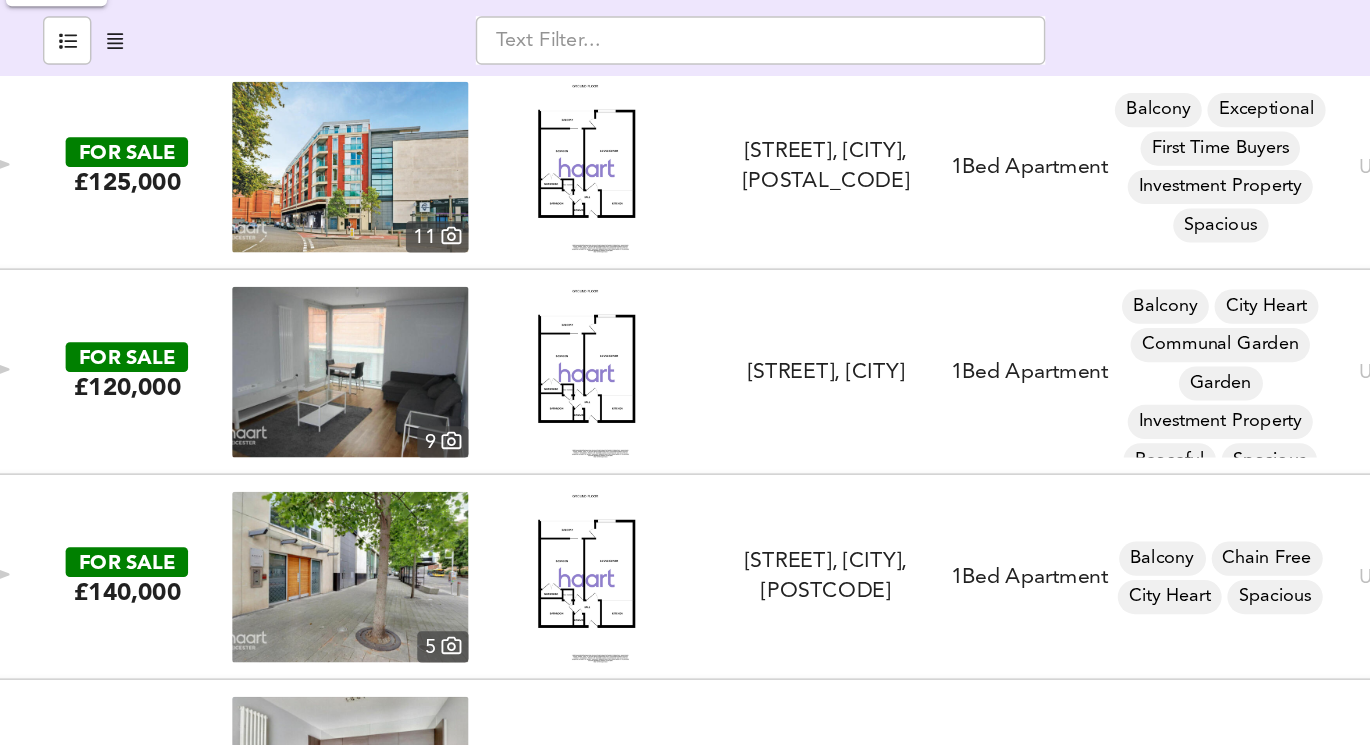 scroll, scrollTop: 17866, scrollLeft: 0, axis: vertical 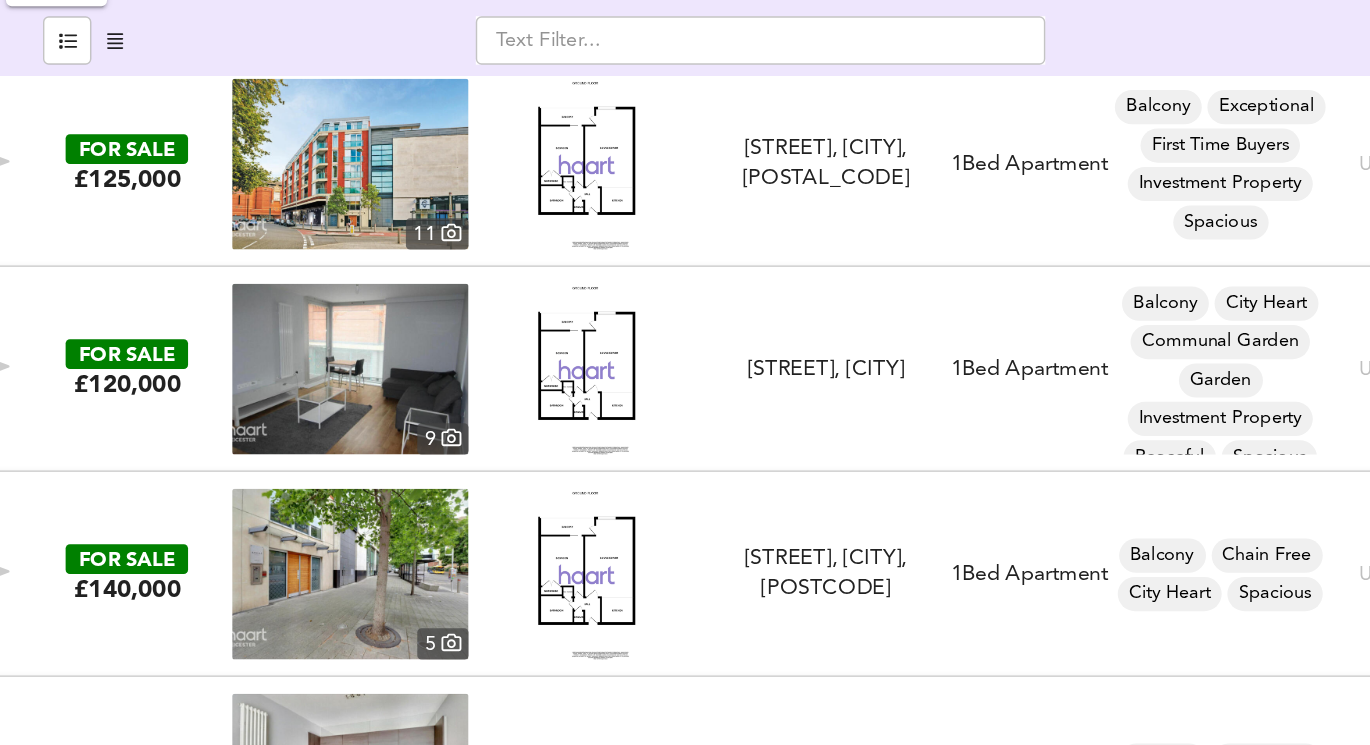 click at bounding box center [443, 391] 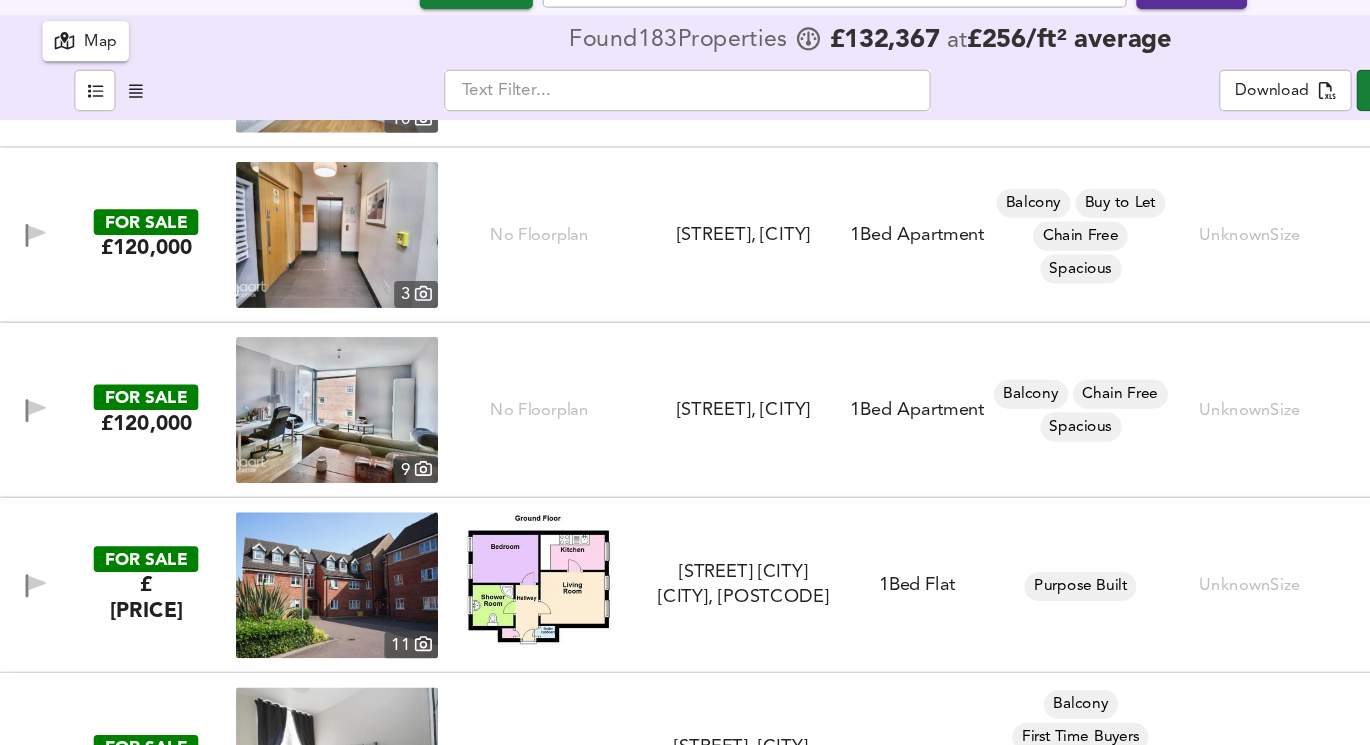 scroll, scrollTop: 18411, scrollLeft: 0, axis: vertical 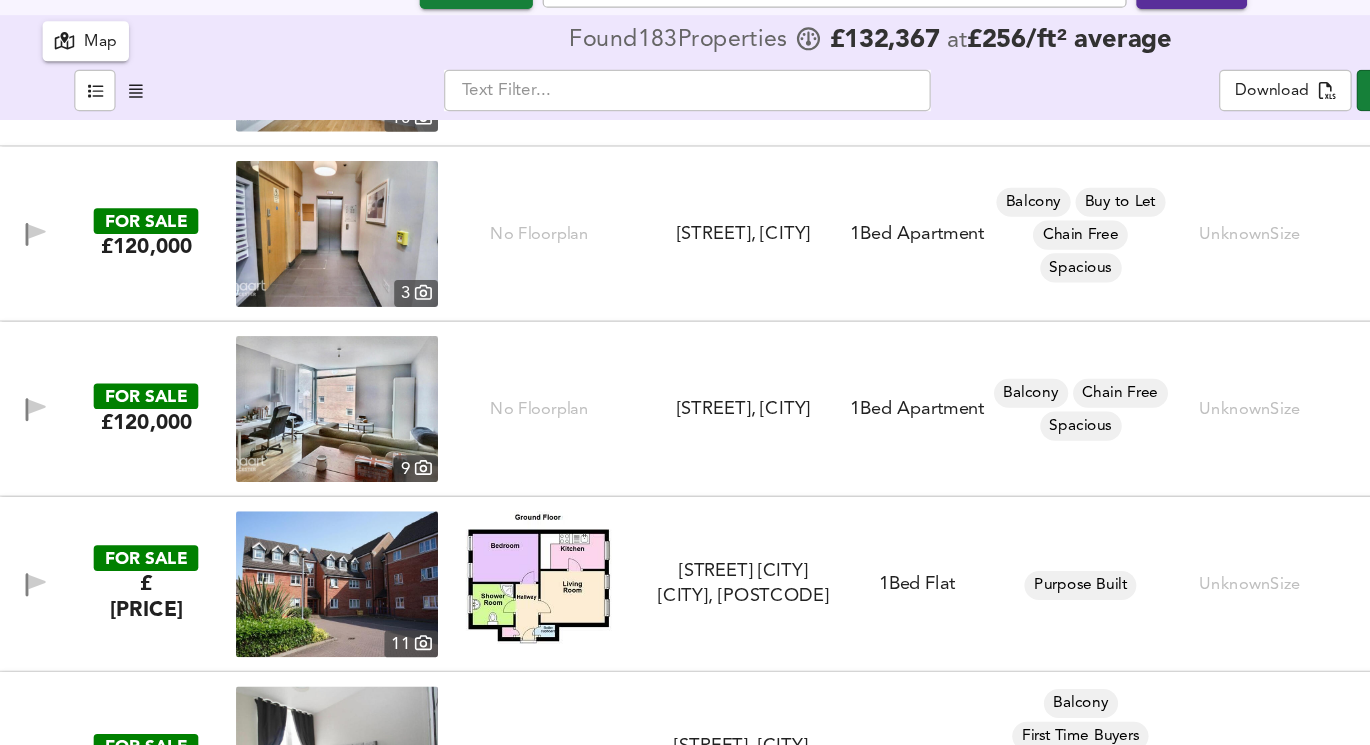 click at bounding box center (277, 422) 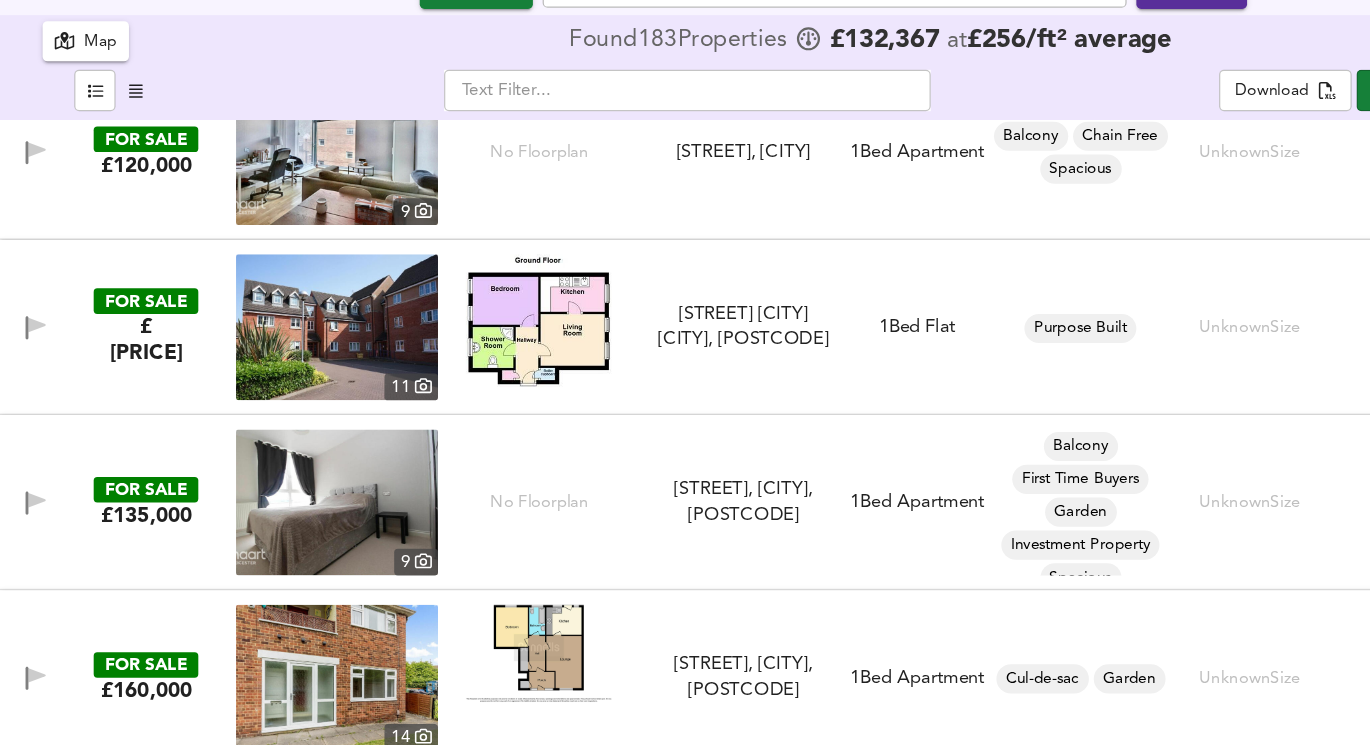 scroll, scrollTop: 18624, scrollLeft: 0, axis: vertical 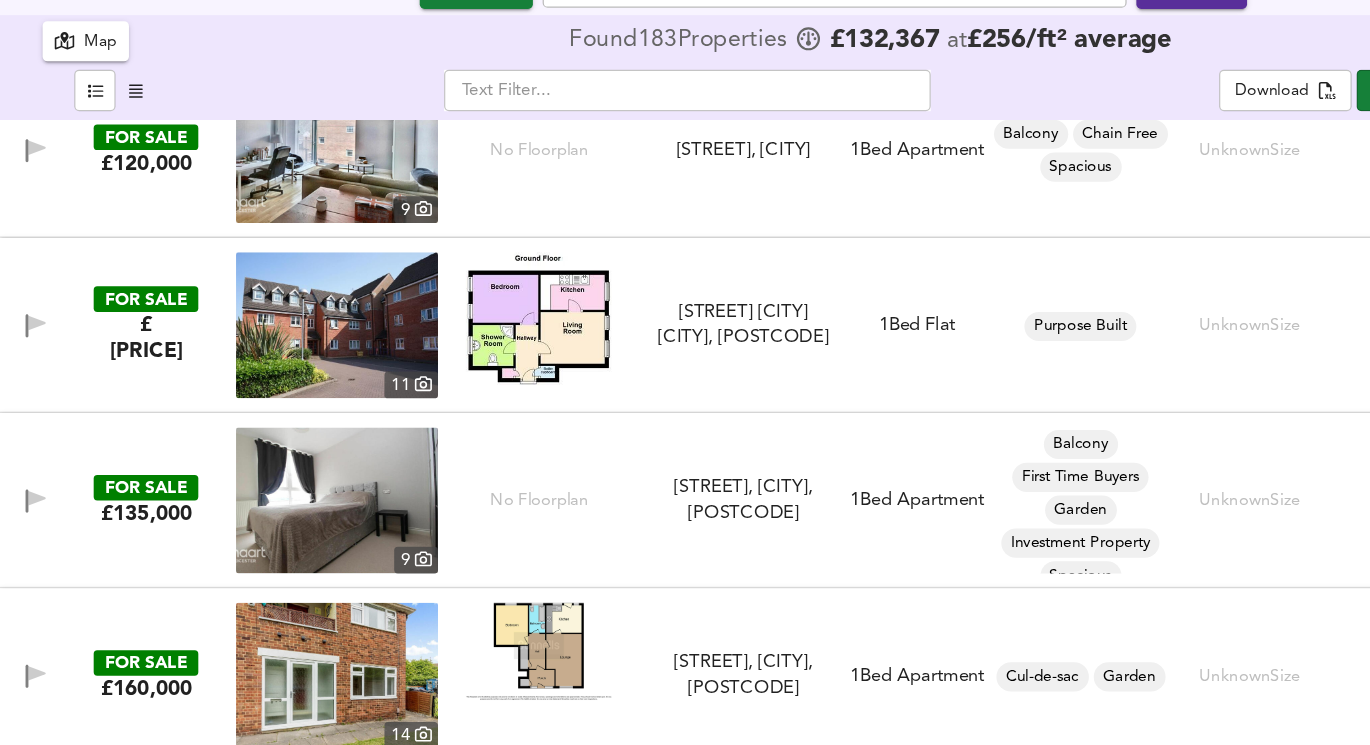 click at bounding box center [443, 348] 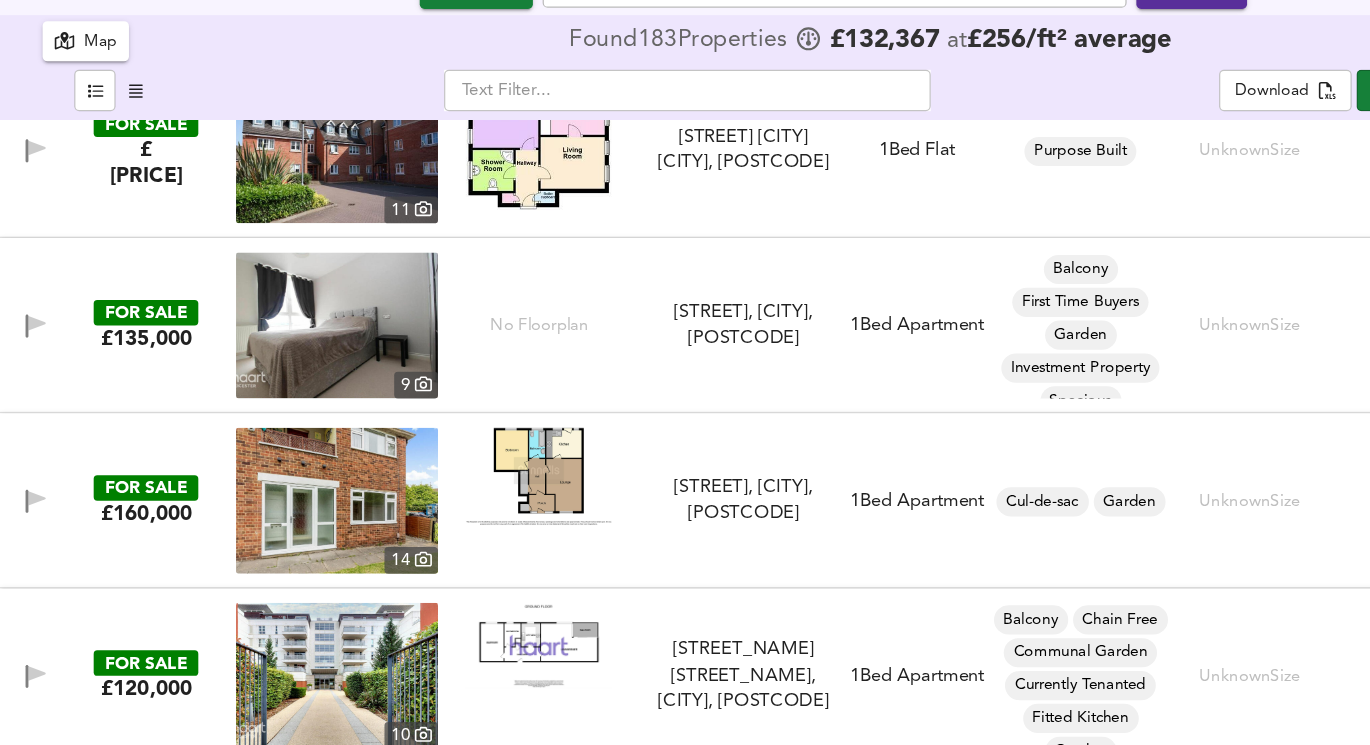 scroll, scrollTop: 18768, scrollLeft: 0, axis: vertical 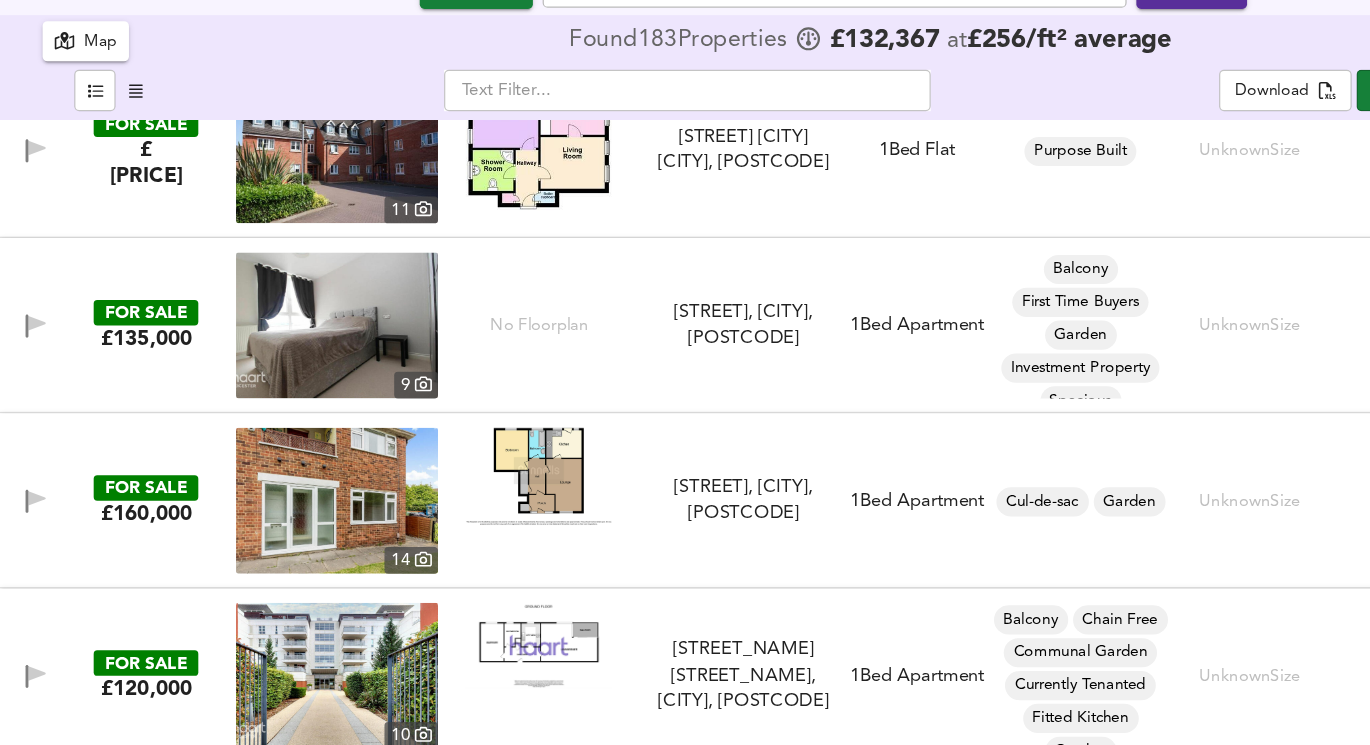 click at bounding box center (443, 477) 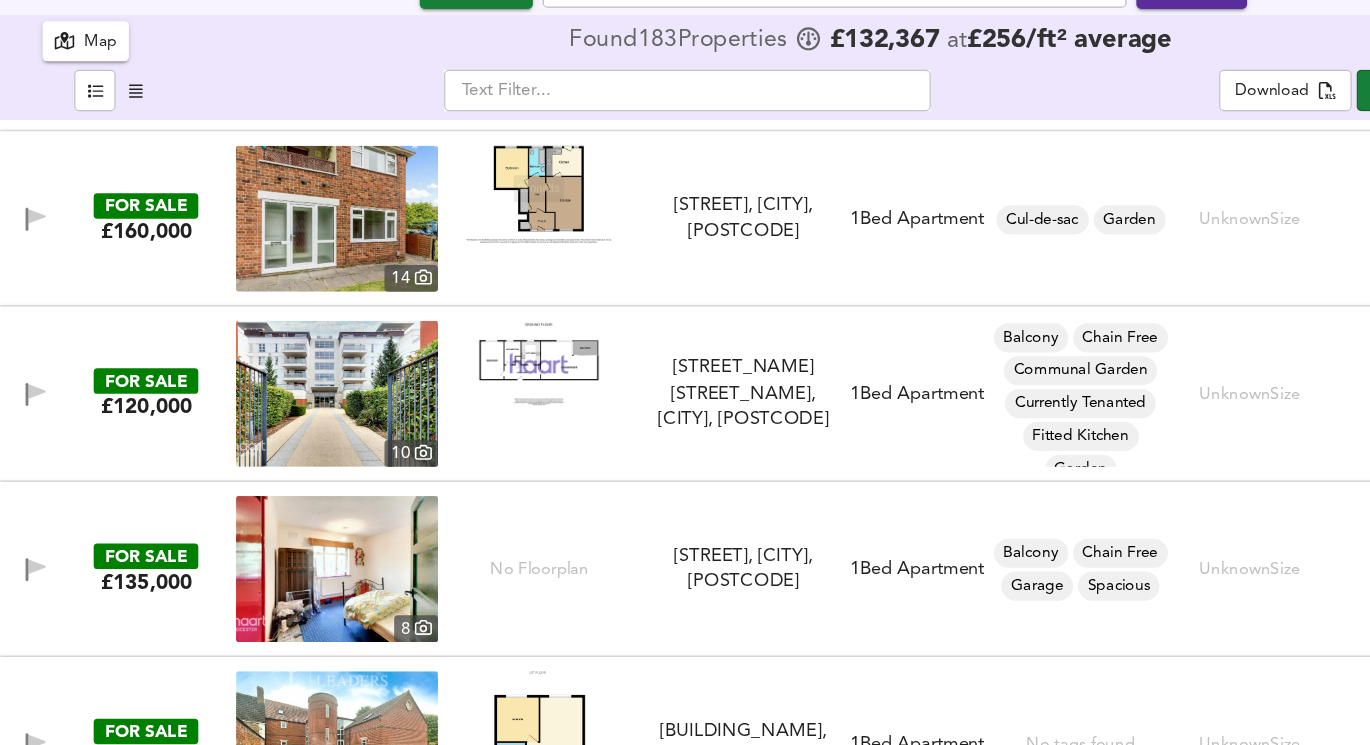 scroll, scrollTop: 19027, scrollLeft: 0, axis: vertical 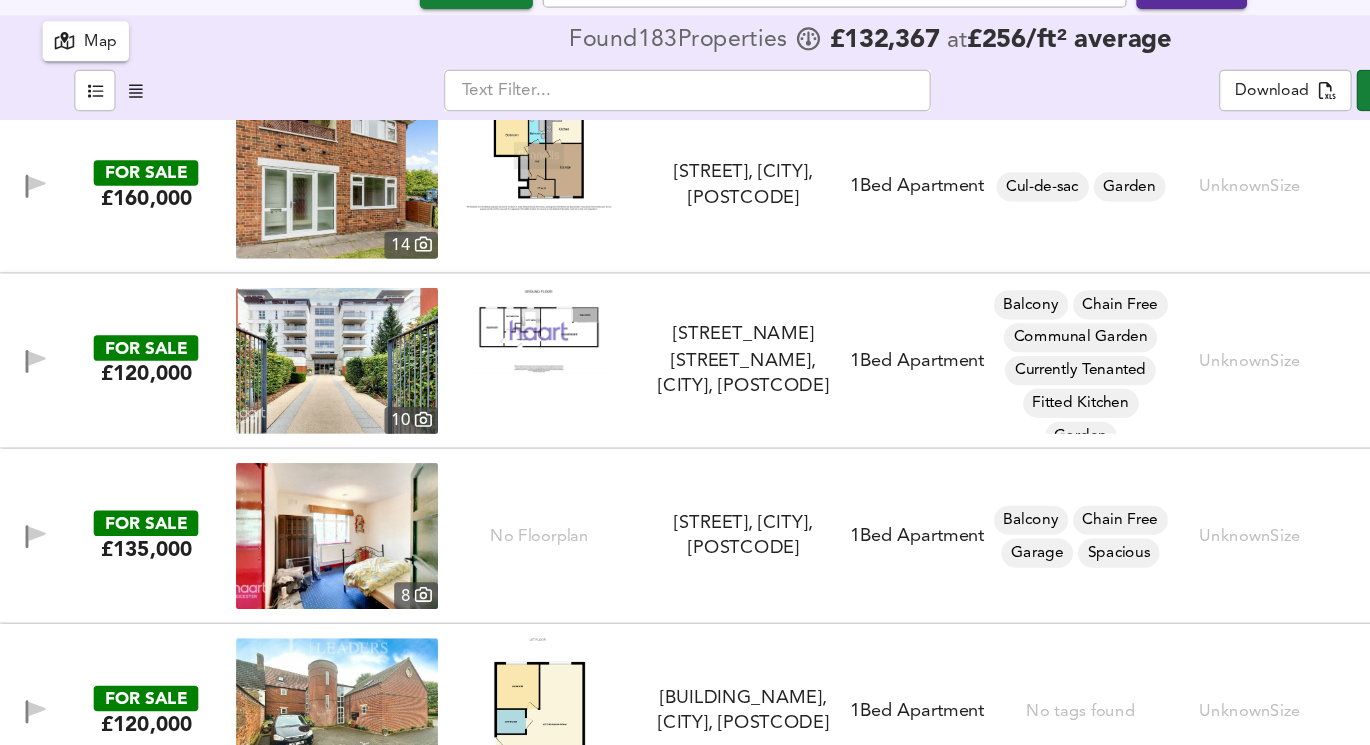 click at bounding box center (443, 357) 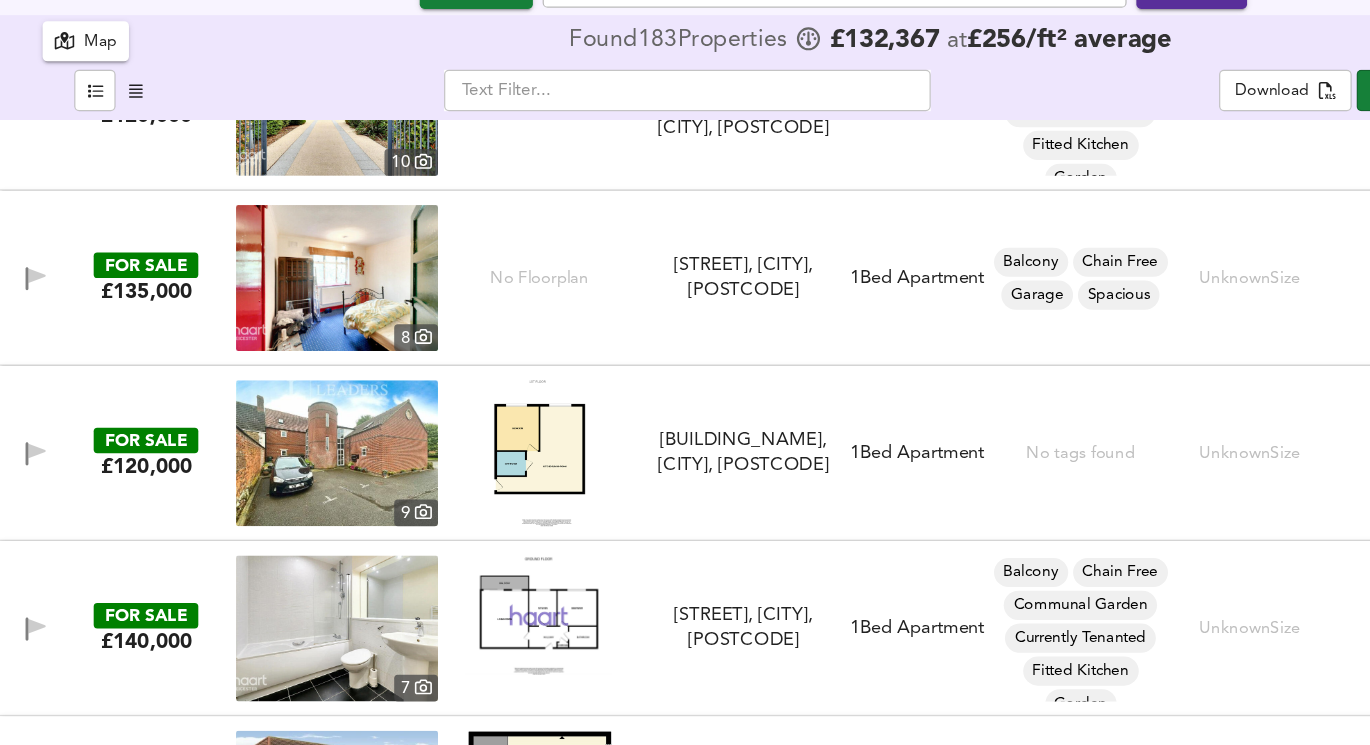 scroll, scrollTop: 19242, scrollLeft: 0, axis: vertical 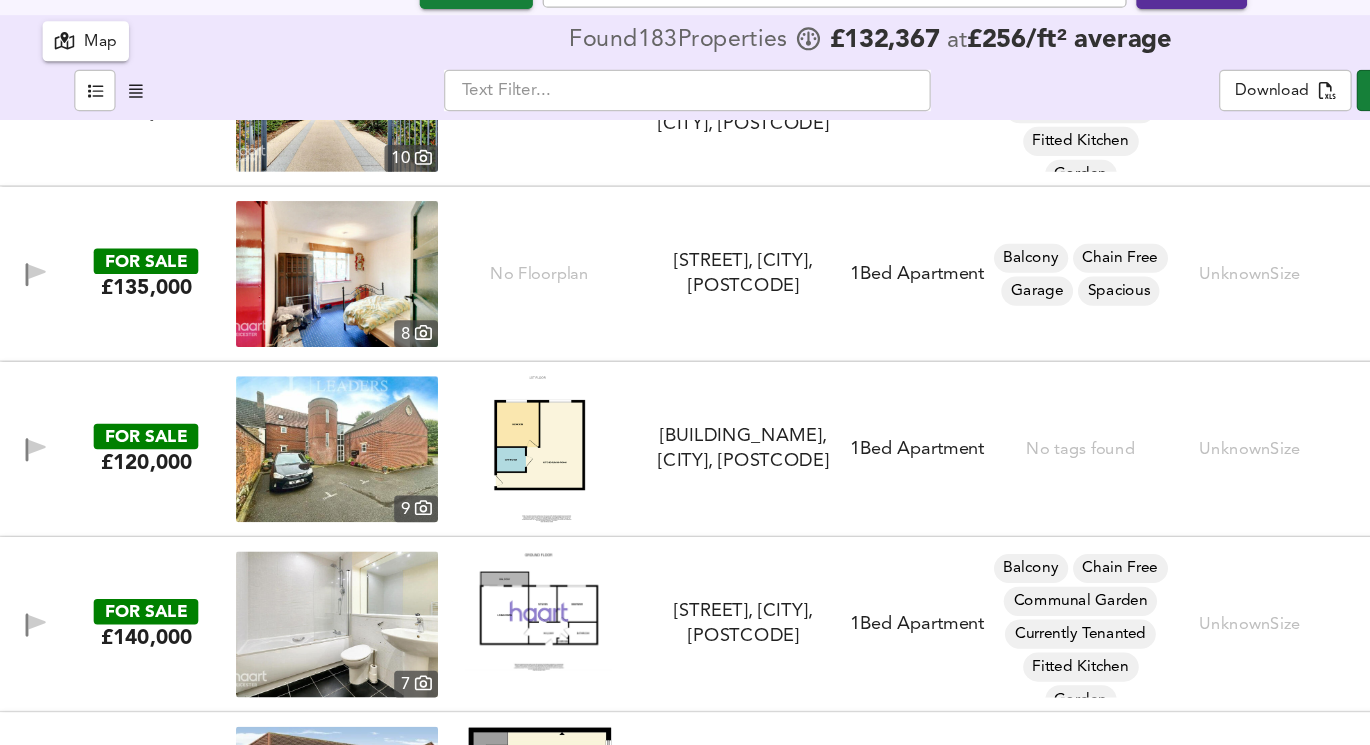 click at bounding box center [443, 455] 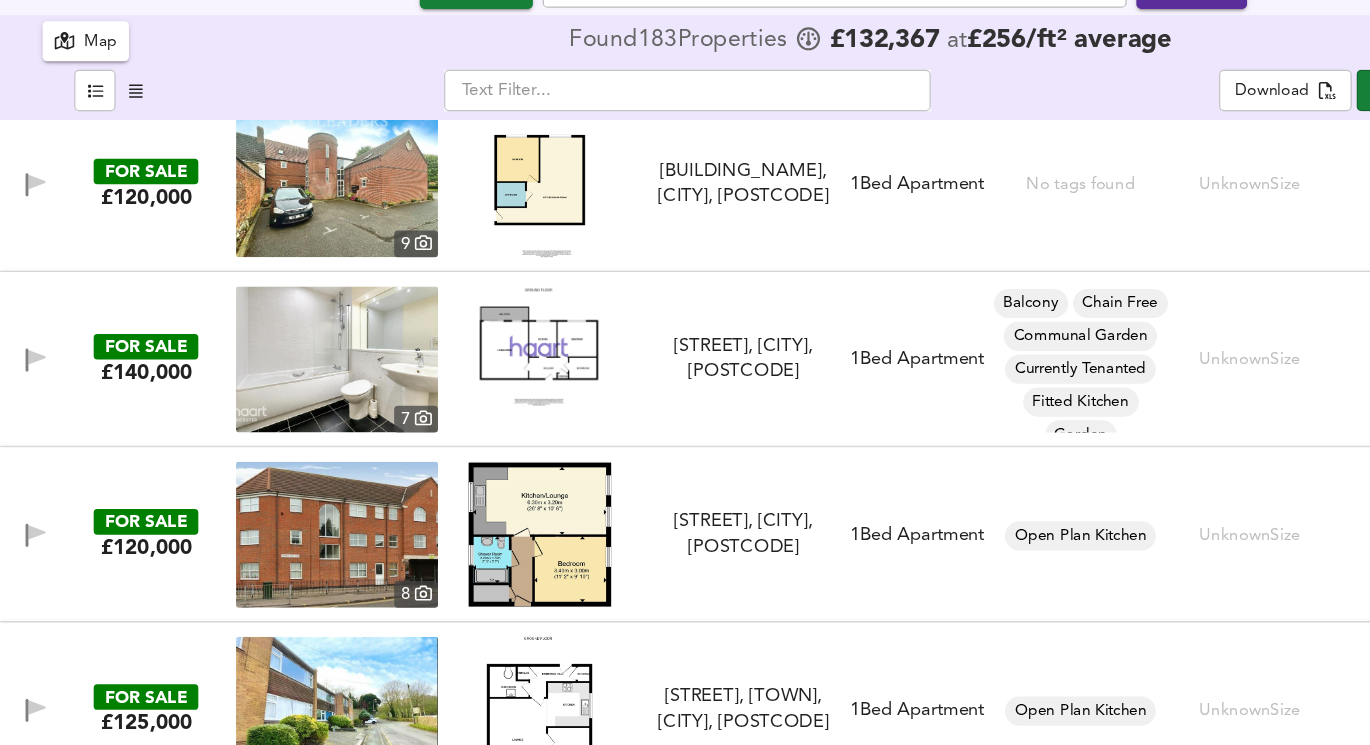 scroll, scrollTop: 19468, scrollLeft: 0, axis: vertical 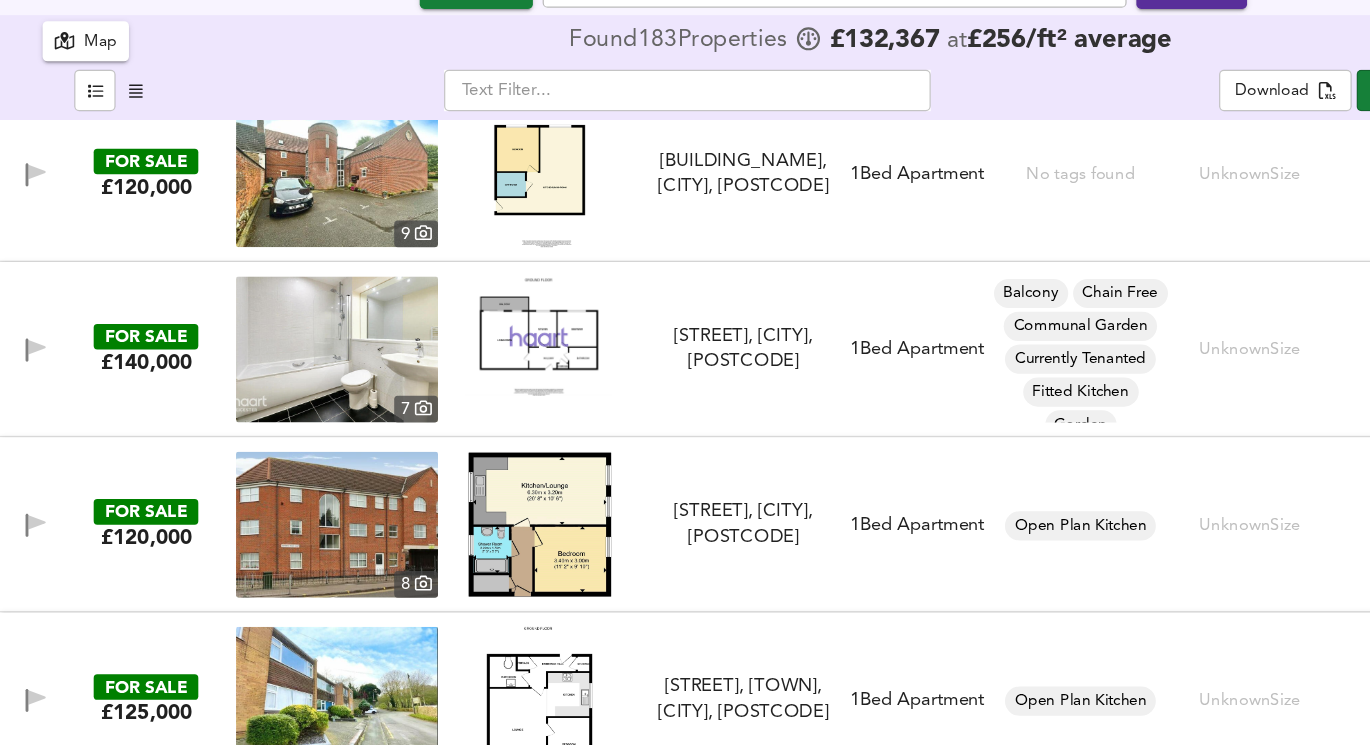 click at bounding box center (443, 362) 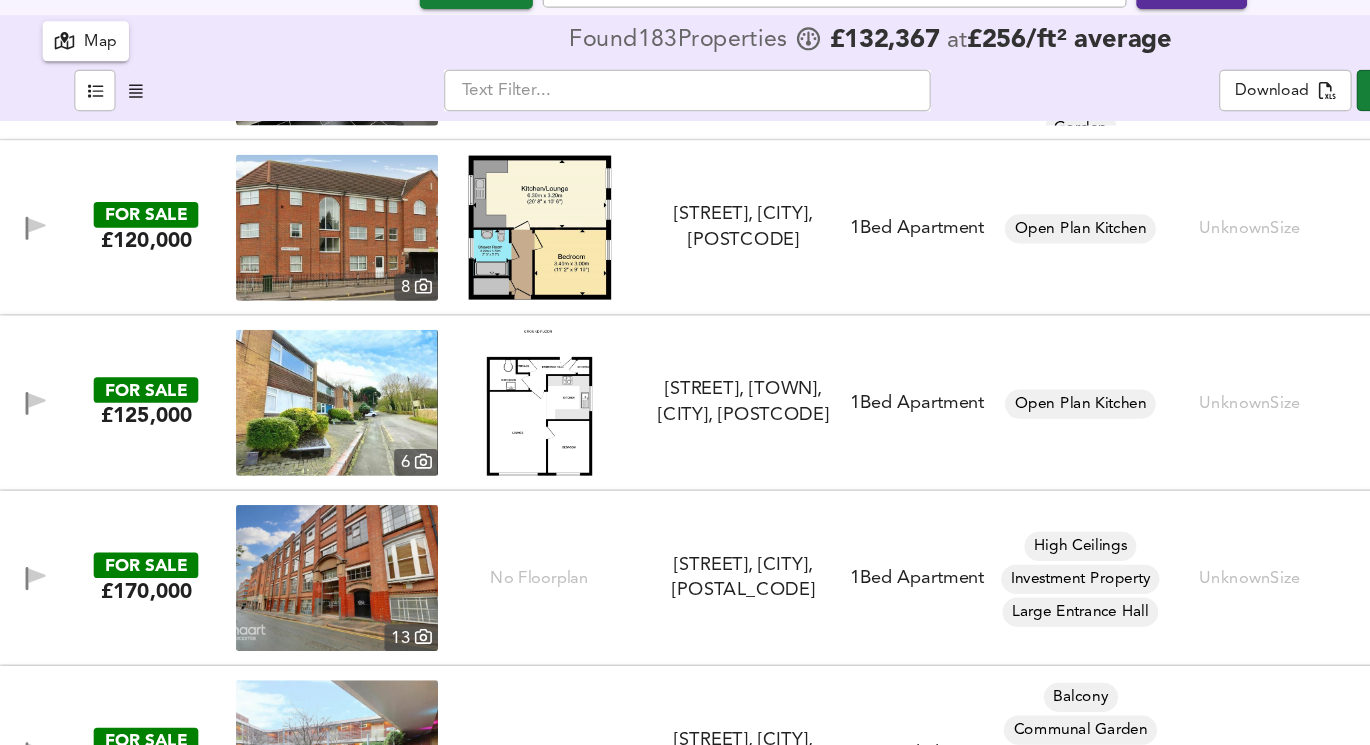 scroll, scrollTop: 19726, scrollLeft: 0, axis: vertical 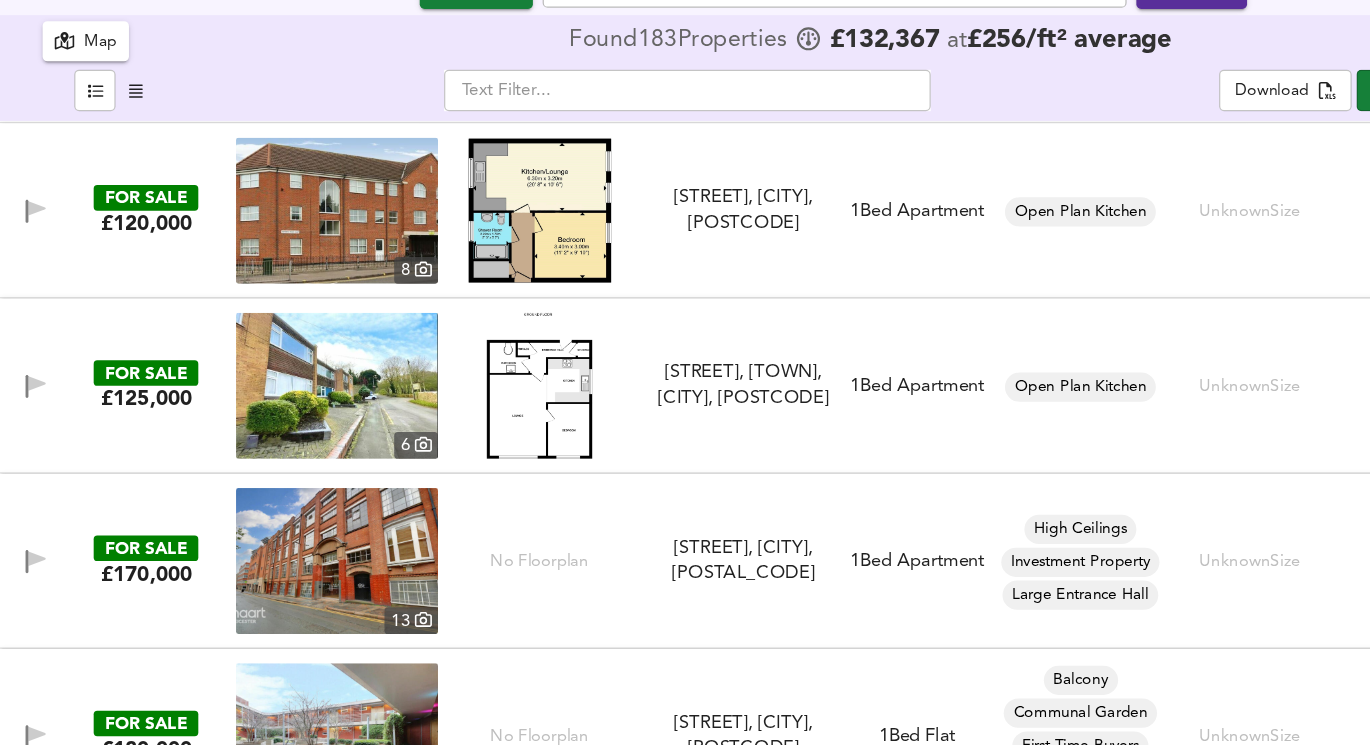 click at bounding box center [443, 403] 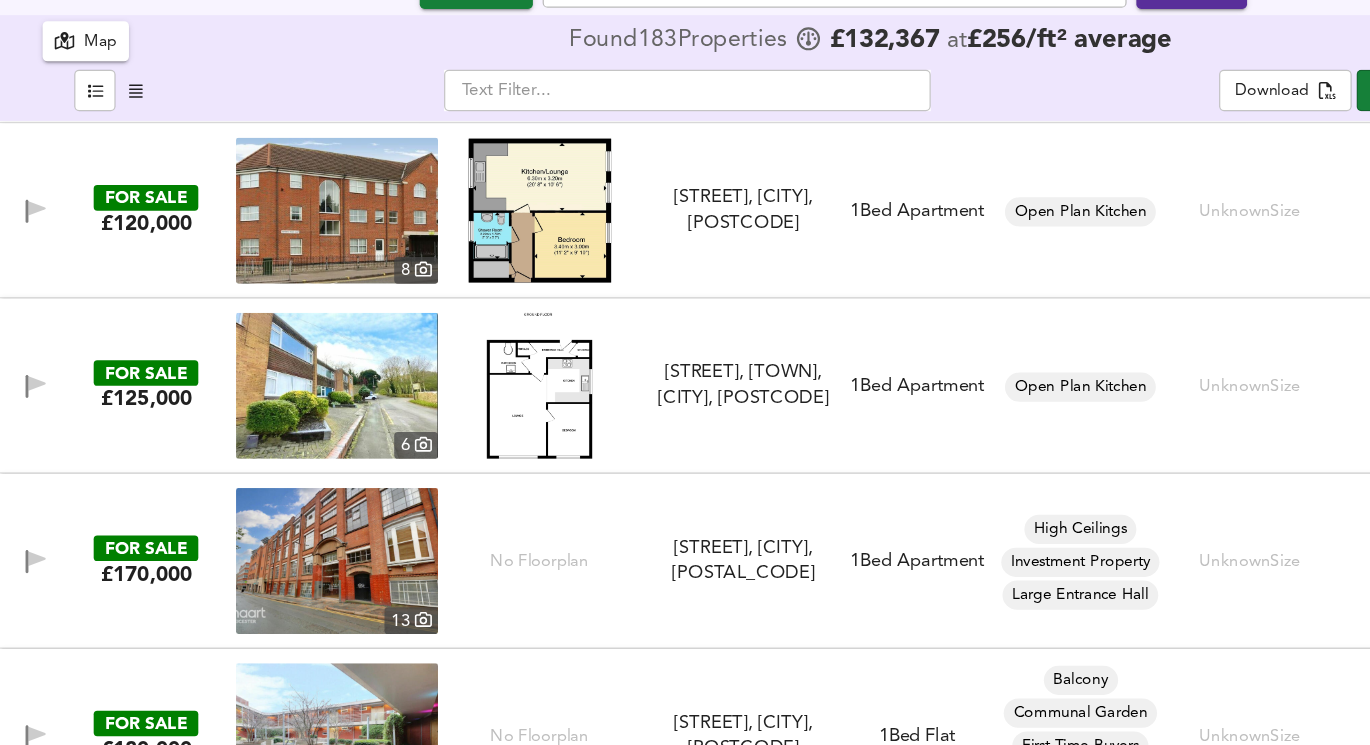 click at bounding box center (277, 403) 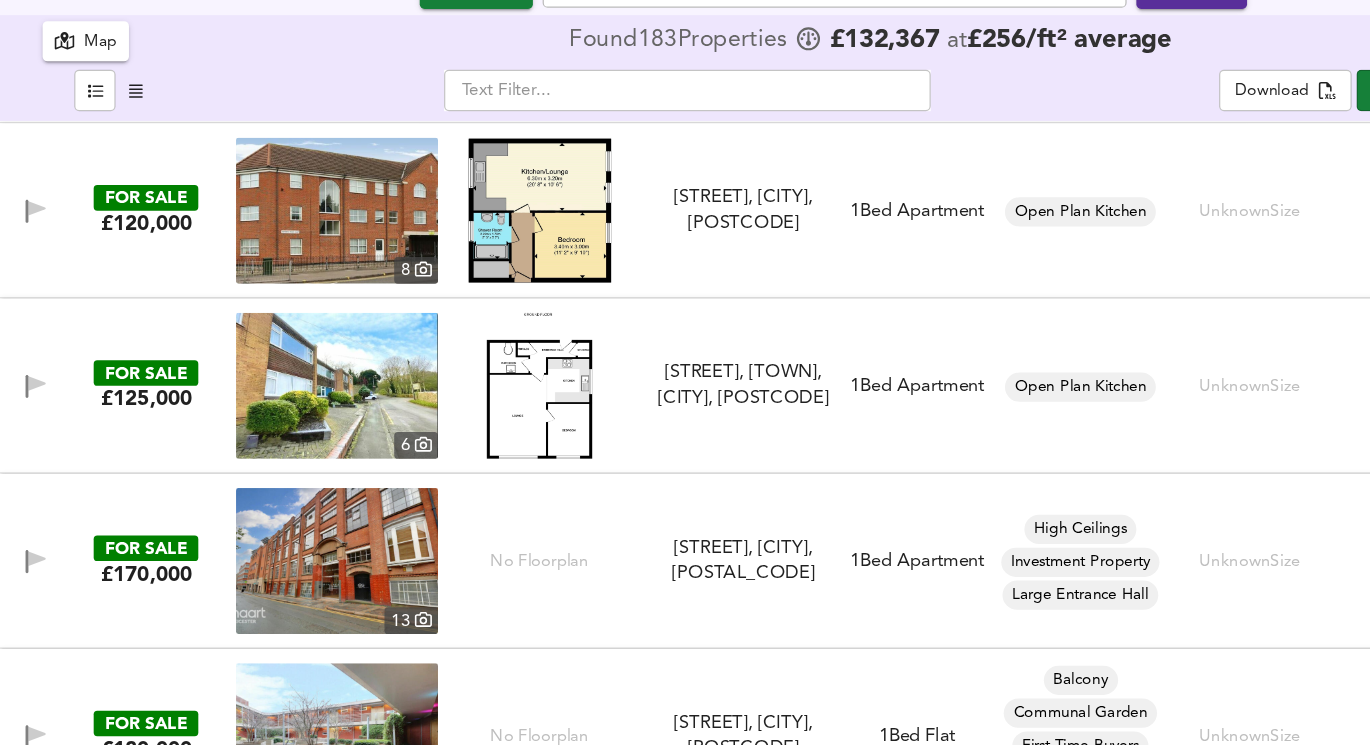click at bounding box center (443, 403) 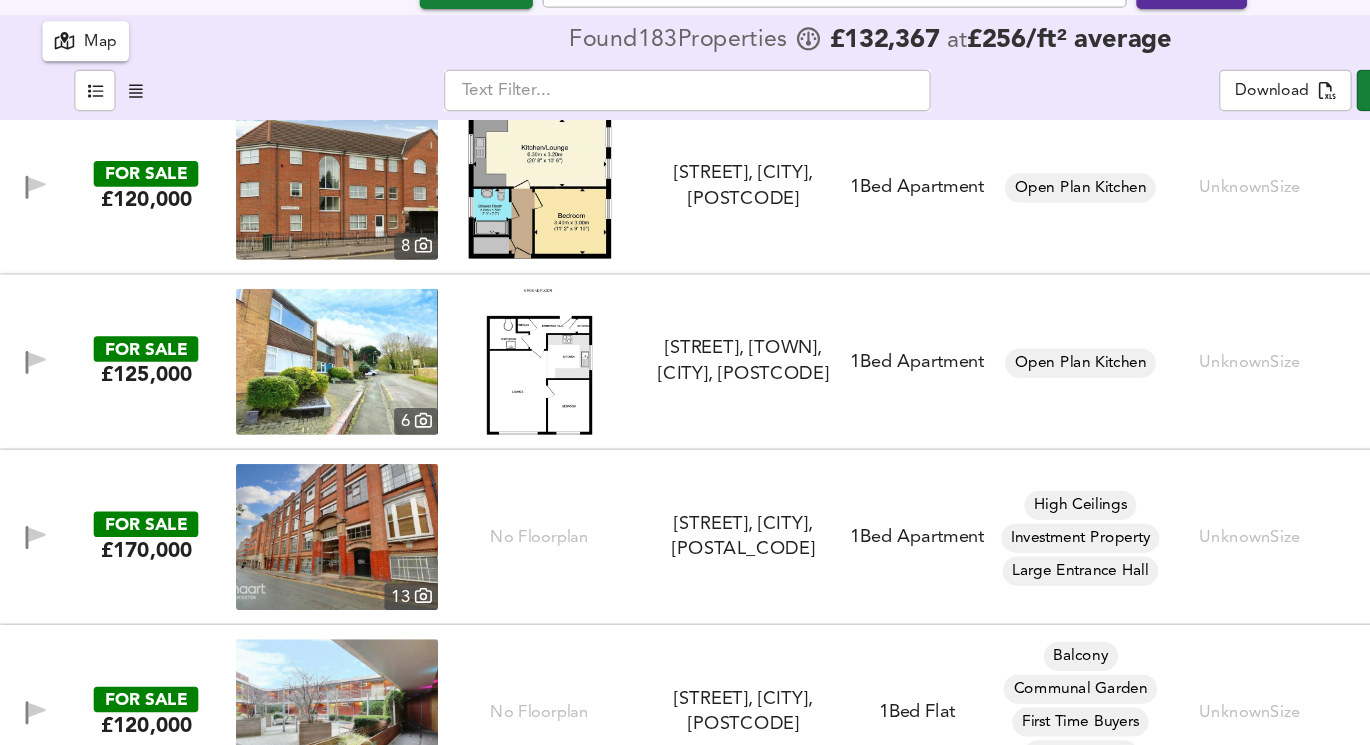 scroll, scrollTop: 19762, scrollLeft: 0, axis: vertical 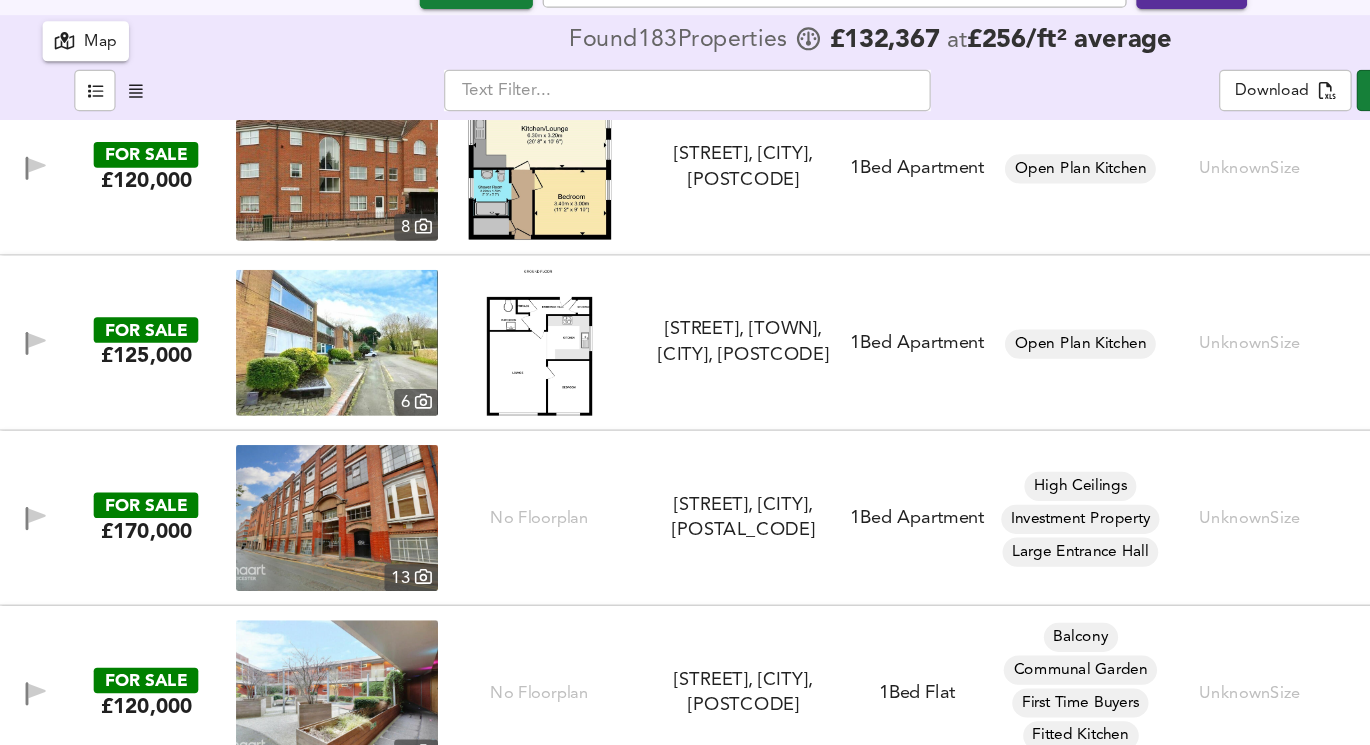 click at bounding box center [277, 367] 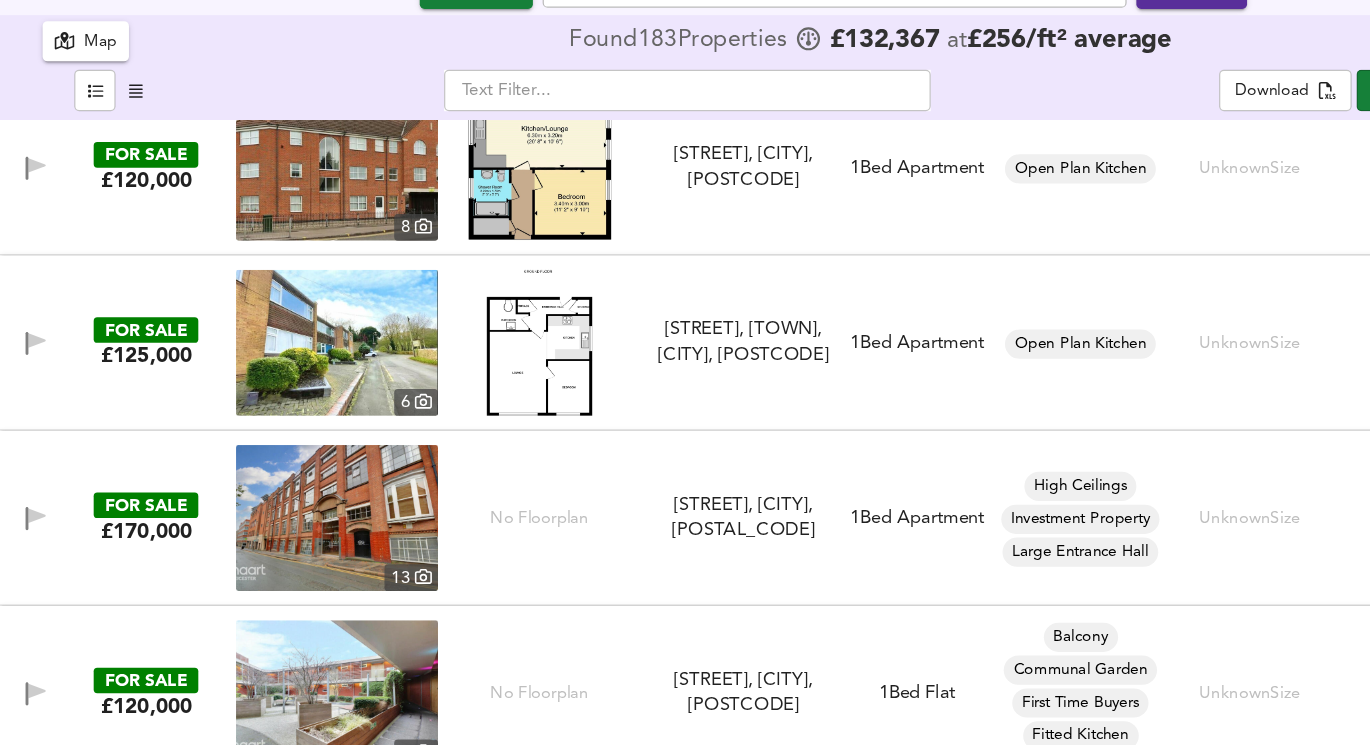 scroll, scrollTop: 19770, scrollLeft: 0, axis: vertical 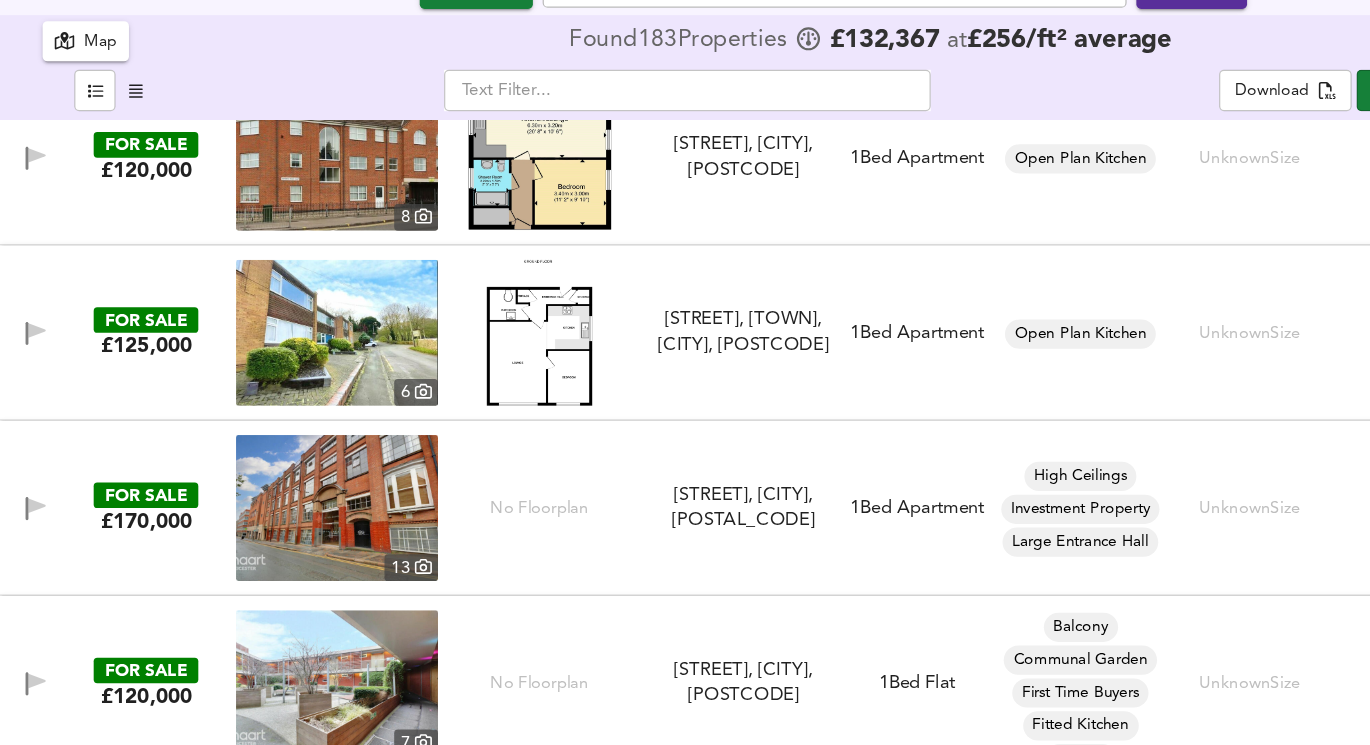 click at bounding box center [443, 359] 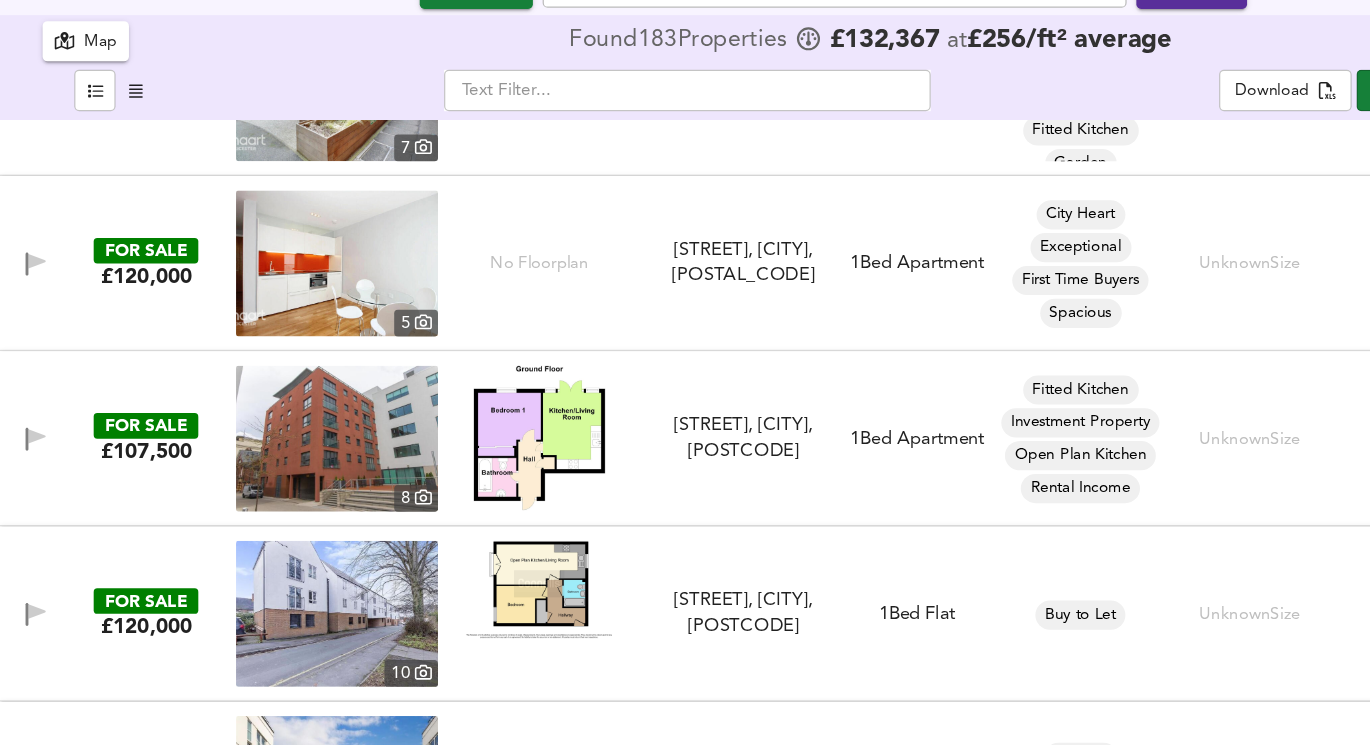 scroll, scrollTop: 20320, scrollLeft: 0, axis: vertical 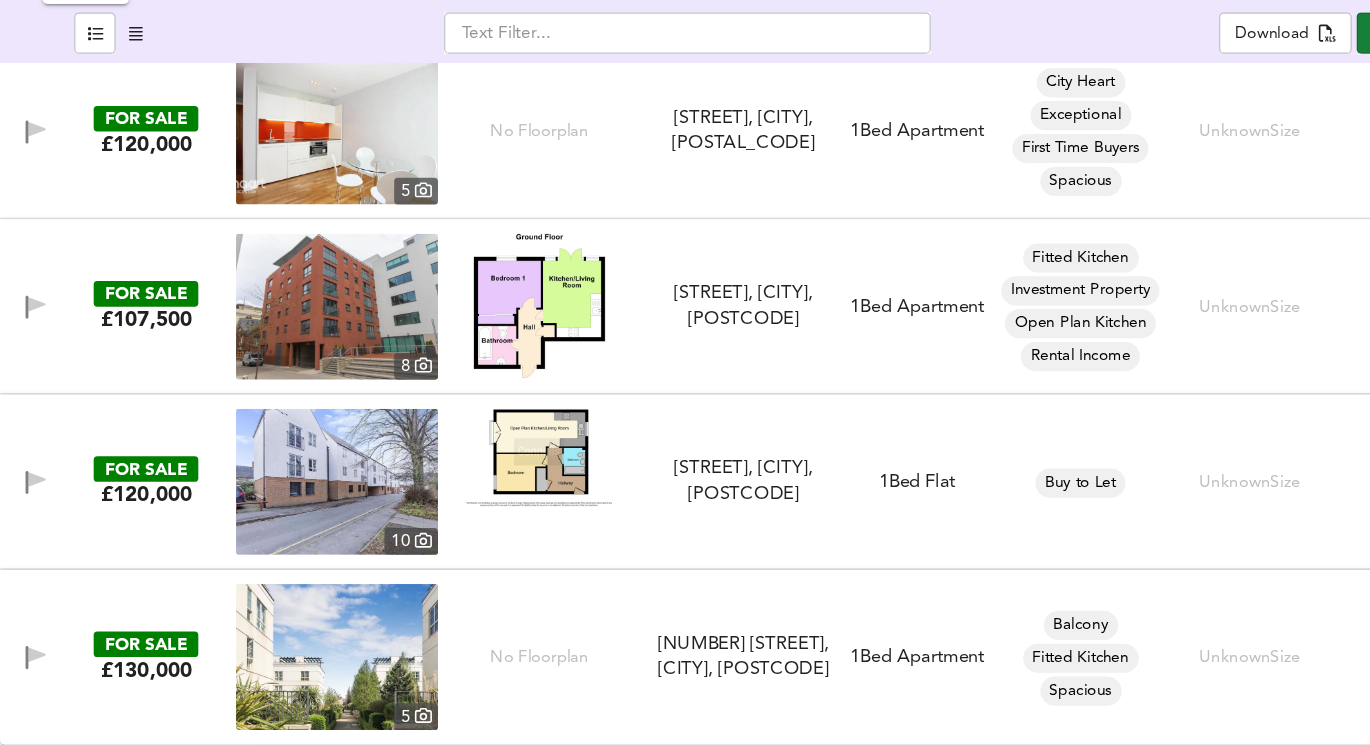 click at bounding box center [277, 673] 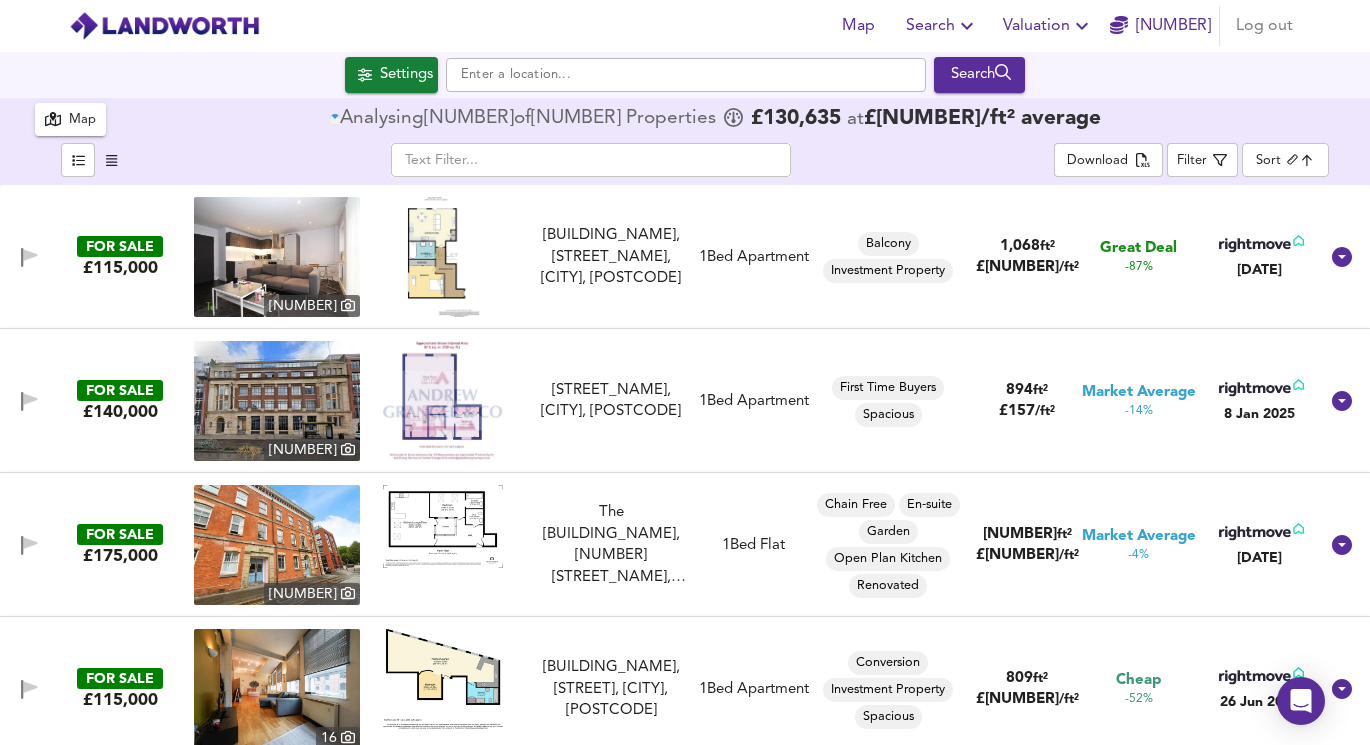 scroll, scrollTop: 0, scrollLeft: 0, axis: both 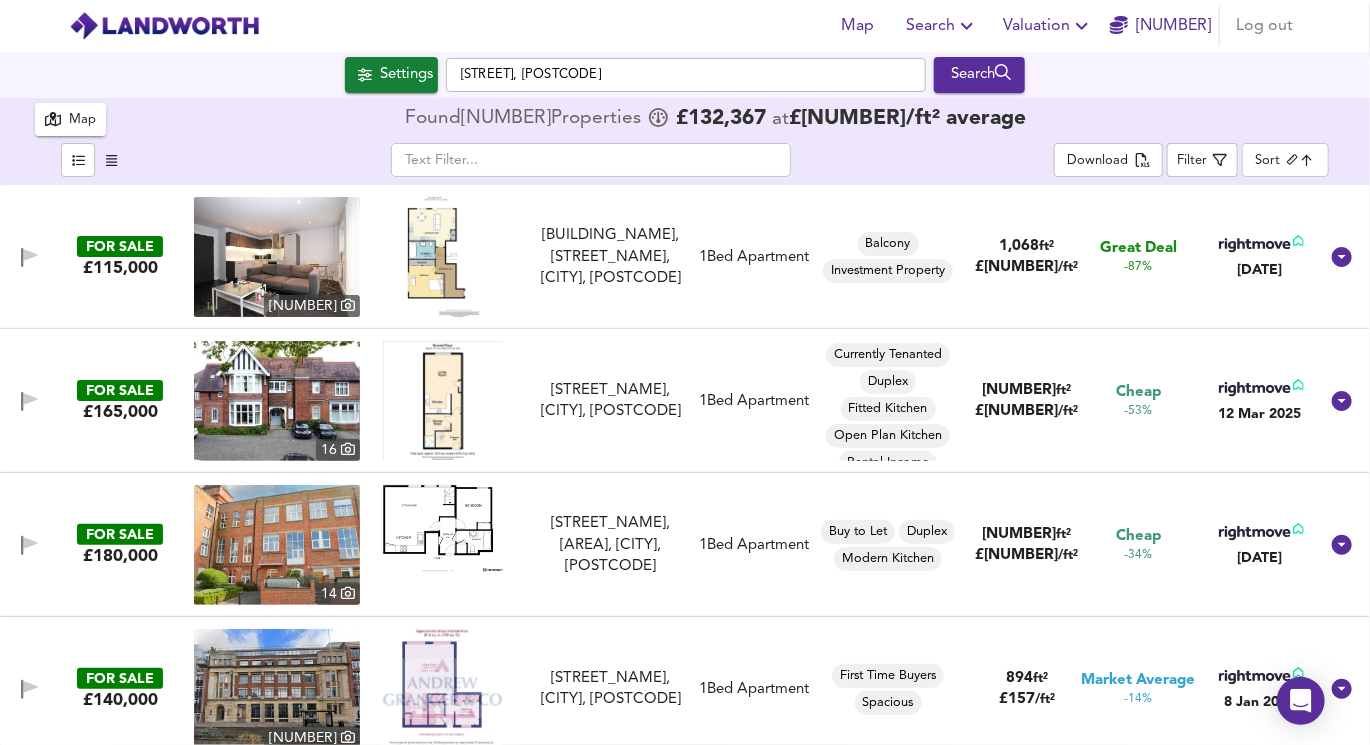 checkbox on "false" 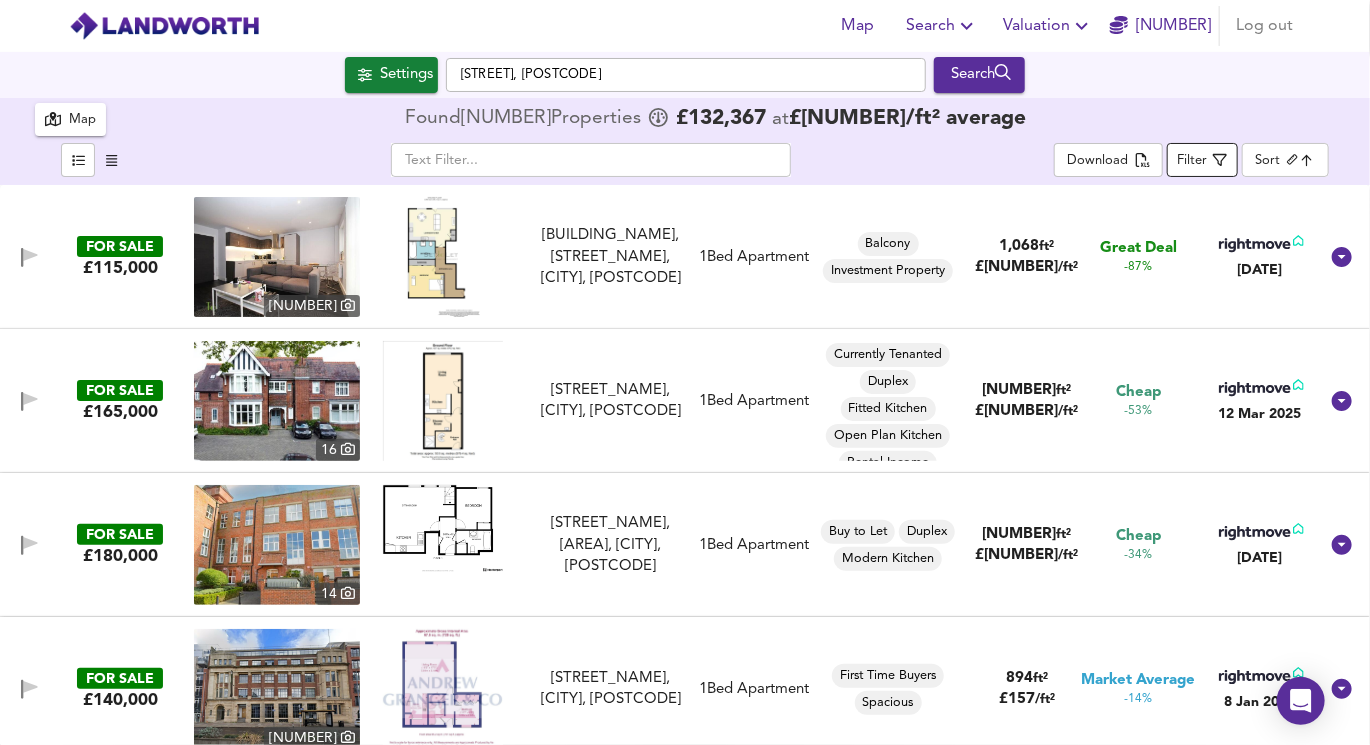 click on "Filter" at bounding box center [1192, 161] 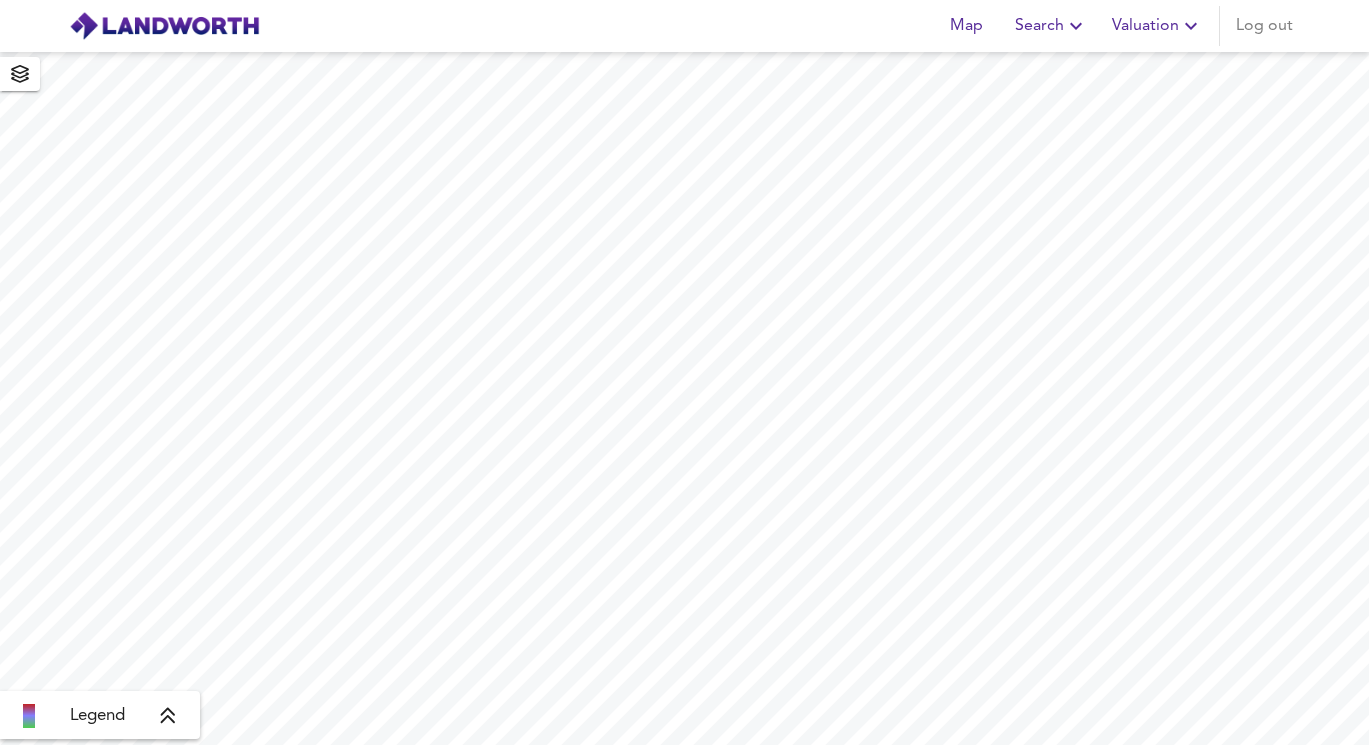scroll, scrollTop: 0, scrollLeft: 0, axis: both 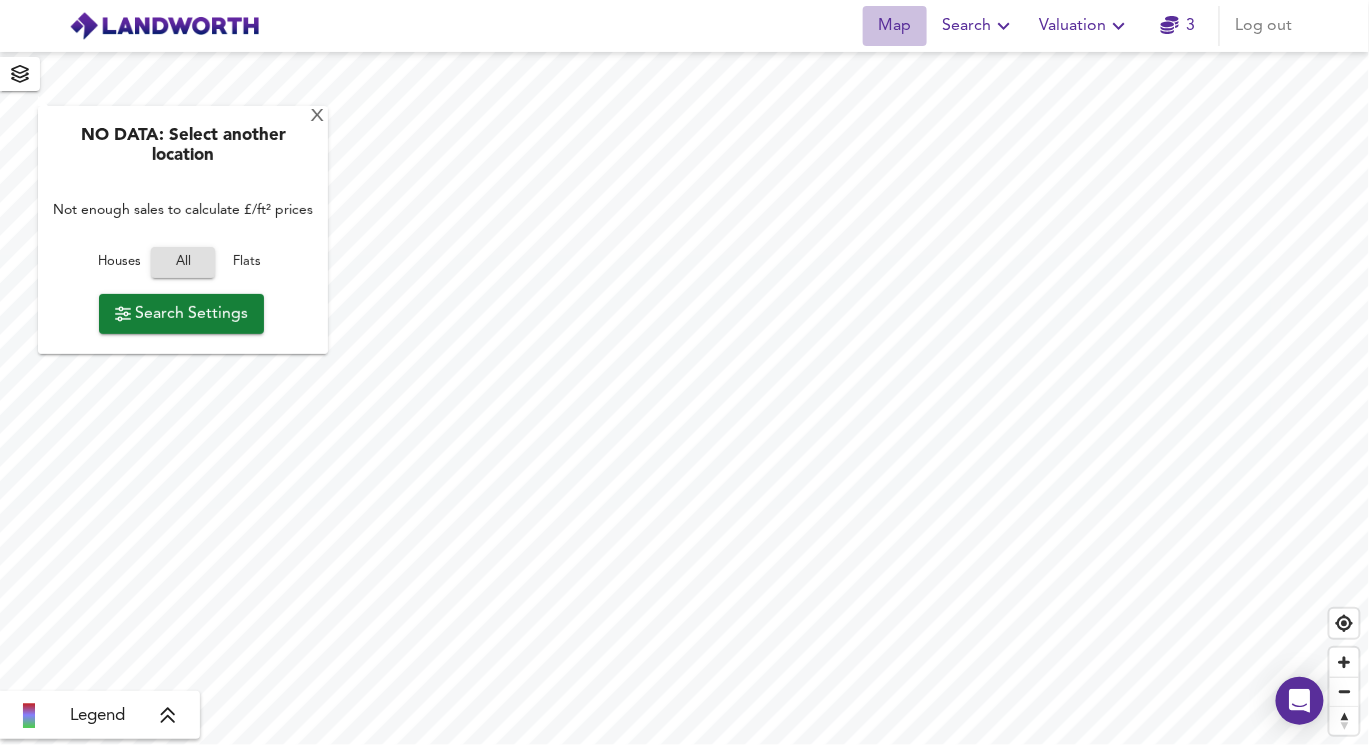 click on "Map" at bounding box center (895, 26) 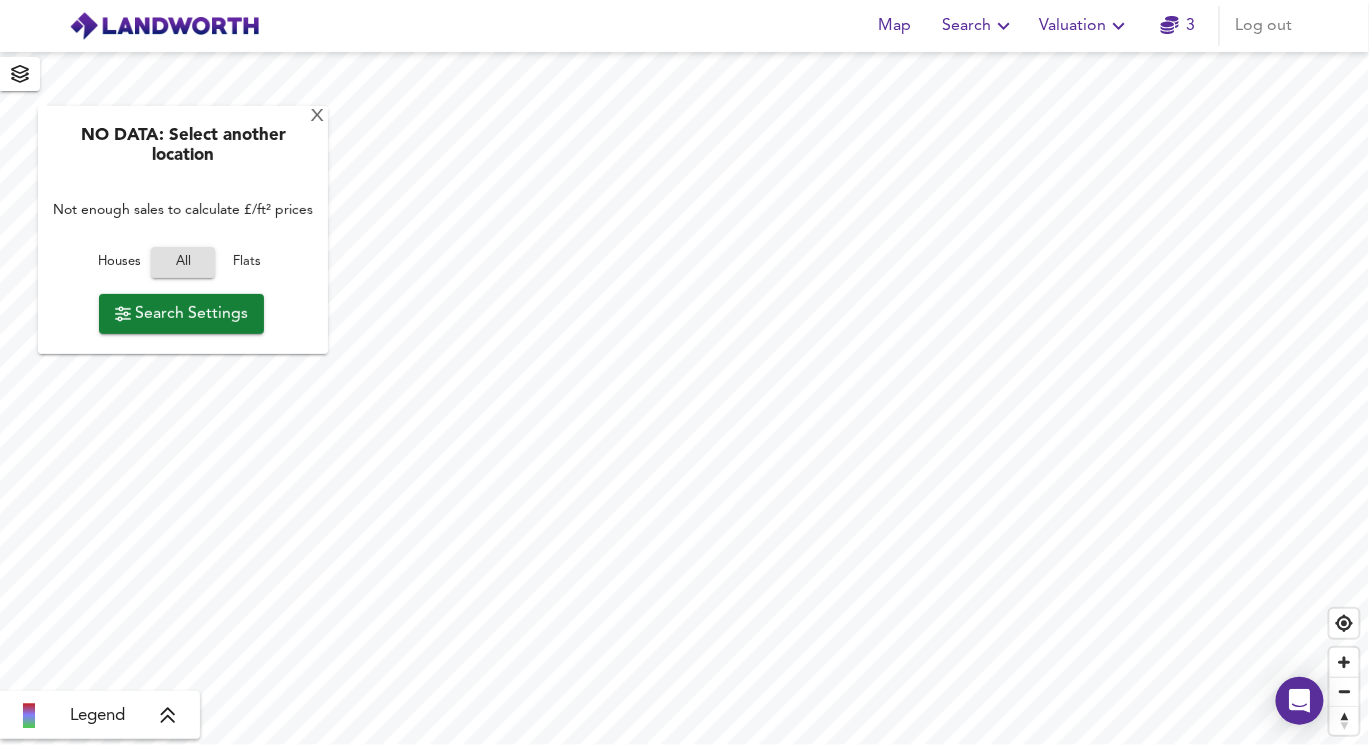 click on "Valuation" at bounding box center (1085, 26) 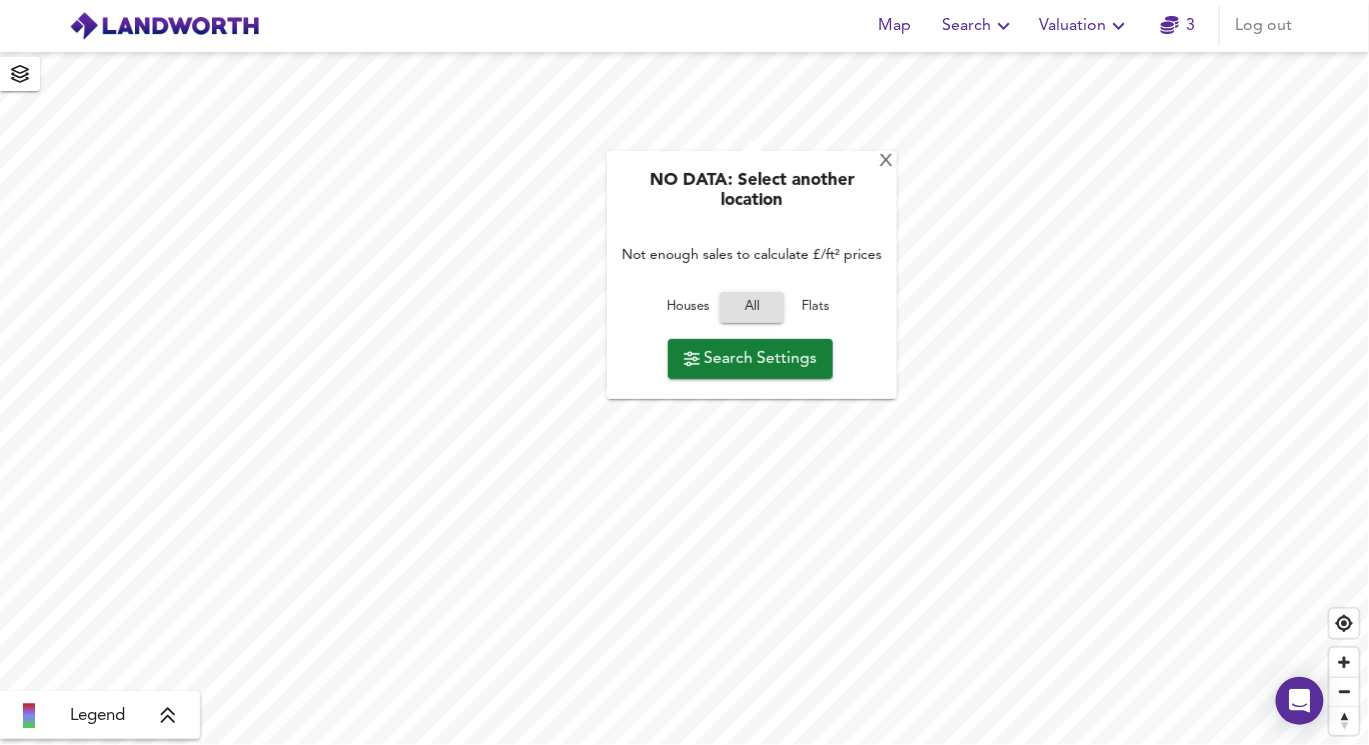 click at bounding box center (164, 26) 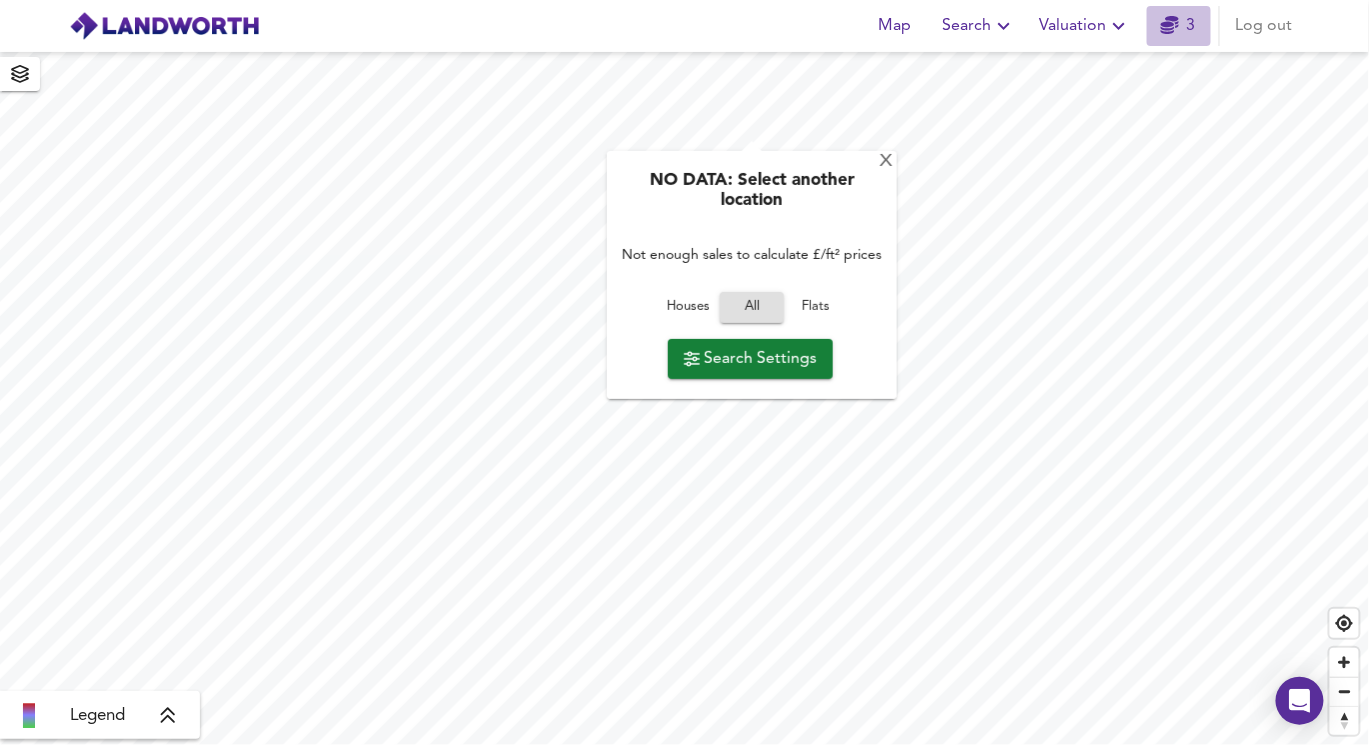 click on "3" at bounding box center (1178, 26) 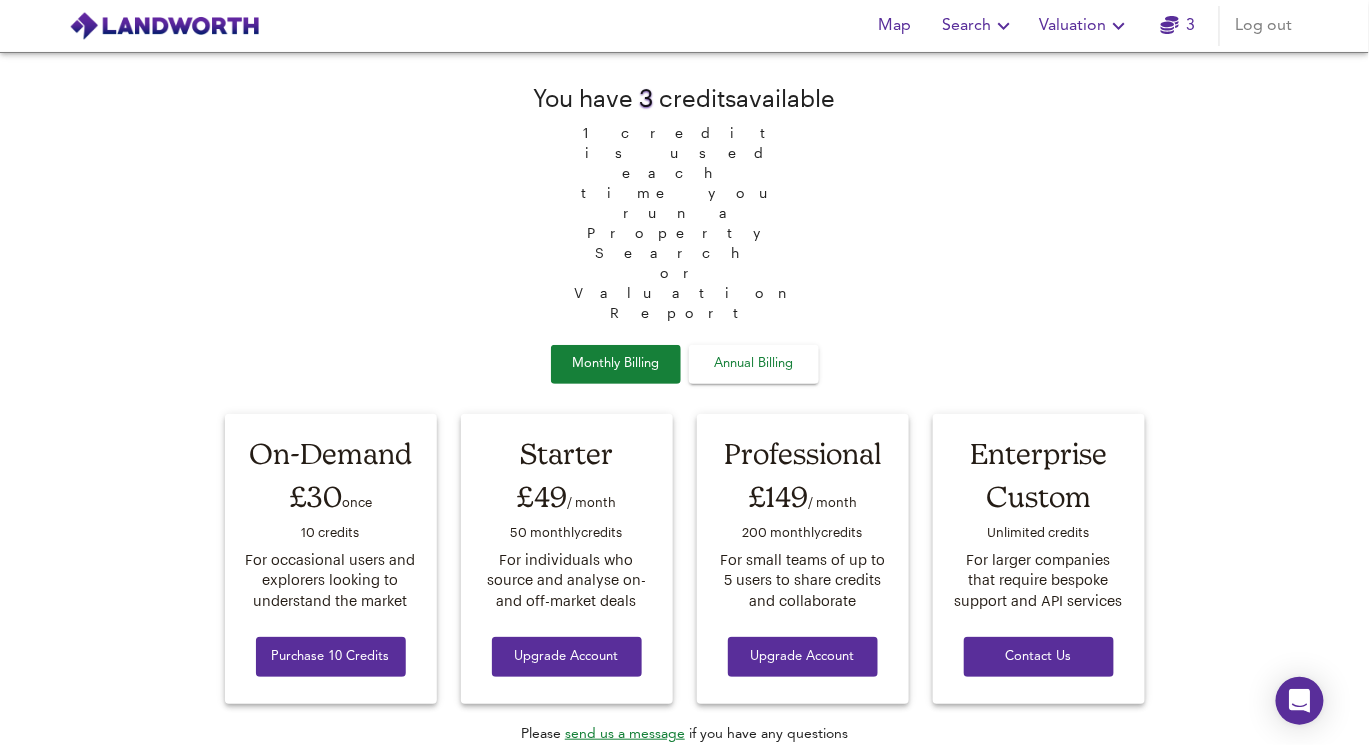 click 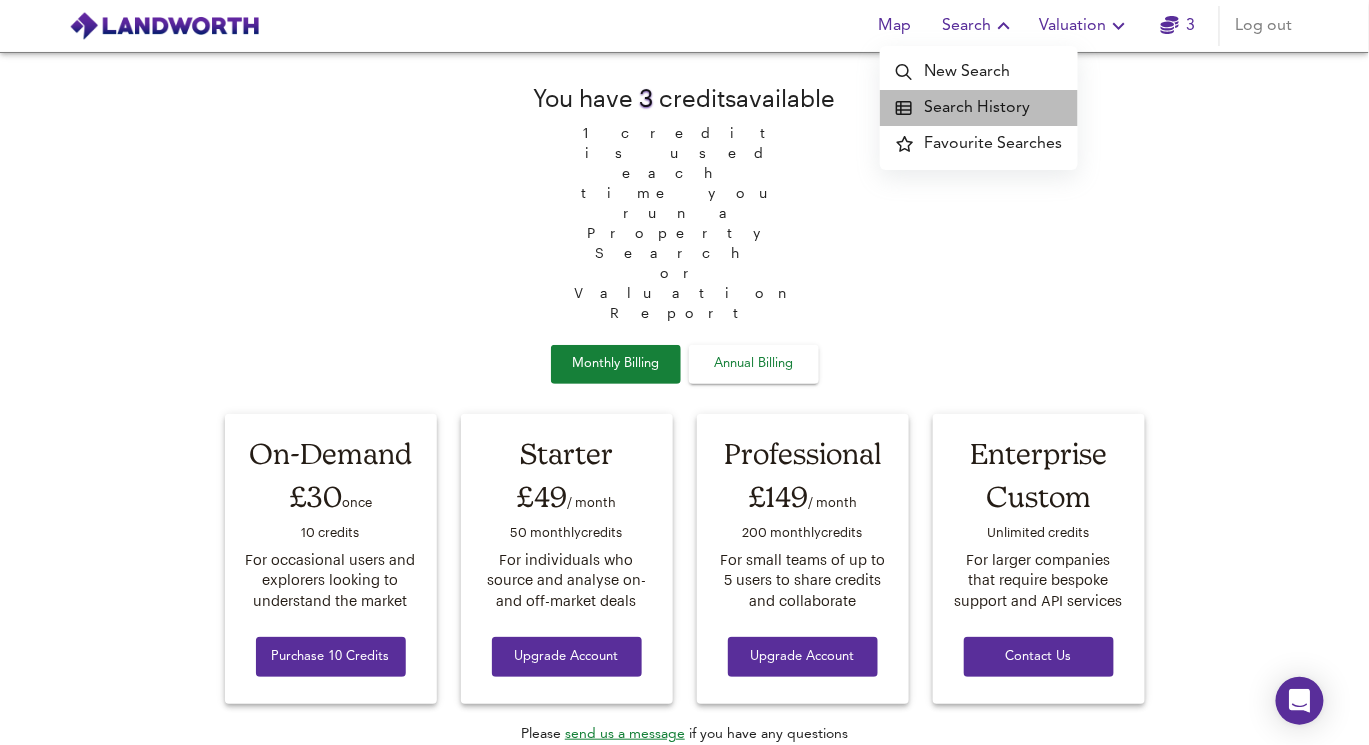 click on "Search History" at bounding box center (979, 108) 